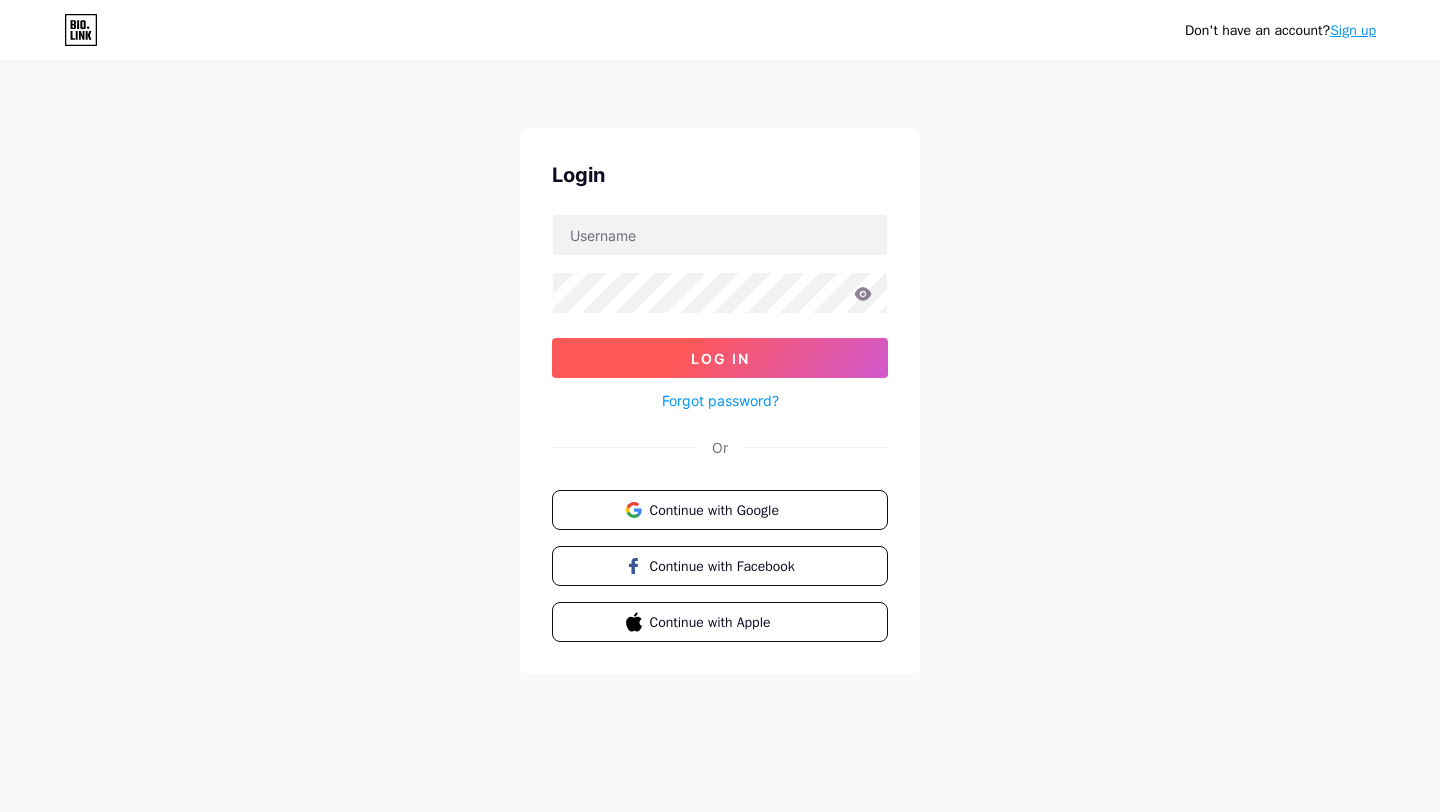 scroll, scrollTop: 0, scrollLeft: 0, axis: both 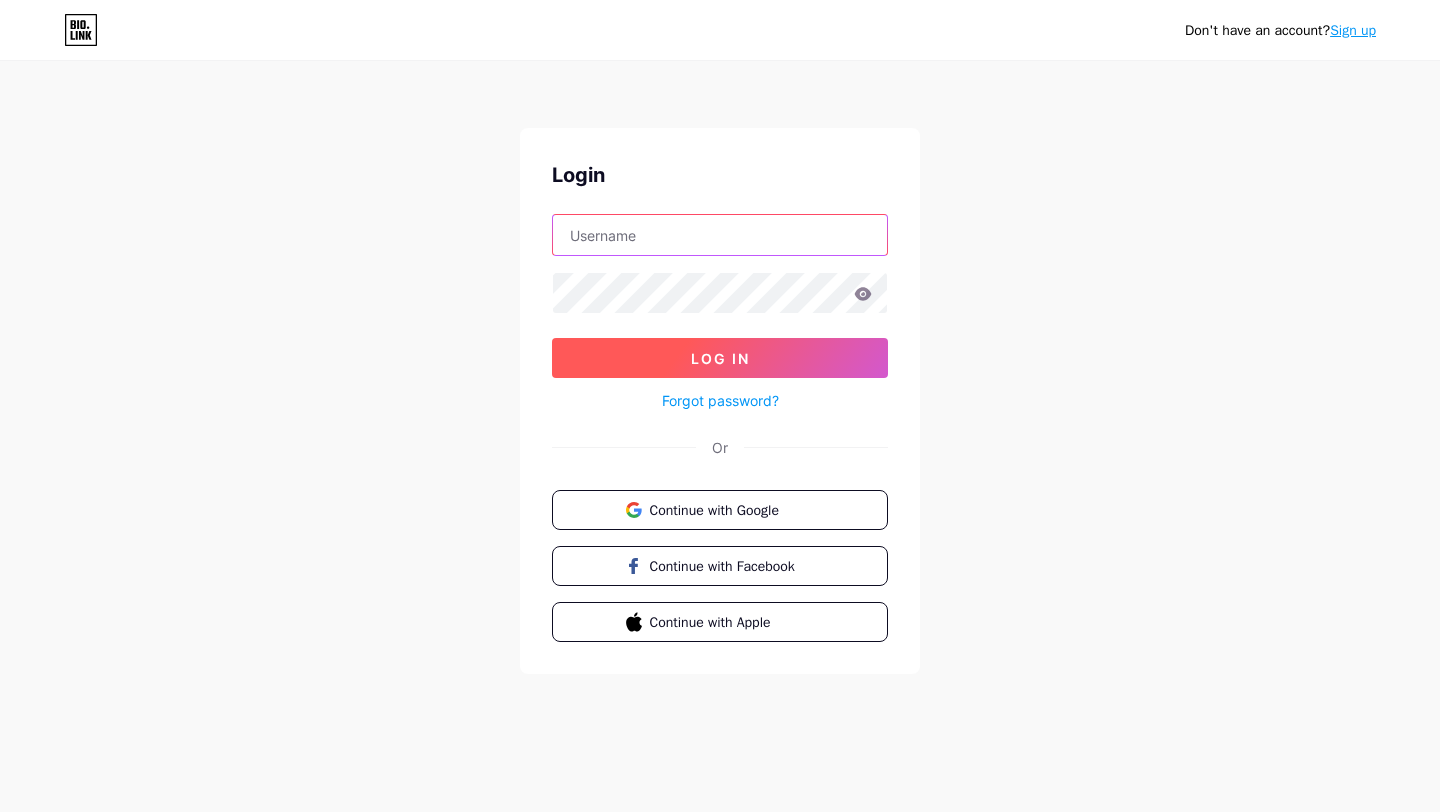 type on "[EMAIL_ADDRESS][DOMAIN_NAME]" 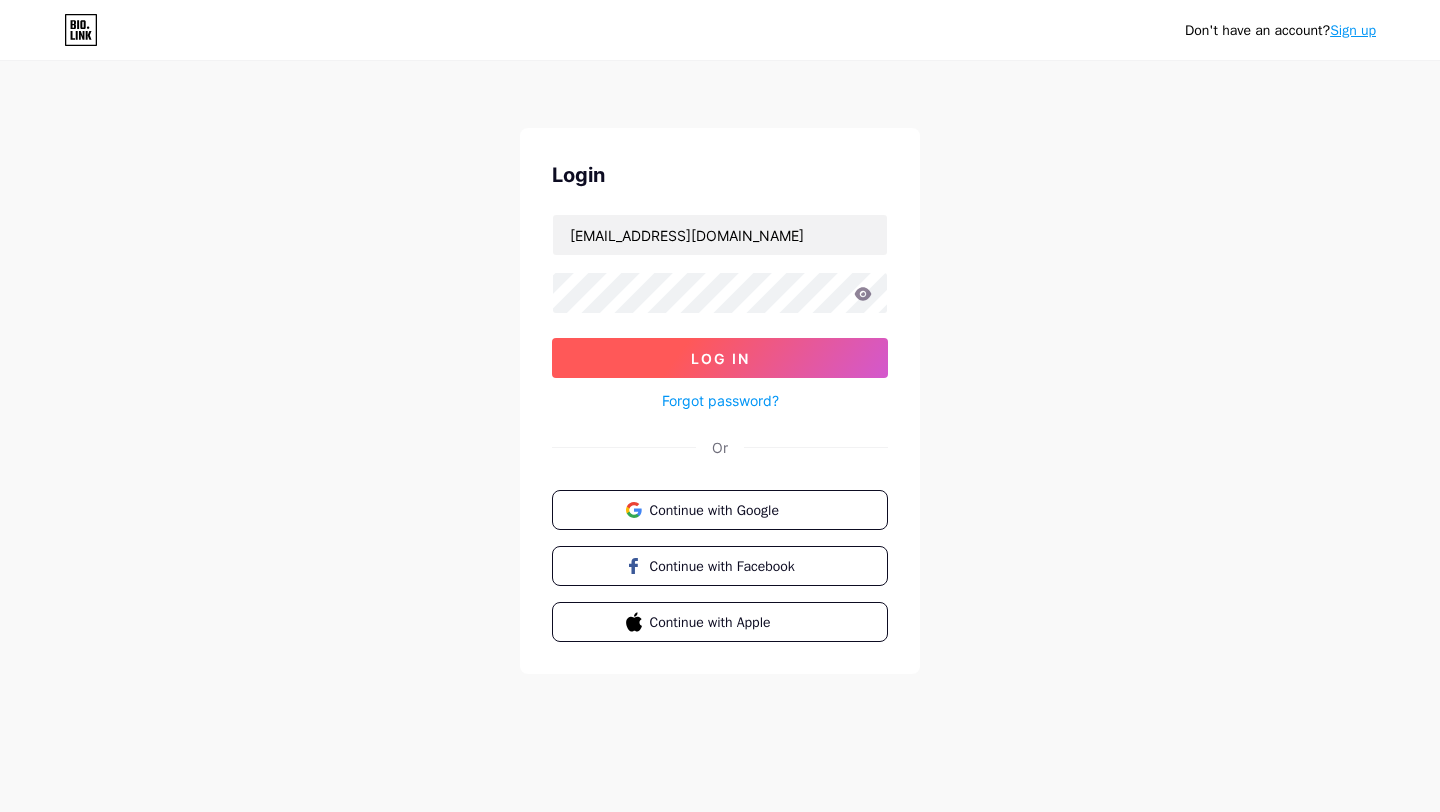 click on "Log In" at bounding box center (720, 358) 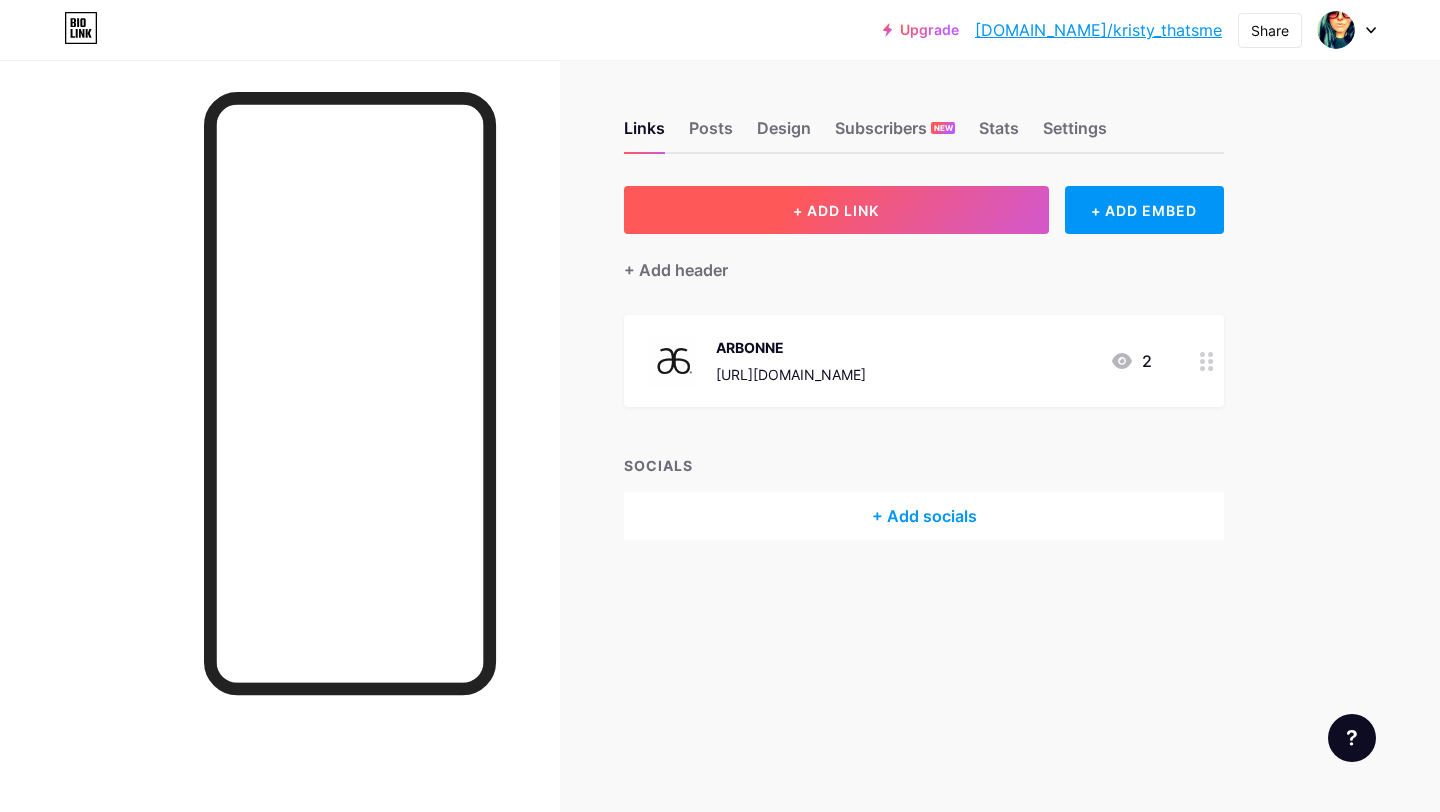 click on "+ ADD LINK" at bounding box center (836, 210) 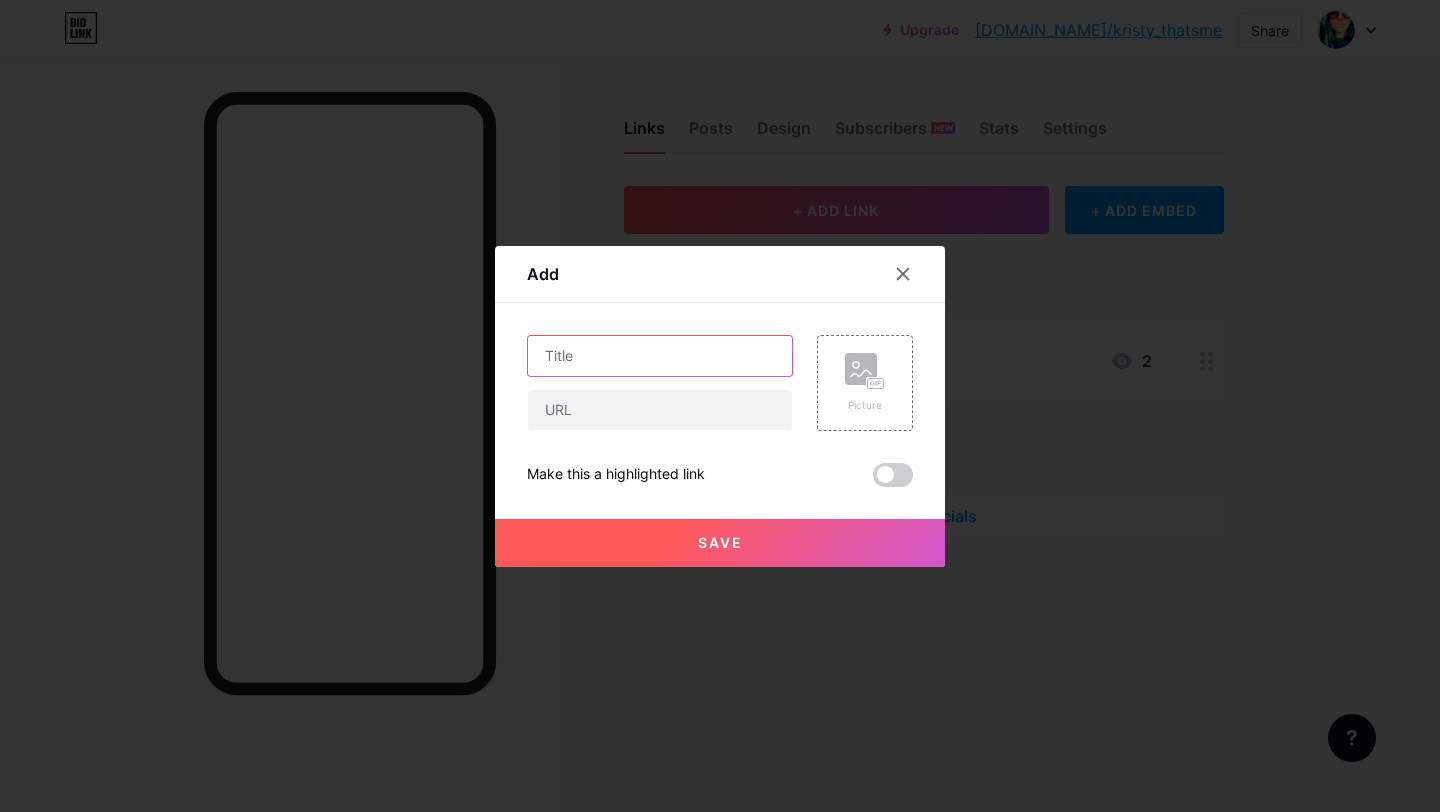 click at bounding box center [660, 356] 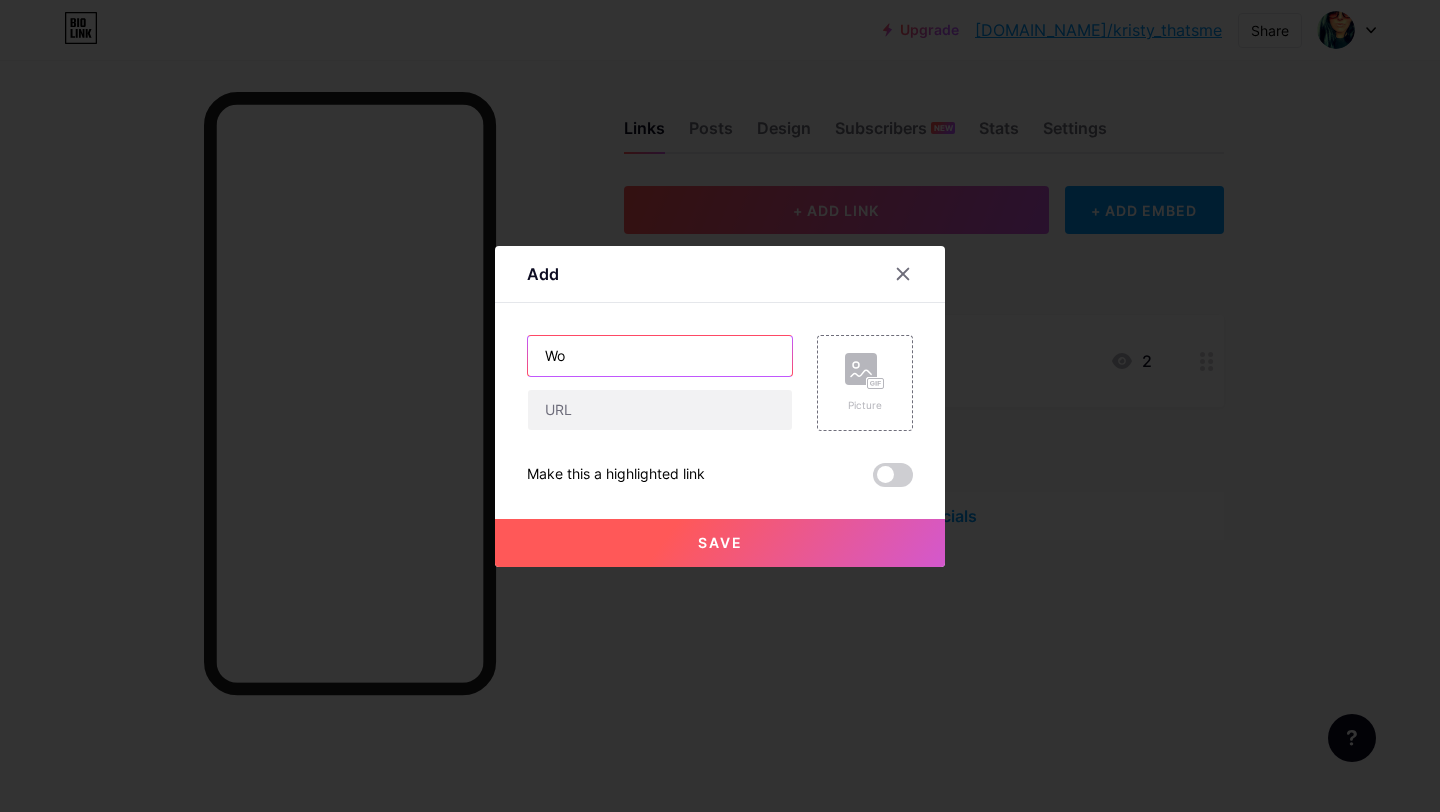 type on "W" 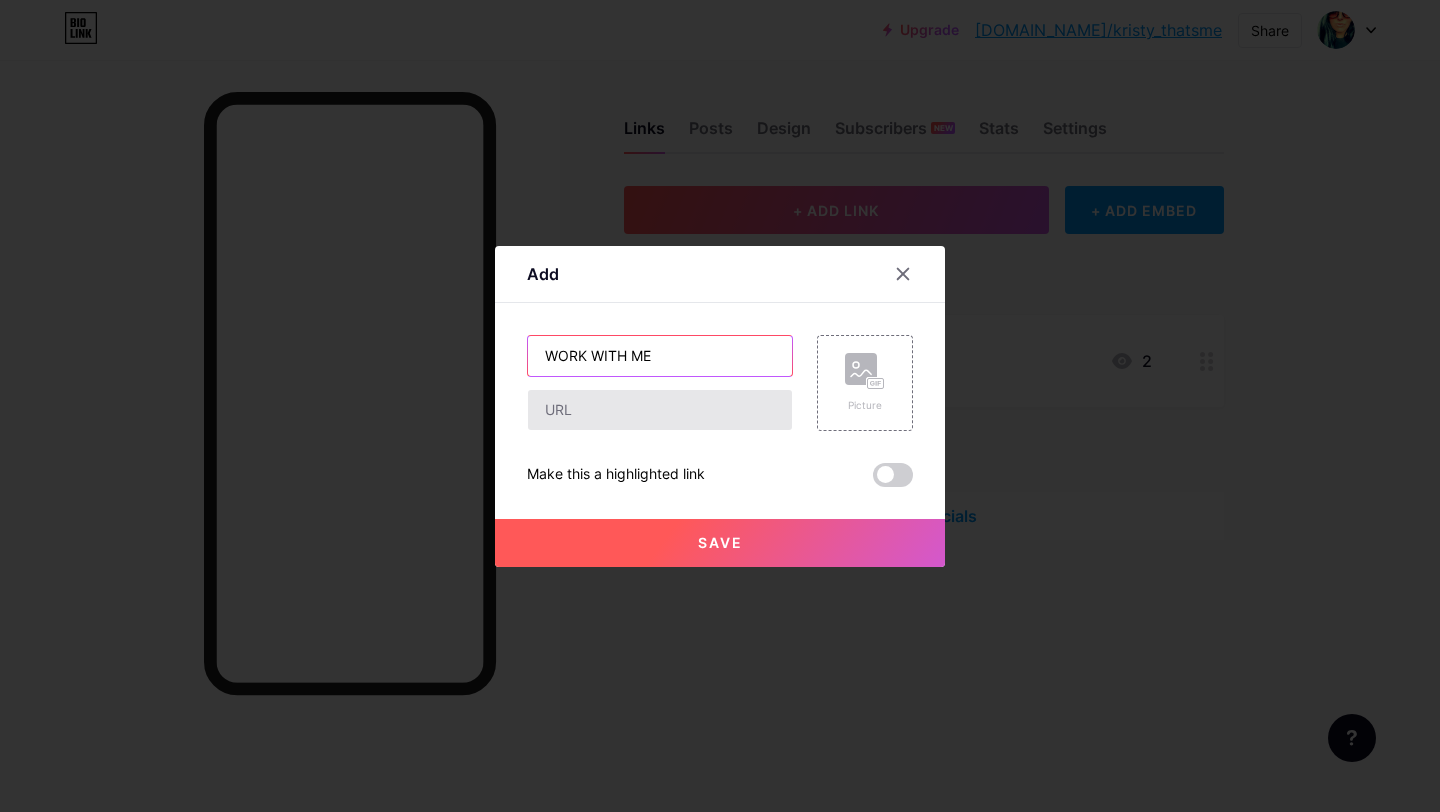 type on "WORK WITH ME" 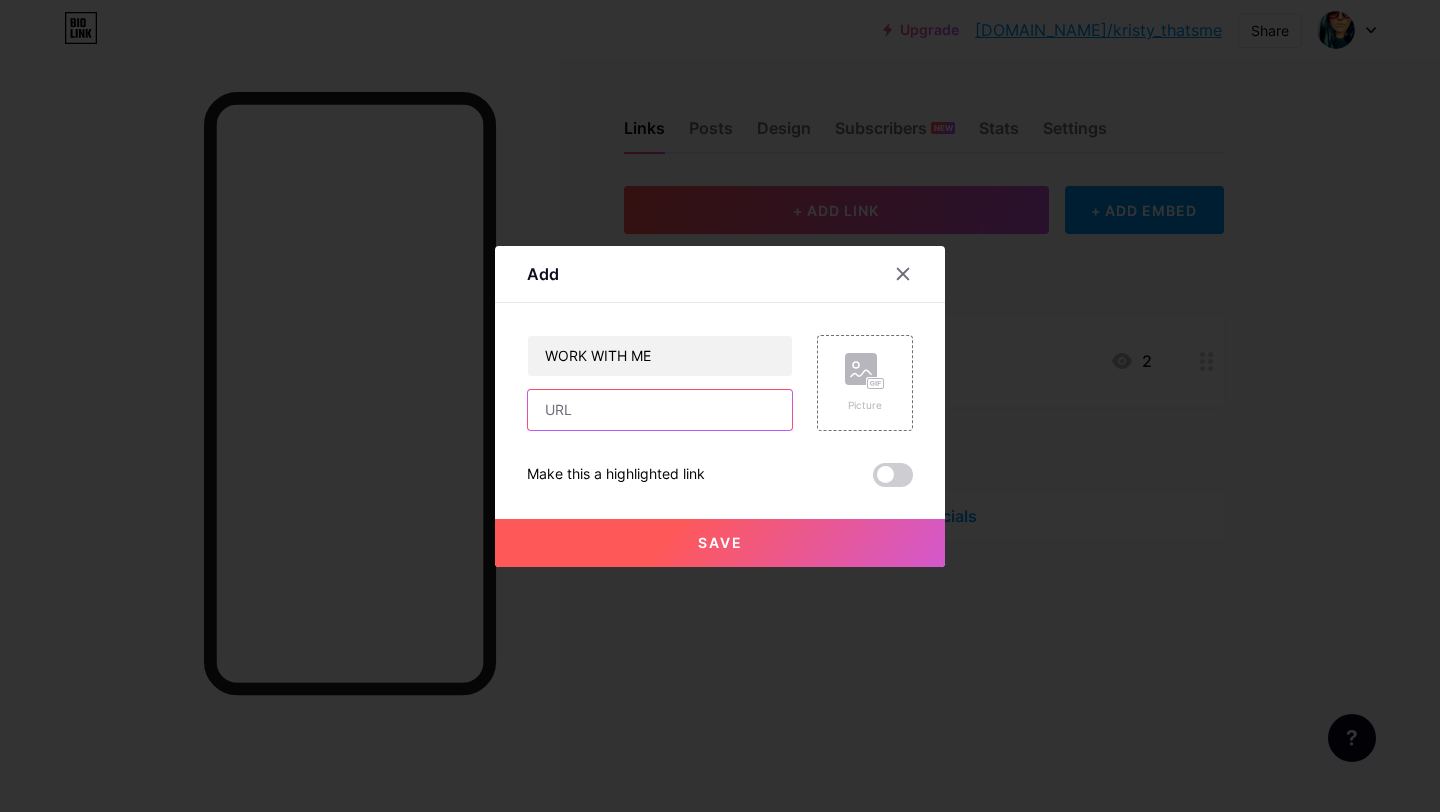 click at bounding box center (660, 410) 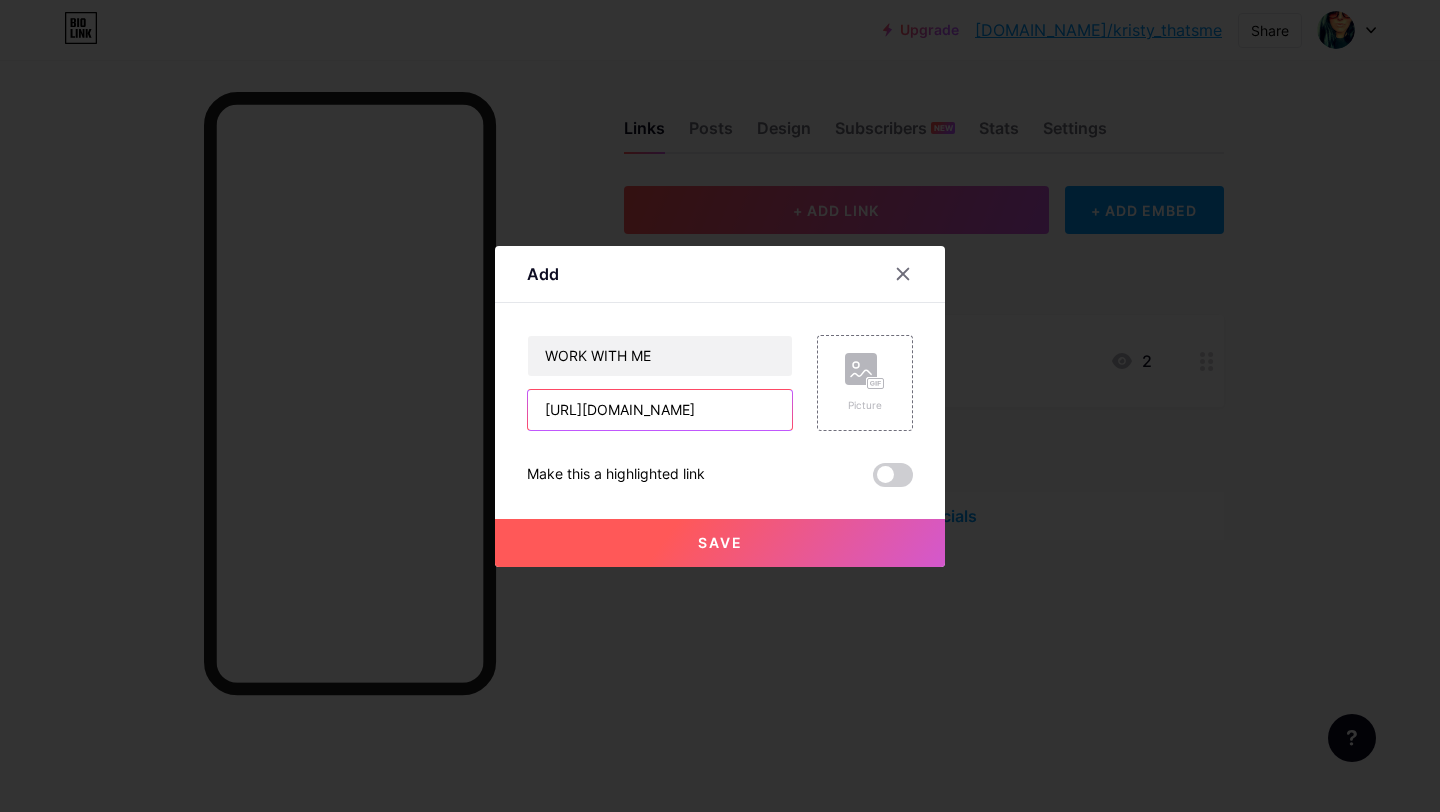 scroll, scrollTop: 0, scrollLeft: 337, axis: horizontal 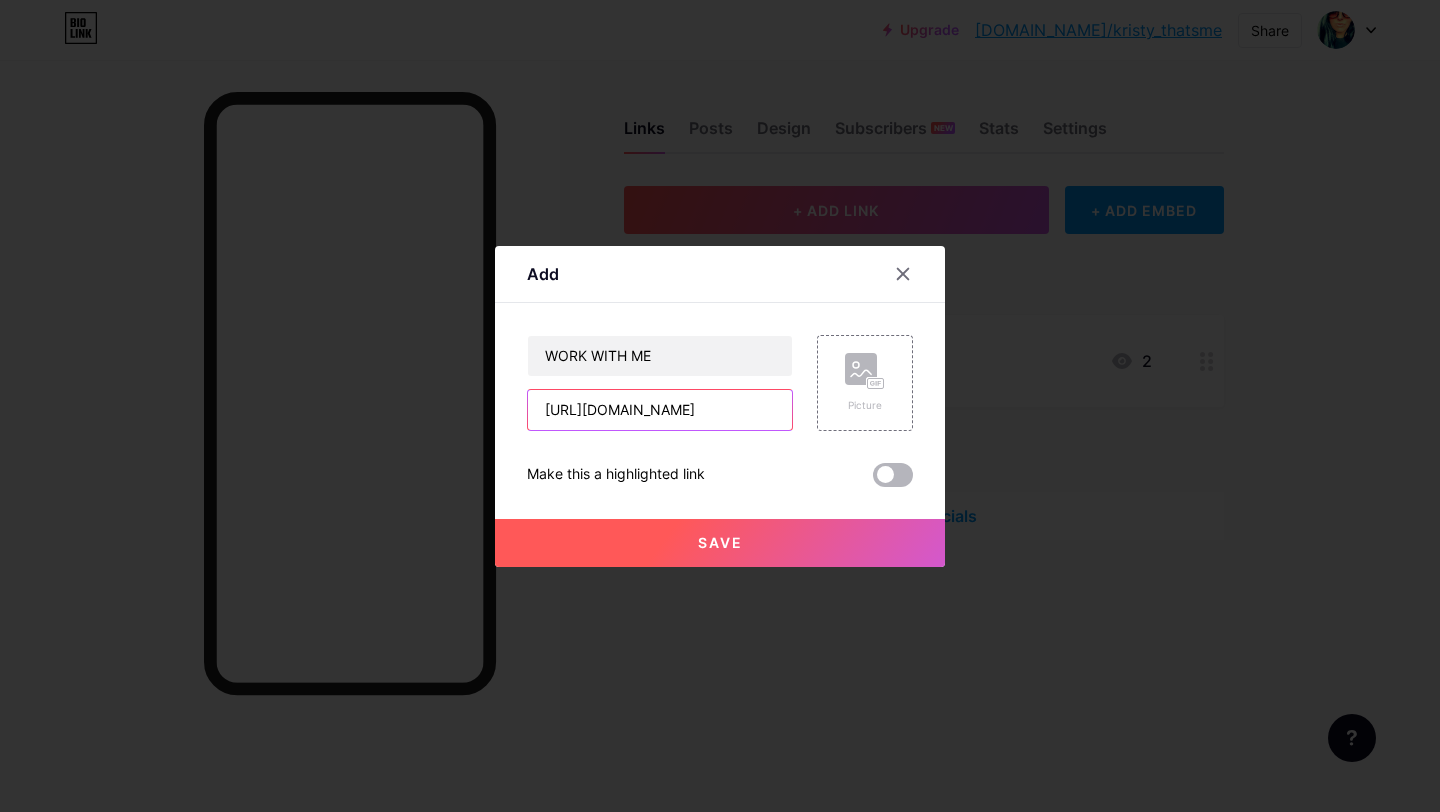 type on "[URL][DOMAIN_NAME]" 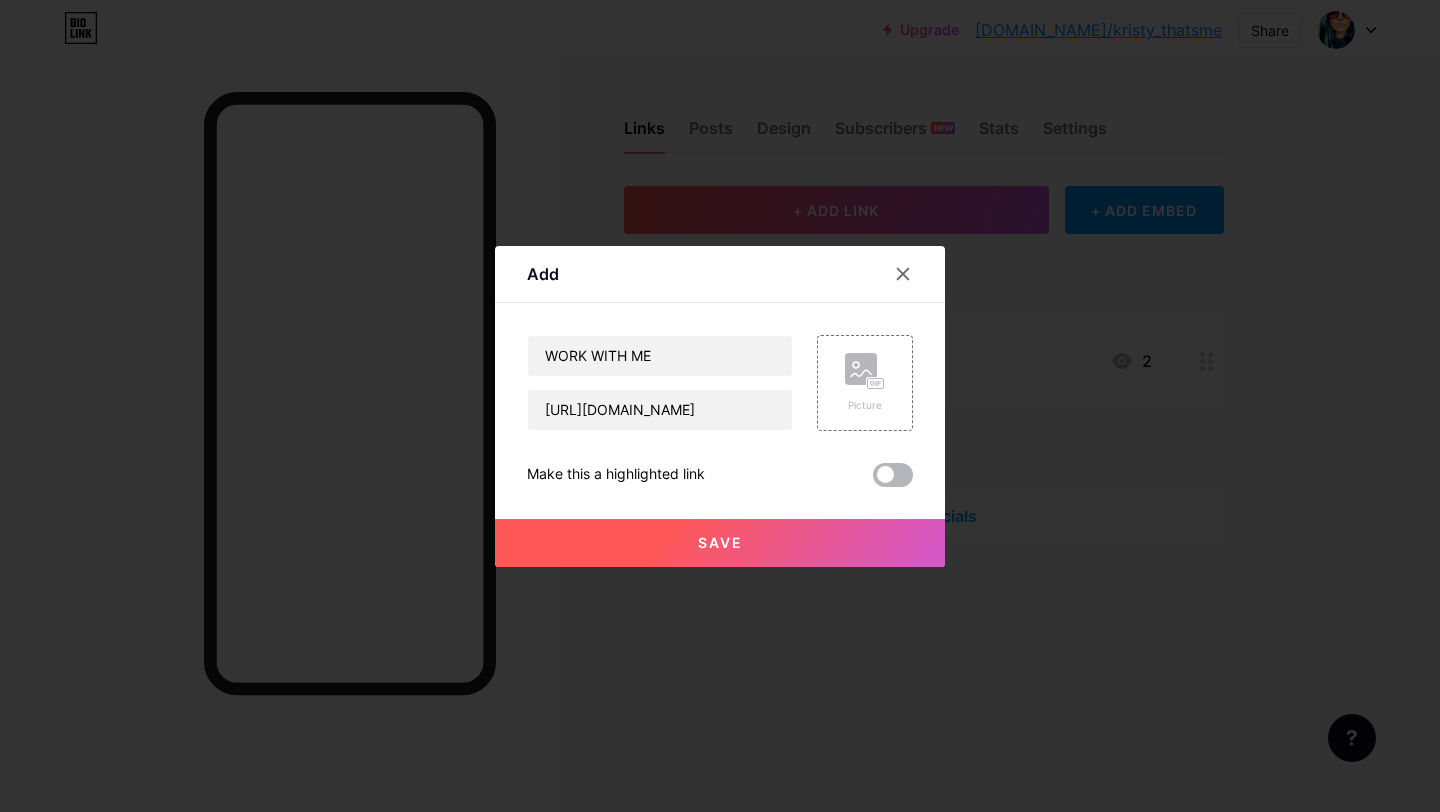 scroll, scrollTop: 0, scrollLeft: 0, axis: both 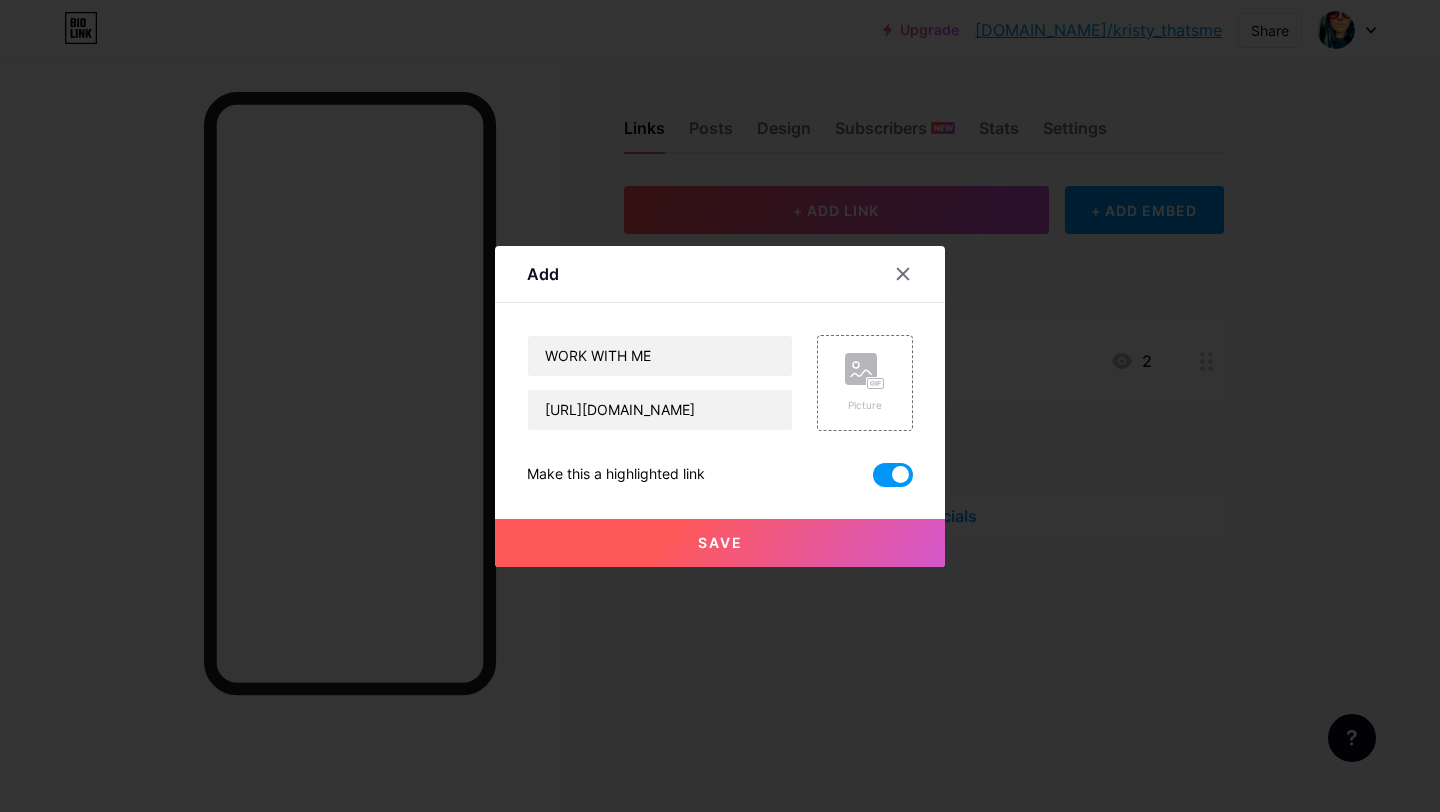 click on "Save" at bounding box center [720, 542] 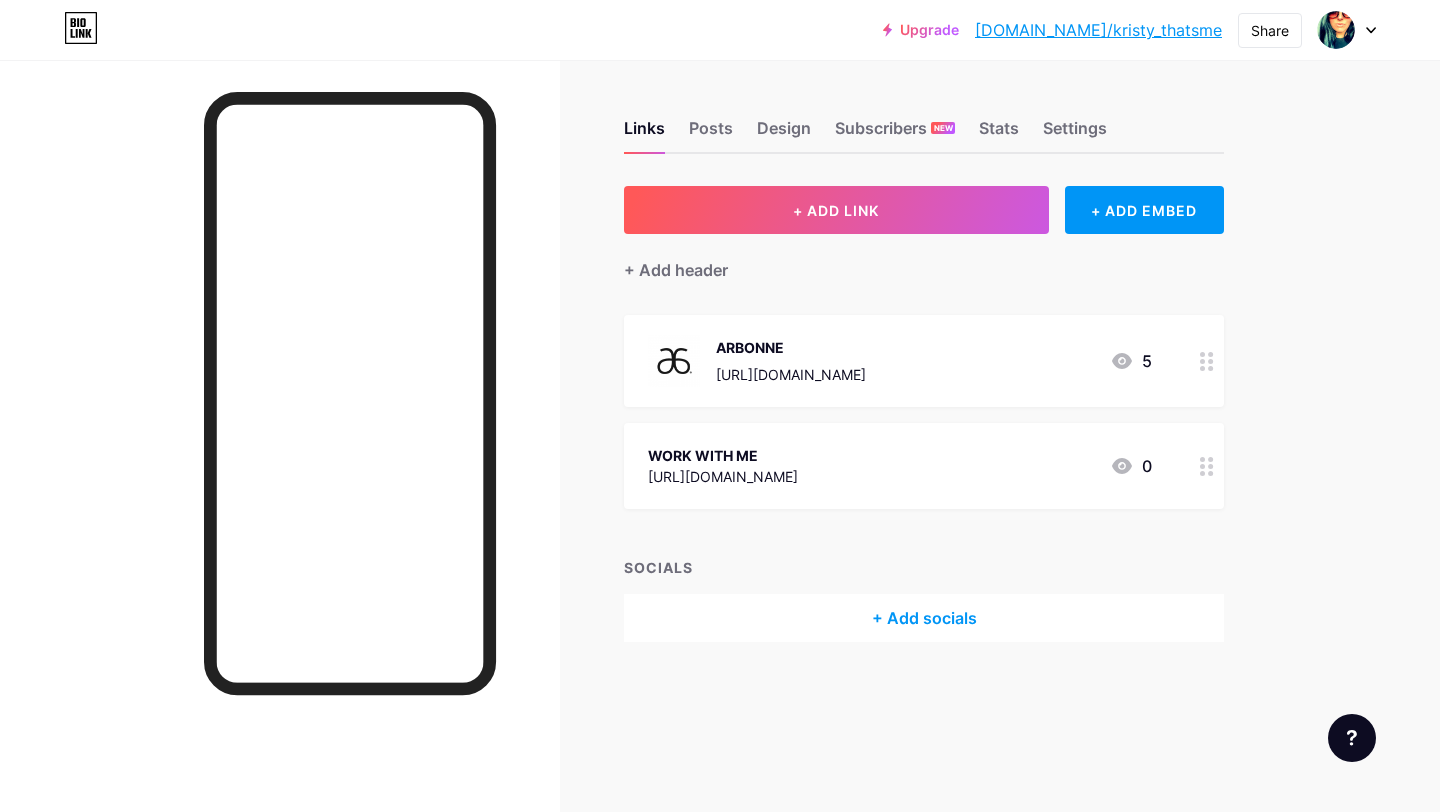 click 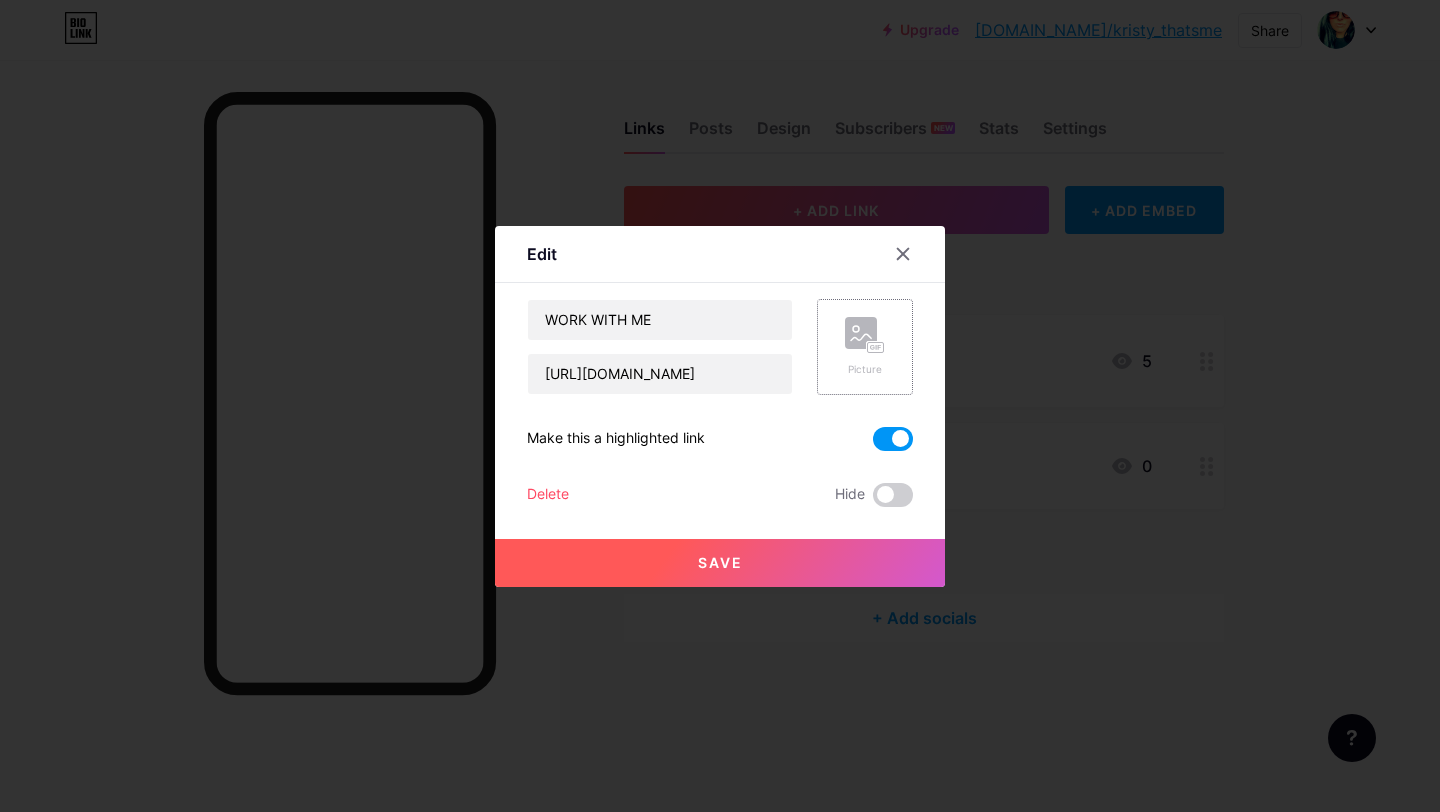 click 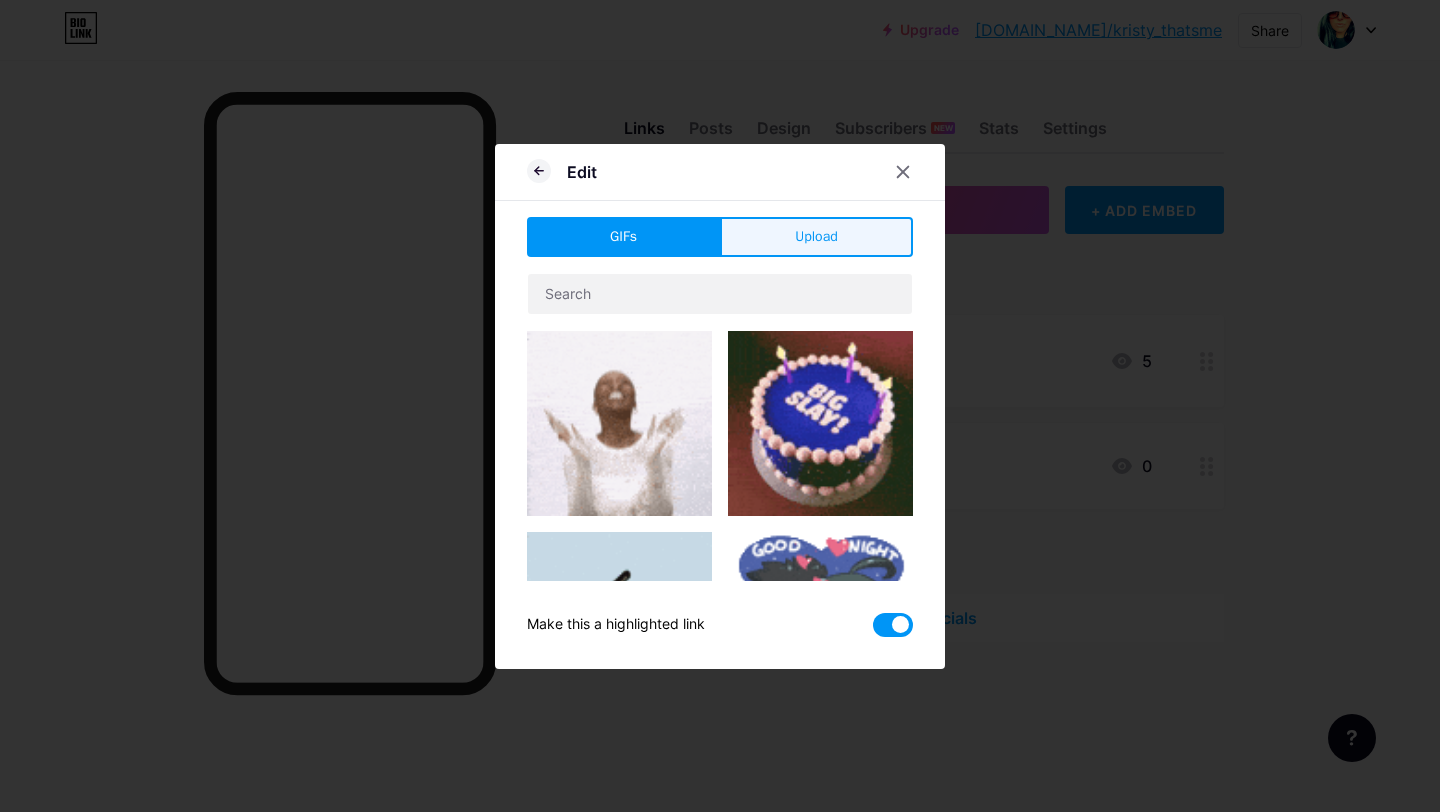 click on "Upload" at bounding box center (816, 236) 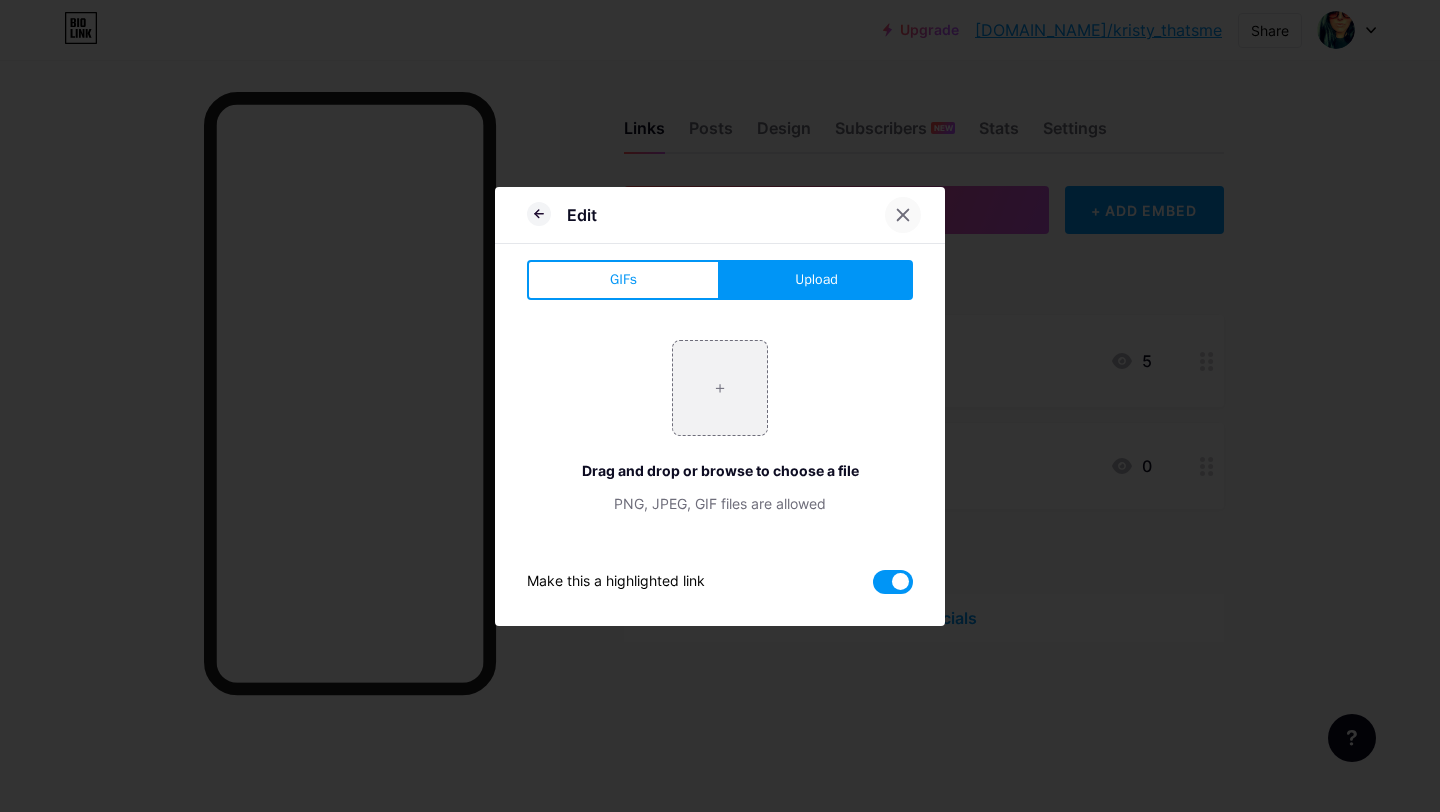 click 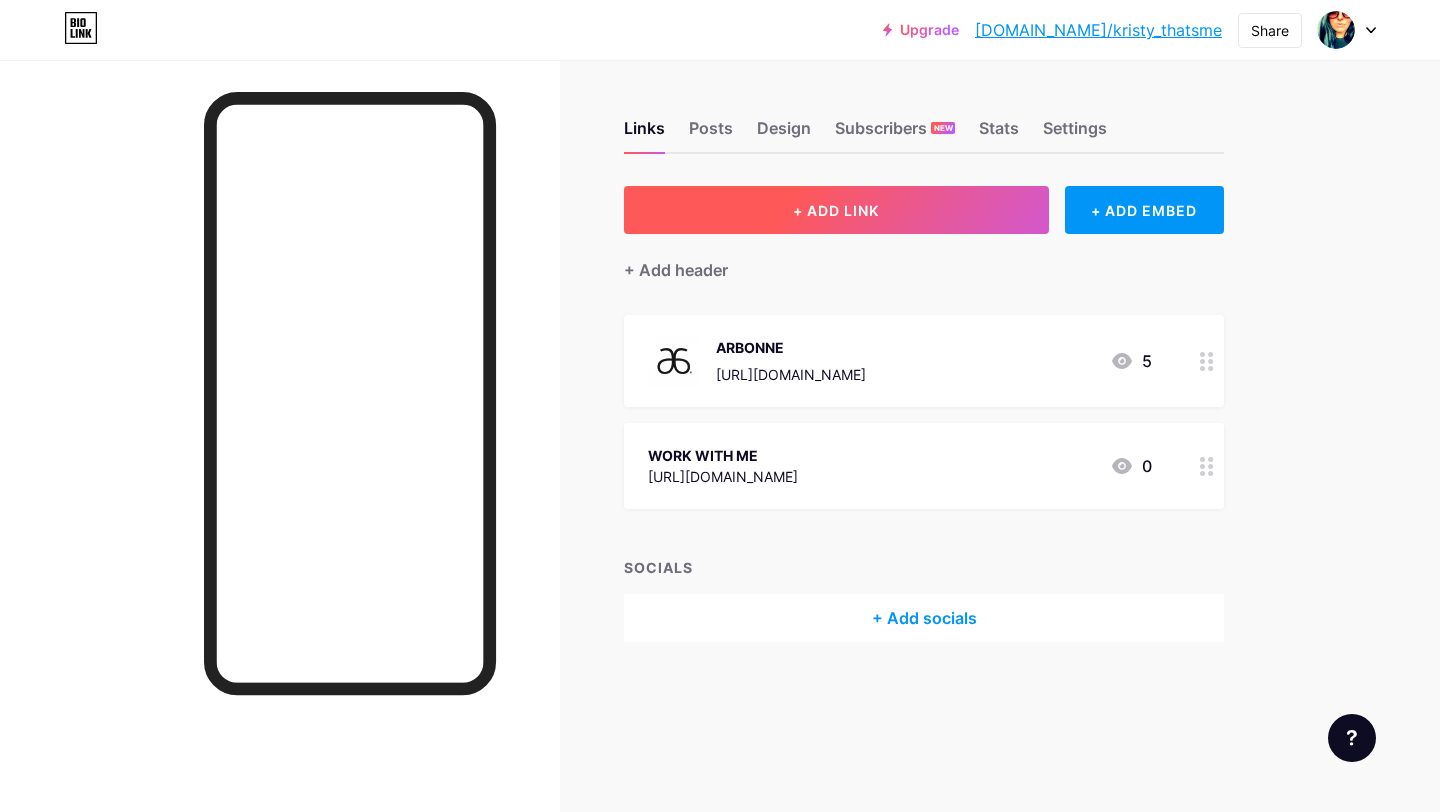 click on "+ ADD LINK" at bounding box center [836, 210] 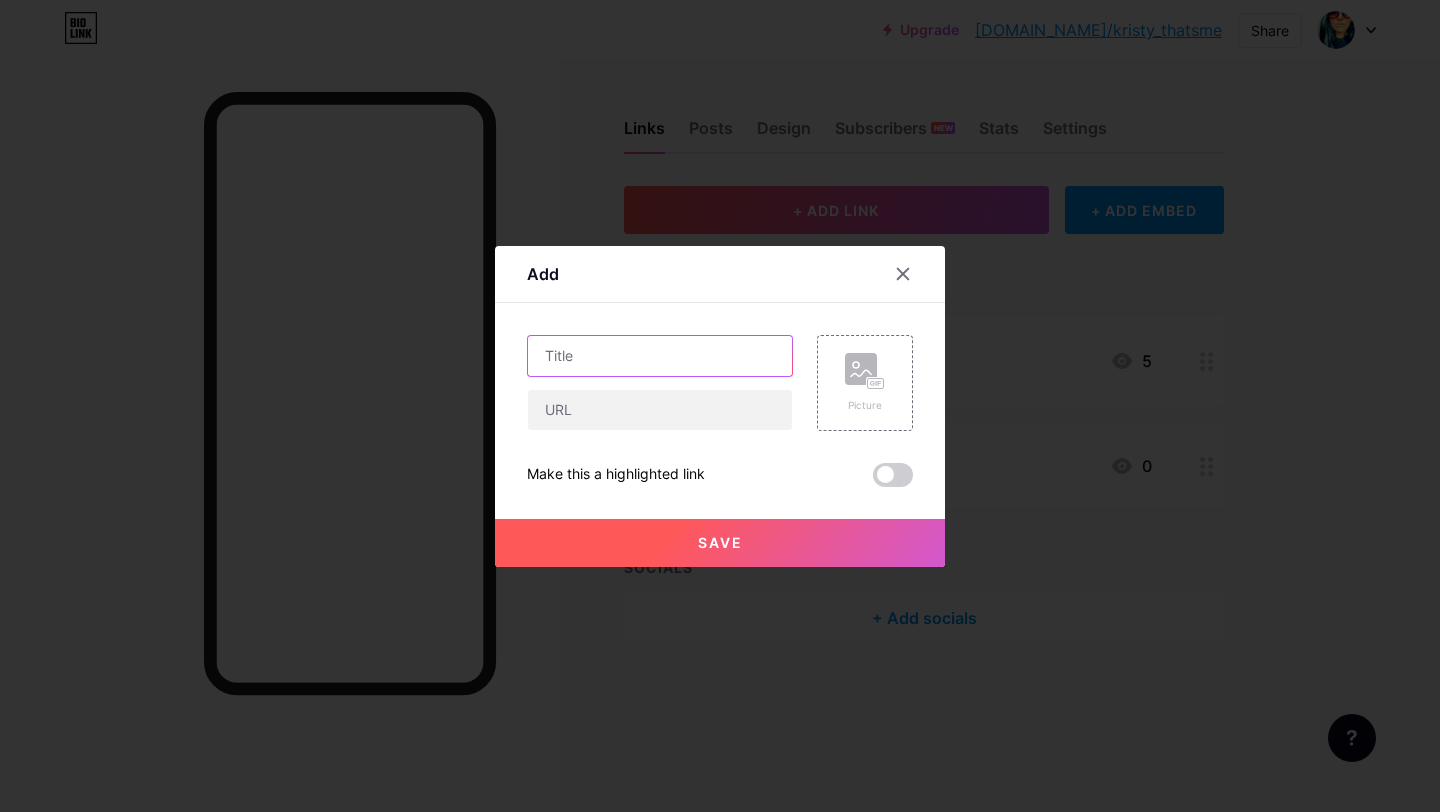 click at bounding box center (660, 356) 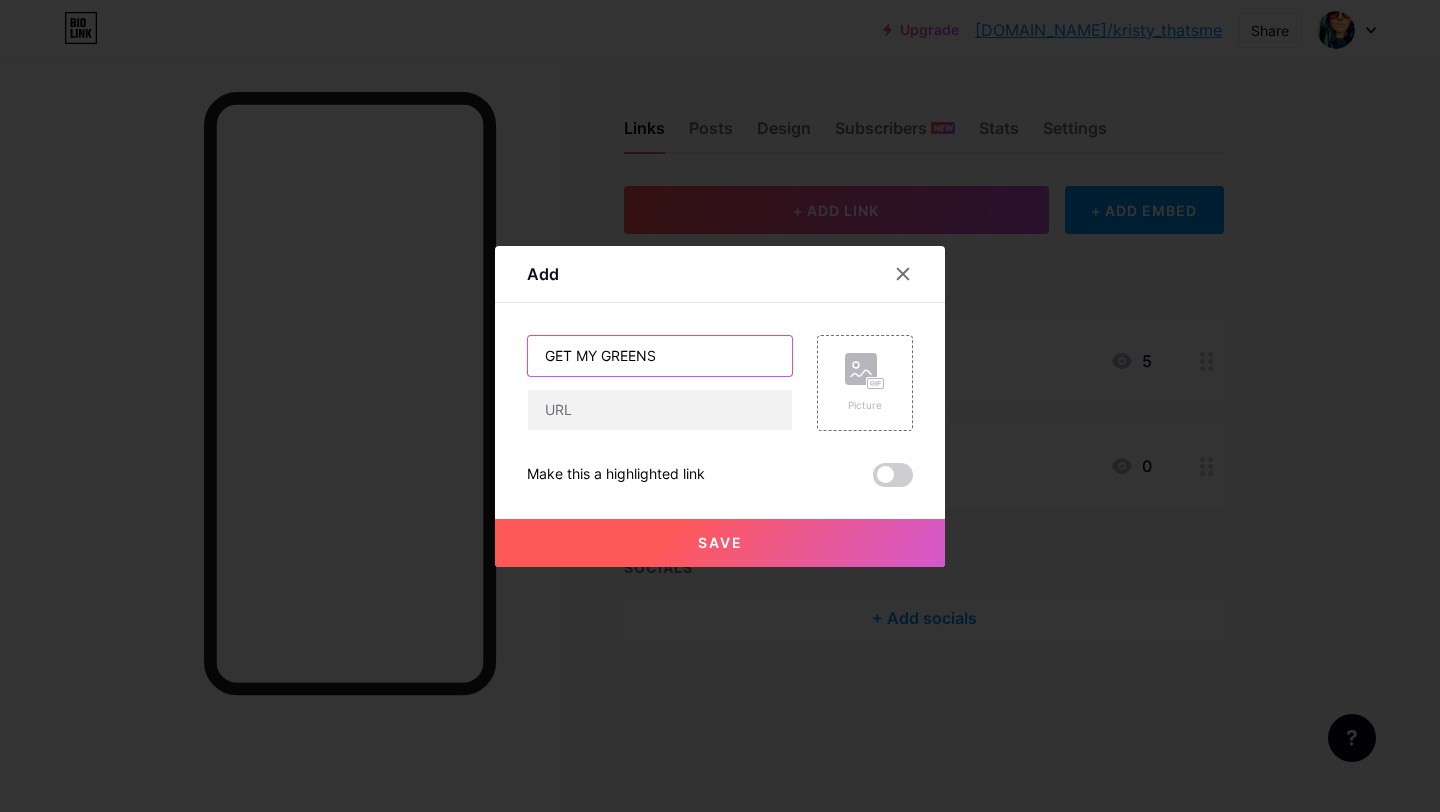 type on "GET MY GREENS" 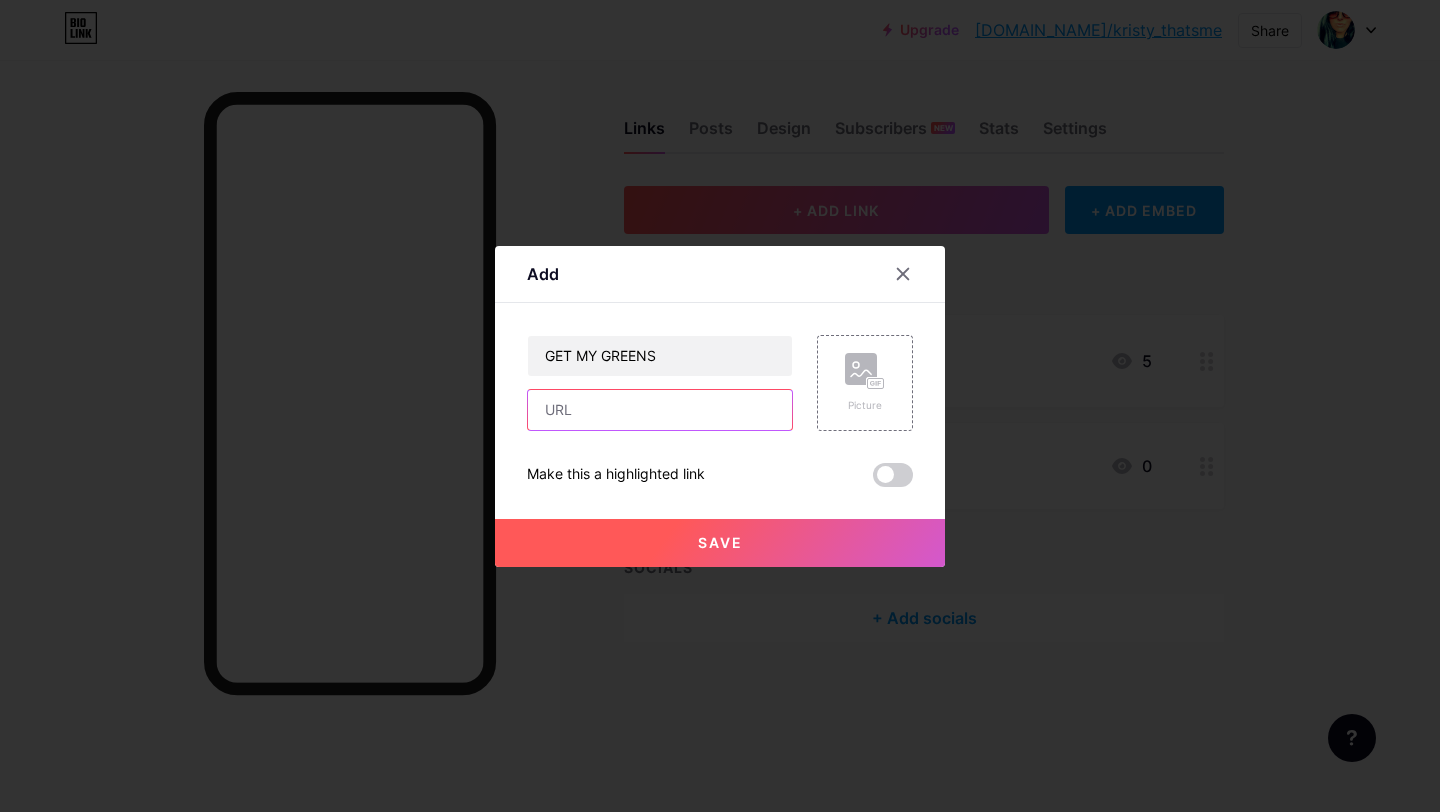 click at bounding box center [660, 410] 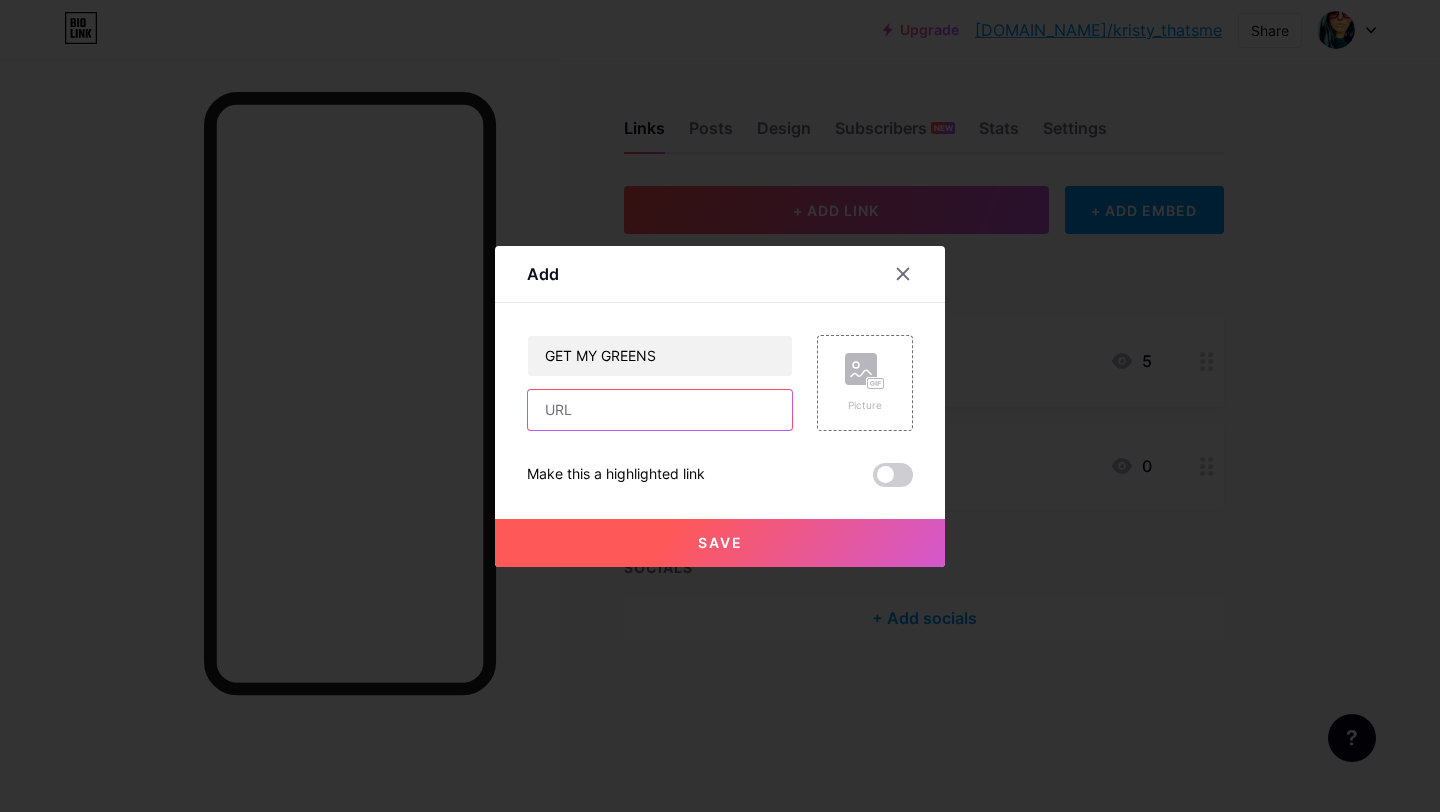 paste on "https://www.arbonne.com/au/en/arb/KristyHorsburgh/shop-all/nutrition/stick-packs/greensynergy-elixir%e2%84%a2---citrus-flavour/p/6106%20AU?siteUid=AU&siteName=Arbonne+AU+Site&pageTitle=Product+Details+Page+%7C+Arbonne+AU+Site&canonicalUrl=https%3A%2F%2Fwww.arbonne.com%2Fau%2Fen%2Fshop-all%2Fnutrition%2Fstick-packs%2Fgreensynergy-elixir%25e2%2584%25a2---citrus-flavour%2Fp%2F6106+AU&metaTitle=GreenSynergy+Elixir%E2%84%A2+-+Citrus+Flavour+%7C+Shop-All%2FNutrition%2FStick-Packs&pageType=PRODUCT&seoName=GreenSynergy+Elixir%E2%84%A2+-+Citrus+Flavour&seoDescription=GreenSynergy+Elixir%E2%84%A2+-+Citrus+Flavour&seoProductImageUrl=%2Fmedias%2F6106-AU-01-GSE-75x75.png%3Fcontext%3DbWFzdGVyfGltYWdlc3w1MDkwfGltYWdlL3BuZ3xhRE14TDJnNU55ODVOVEF4TXpFNE1URTVORFUwTHpZeE1EWmZRVlZmTURGZlIxTkZYemMxZURjMUxuQnVad3xmNzdmYjNjMjc4ODJmODRmM2VkYTg3ZDVkZDZiNjdmNmZhZjY2ZmIxZDllMDg0NzVmZDA4M2E4NDdkZTY3YmZh&seoBrand=Nutrition&seoContextPath=https%3A%2F%2Fwww.arbonne.com%2Fau%2Fen%2Farb%2FKristyHorsburgh&isBackToTopAvailable=true&isAssista..." 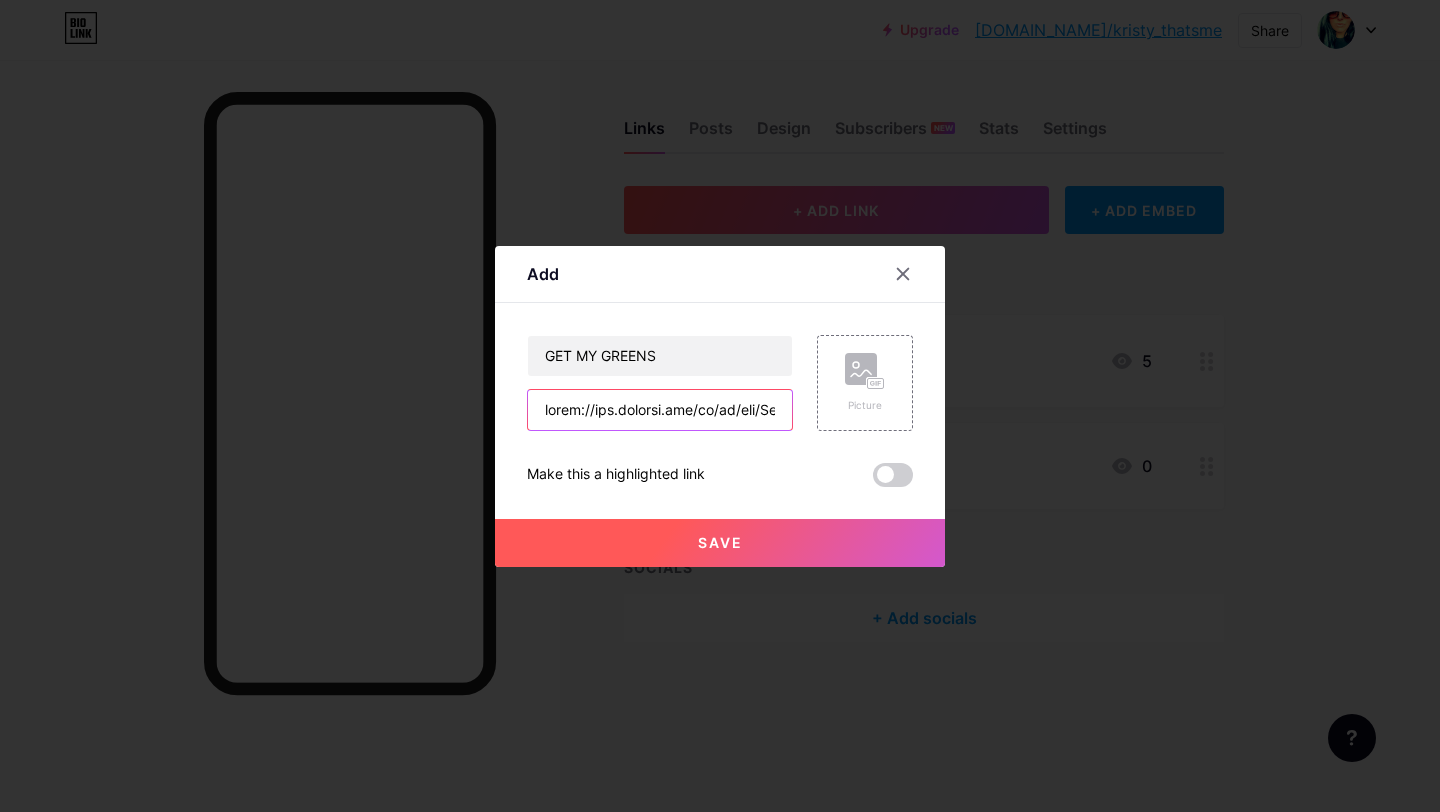 scroll, scrollTop: 0, scrollLeft: 16093, axis: horizontal 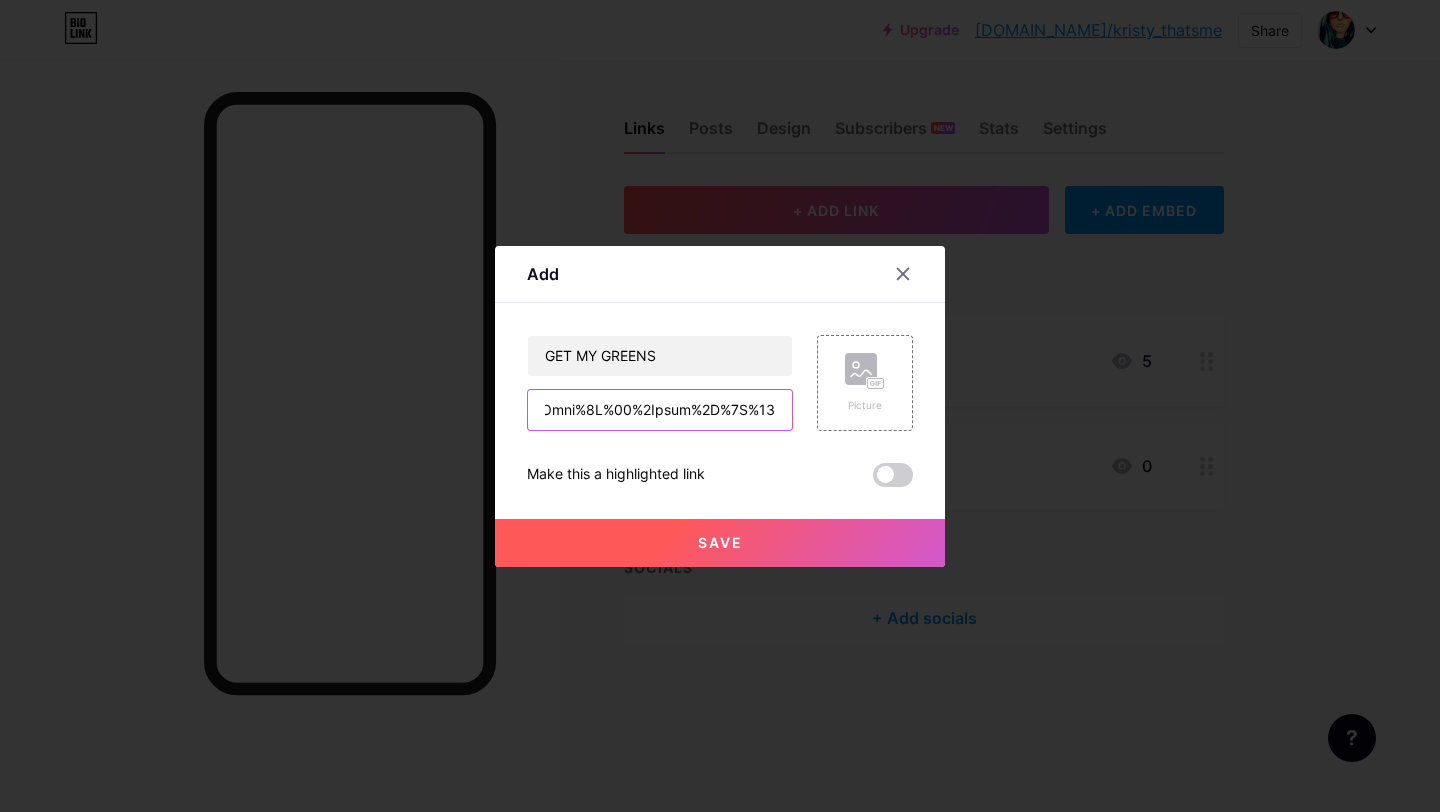 type on "https://www.arbonne.com/au/en/arb/KristyHorsburgh/shop-all/nutrition/stick-packs/greensynergy-elixir%e2%84%a2---citrus-flavour/p/6106%20AU?siteUid=AU&siteName=Arbonne+AU+Site&pageTitle=Product+Details+Page+%7C+Arbonne+AU+Site&canonicalUrl=https%3A%2F%2Fwww.arbonne.com%2Fau%2Fen%2Fshop-all%2Fnutrition%2Fstick-packs%2Fgreensynergy-elixir%25e2%2584%25a2---citrus-flavour%2Fp%2F6106+AU&metaTitle=GreenSynergy+Elixir%E2%84%A2+-+Citrus+Flavour+%7C+Shop-All%2FNutrition%2FStick-Packs&pageType=PRODUCT&seoName=GreenSynergy+Elixir%E2%84%A2+-+Citrus+Flavour&seoDescription=GreenSynergy+Elixir%E2%84%A2+-+Citrus+Flavour&seoProductImageUrl=%2Fmedias%2F6106-AU-01-GSE-75x75.png%3Fcontext%3DbWFzdGVyfGltYWdlc3w1MDkwfGltYWdlL3BuZ3xhRE14TDJnNU55ODVOVEF4TXpFNE1URTVORFUwTHpZeE1EWmZRVlZmTURGZlIxTkZYemMxZURjMUxuQnVad3xmNzdmYjNjMjc4ODJmODRmM2VkYTg3ZDVkZDZiNjdmNmZhZjY2ZmIxZDllMDg0NzVmZDA4M2E4NDdkZTY3YmZh&seoBrand=Nutrition&seoContextPath=https%3A%2F%2Fwww.arbonne.com%2Fau%2Fen%2Farb%2FKristyHorsburgh&isBackToTopAvailable=true&isAssista..." 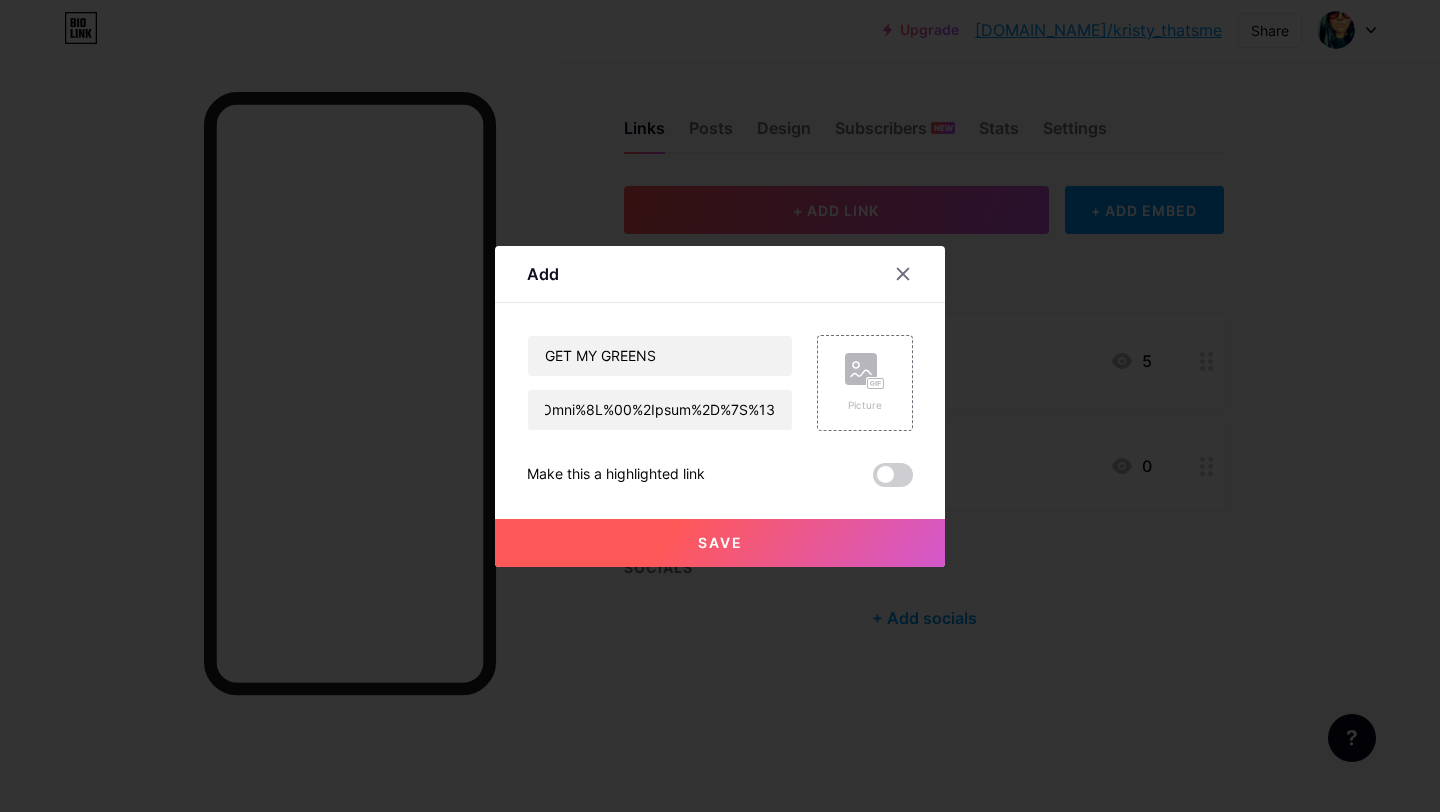click on "Save" at bounding box center [720, 542] 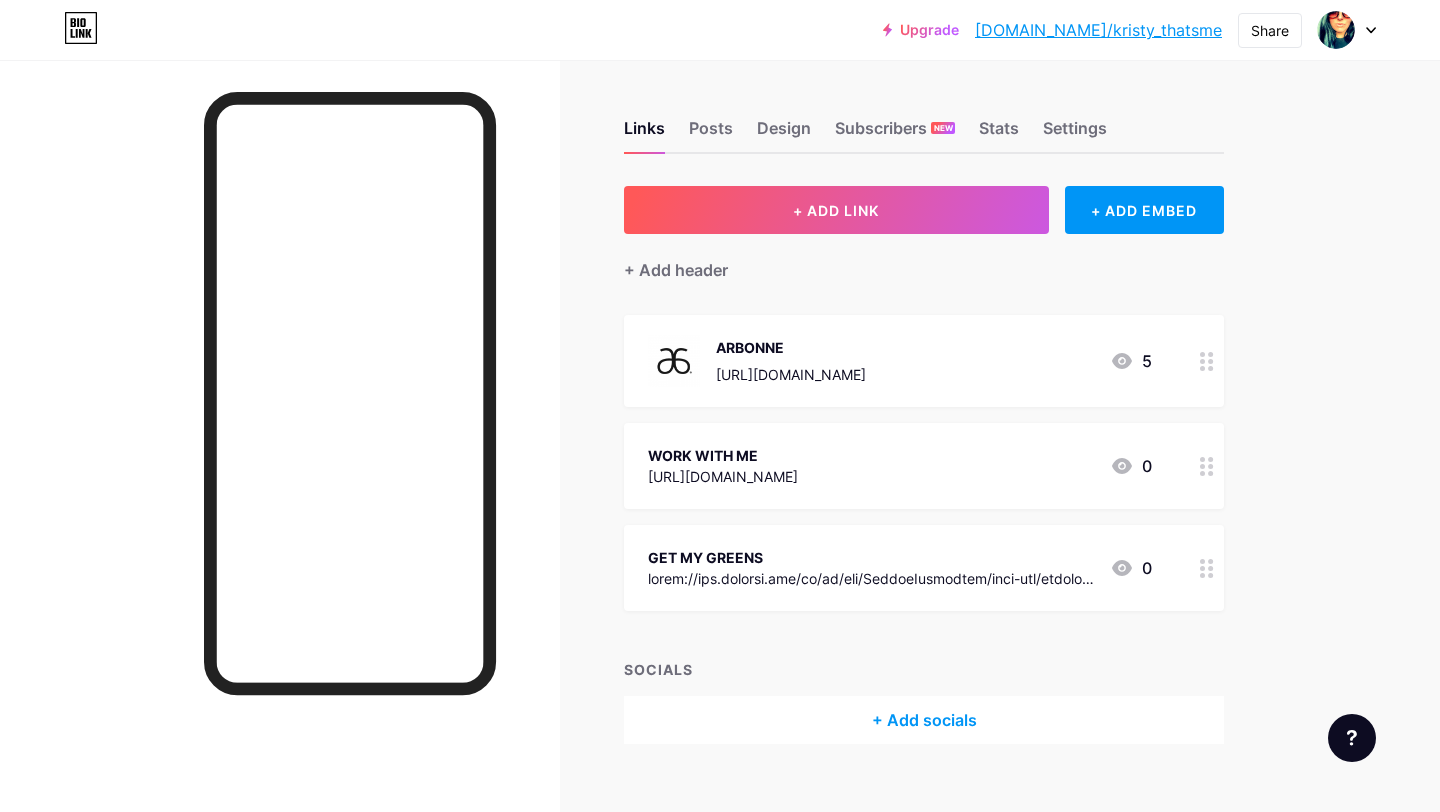 scroll, scrollTop: 0, scrollLeft: 0, axis: both 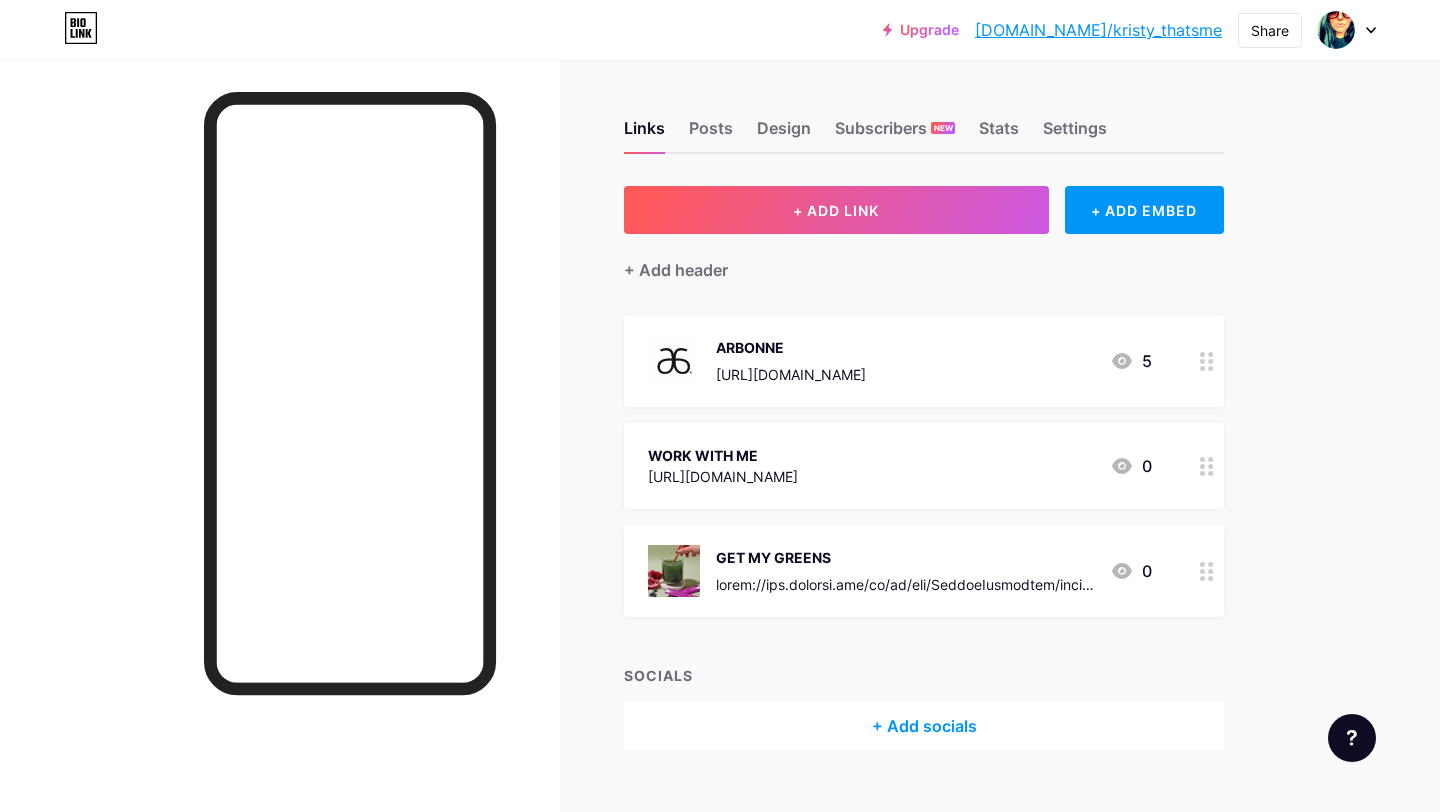 drag, startPoint x: 1174, startPoint y: 466, endPoint x: 1175, endPoint y: 436, distance: 30.016663 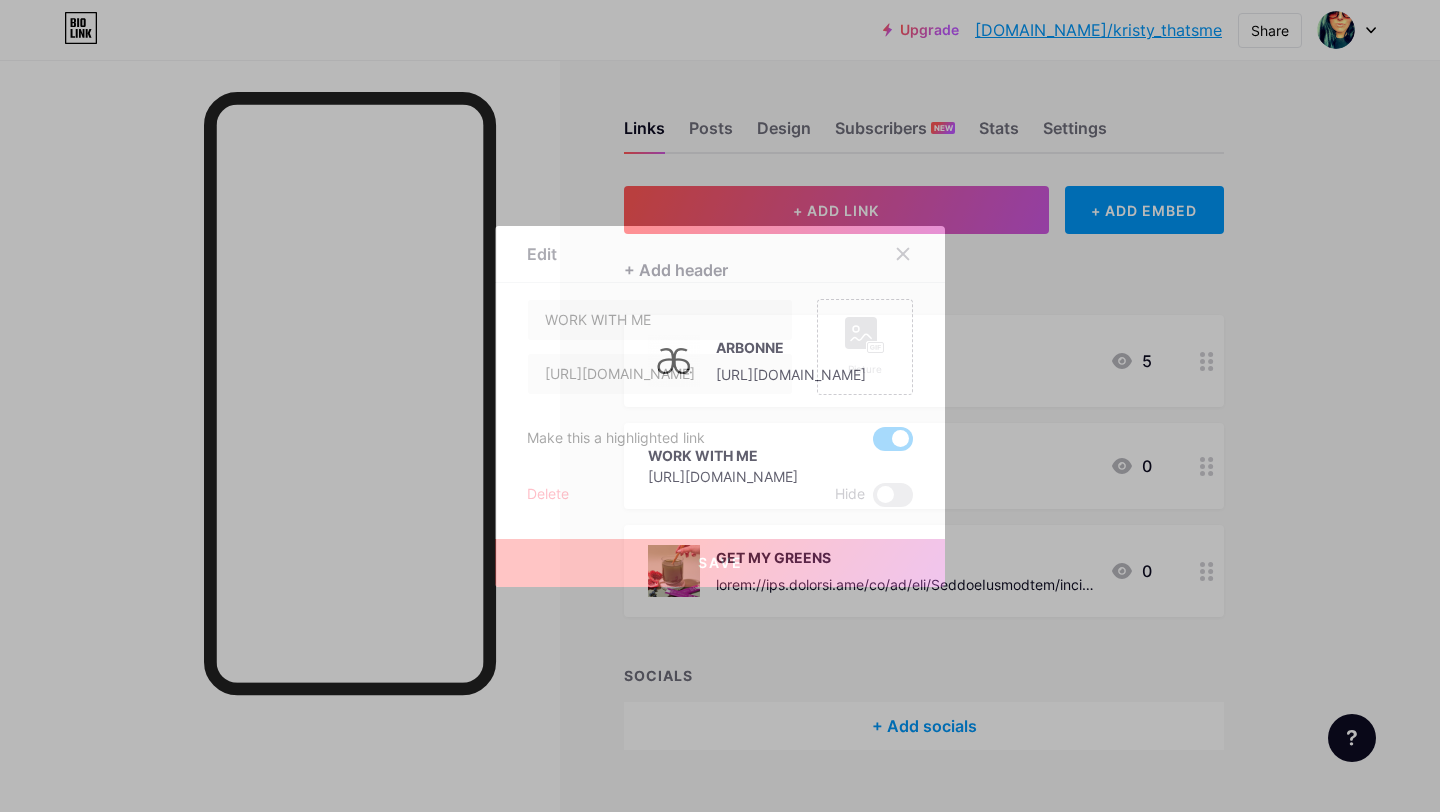click on "Save" at bounding box center (720, 563) 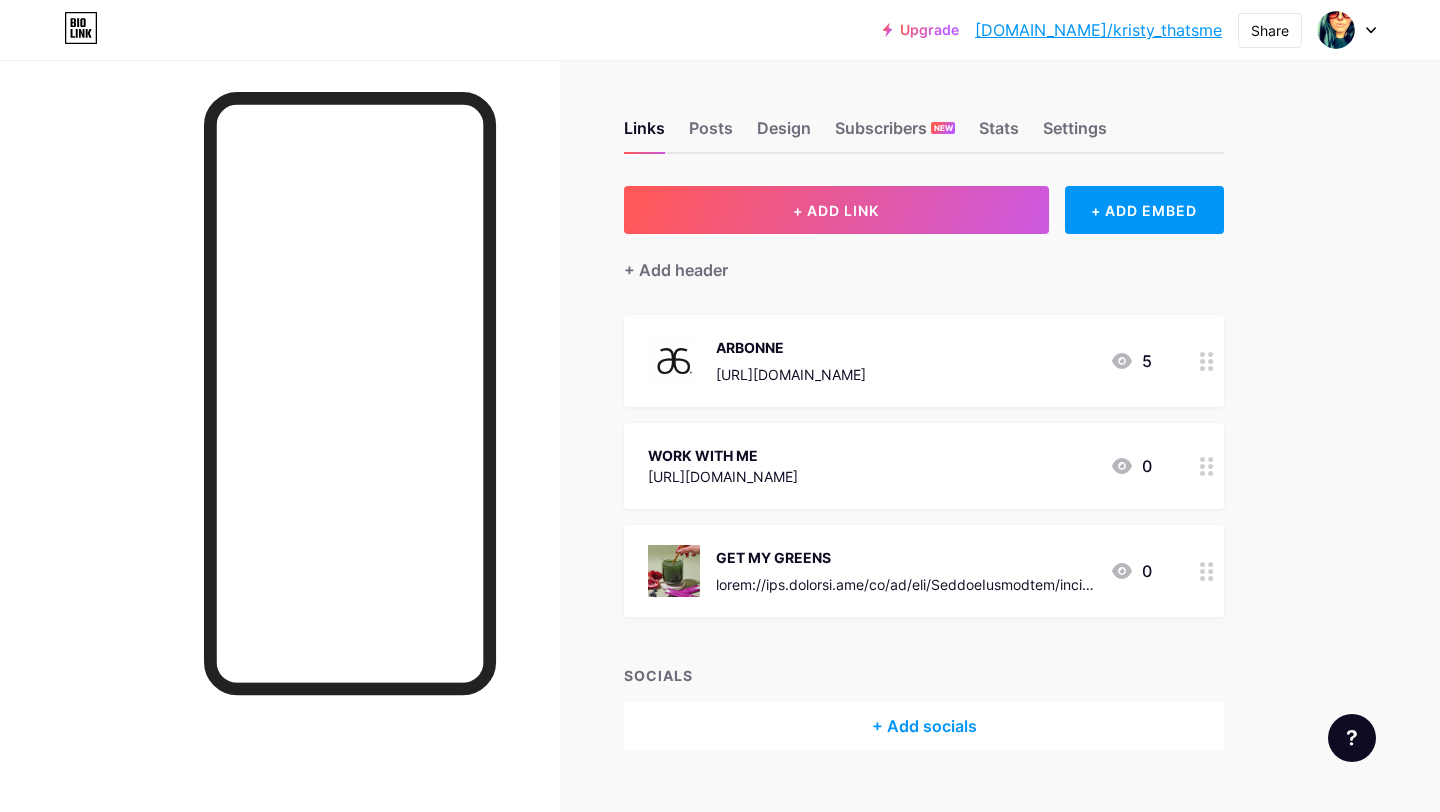 drag, startPoint x: 986, startPoint y: 329, endPoint x: 1052, endPoint y: 351, distance: 69.57011 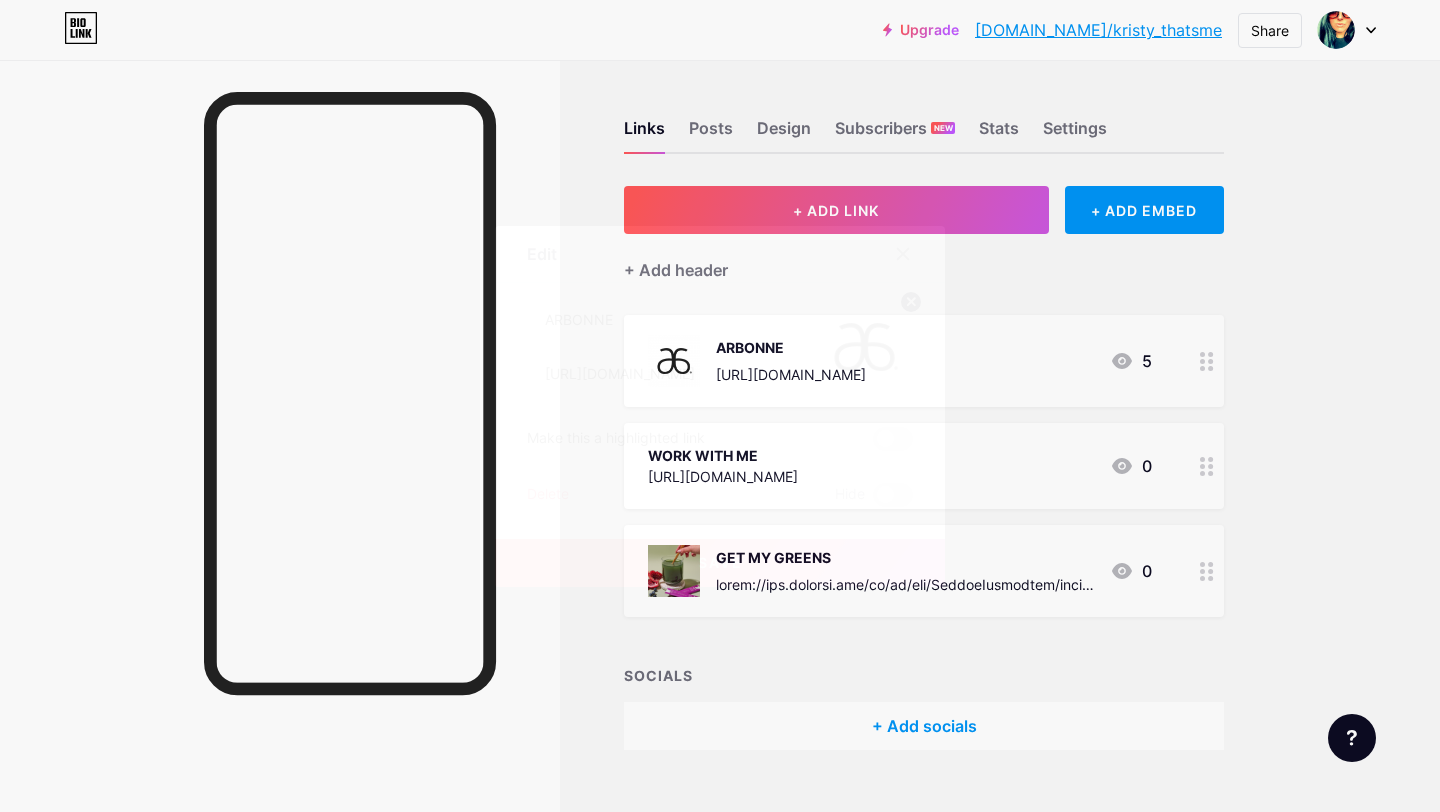 click 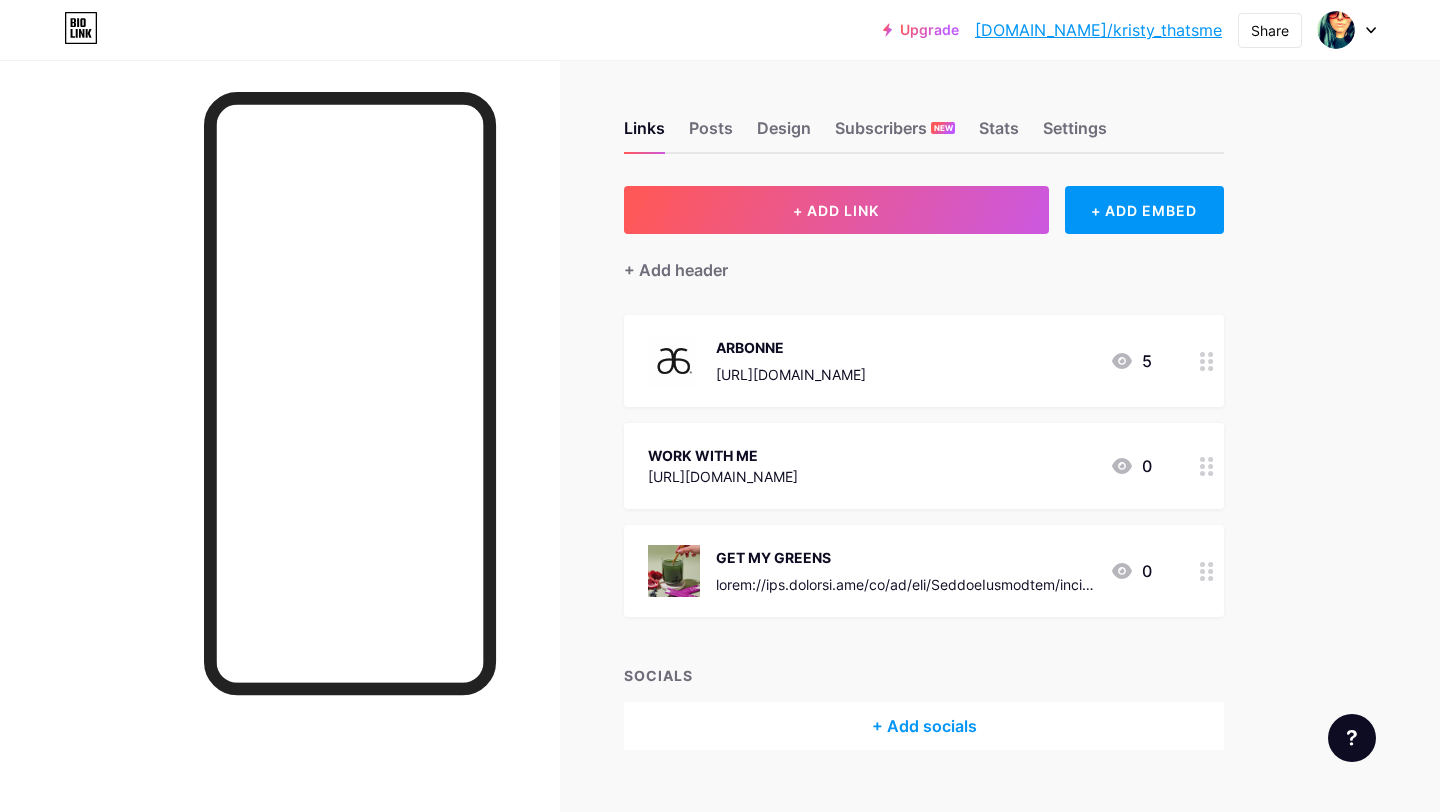 scroll, scrollTop: 0, scrollLeft: 0, axis: both 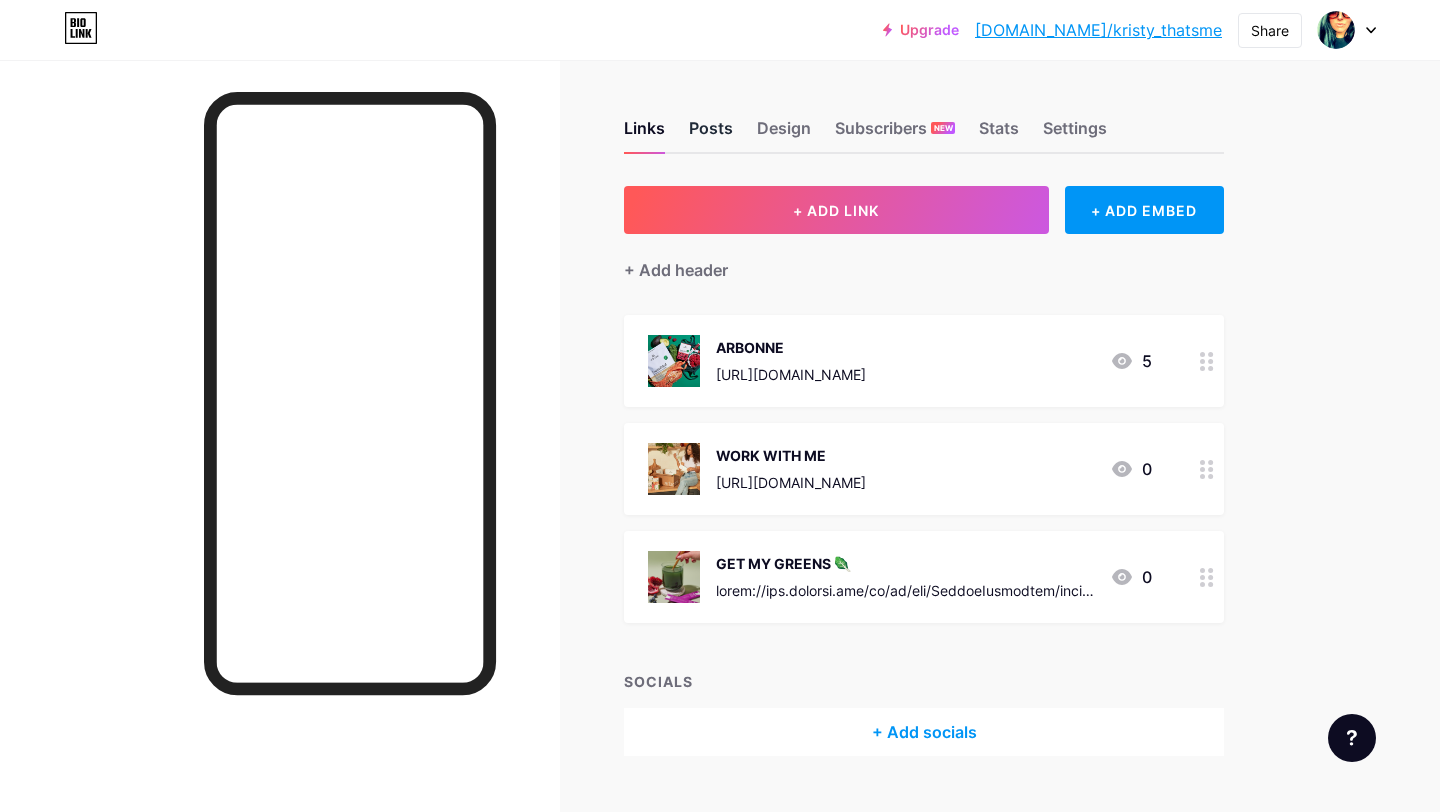 click on "Posts" at bounding box center [711, 134] 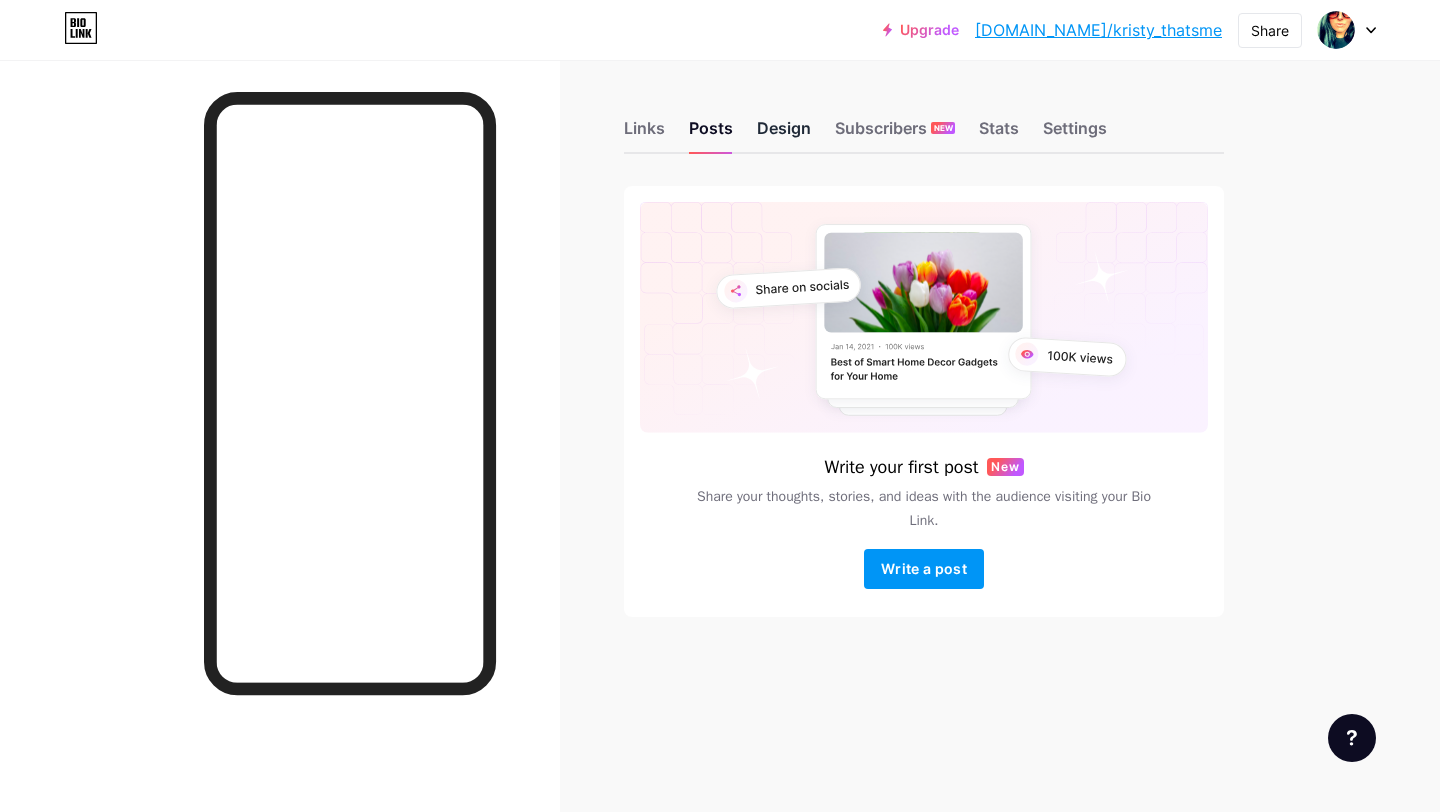 click on "Design" at bounding box center [784, 134] 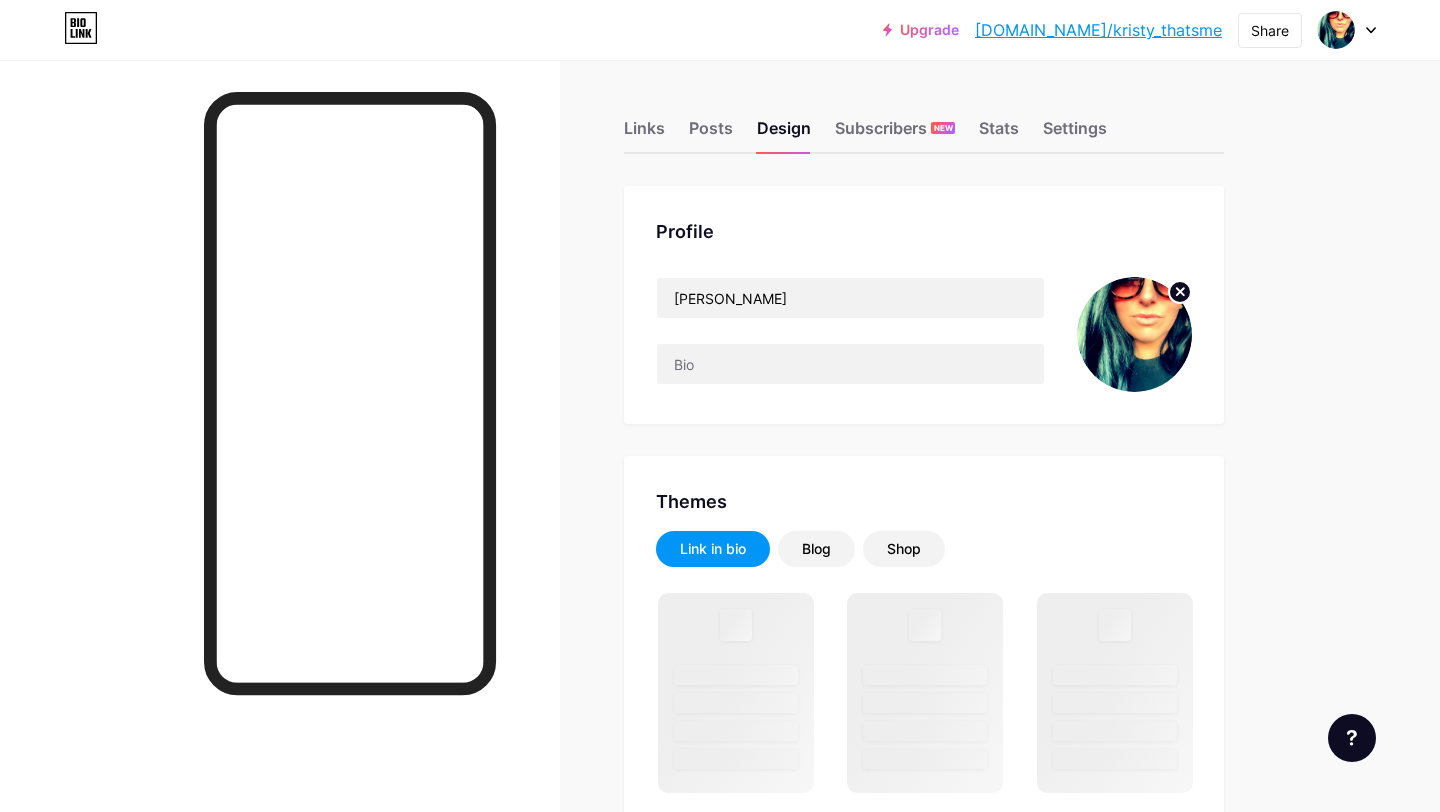 click on "Links
Posts
Design
Subscribers
NEW
Stats
Settings     Profile   kristy                       Themes   Link in bio   Blog   Shop                                       Changes saved       Position to display socials                 Top                     Bottom
Disable Bio Link branding
Will hide the Bio Link branding from homepage     Display Share button
Enables social sharing options on your page including a QR code.   Changes saved           Feature requests             Help center         Contact support" at bounding box center (654, 1246) 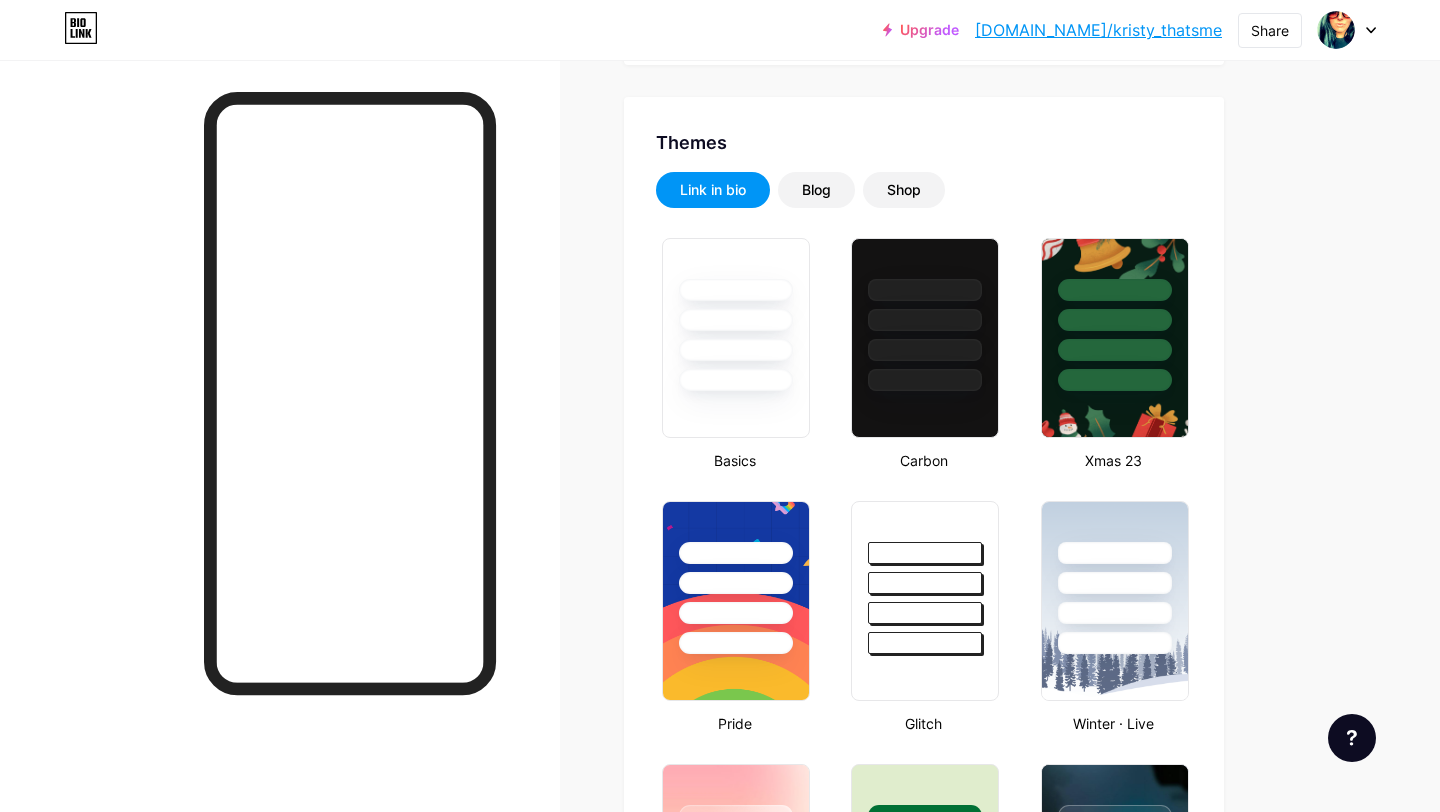 scroll, scrollTop: 360, scrollLeft: 0, axis: vertical 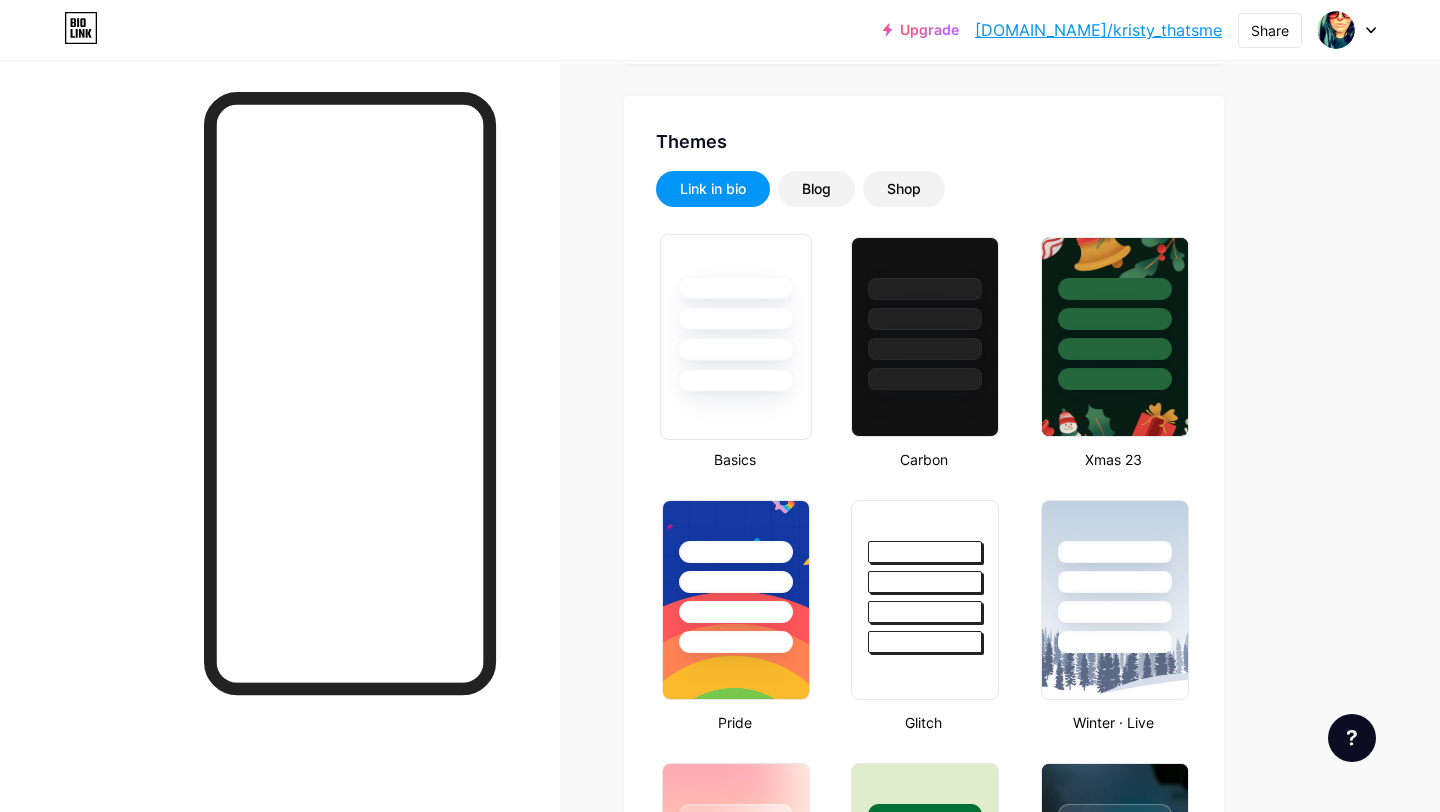 click at bounding box center (735, 318) 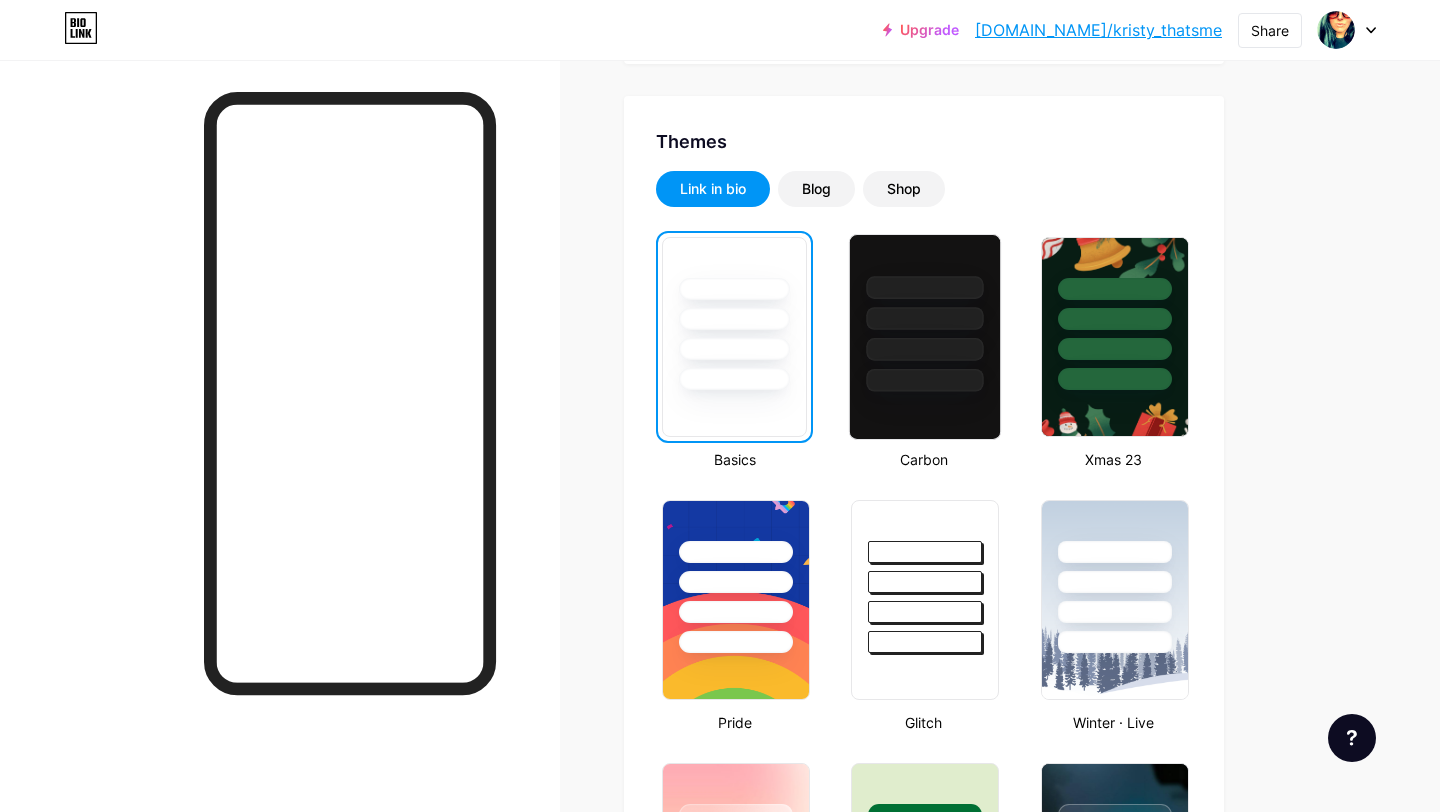 click at bounding box center [925, 318] 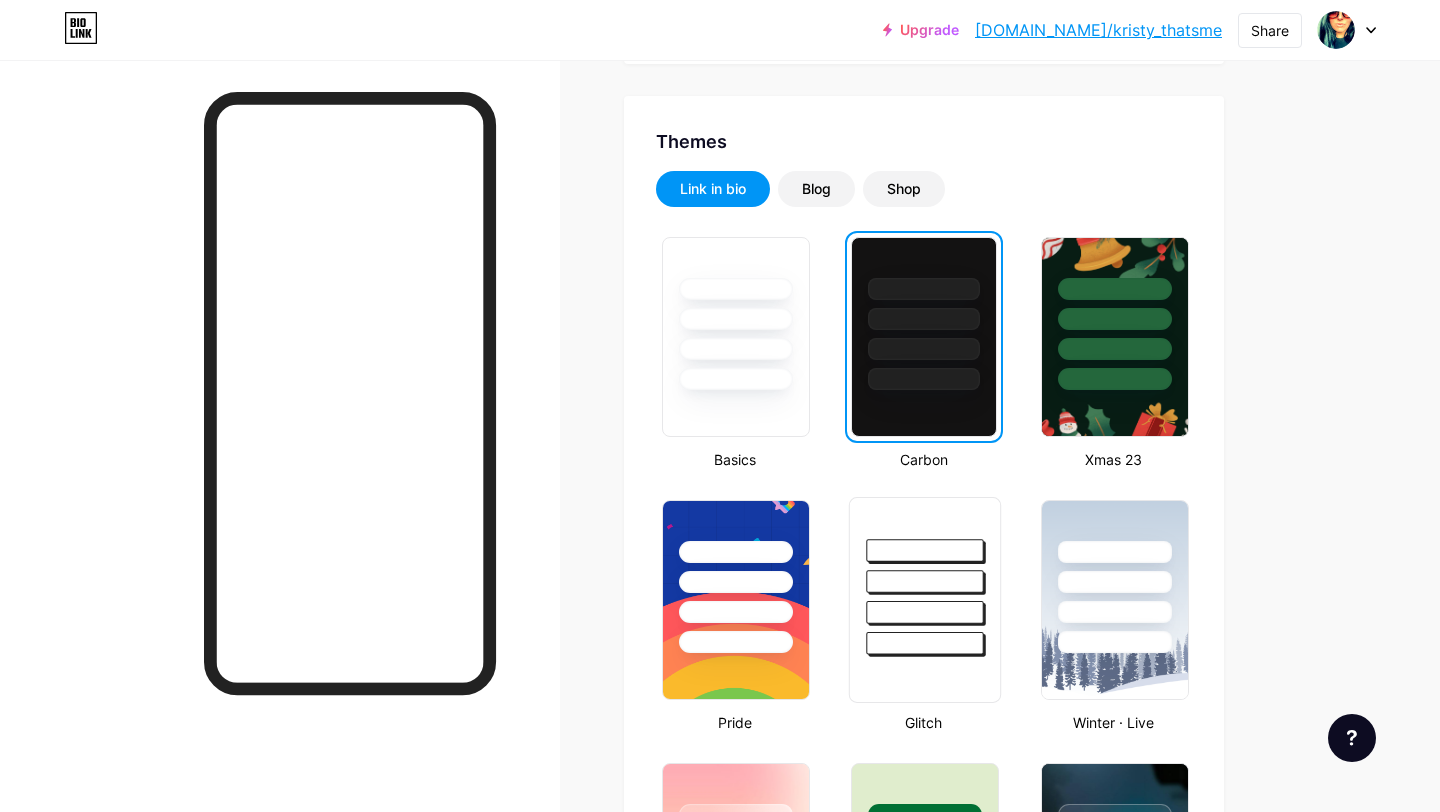 click at bounding box center (925, 576) 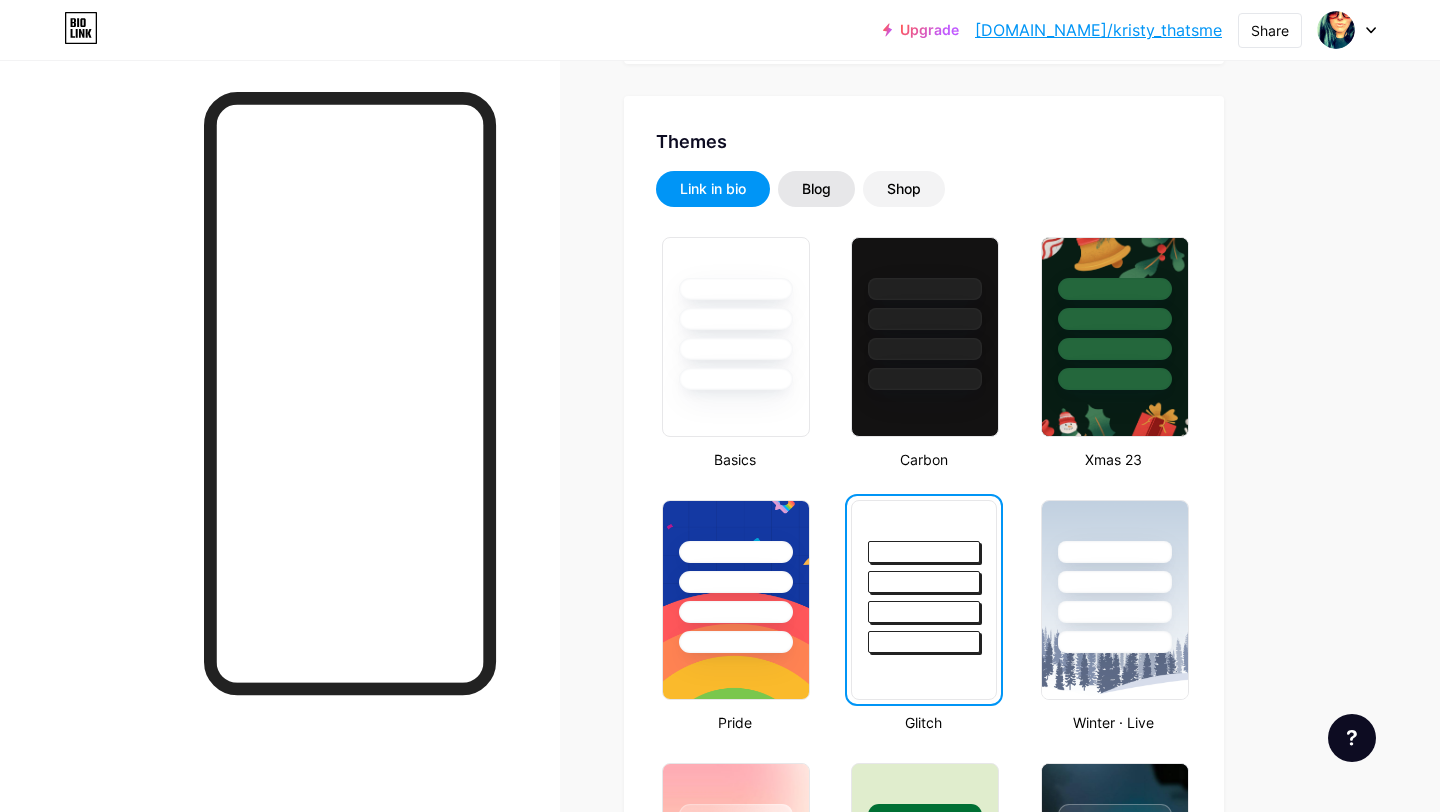 click on "Blog" at bounding box center (816, 189) 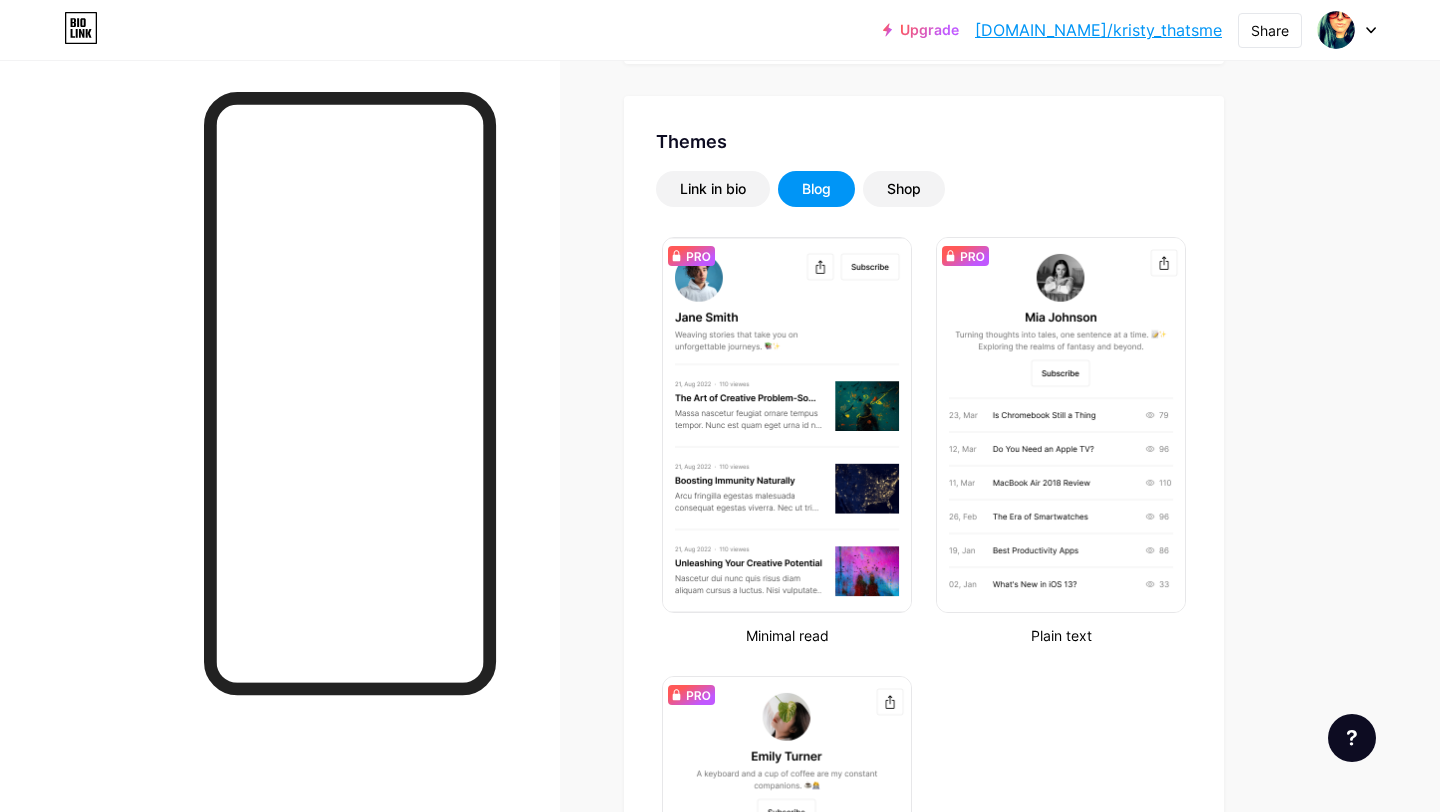 click on "Links
Posts
Design
Subscribers
NEW
Stats
Settings     Profile   kristy                       Themes   Link in bio   Blog   Shop         Minimal read               Plain text               Newsletter                   Changes saved       Position to display socials                 Top                     Bottom
Disable Bio Link branding
Will hide the Bio Link branding from homepage     Display Share button
Enables social sharing options on your page including a QR code.   Changes saved           Feature requests             Help center         Contact support" at bounding box center [654, 755] 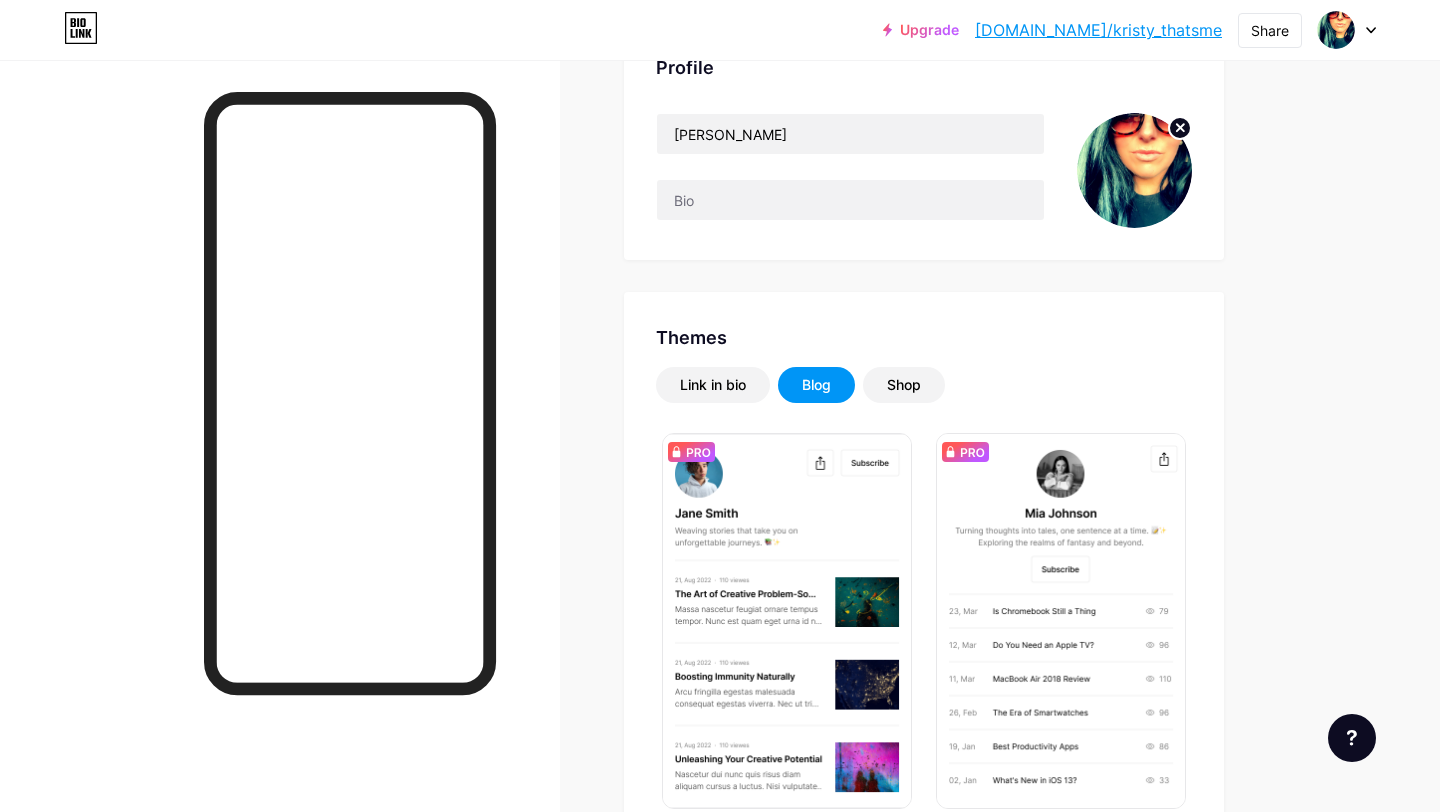 scroll, scrollTop: 160, scrollLeft: 0, axis: vertical 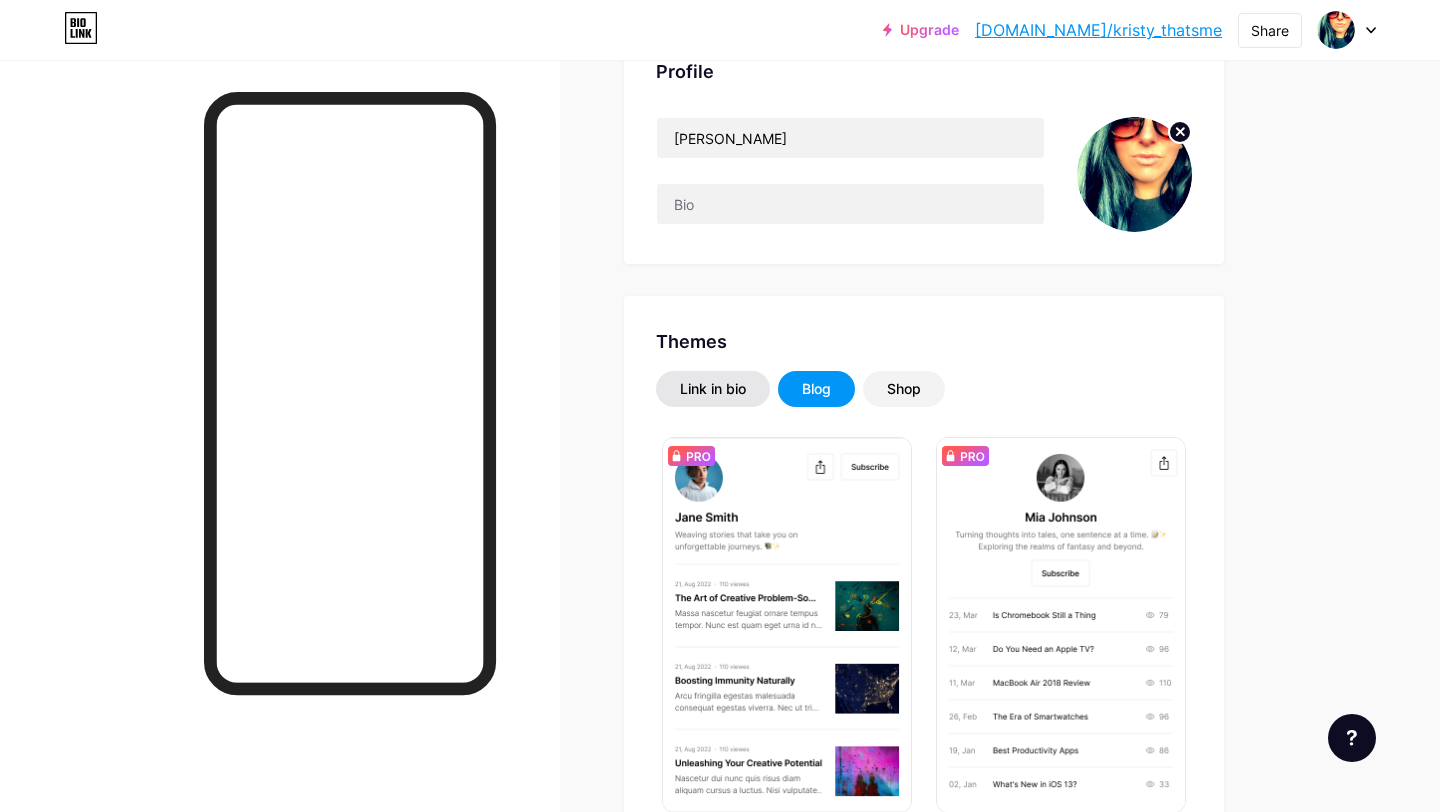 click on "Link in bio" at bounding box center (713, 389) 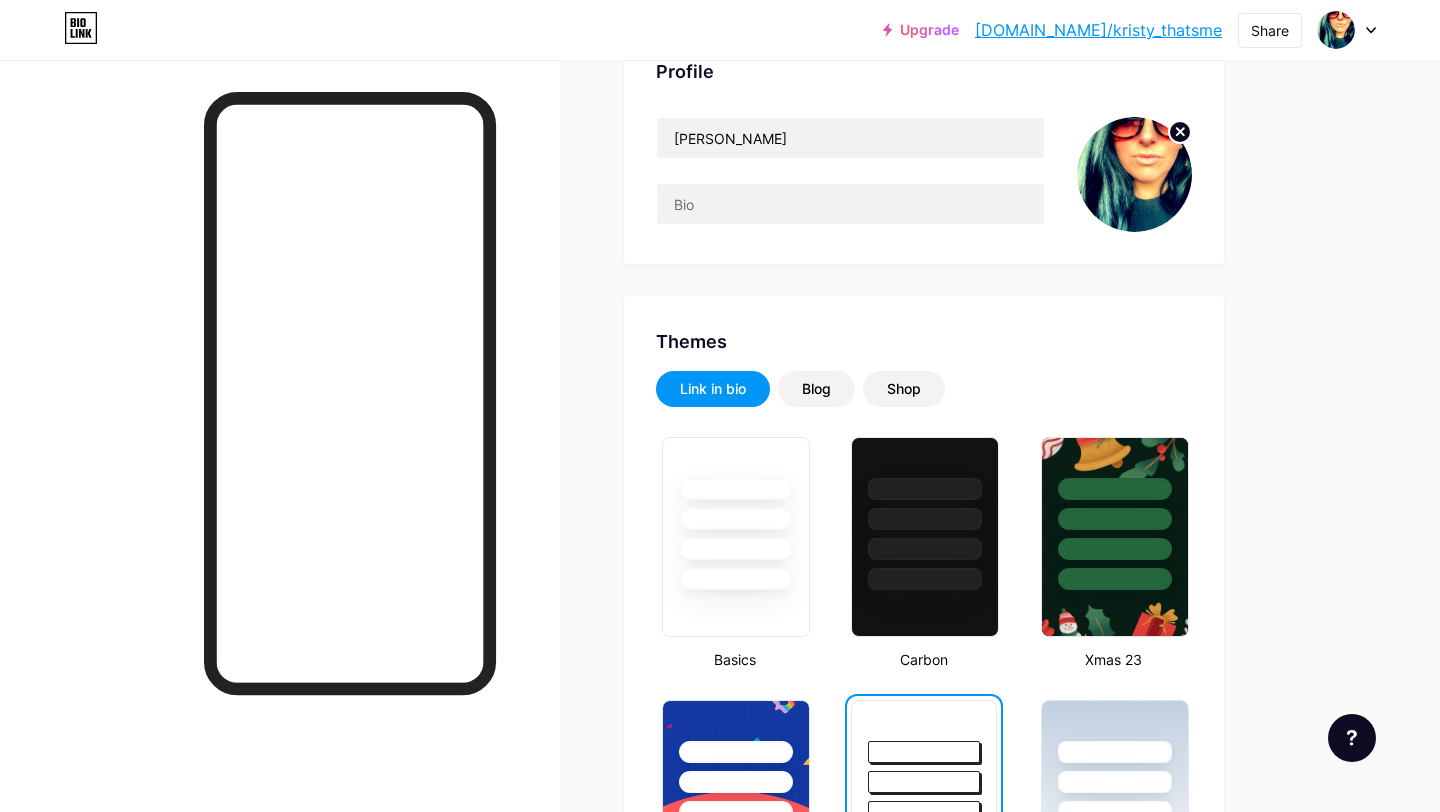 click on "Links
Posts
Design
Subscribers
NEW
Stats
Settings     Profile   kristy                       Themes   Link in bio   Blog   Shop       Basics       Carbon       Xmas 23       Pride       Glitch       Winter · Live       Glassy · Live       Chameleon · Live       Rainy Night · Live       Neon · Live       Summer       Retro       Strawberry · Live       Desert       Sunny       Autumn       Leaf       Clear Sky       Blush       Unicorn       Minimal       Cloudy       Shadow     Create your own           Changes saved       Position to display socials                 Top                     Bottom
Disable Bio Link branding
Will hide the Bio Link branding from homepage     Display Share button
Enables social sharing options on your page including a QR code.   Changes saved           Feature requests             Help center         Contact support" at bounding box center (654, 1568) 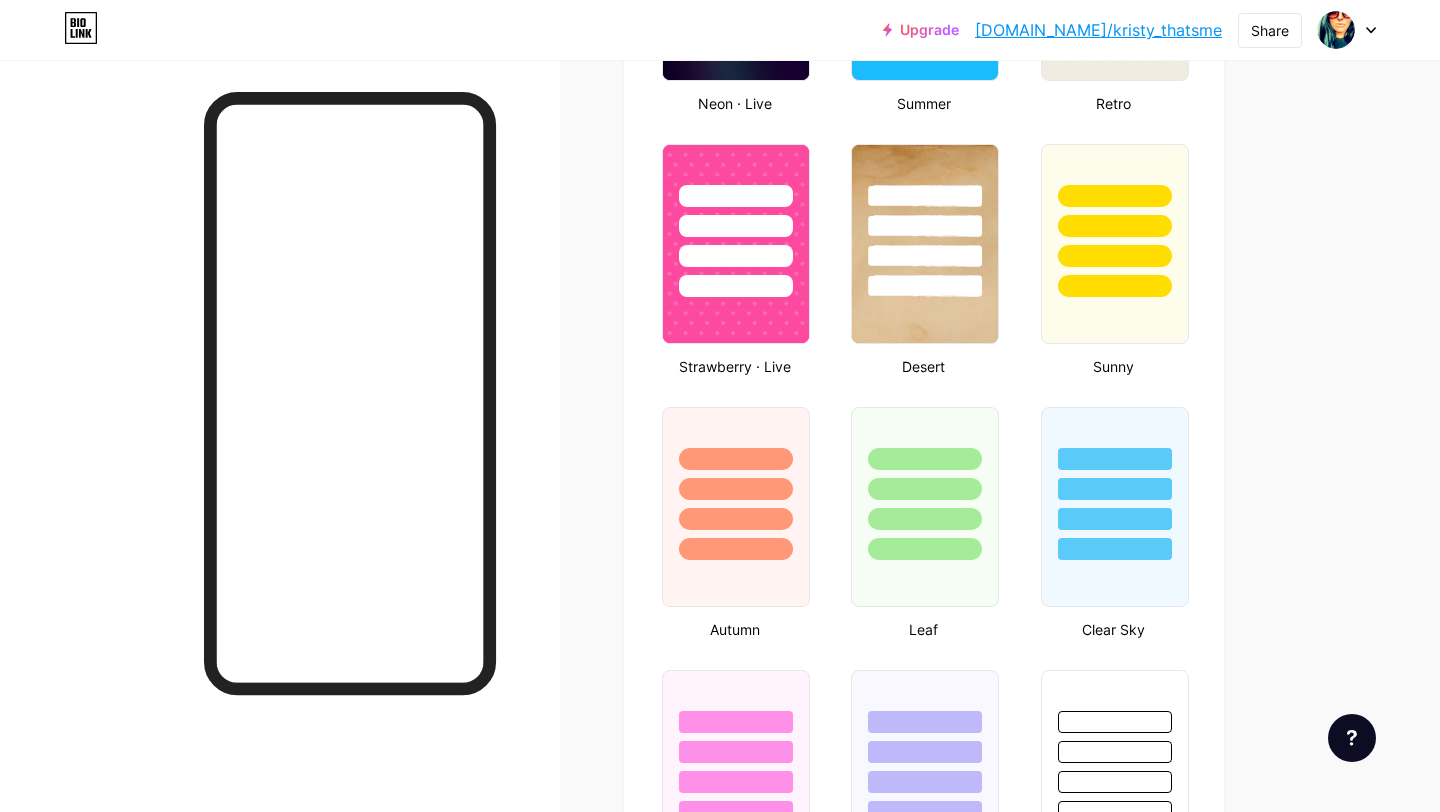 scroll, scrollTop: 1520, scrollLeft: 0, axis: vertical 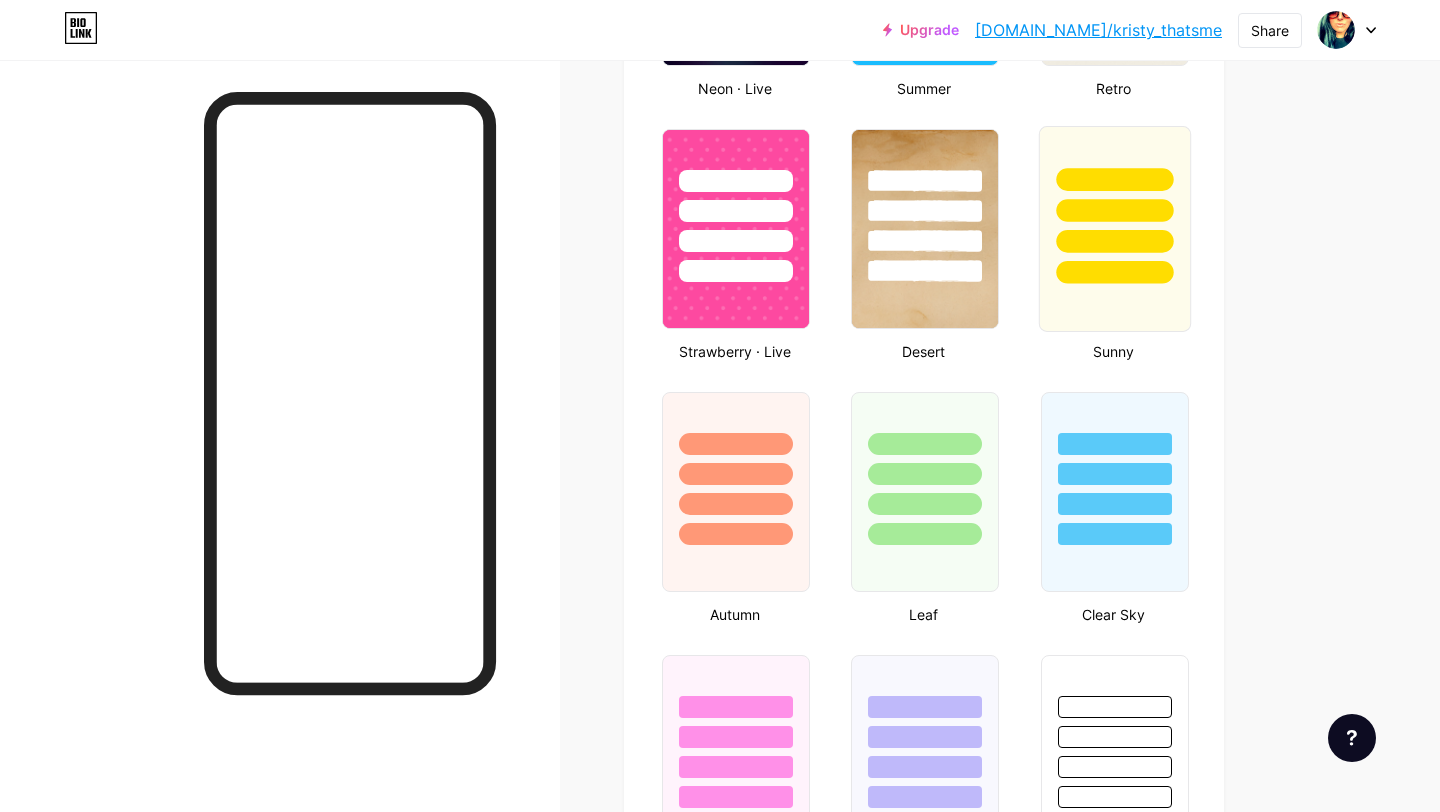 click at bounding box center (1114, 229) 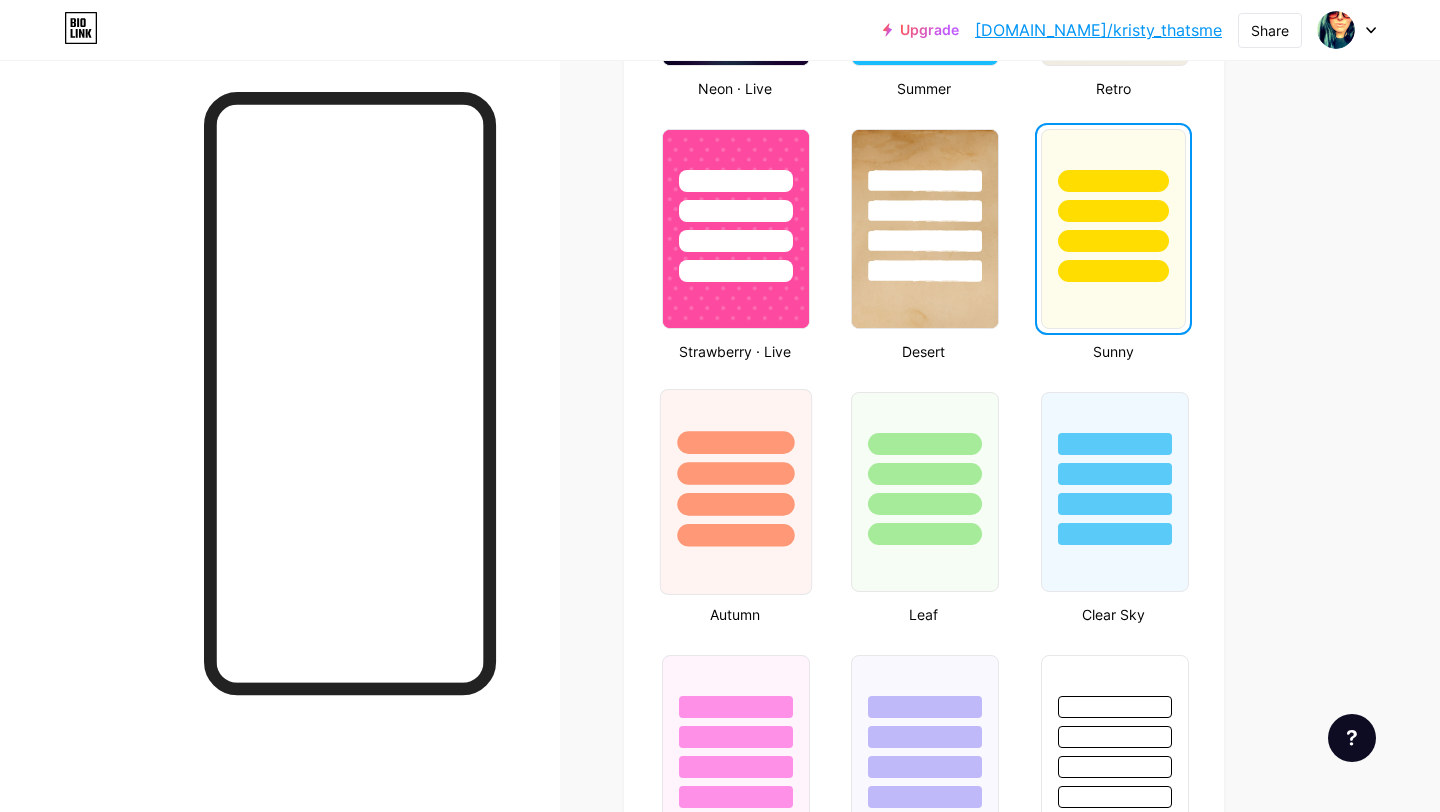 click at bounding box center (736, 468) 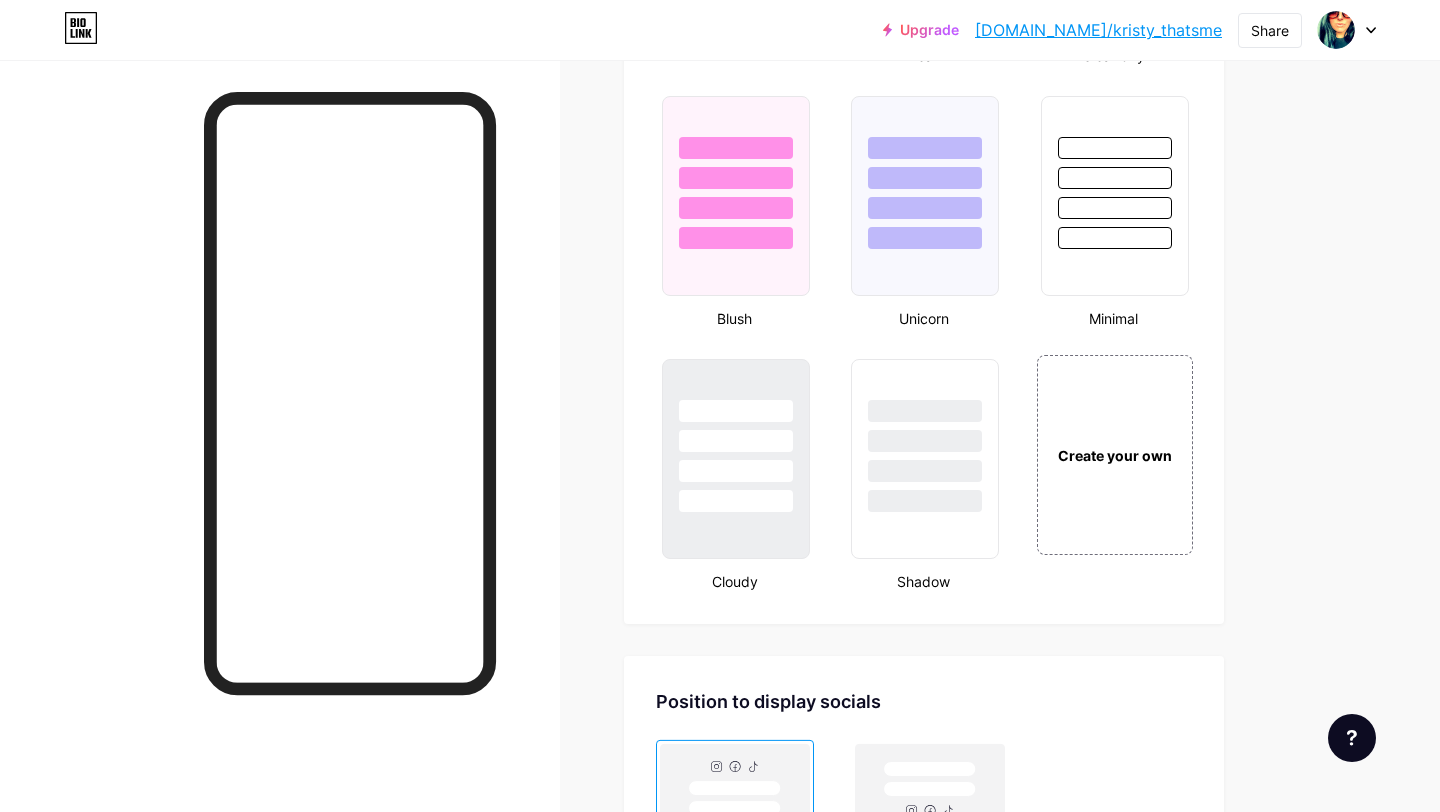 scroll, scrollTop: 2080, scrollLeft: 0, axis: vertical 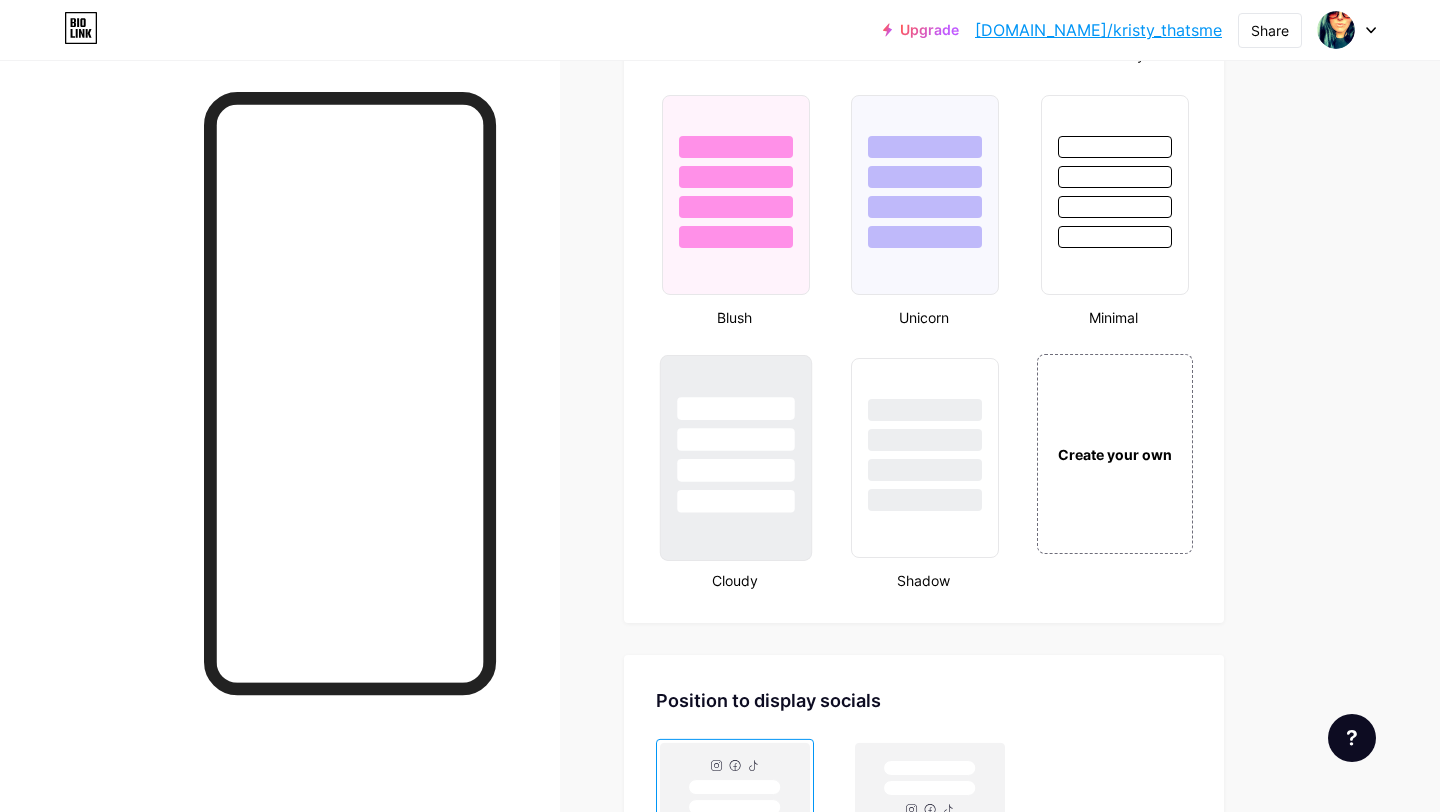 click at bounding box center (735, 439) 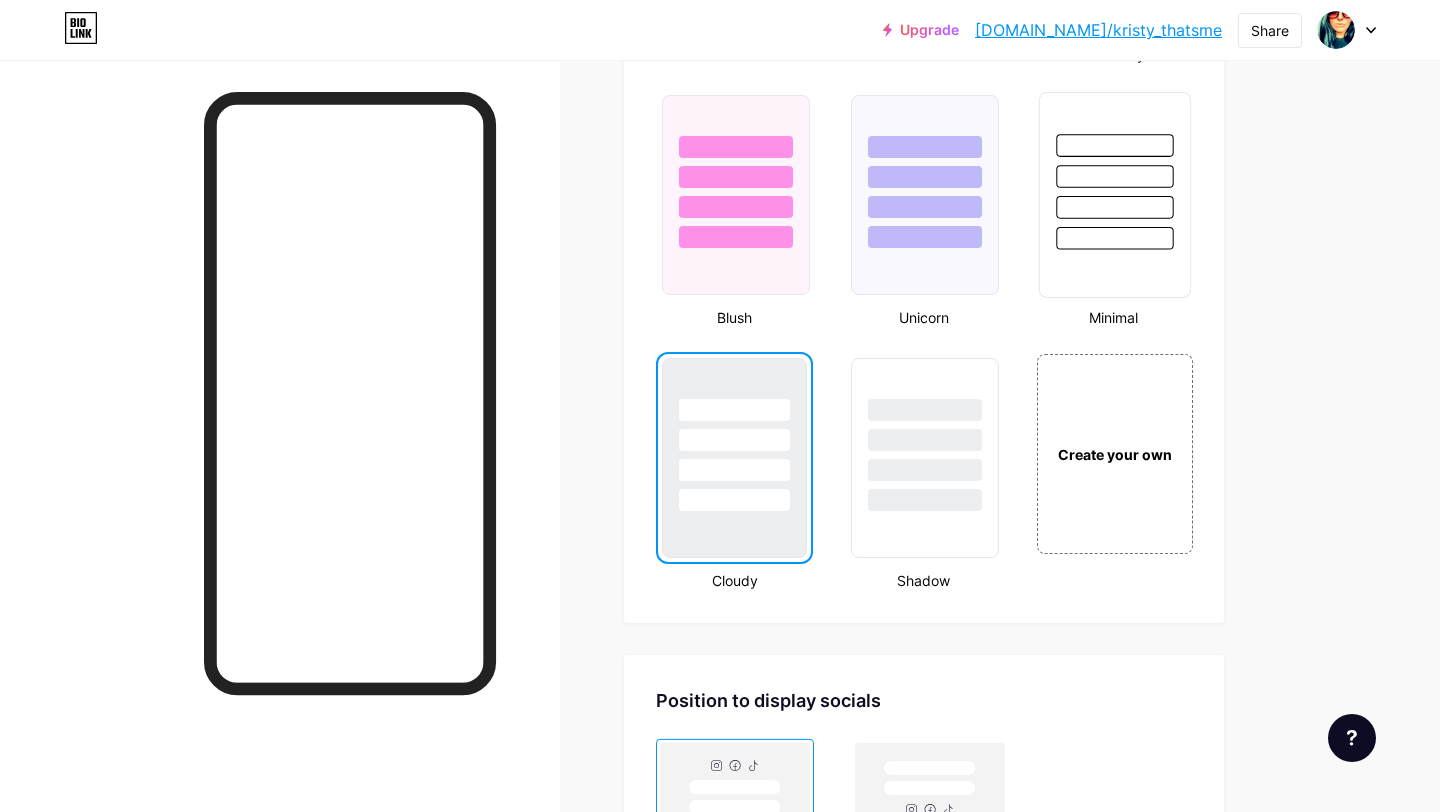 click at bounding box center (1114, 145) 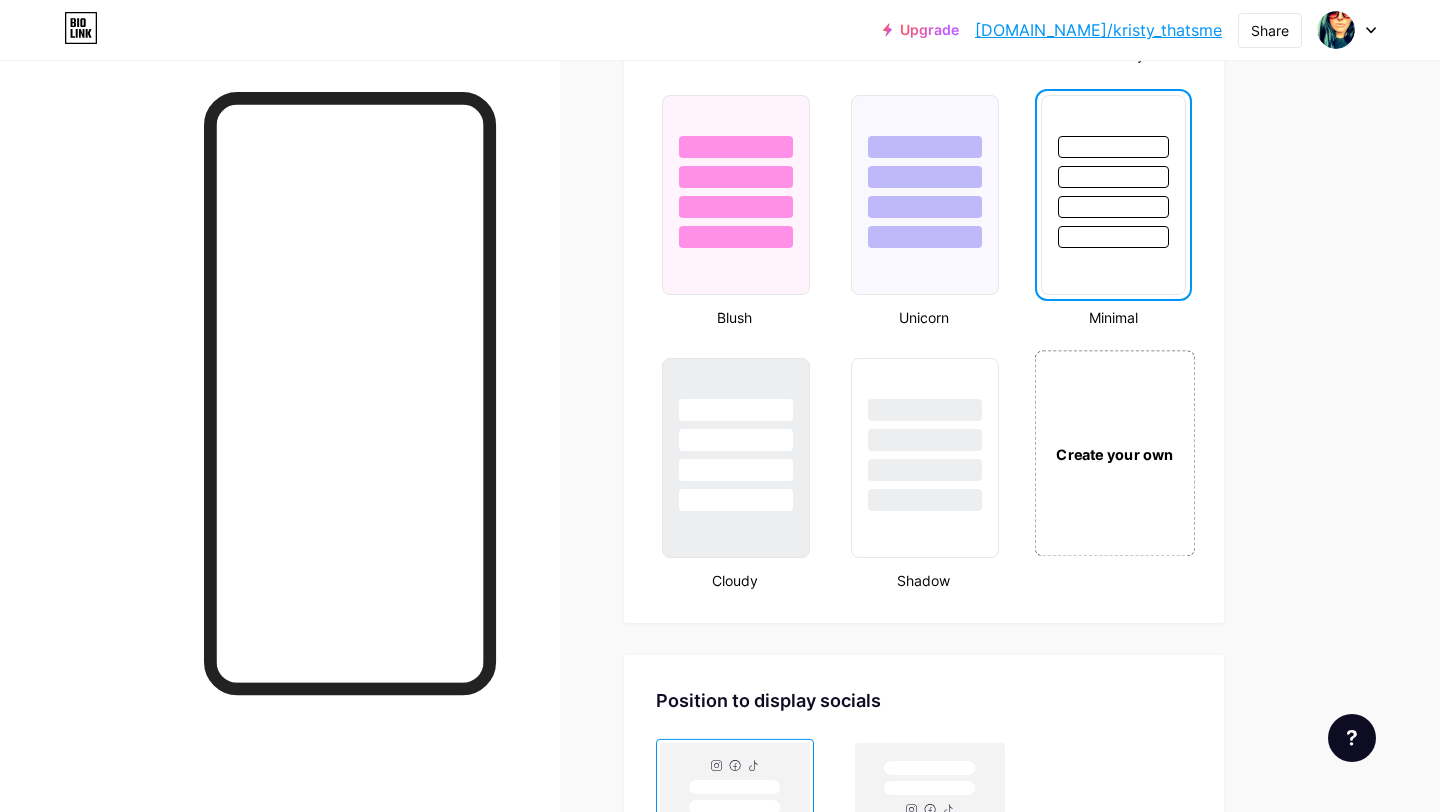 click on "Create your own" at bounding box center (1114, 454) 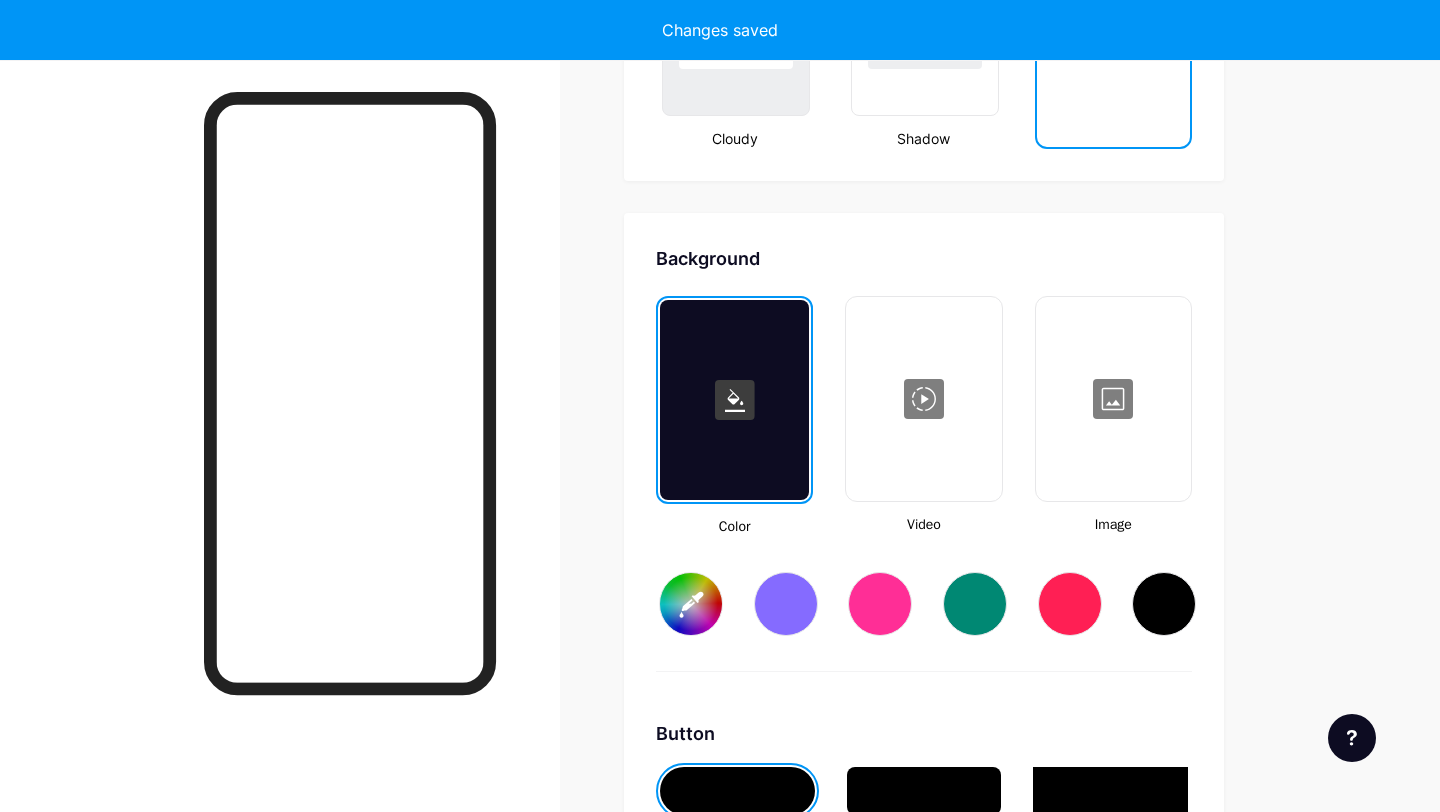 scroll, scrollTop: 2655, scrollLeft: 0, axis: vertical 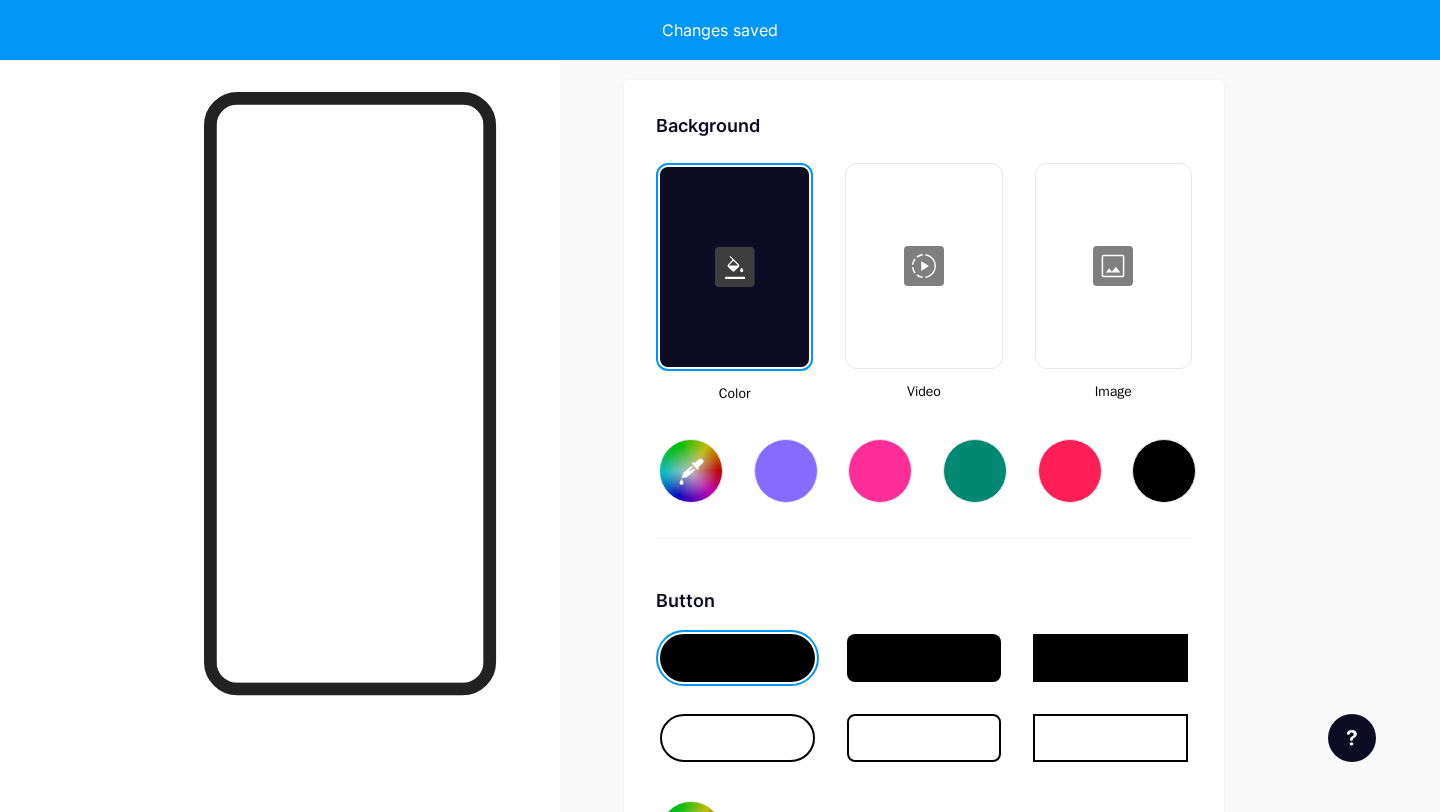 type on "#ffffff" 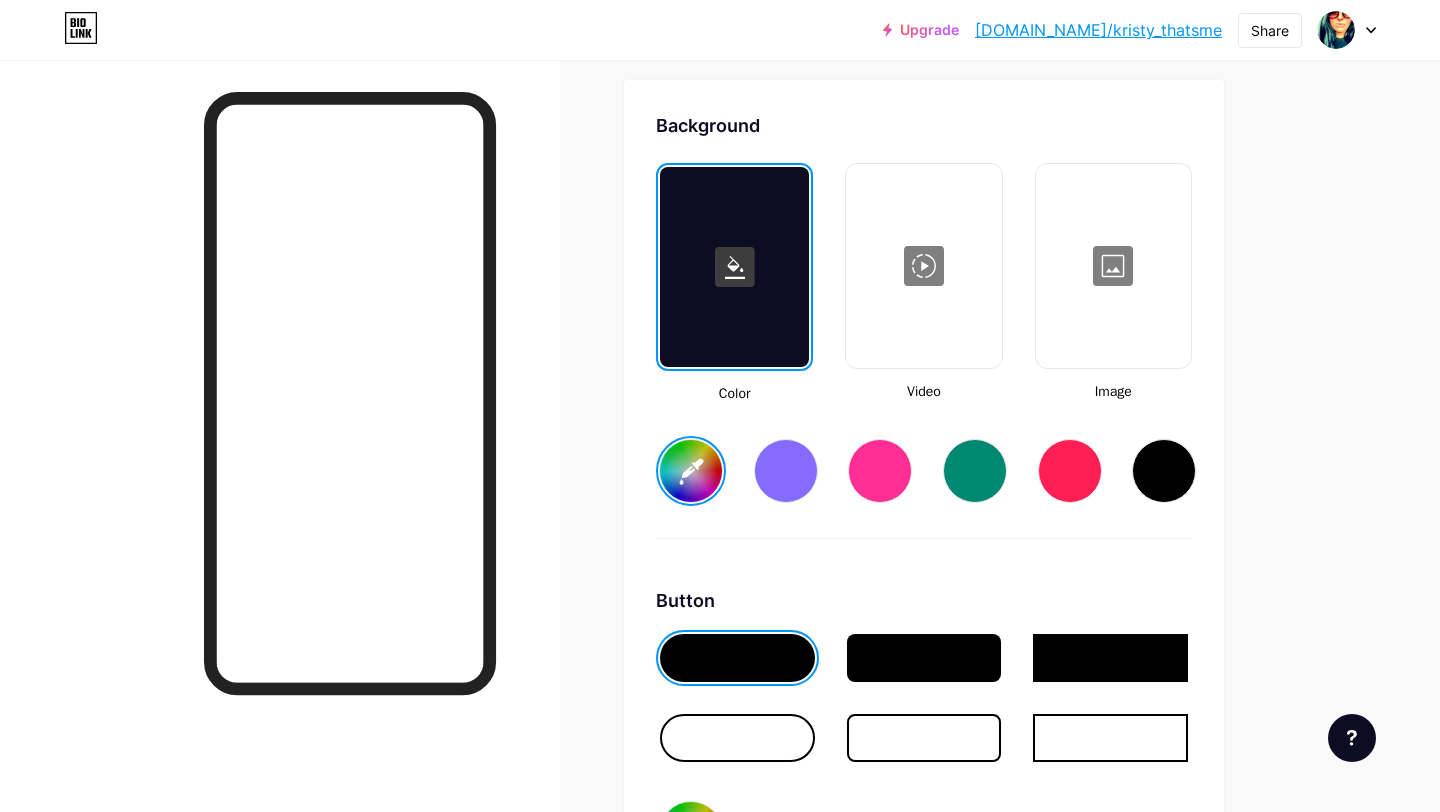 click at bounding box center [975, 471] 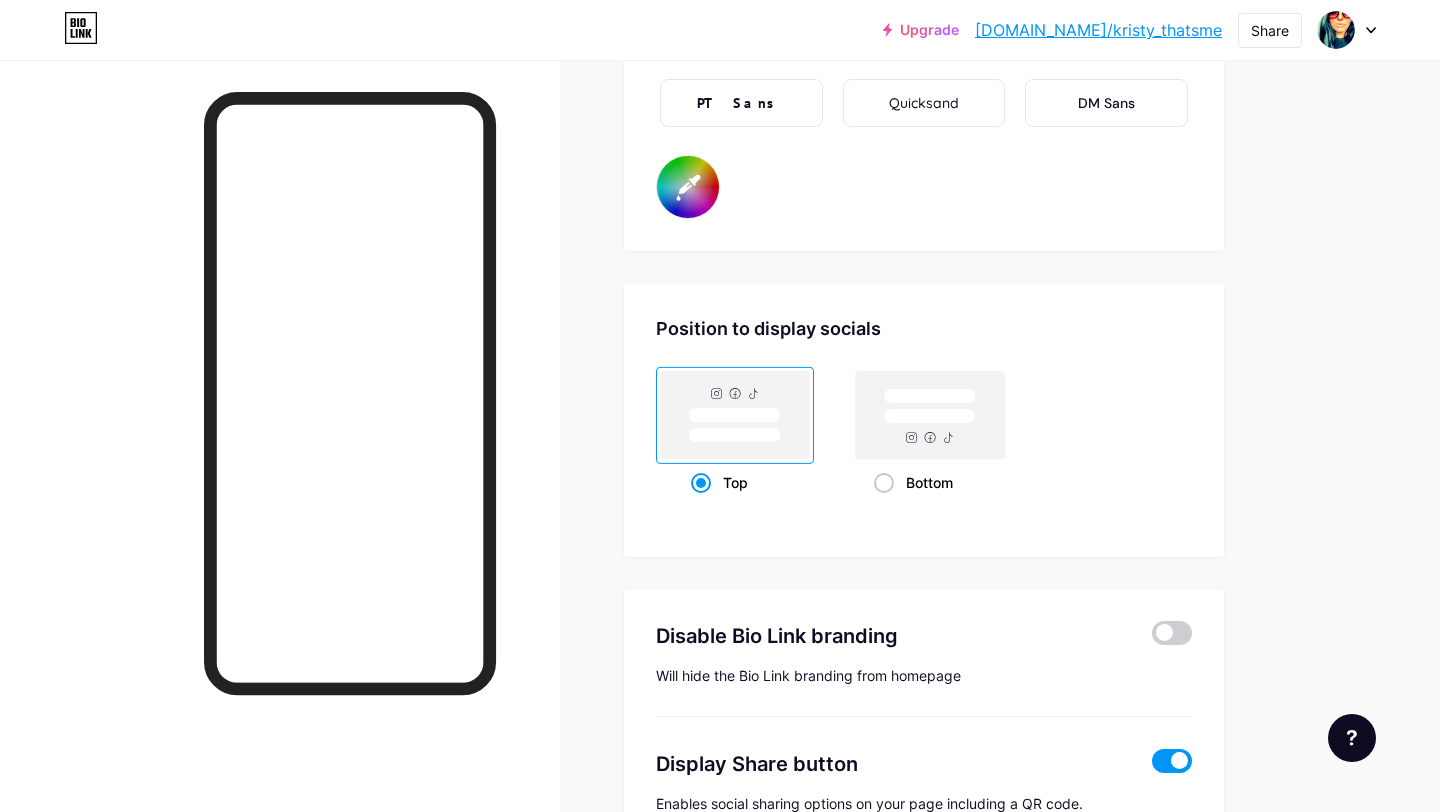 scroll, scrollTop: 3735, scrollLeft: 0, axis: vertical 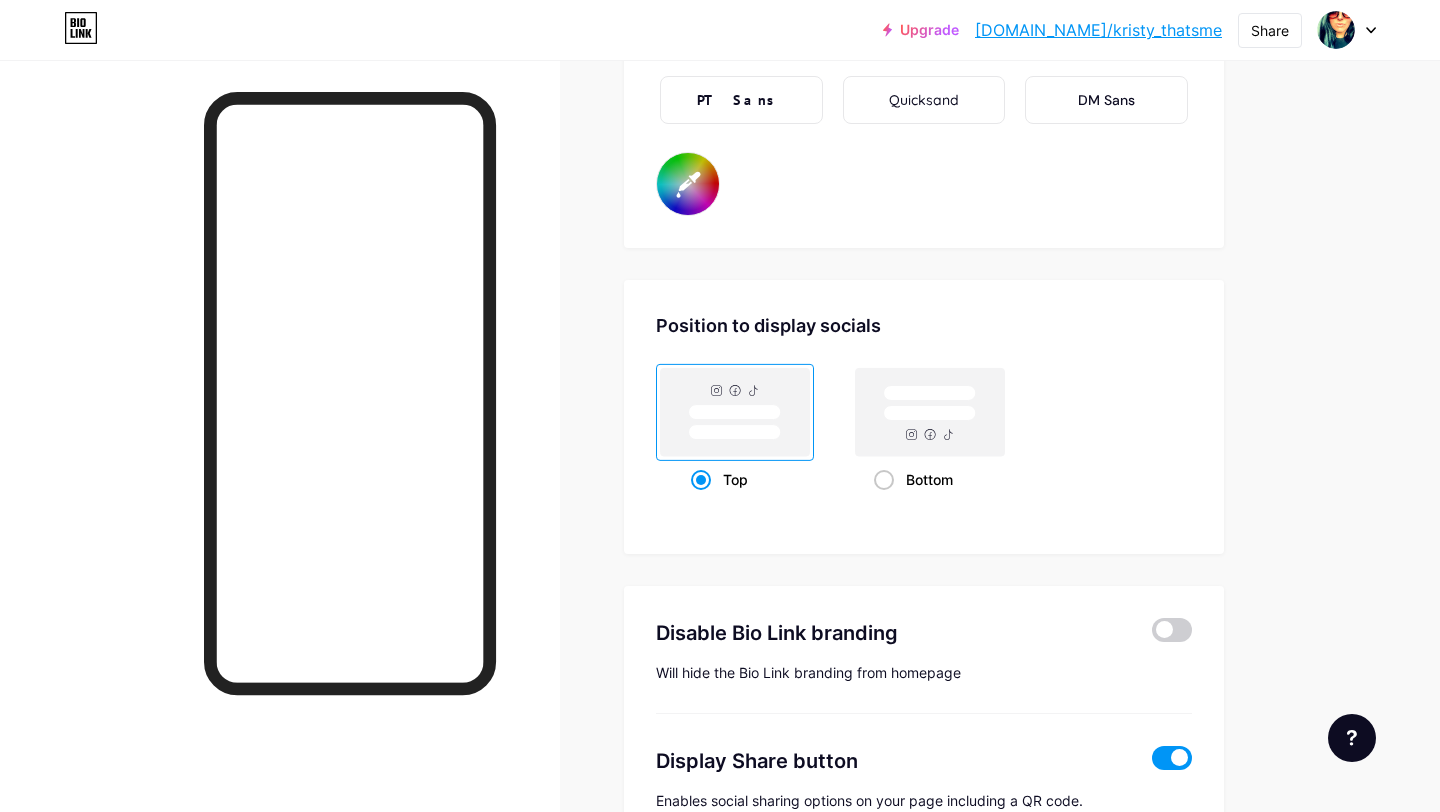 click 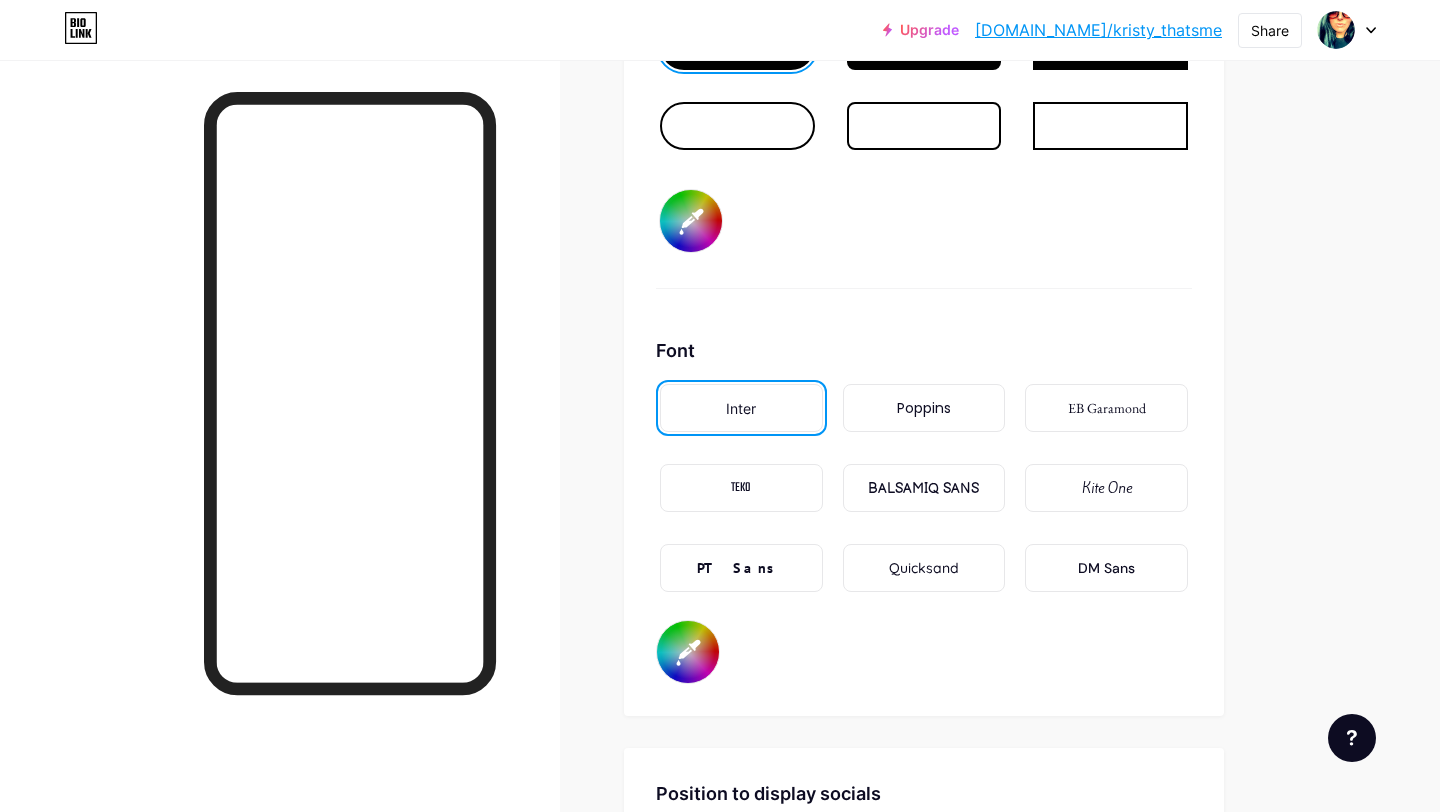 scroll, scrollTop: 3265, scrollLeft: 0, axis: vertical 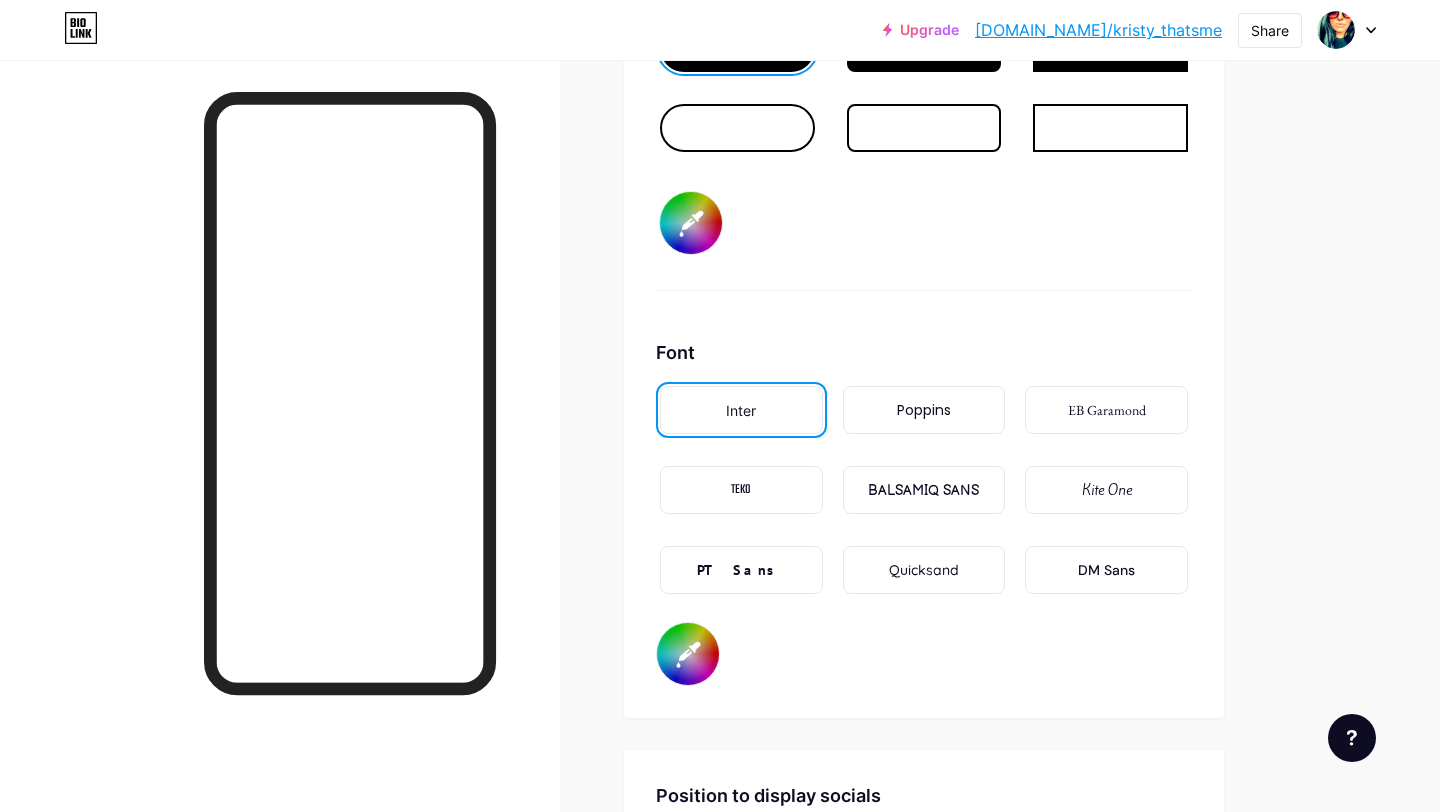 click on "Quicksand" at bounding box center (924, 570) 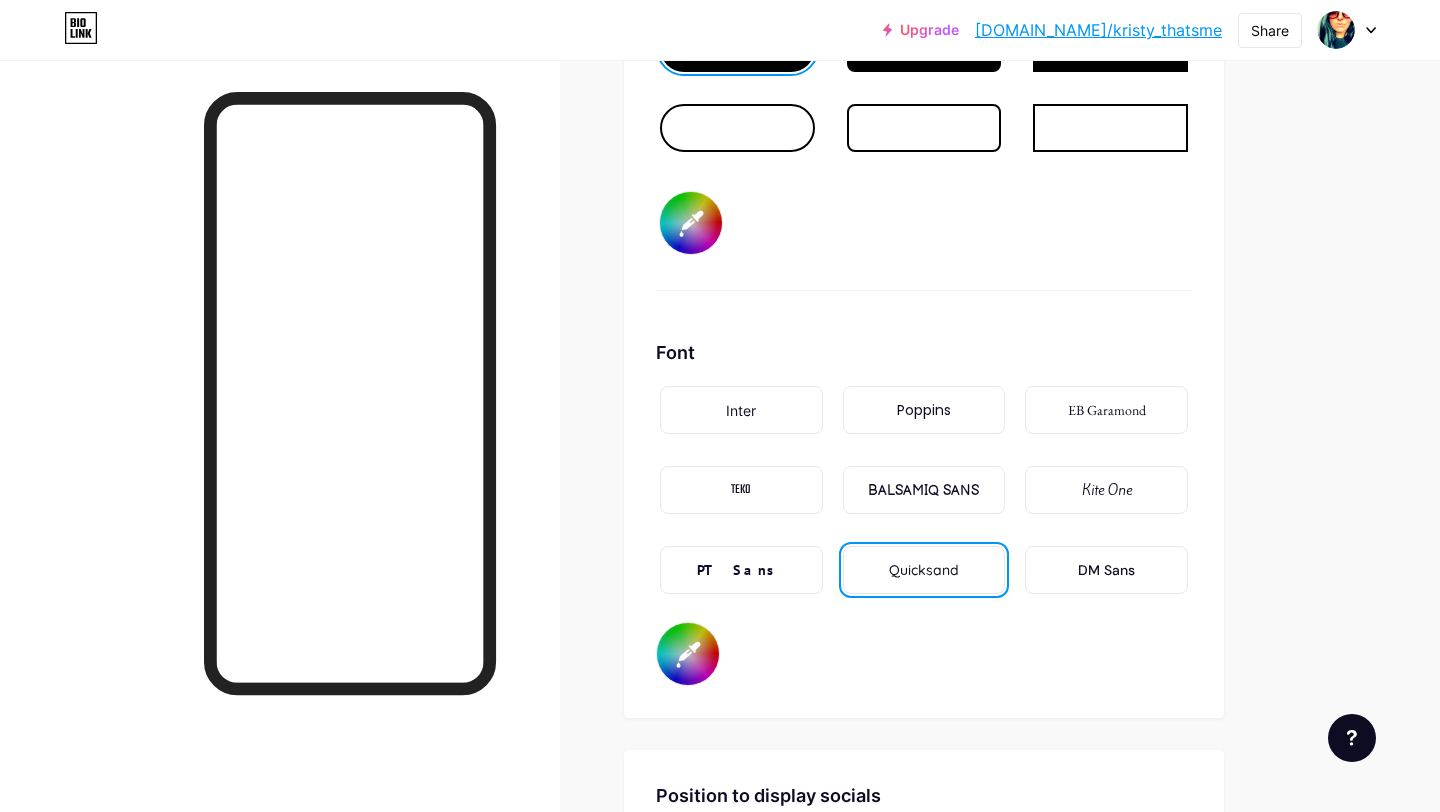 click on "TEKO" at bounding box center [741, 490] 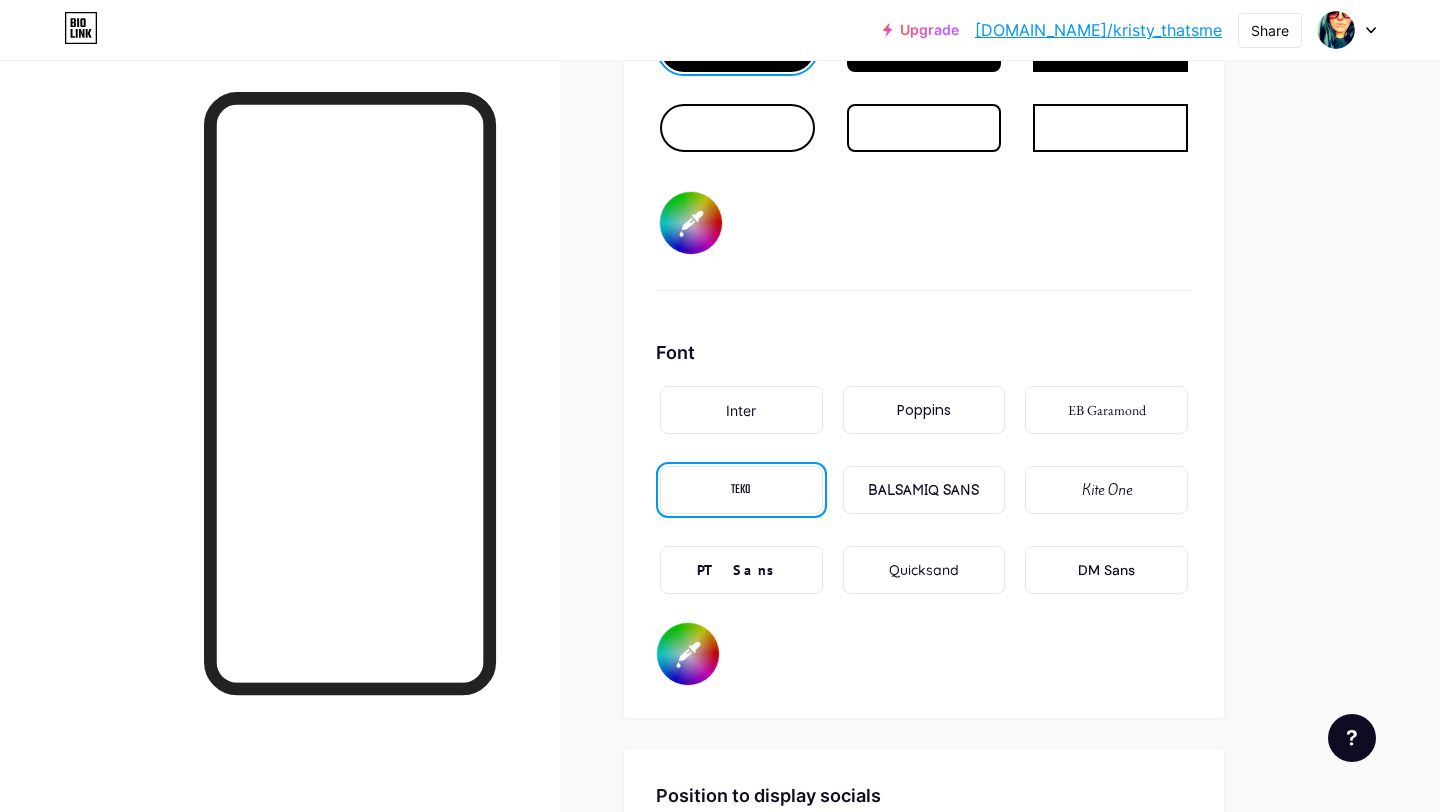 click on "BALSAMIQ SANS" at bounding box center [923, 490] 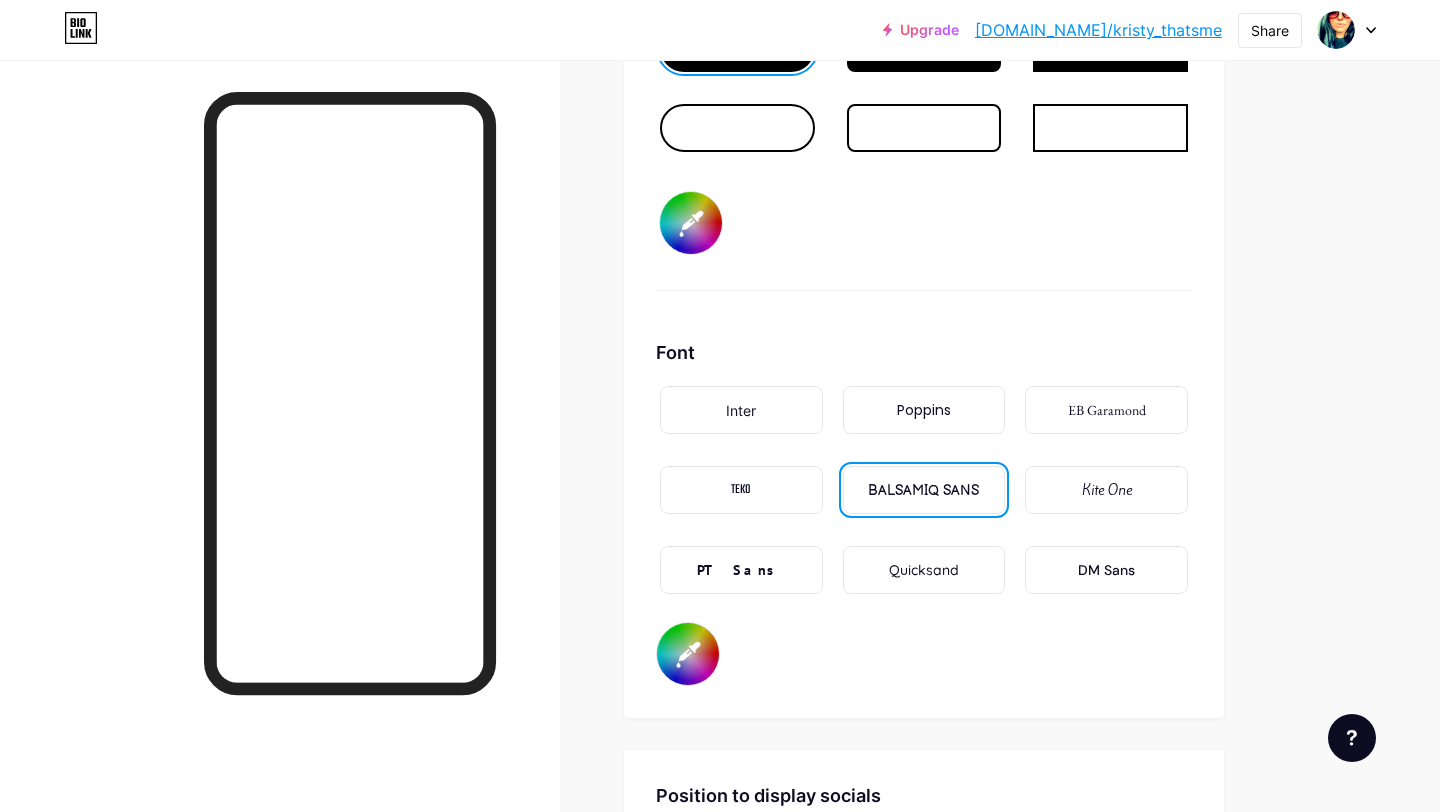 click on "Kite One" at bounding box center [1107, 490] 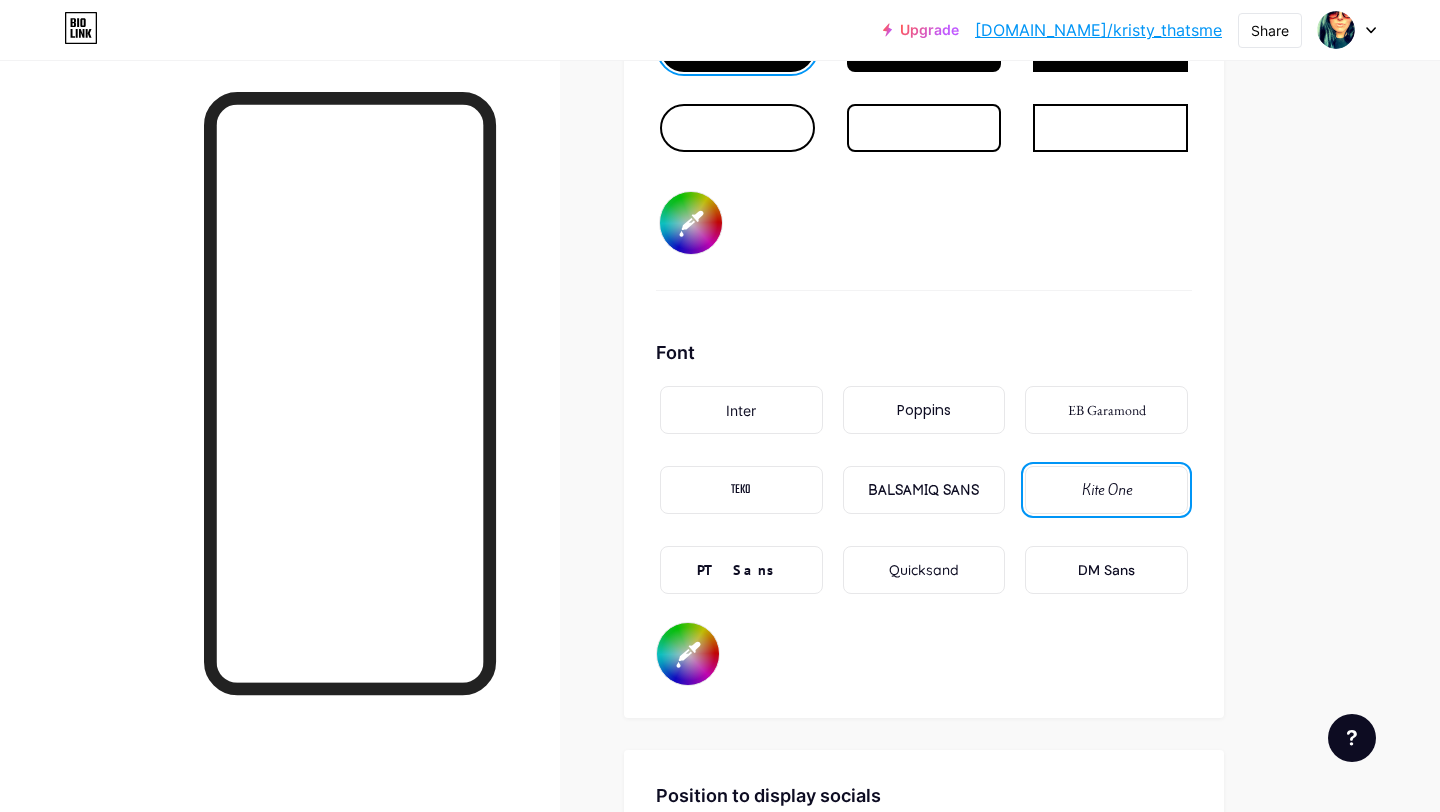 click on "Quicksand" at bounding box center (924, 570) 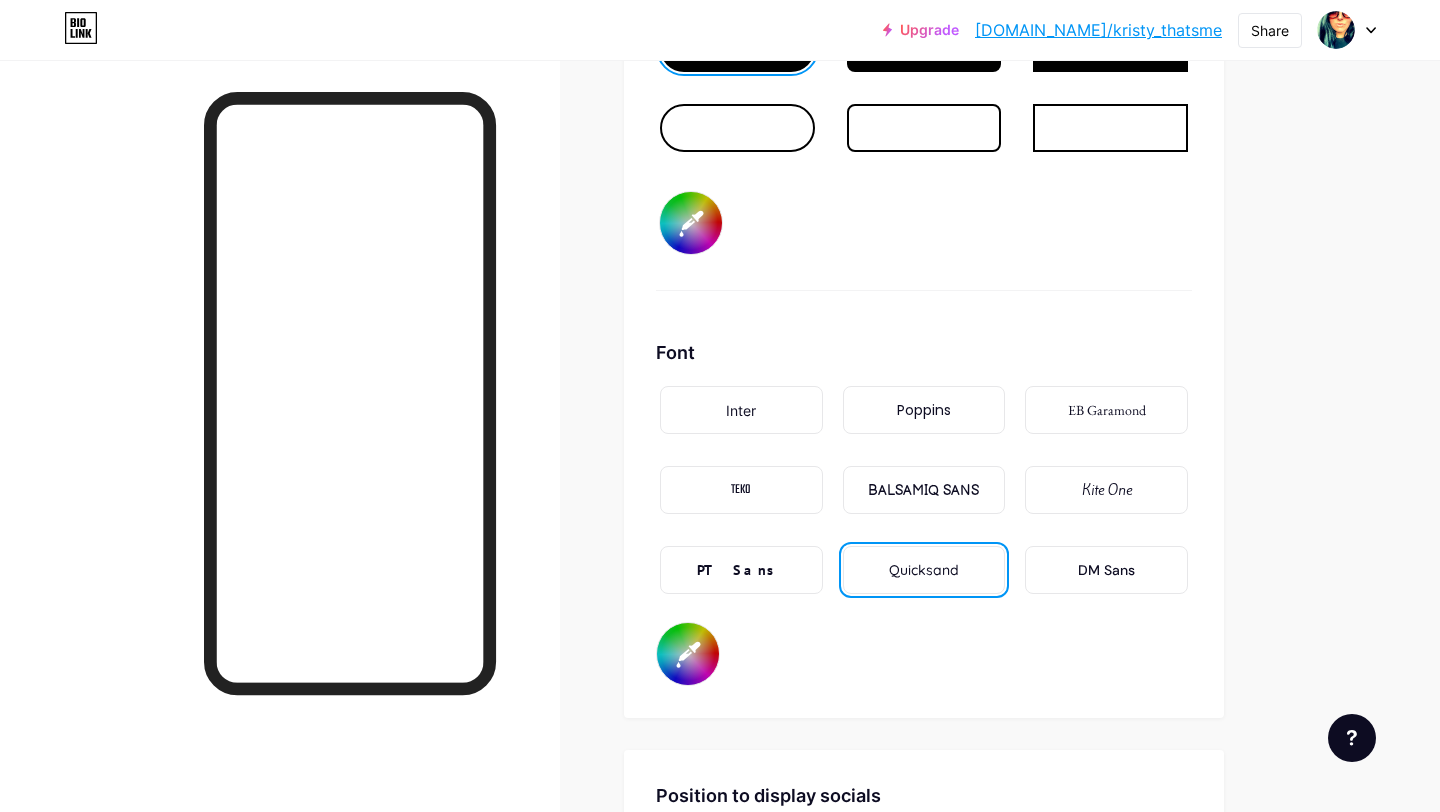 click on "Background         Color           Video             Image           #008873     Button       #000000   Font   Inter Poppins EB Garamond TEKO BALSAMIQ SANS Kite One PT Sans Quicksand DM Sans     #000000   Changes saved" at bounding box center [924, 94] 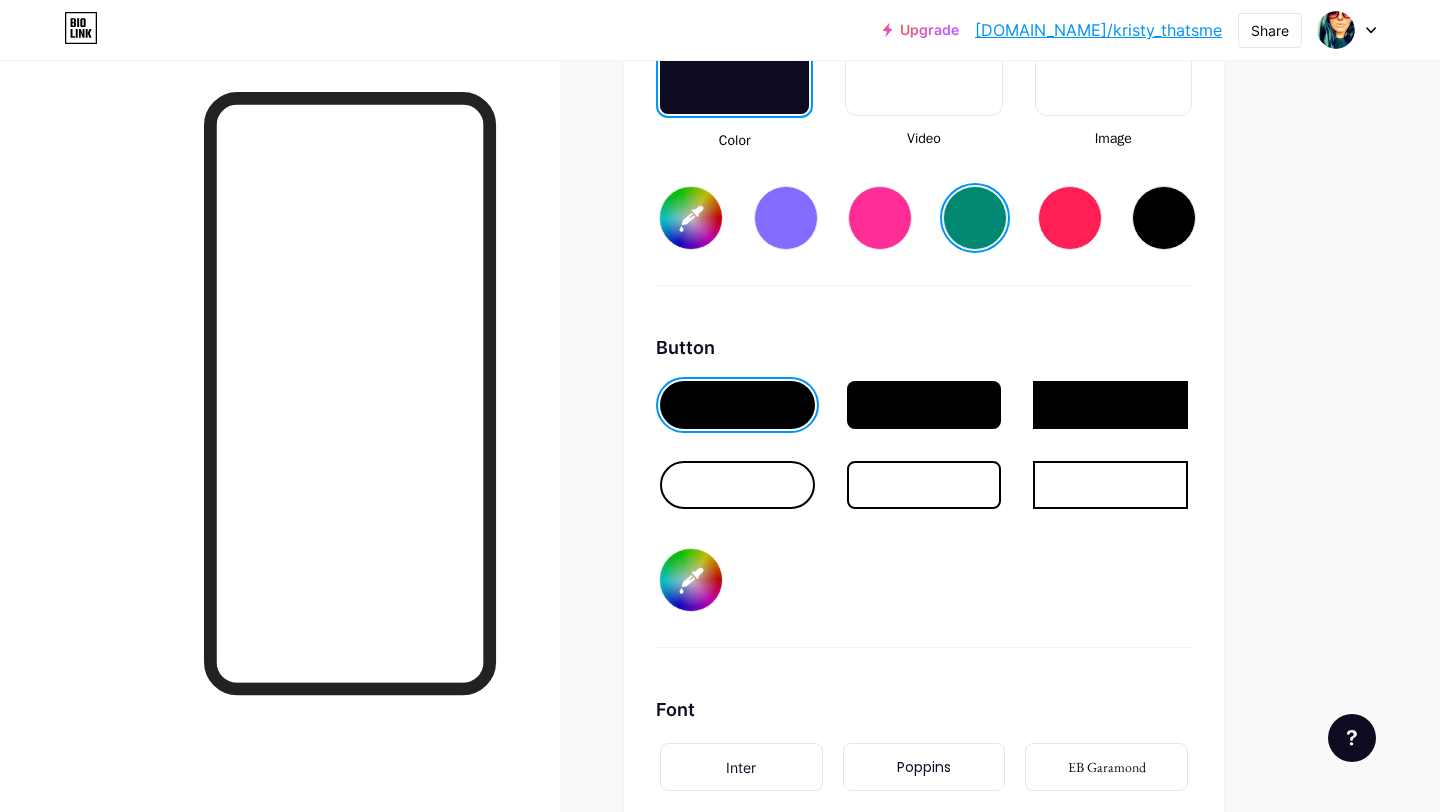 scroll, scrollTop: 2905, scrollLeft: 0, axis: vertical 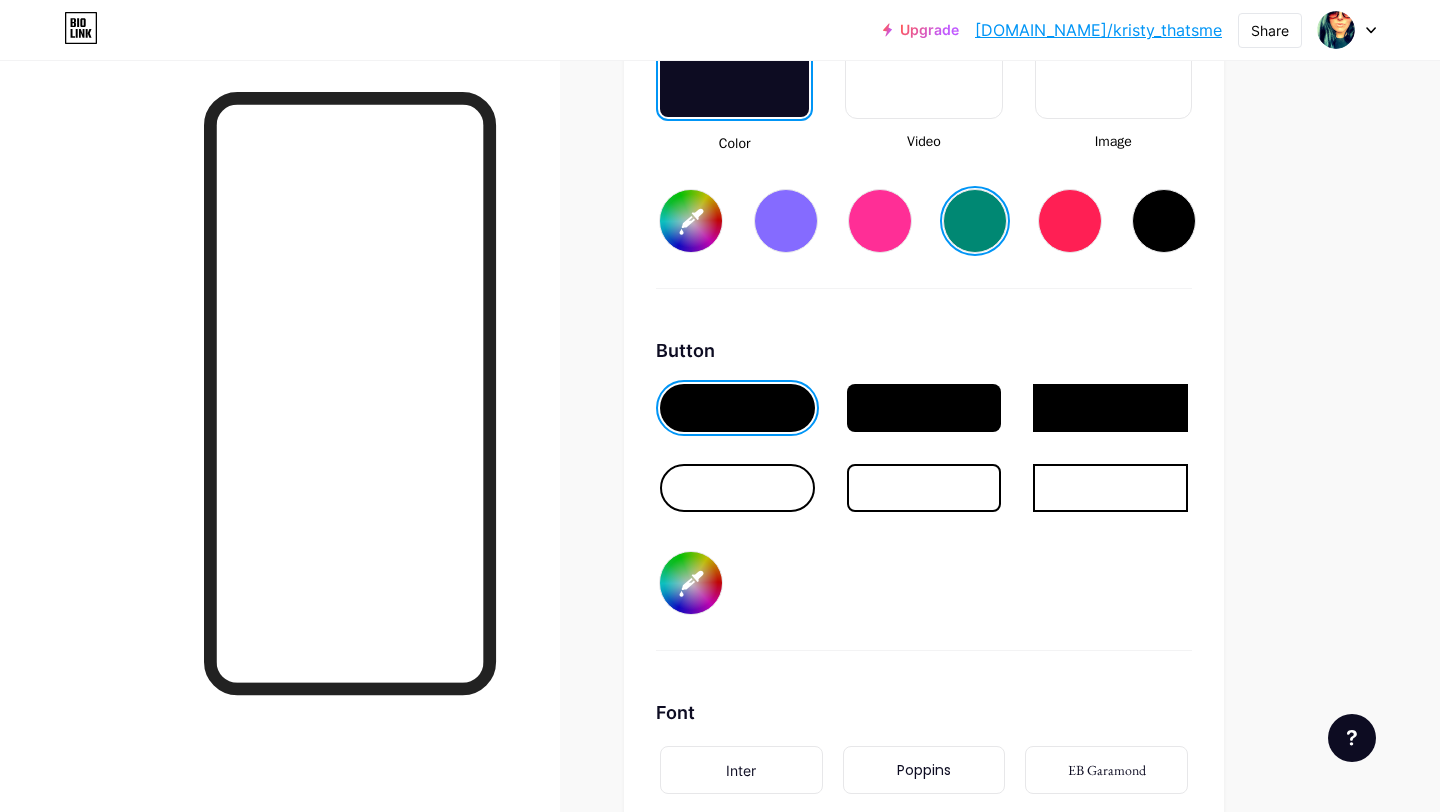 click at bounding box center [1164, 221] 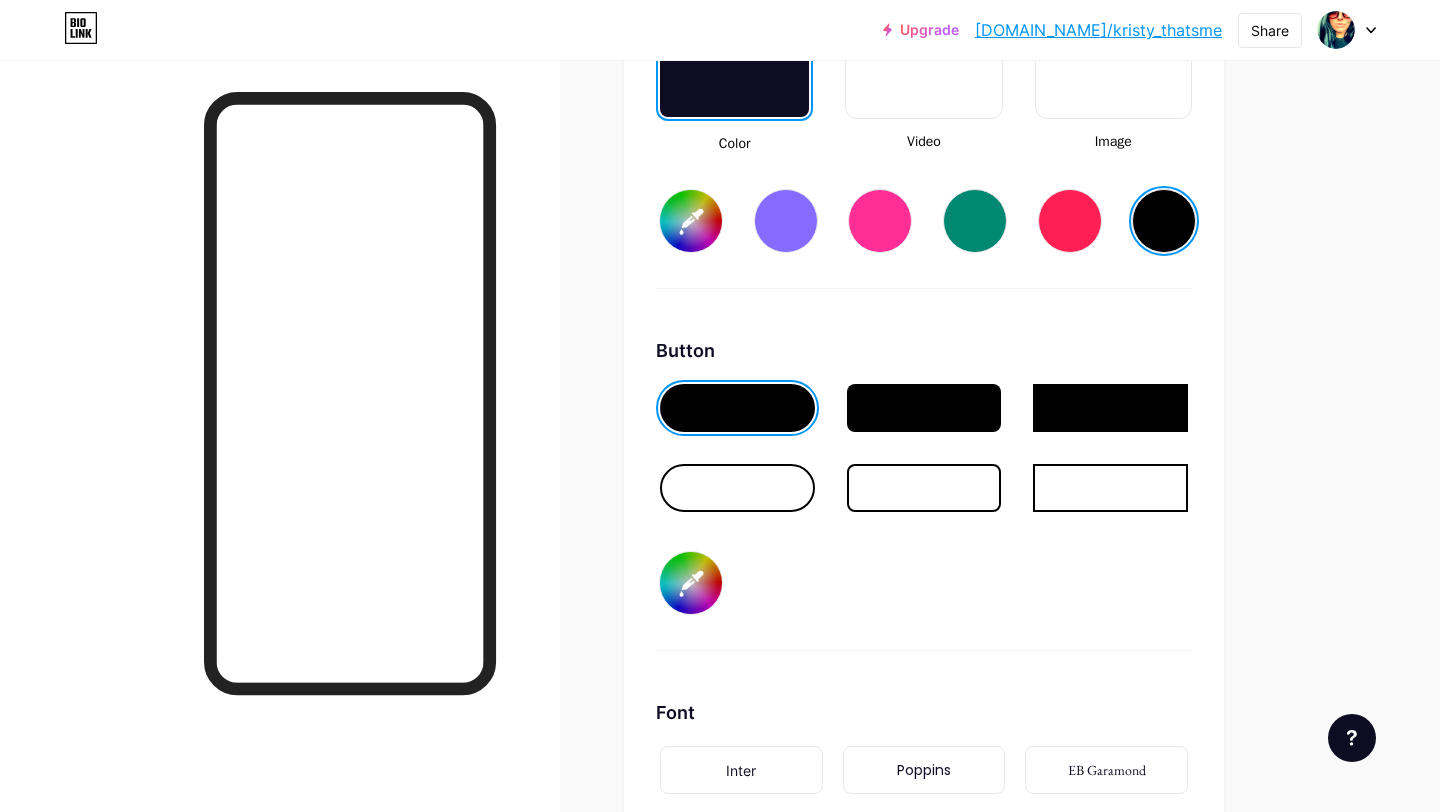 click on "Links
Posts
Design
Subscribers
NEW
Stats
Settings     Profile   kristy                       Themes   Link in bio   Blog   Shop       Basics       Carbon       Xmas 23       Pride       Glitch       Winter · Live       Glassy · Live       Chameleon · Live       Rainy Night · Live       Neon · Live       Summer       Retro       Strawberry · Live       Desert       Sunny       Autumn       Leaf       Clear Sky       Blush       Unicorn       Minimal       Cloudy       Shadow     Create your own           Changes saved     Background         Color           Video             Image           #000000     Button       #000000   Font   Inter Poppins EB Garamond TEKO BALSAMIQ SANS Kite One PT Sans Quicksand DM Sans     #000000   Changes saved     Position to display socials                 Top                     Bottom
Disable Bio Link branding
Will hide the Bio Link branding from homepage" at bounding box center (654, -537) 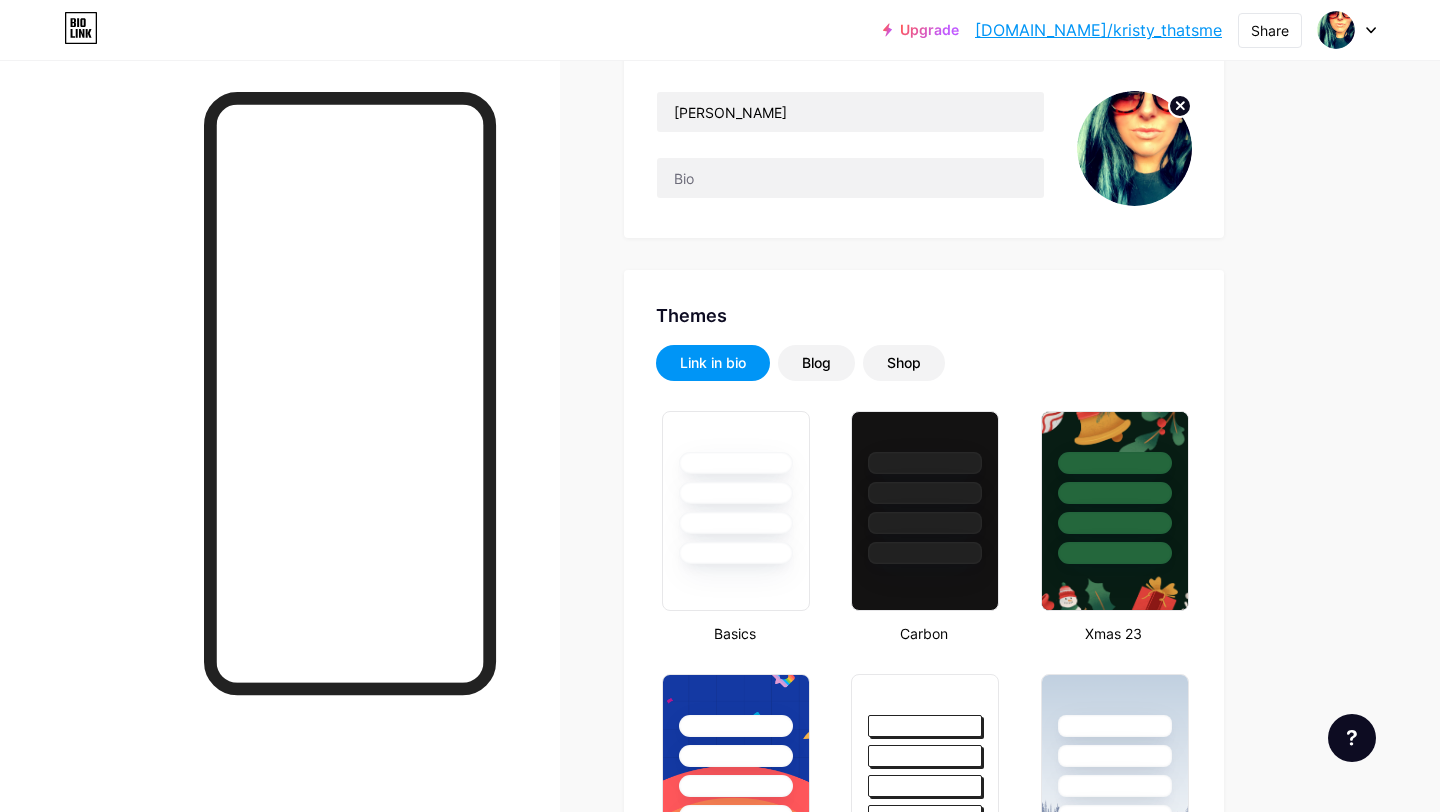 scroll, scrollTop: 185, scrollLeft: 0, axis: vertical 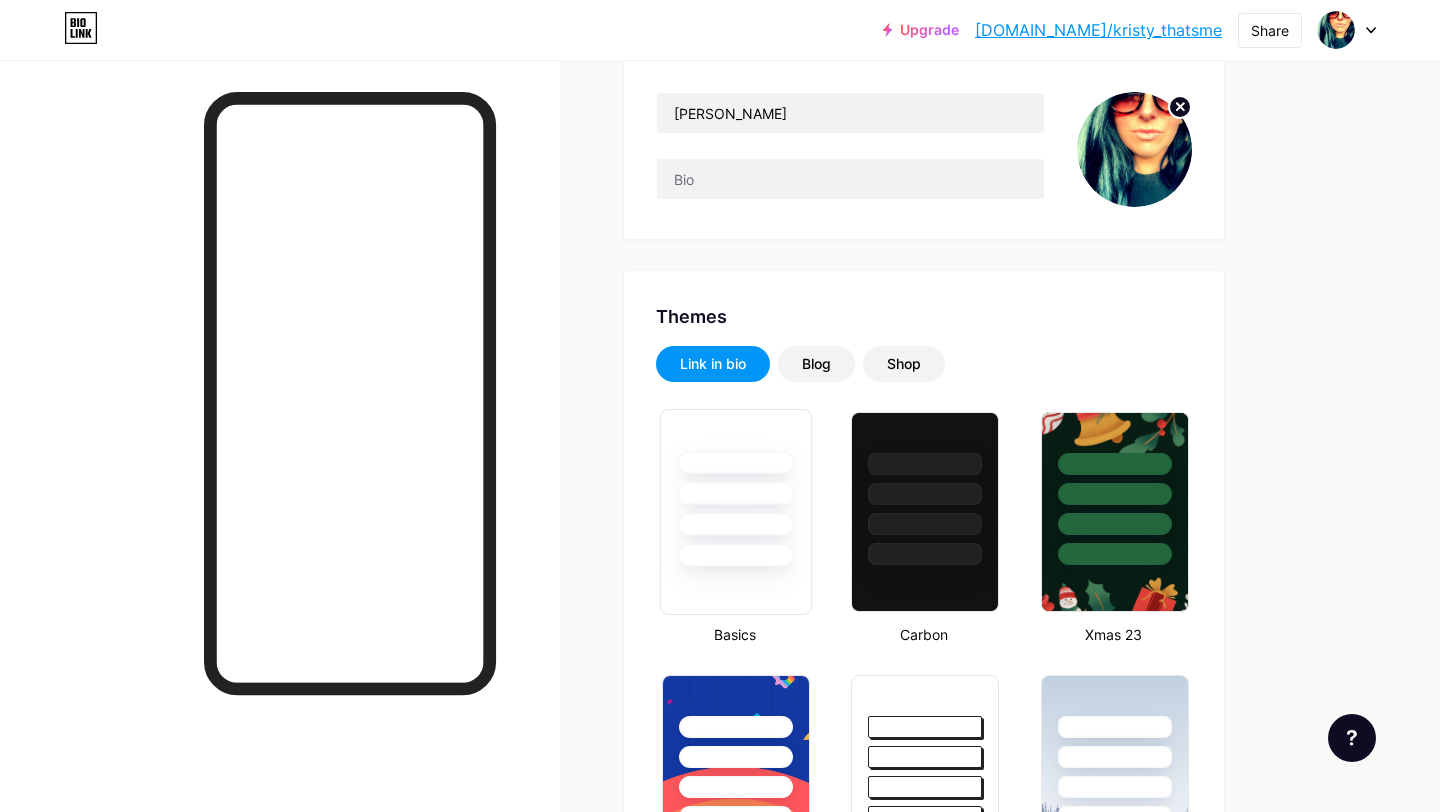 click at bounding box center [736, 488] 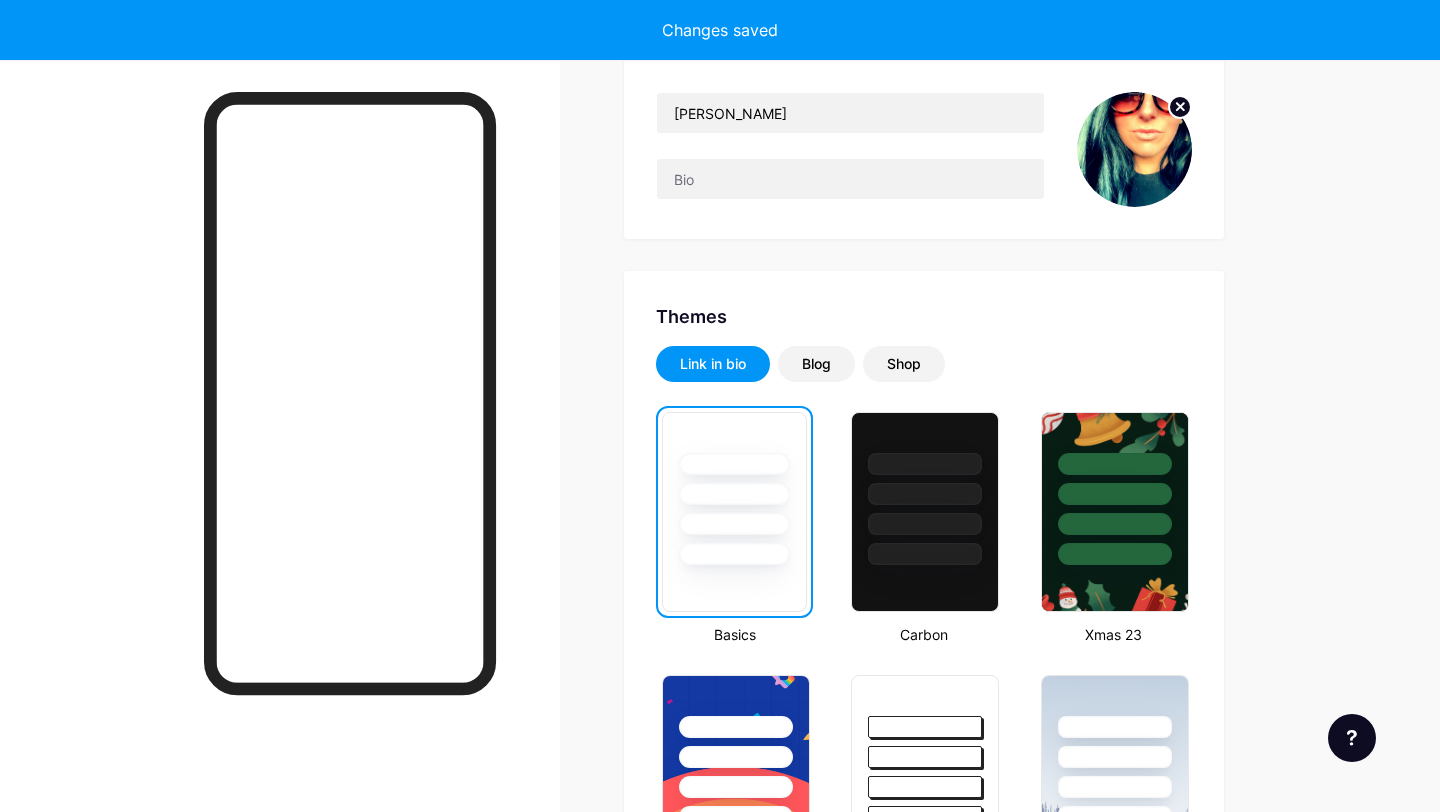 click at bounding box center [734, 489] 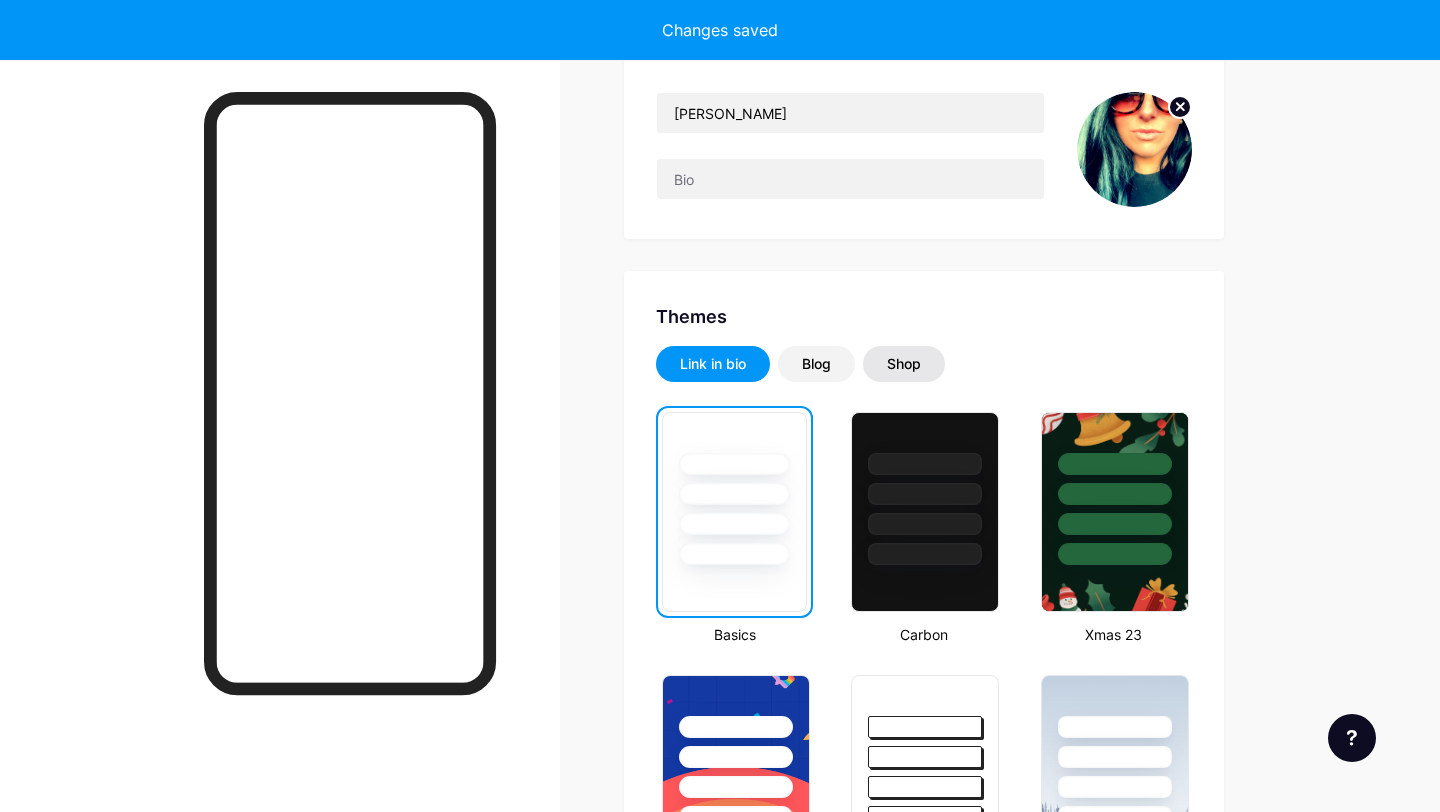click on "Shop" at bounding box center (904, 364) 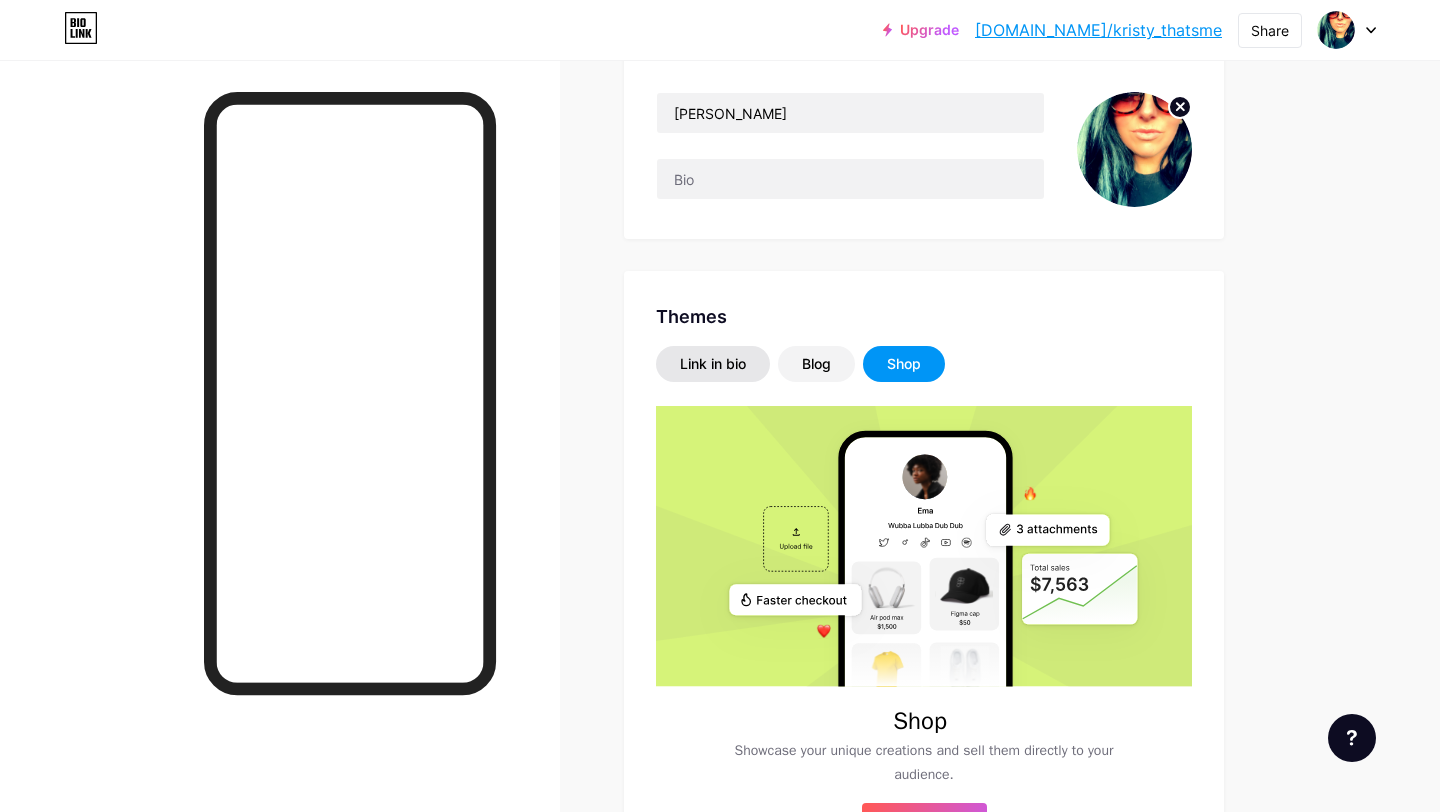 click on "Link in bio" at bounding box center (713, 364) 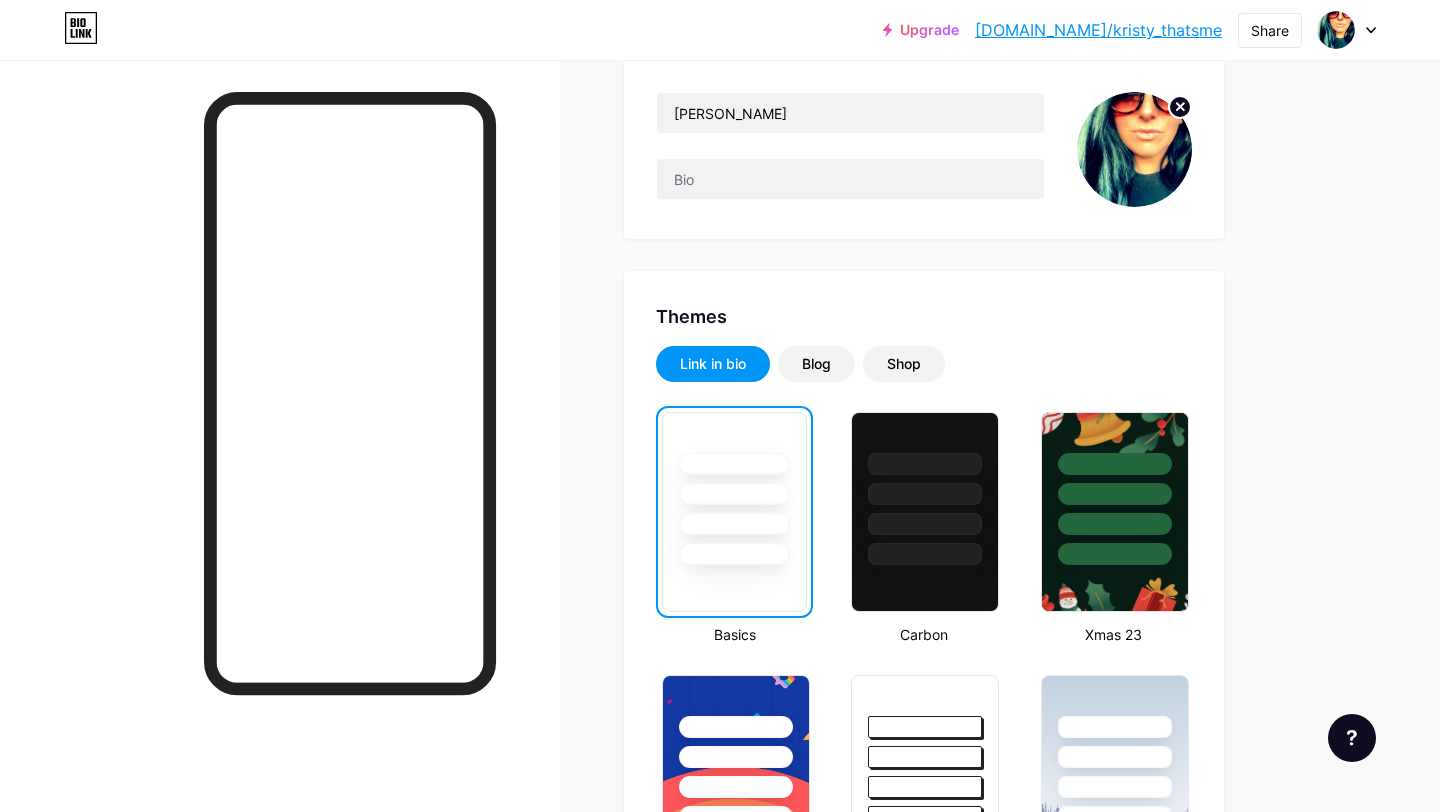 click on "Upgrade   bio.link/kristy...   bio.link/kristy_thatsme   Share               Switch accounts     kristy   bio.link/kristy_thatsme       + Add a new page        Account settings   Logout   Link Copied
Links
Posts
Design
Subscribers
NEW
Stats
Settings     Profile   kristy                       Themes   Link in bio   Blog   Shop       Basics       Carbon       Xmas 23       Pride       Glitch       Winter · Live       Glassy · Live       Chameleon · Live       Rainy Night · Live       Neon · Live       Summer       Retro       Strawberry · Live       Desert       Sunny       Autumn       Leaf       Clear Sky       Blush       Unicorn       Minimal       Cloudy       Shadow     Create your own           Changes saved       Position to display socials                 Top                     Bottom
Disable Bio Link branding
Display Share button" at bounding box center [720, 1513] 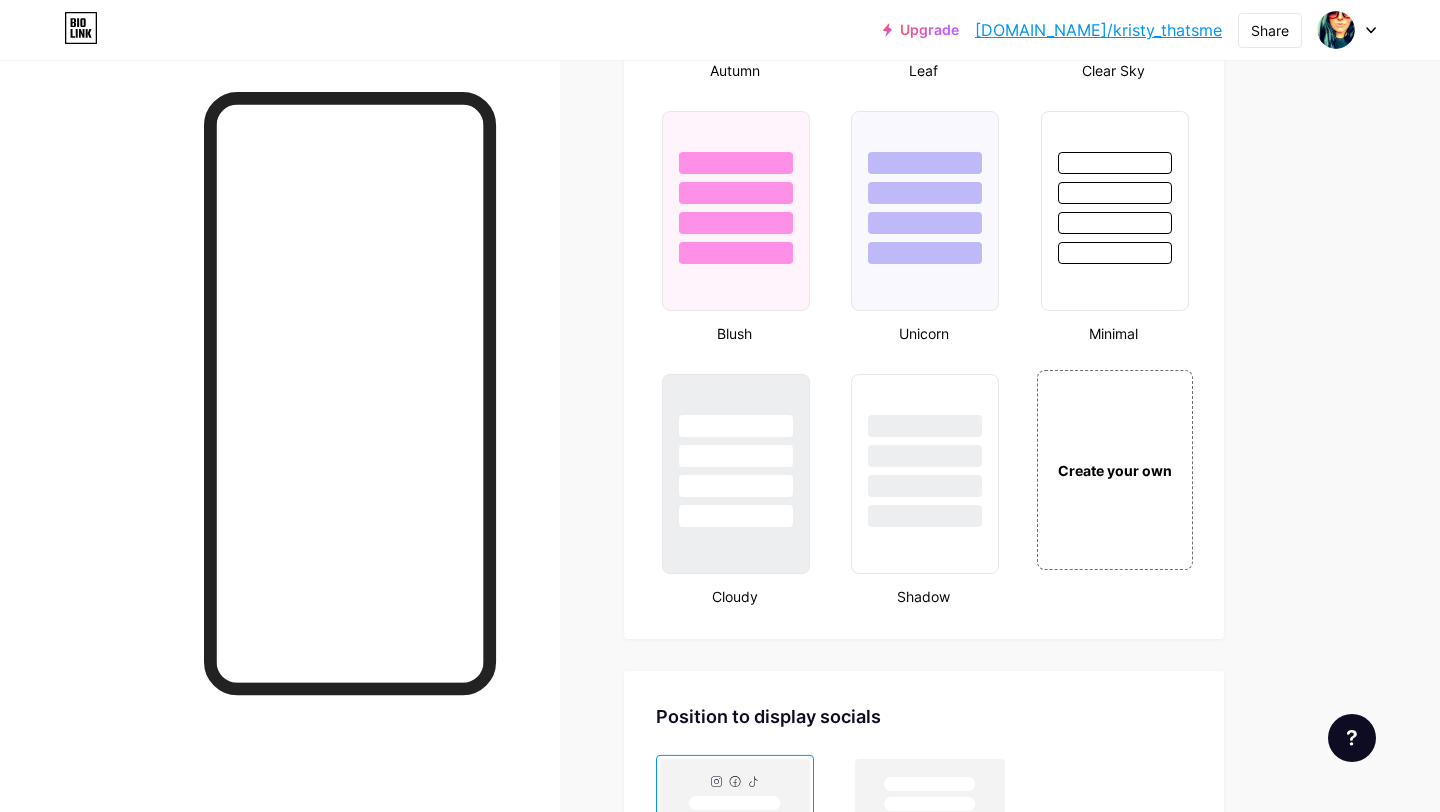 scroll, scrollTop: 2065, scrollLeft: 0, axis: vertical 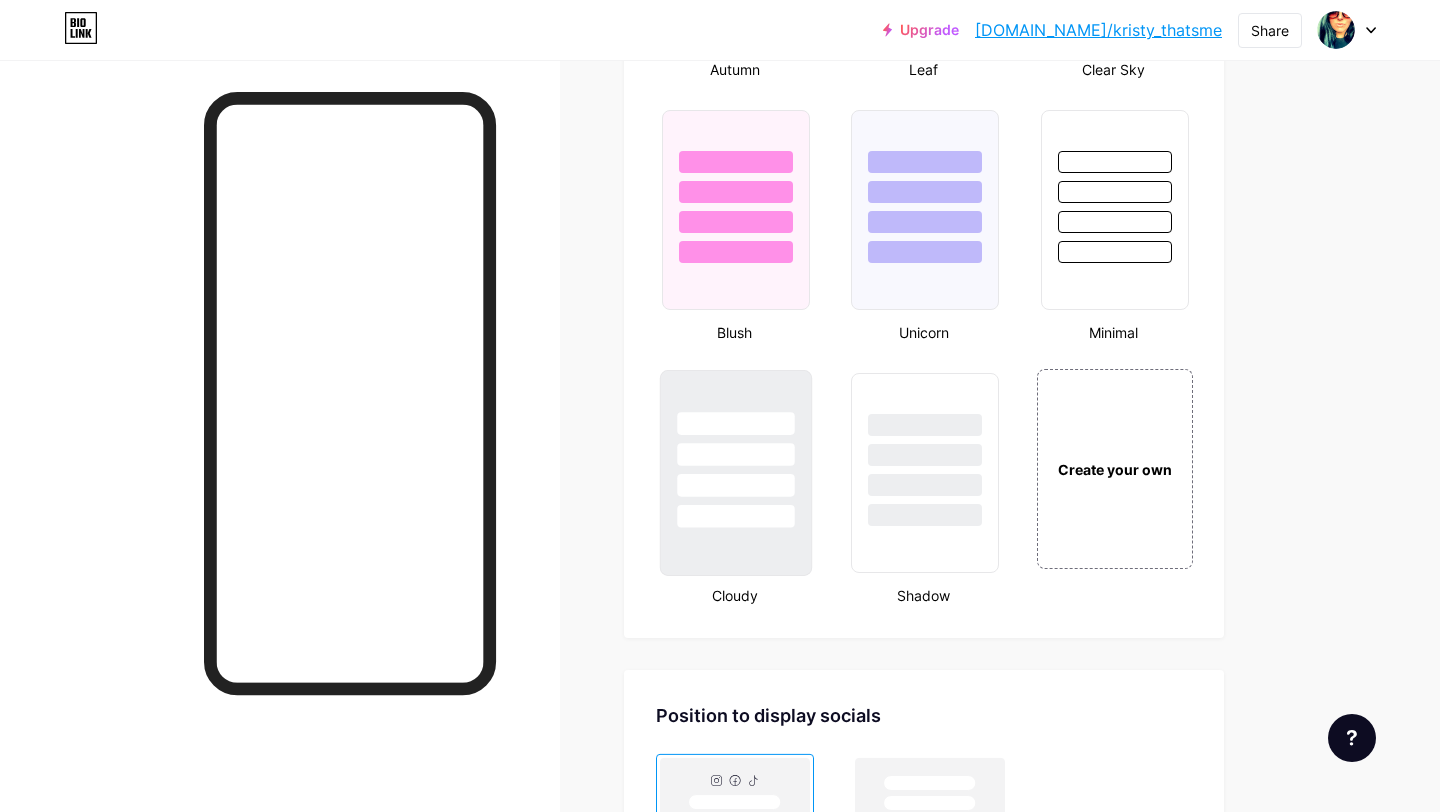 click at bounding box center (736, 449) 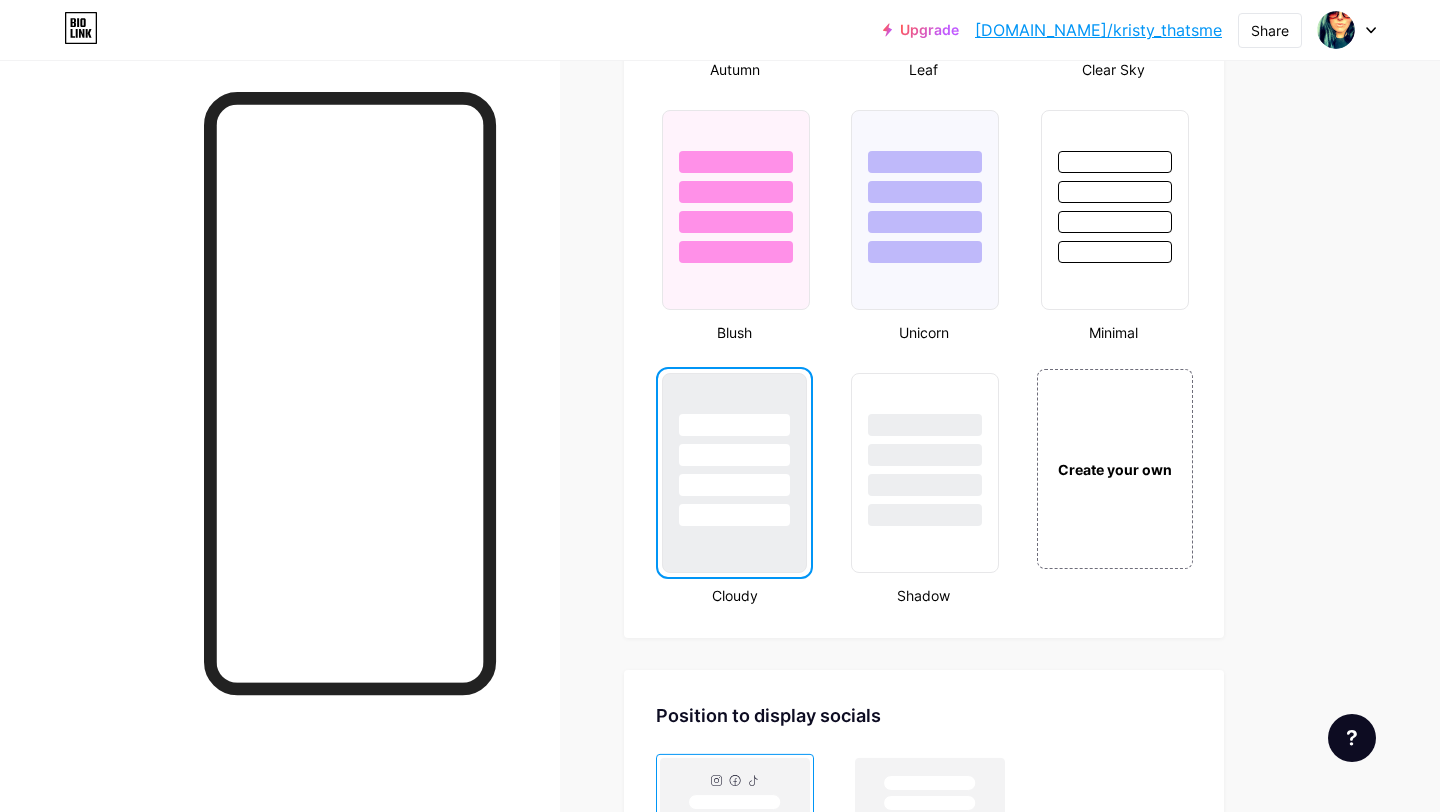 click on "Position to display socials" at bounding box center [924, 715] 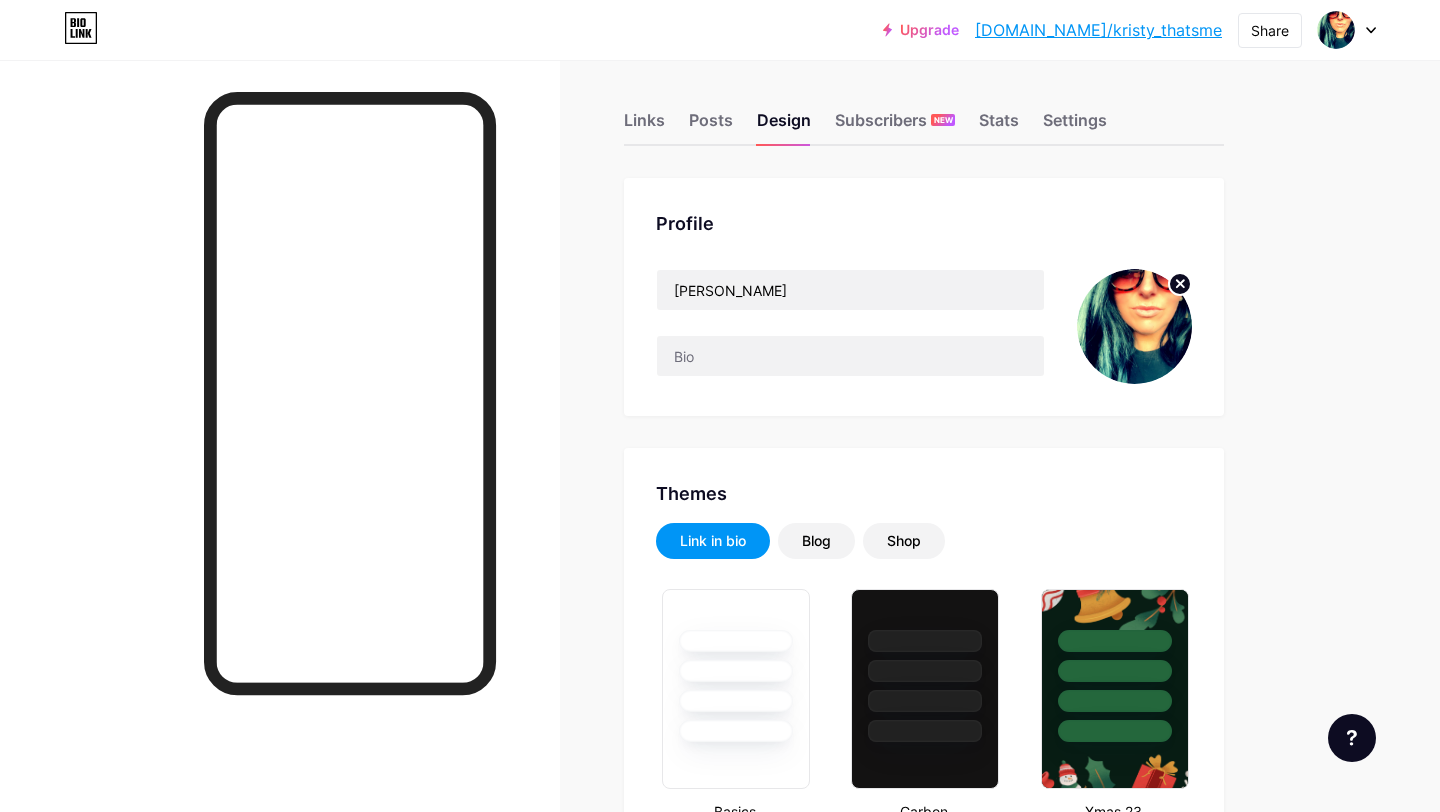 scroll, scrollTop: 0, scrollLeft: 0, axis: both 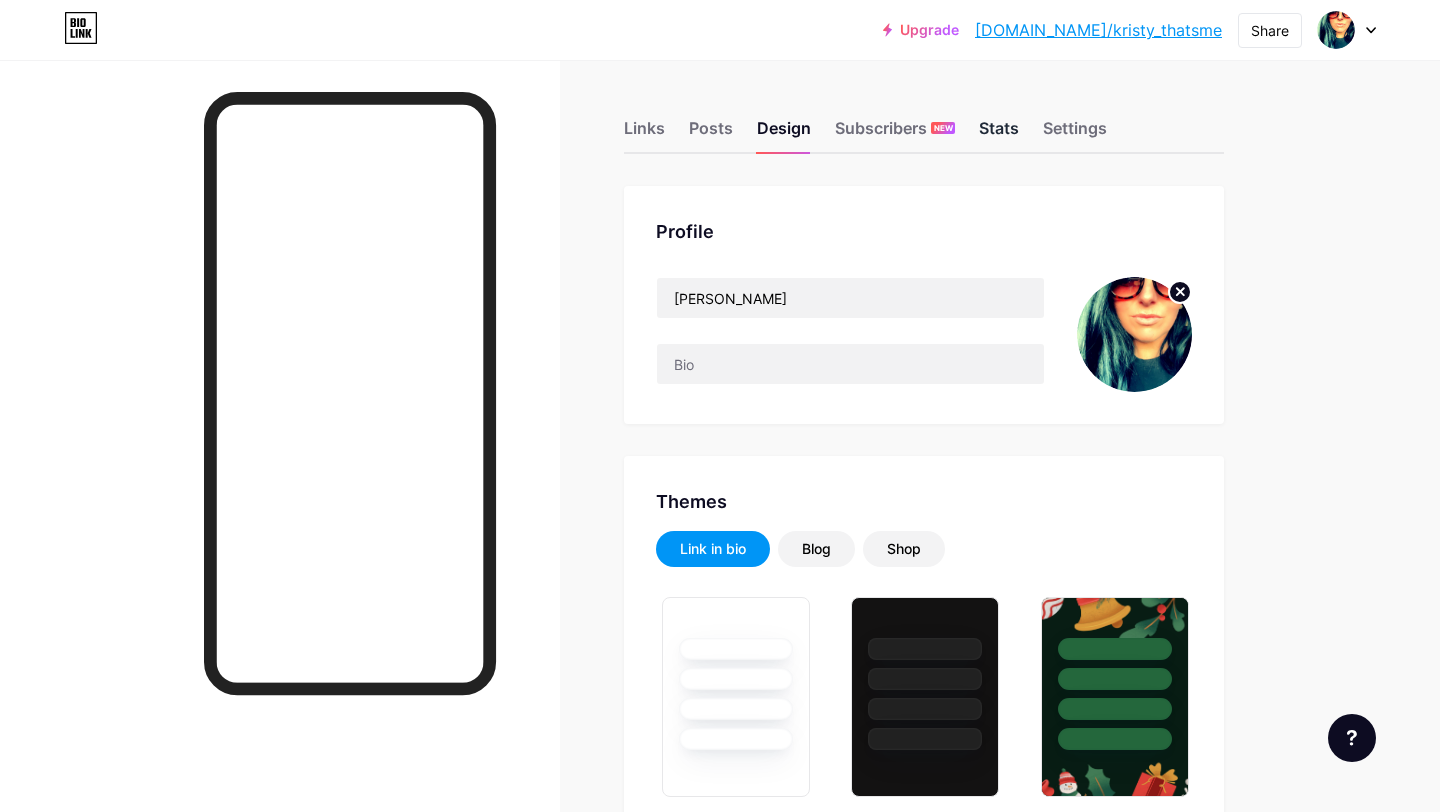 click on "Stats" at bounding box center (999, 134) 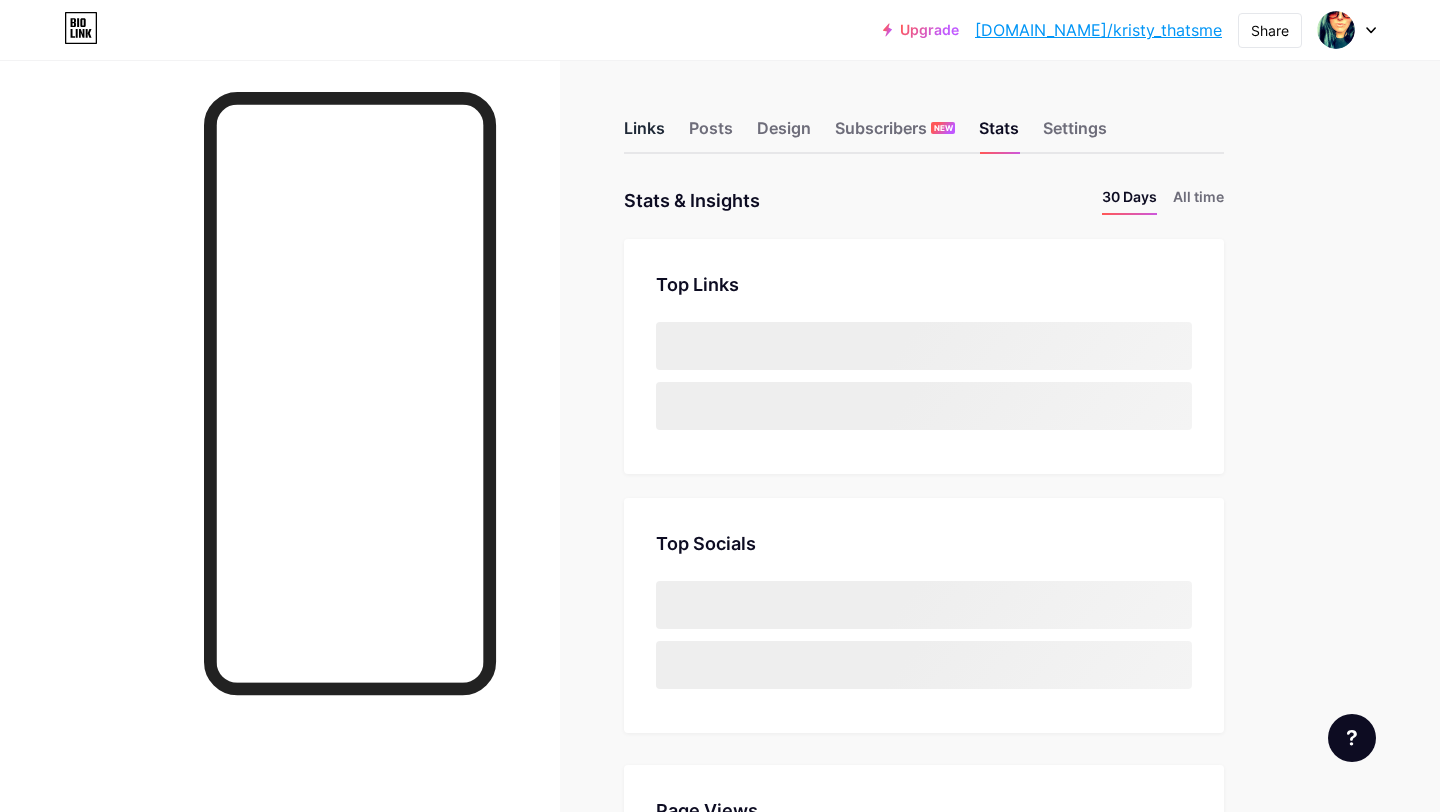 scroll, scrollTop: 999188, scrollLeft: 998560, axis: both 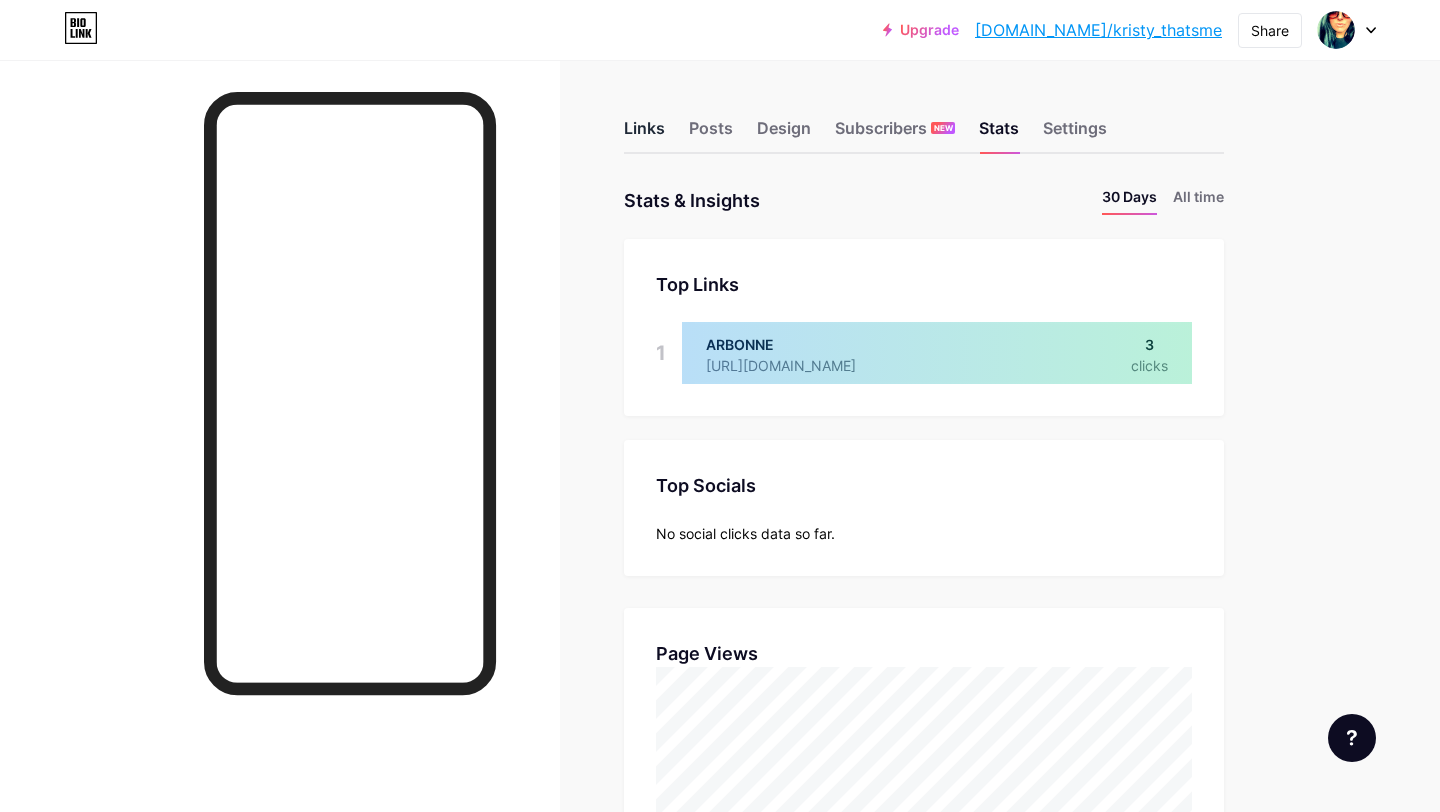 click on "Links" at bounding box center (644, 134) 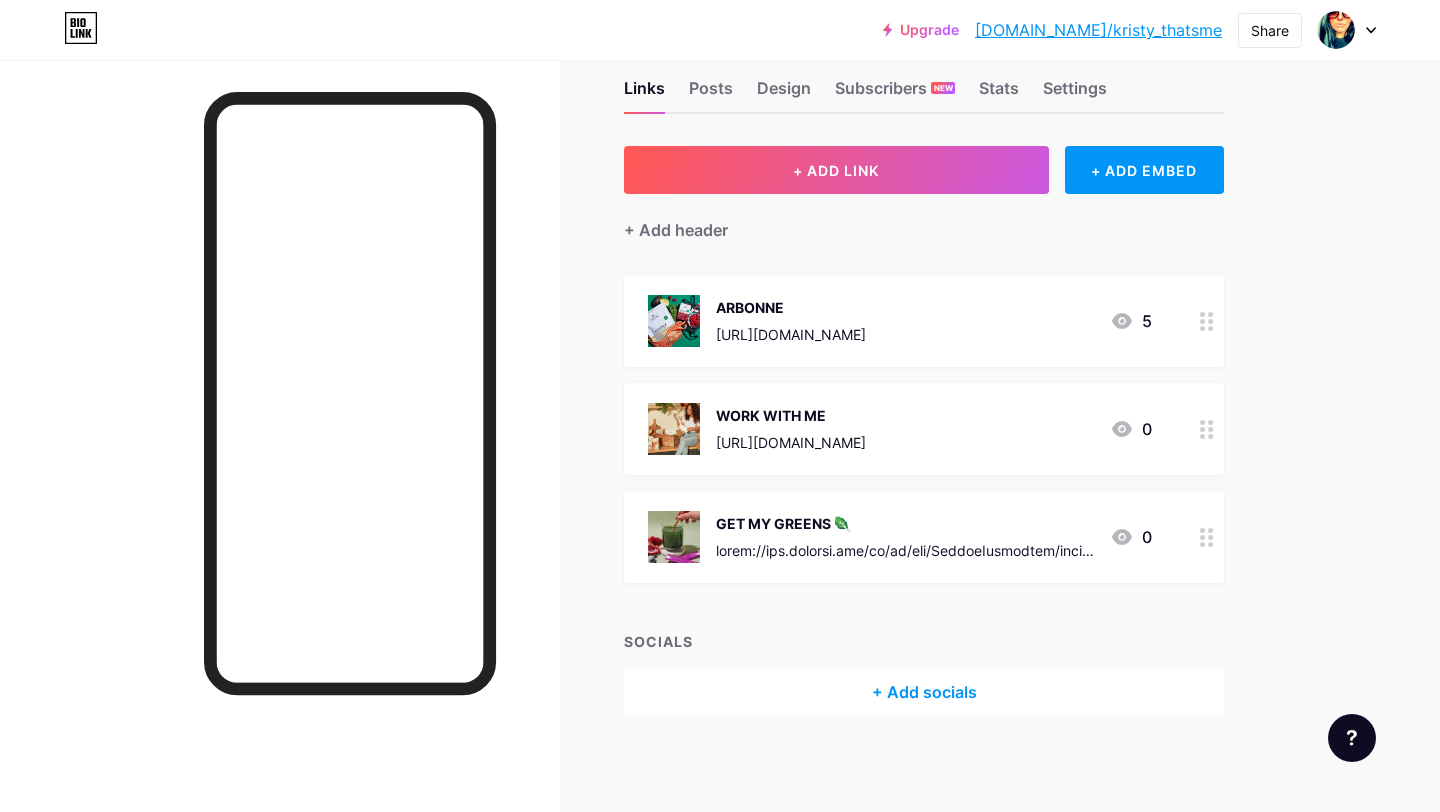 scroll, scrollTop: 43, scrollLeft: 0, axis: vertical 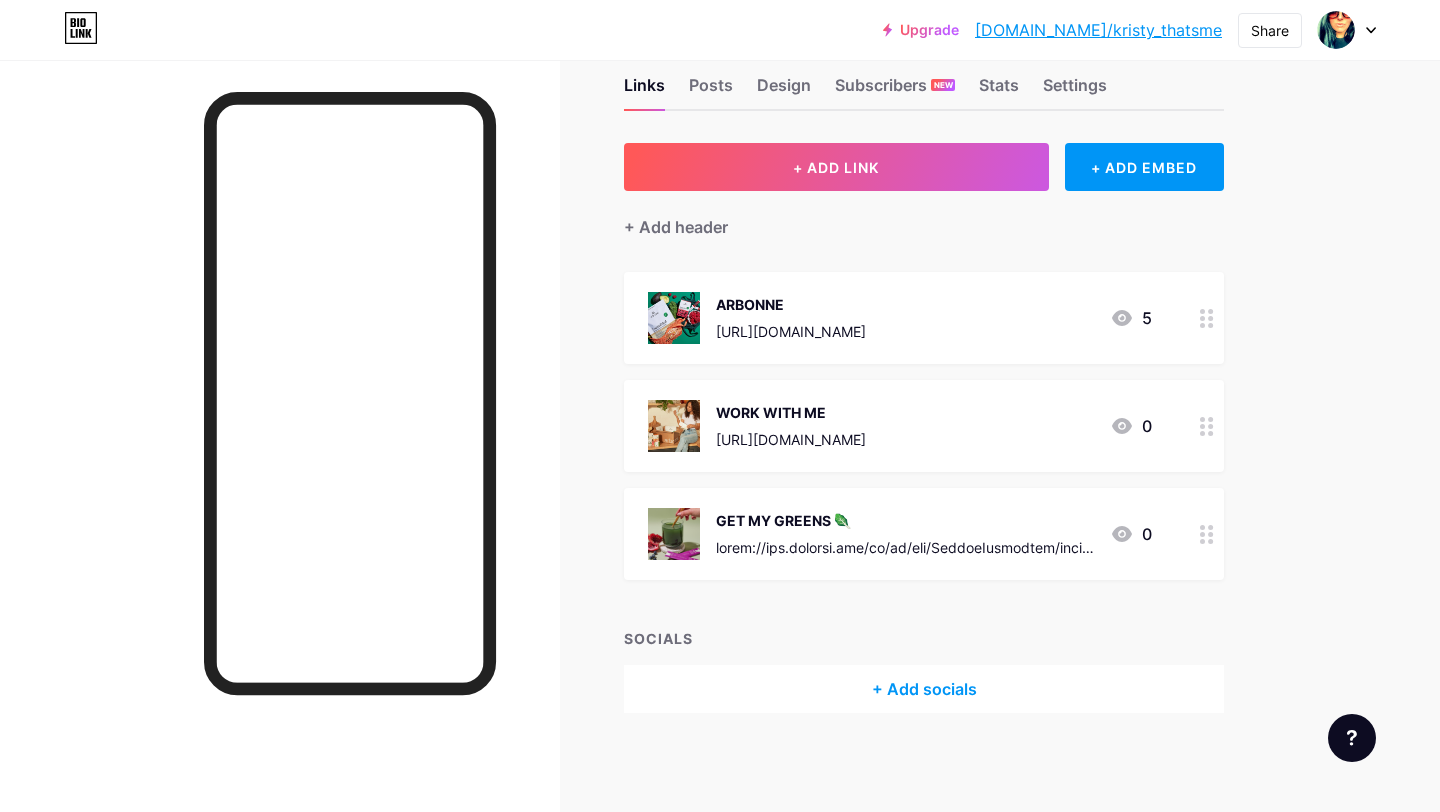 click on "+ Add socials" at bounding box center [924, 689] 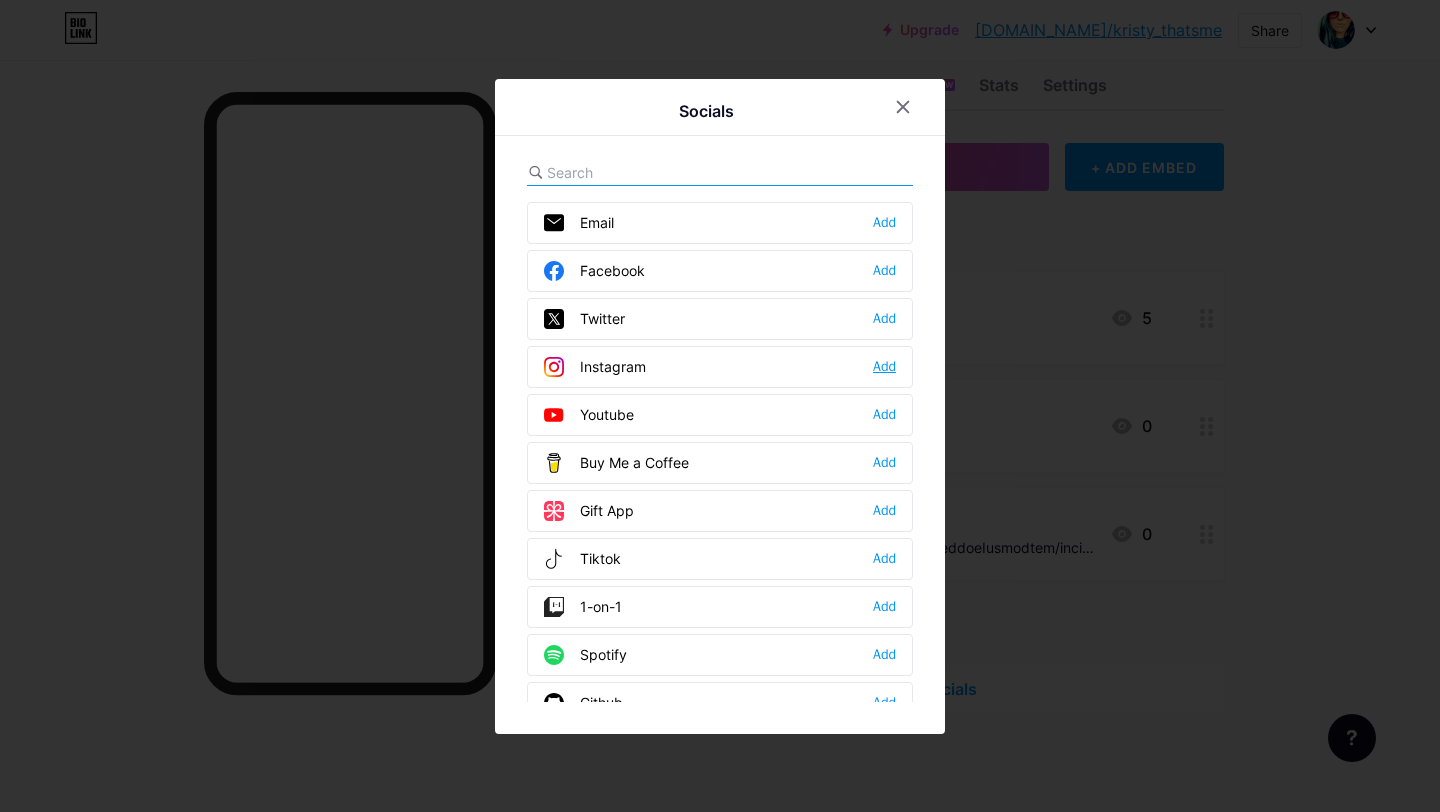 click on "Add" at bounding box center (884, 367) 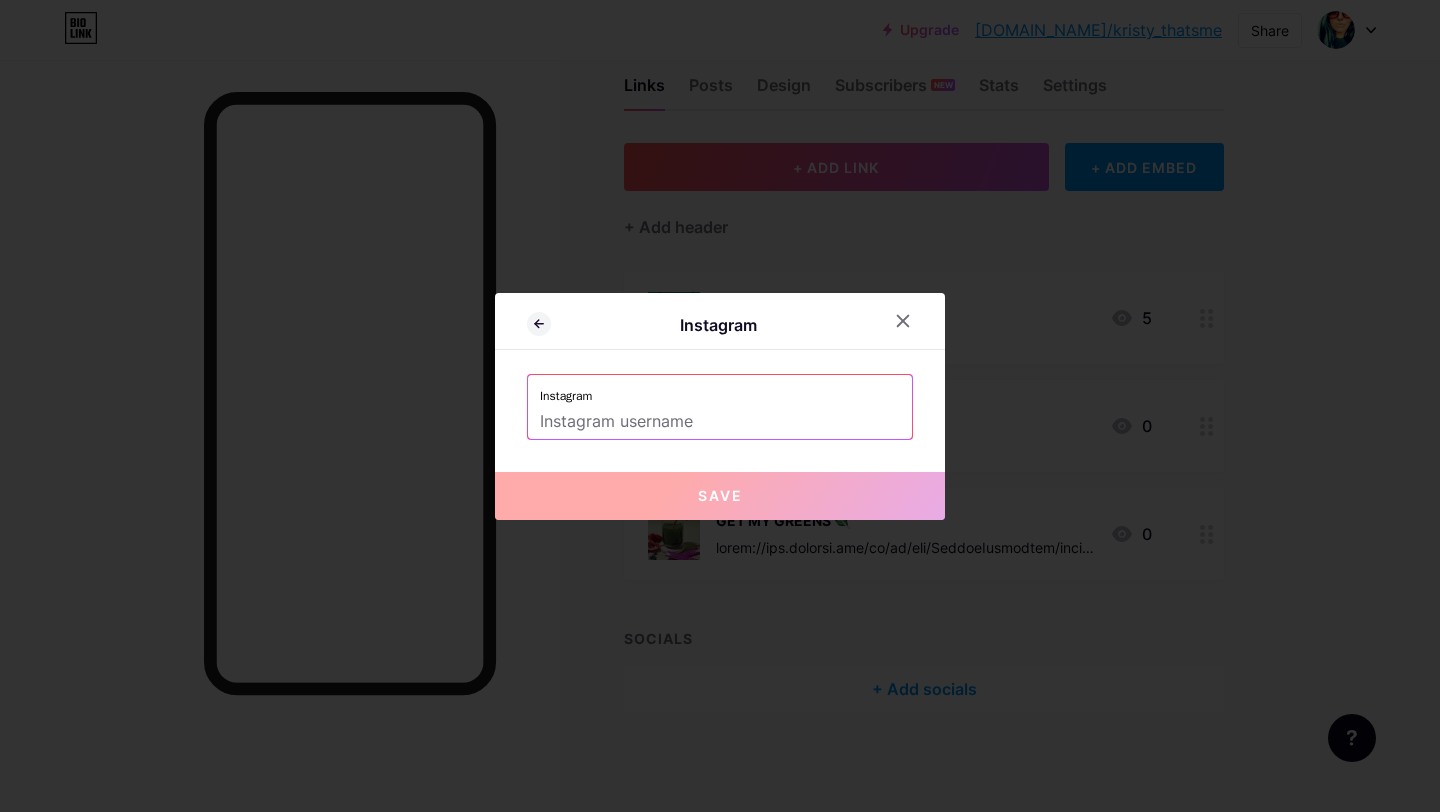 click at bounding box center (720, 422) 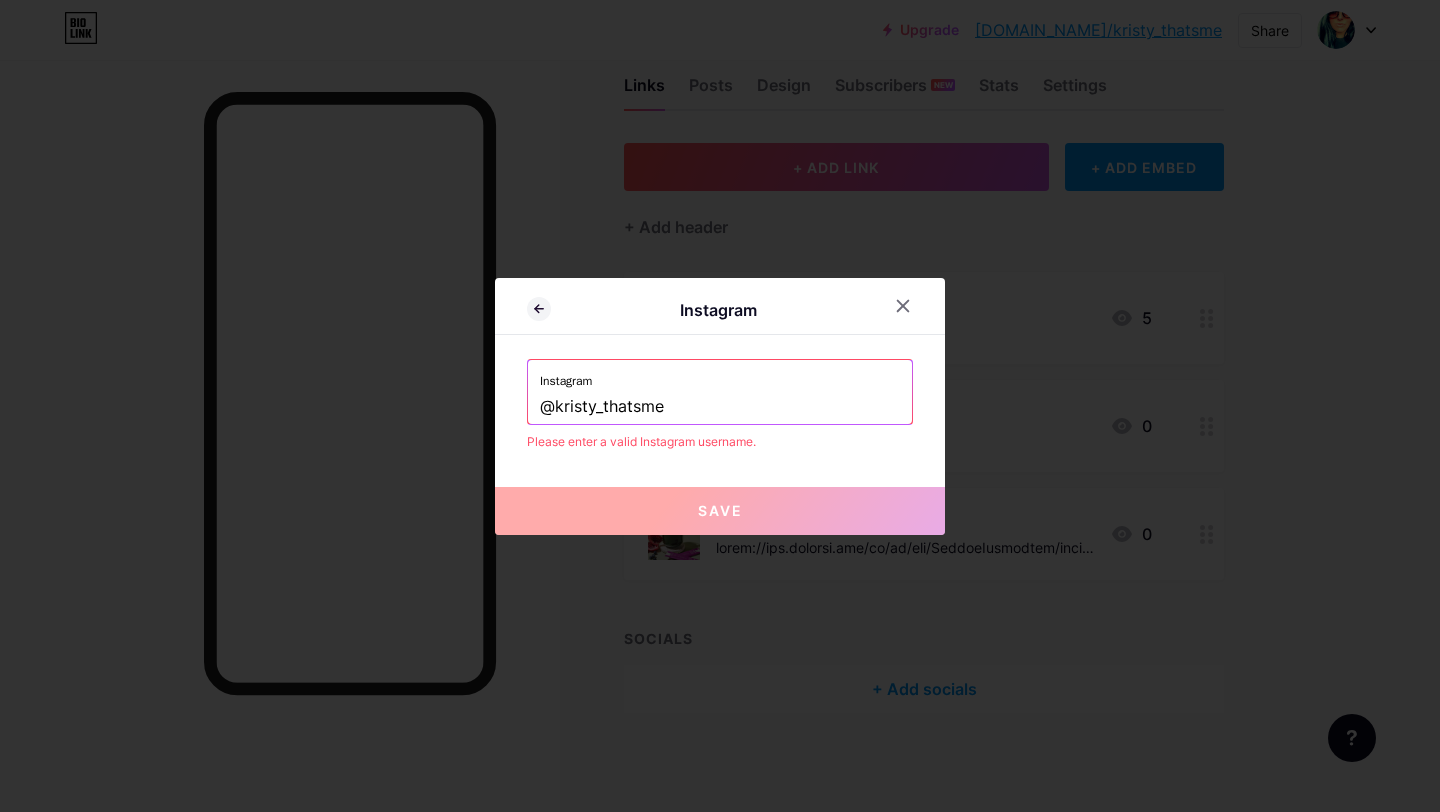 click on "Save" at bounding box center (720, 510) 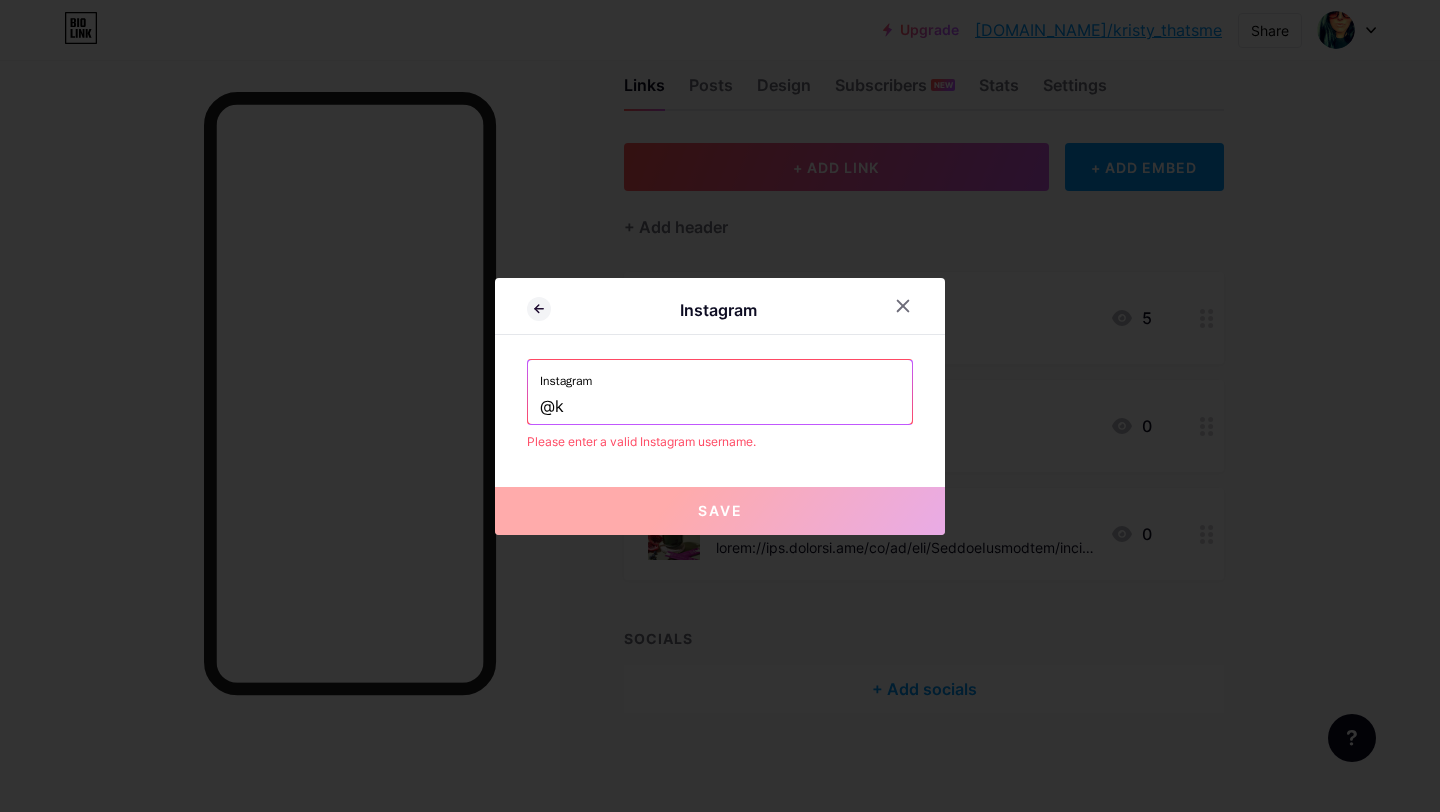 type on "@" 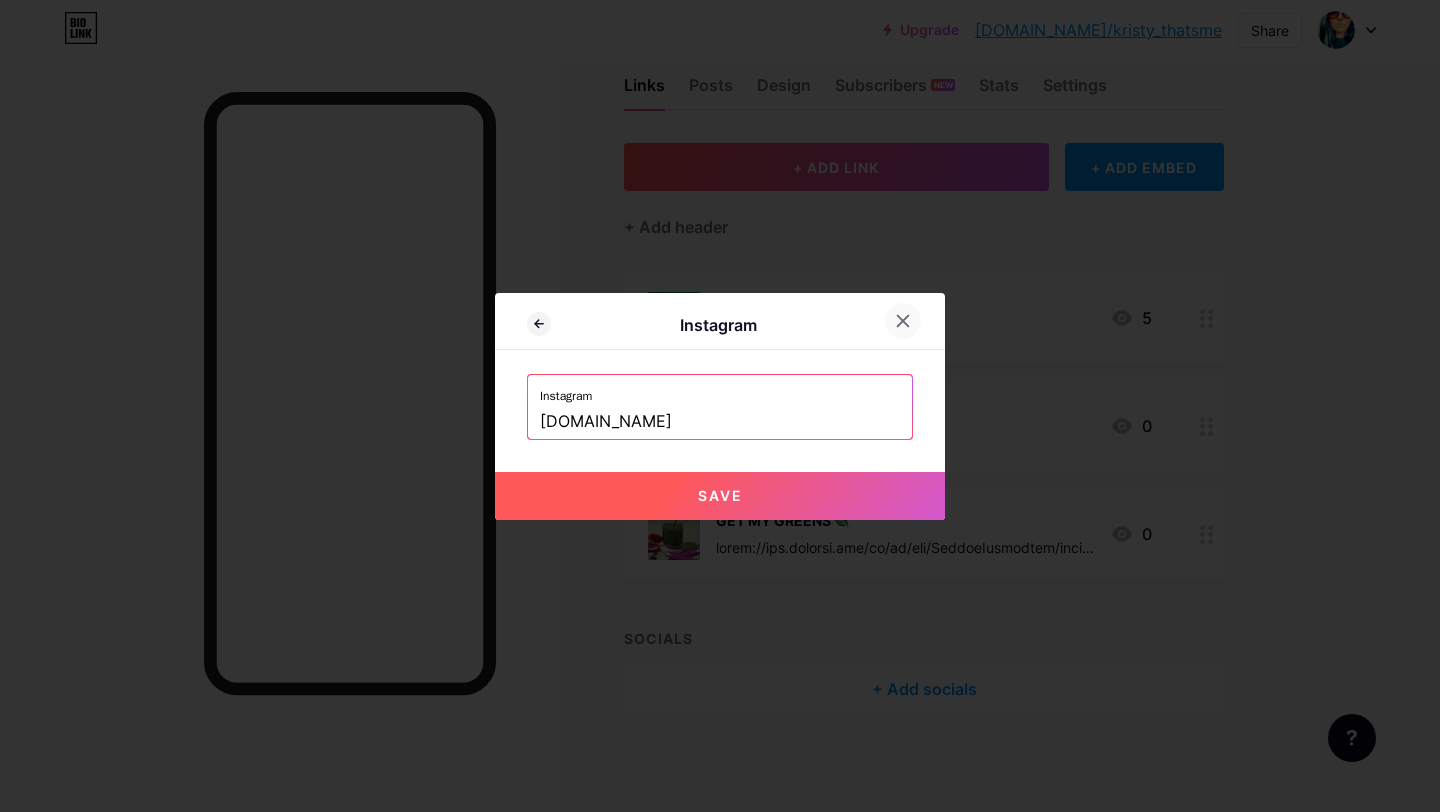 type on "www.instagram.com" 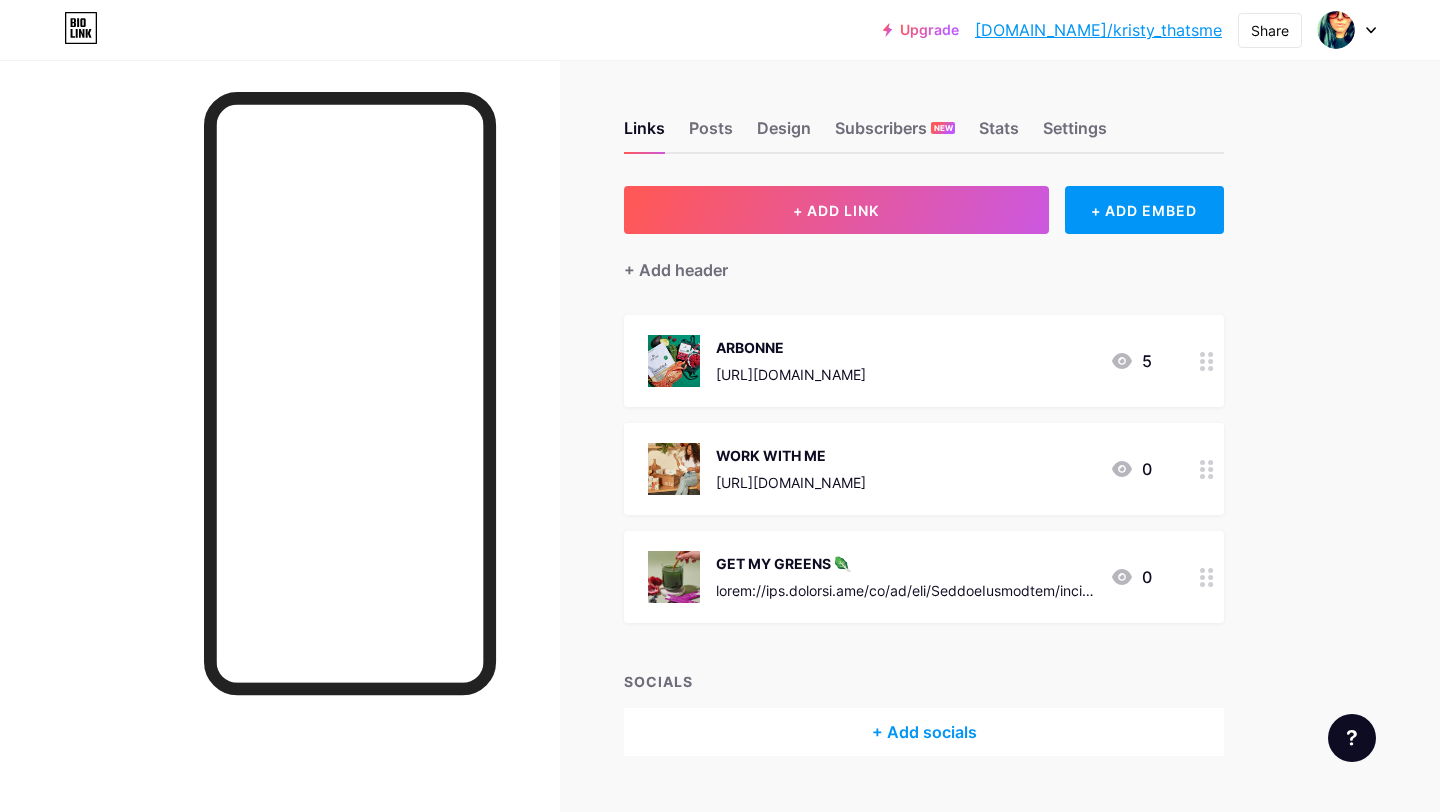 scroll, scrollTop: 0, scrollLeft: 0, axis: both 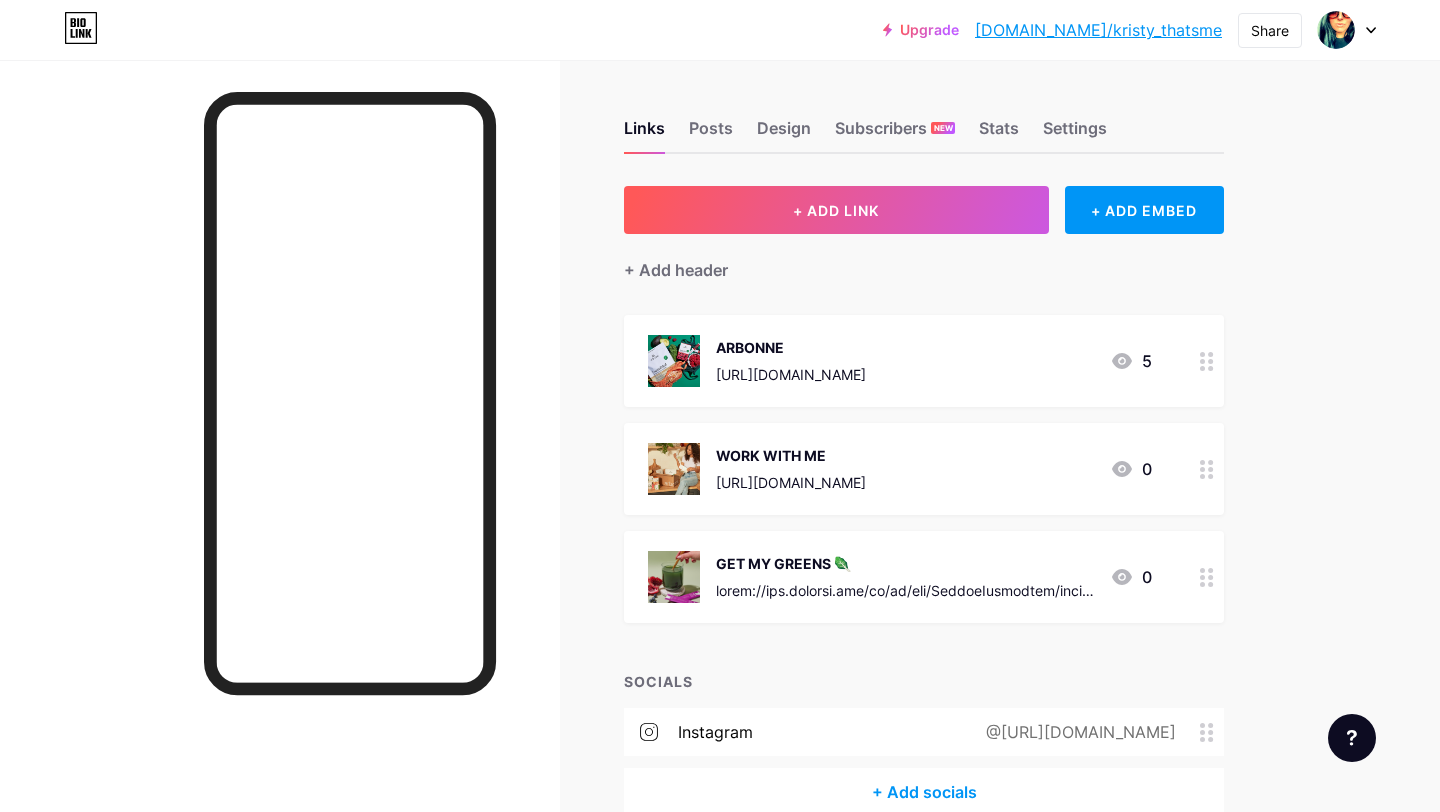 click at bounding box center [280, 466] 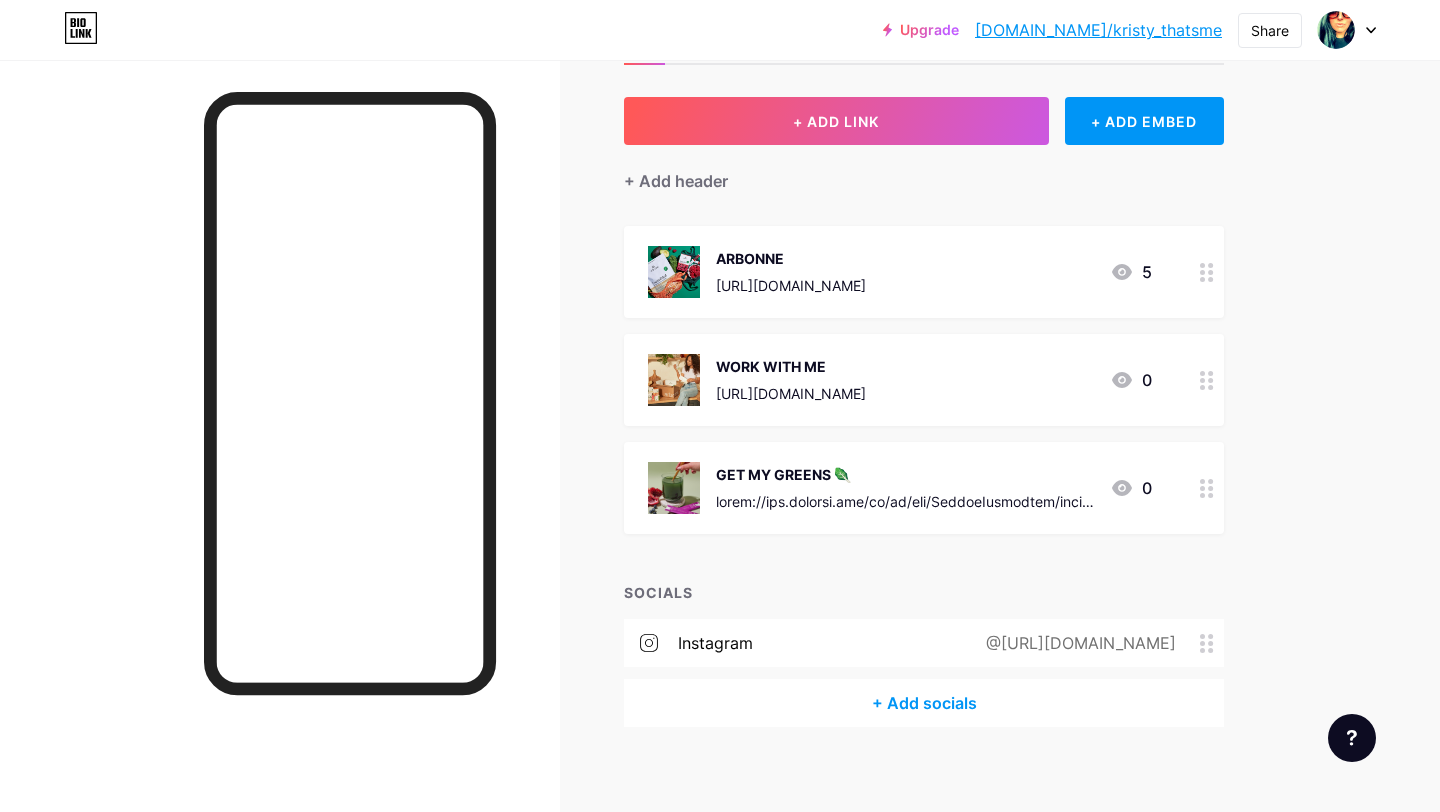 scroll, scrollTop: 103, scrollLeft: 0, axis: vertical 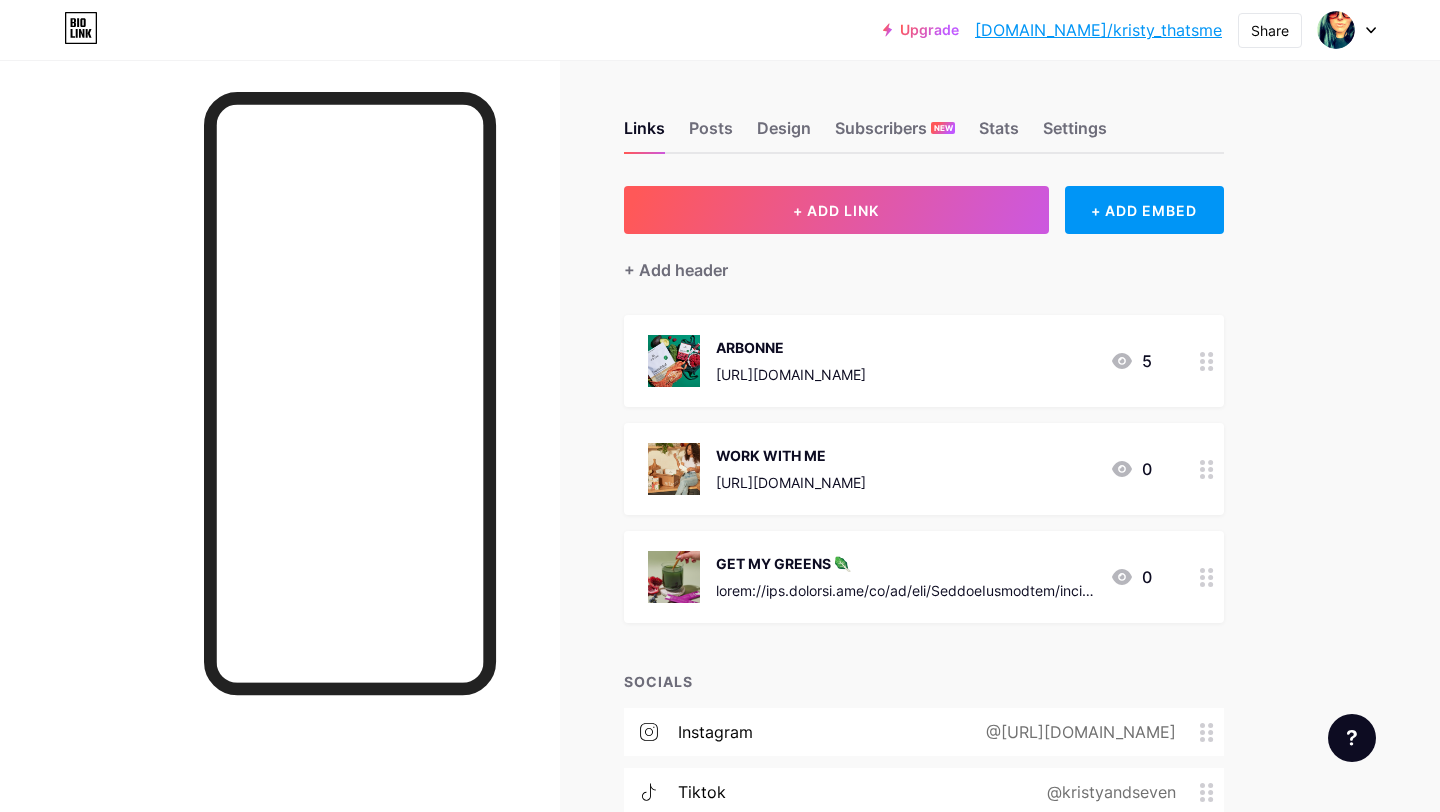 click on "Links
Posts
Design
Subscribers
NEW
Stats
Settings       + ADD LINK     + ADD EMBED
+ Add header
ARBONNE
https://www.arbonne.com/au/en/arb/KristyHorsburgh
5
WORK WITH ME
https://www.arbonne.com/au/en/arb/KristyHorsburgh/join-us/independent-consultant
0
GET MY GREENS 🥬
0
SOCIALS
instagram
@https://www.instagram.com/kristy_thatsme?igsh=MWU2bzB2enI4bGx5dg%3D%3D&utm_source=qr
tiktok
@kristyandseven                   threads
https://www.threads.com/@kristy_thatsme               + Add socials                       Feature requests             Help center         Contact support" at bounding box center (654, 548) 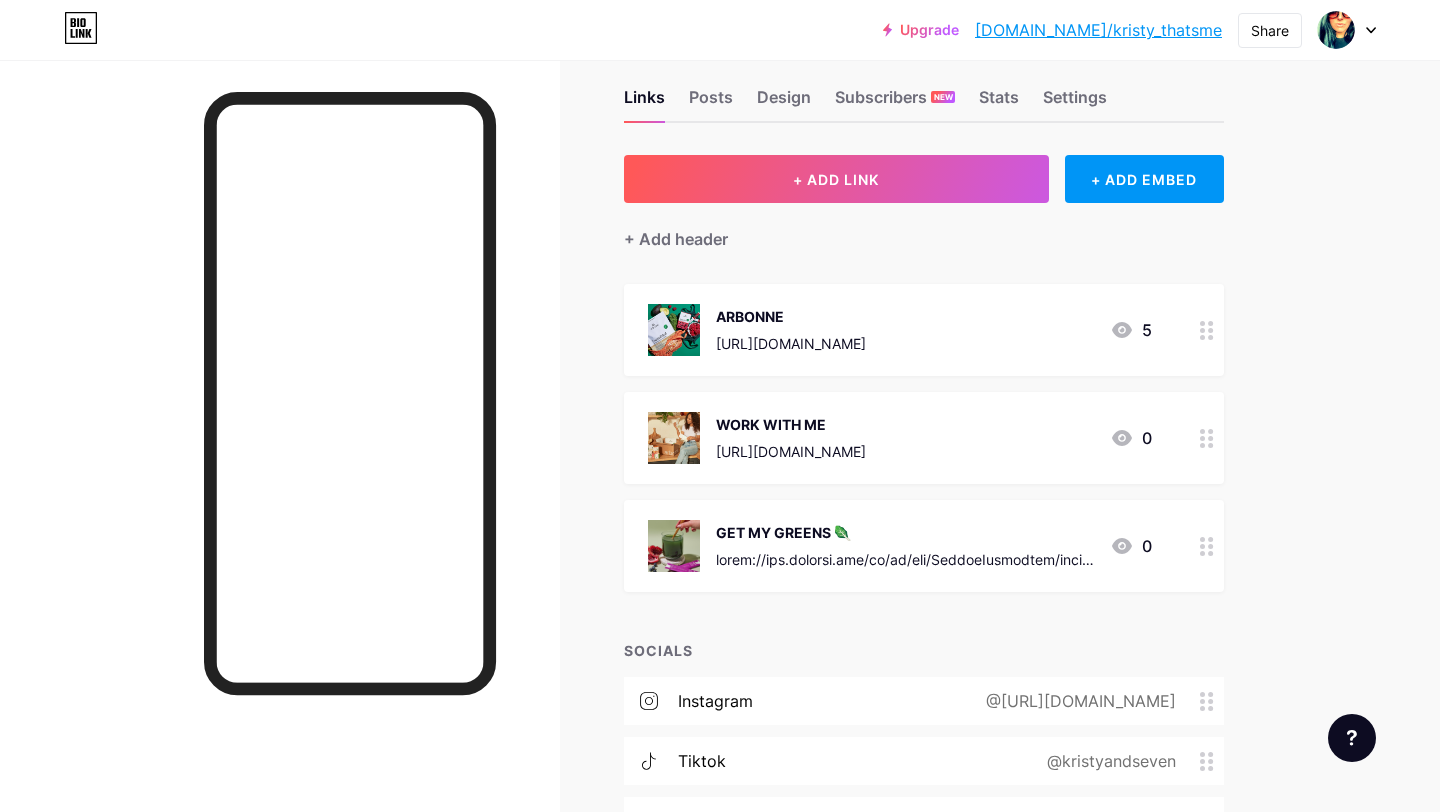 scroll, scrollTop: 0, scrollLeft: 0, axis: both 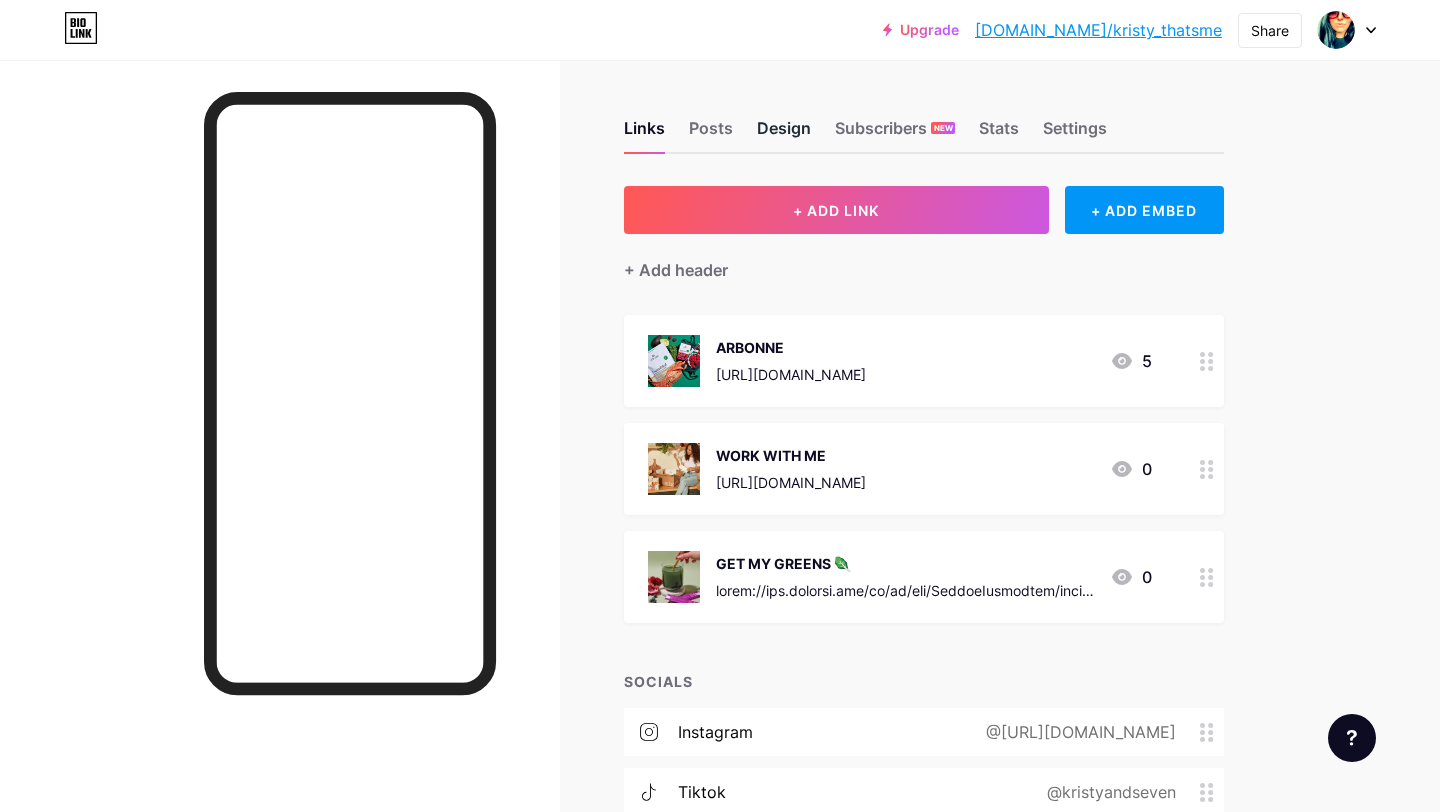 click on "Design" at bounding box center (784, 134) 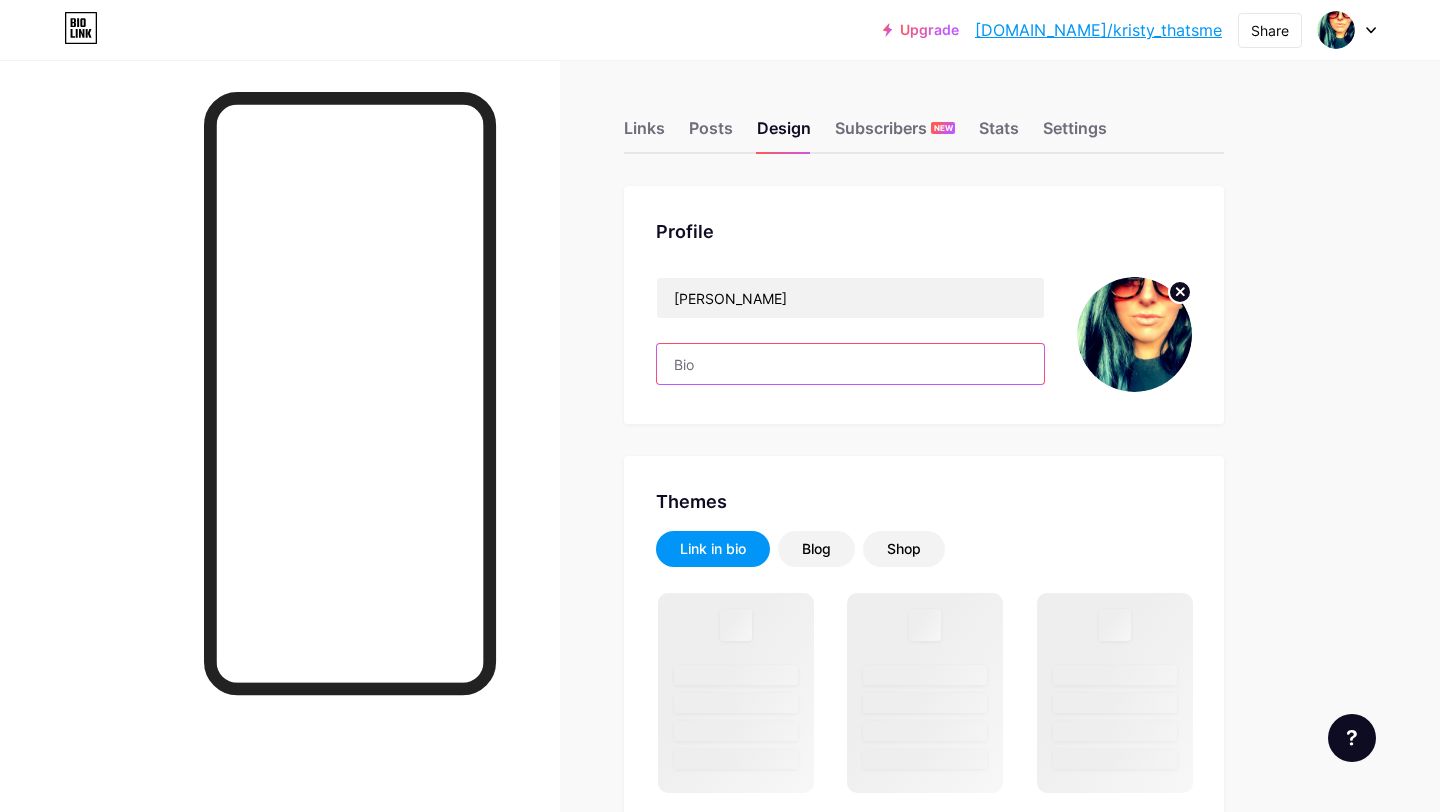 click at bounding box center (850, 364) 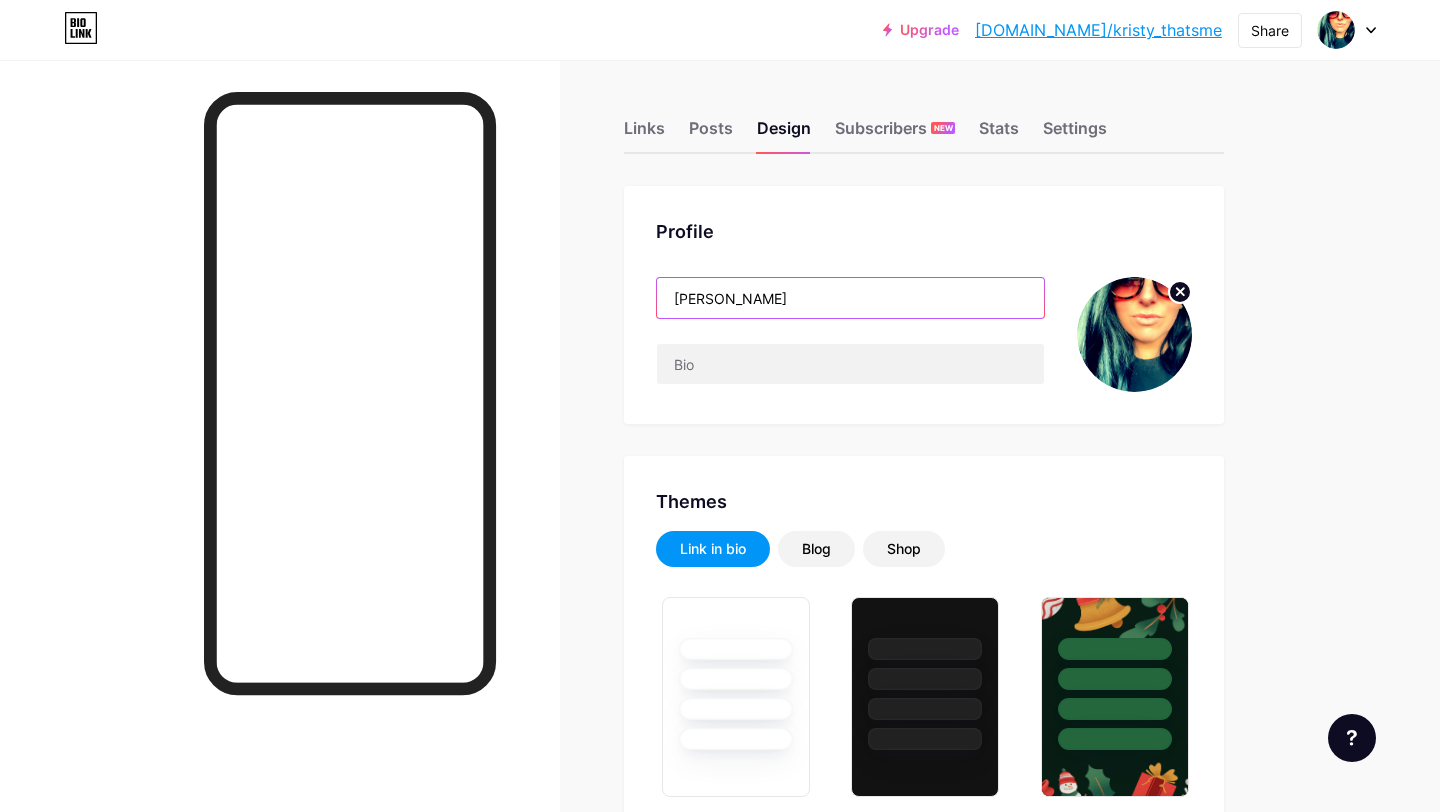 drag, startPoint x: 723, startPoint y: 301, endPoint x: 626, endPoint y: 297, distance: 97.082436 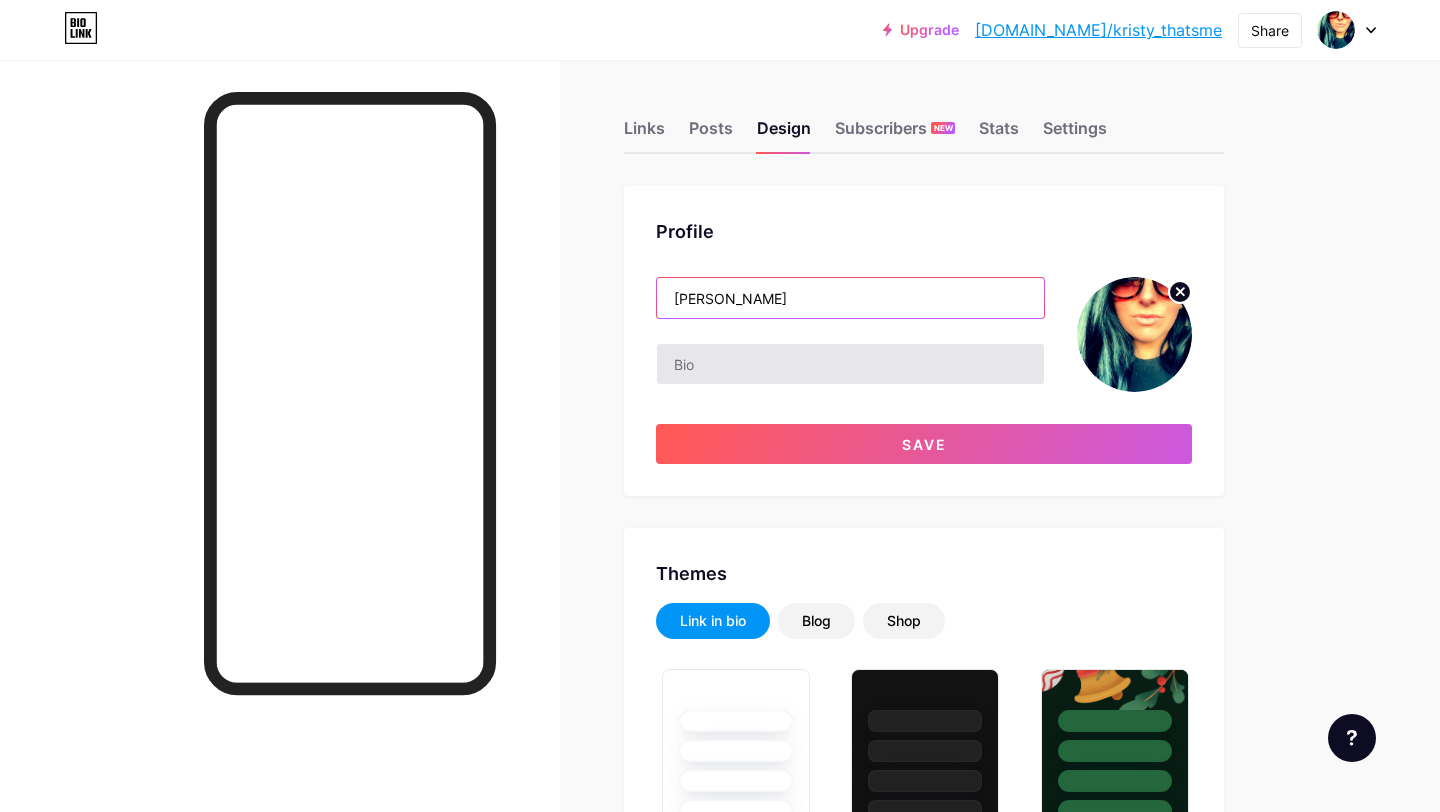 type on "Kristy" 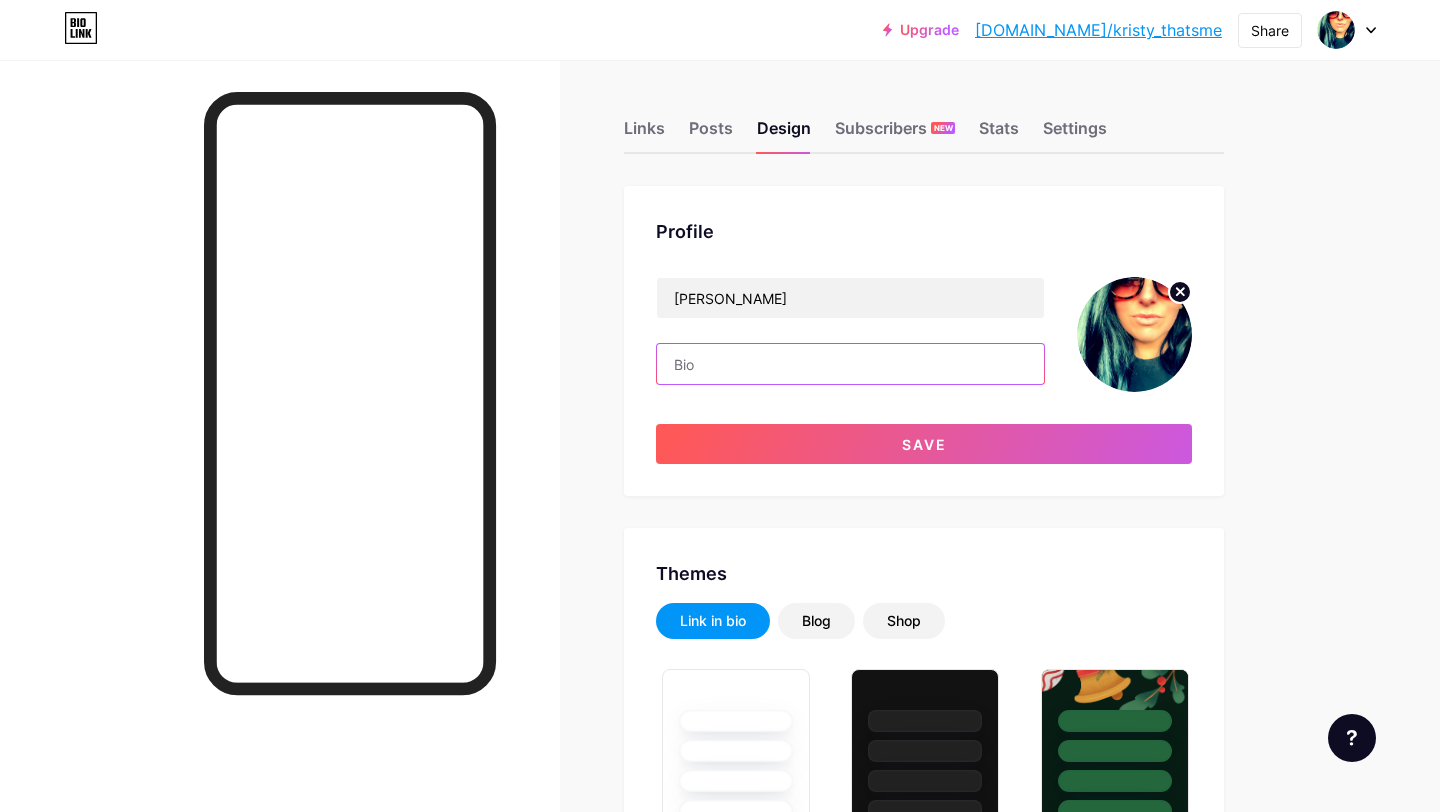 click at bounding box center [850, 364] 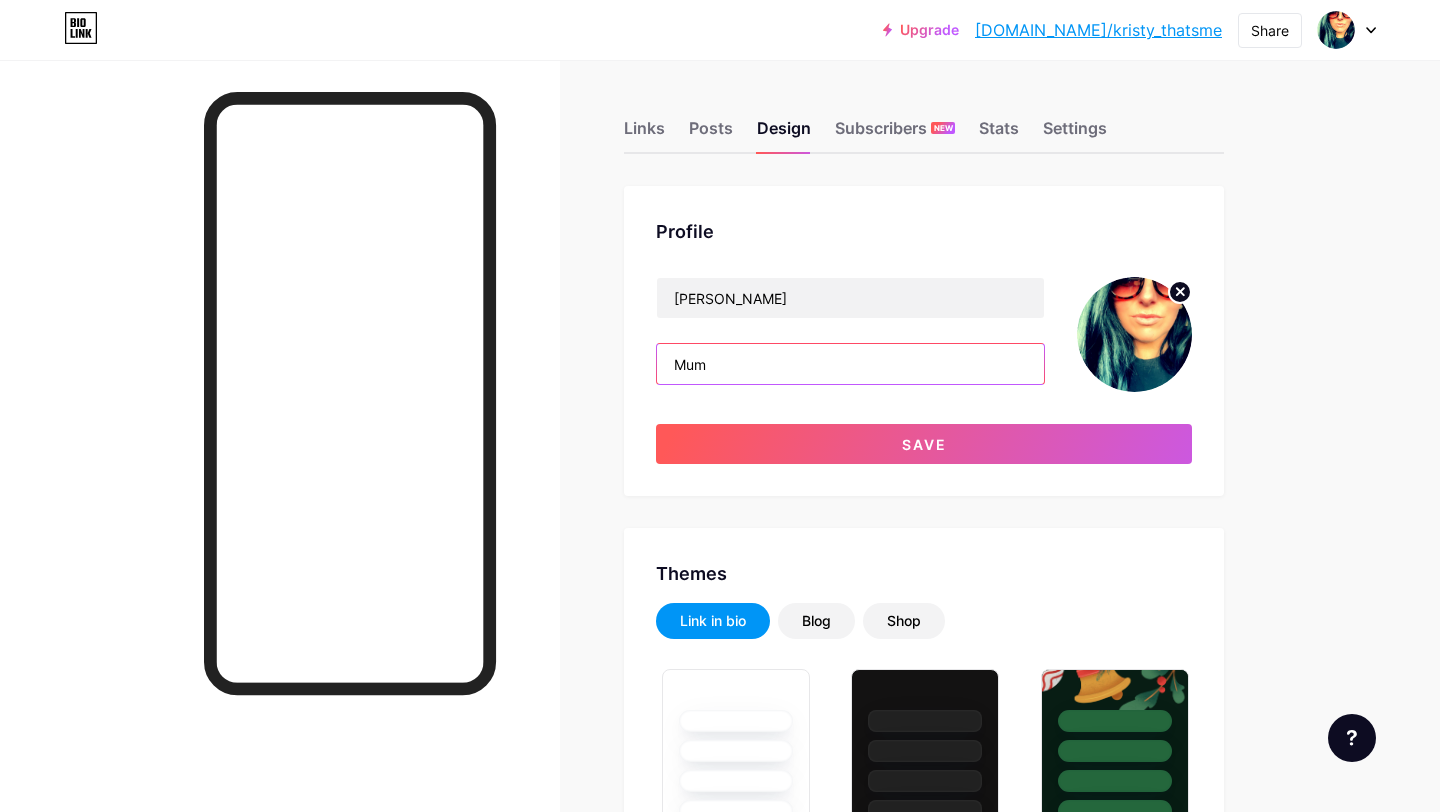 type on "Mum" 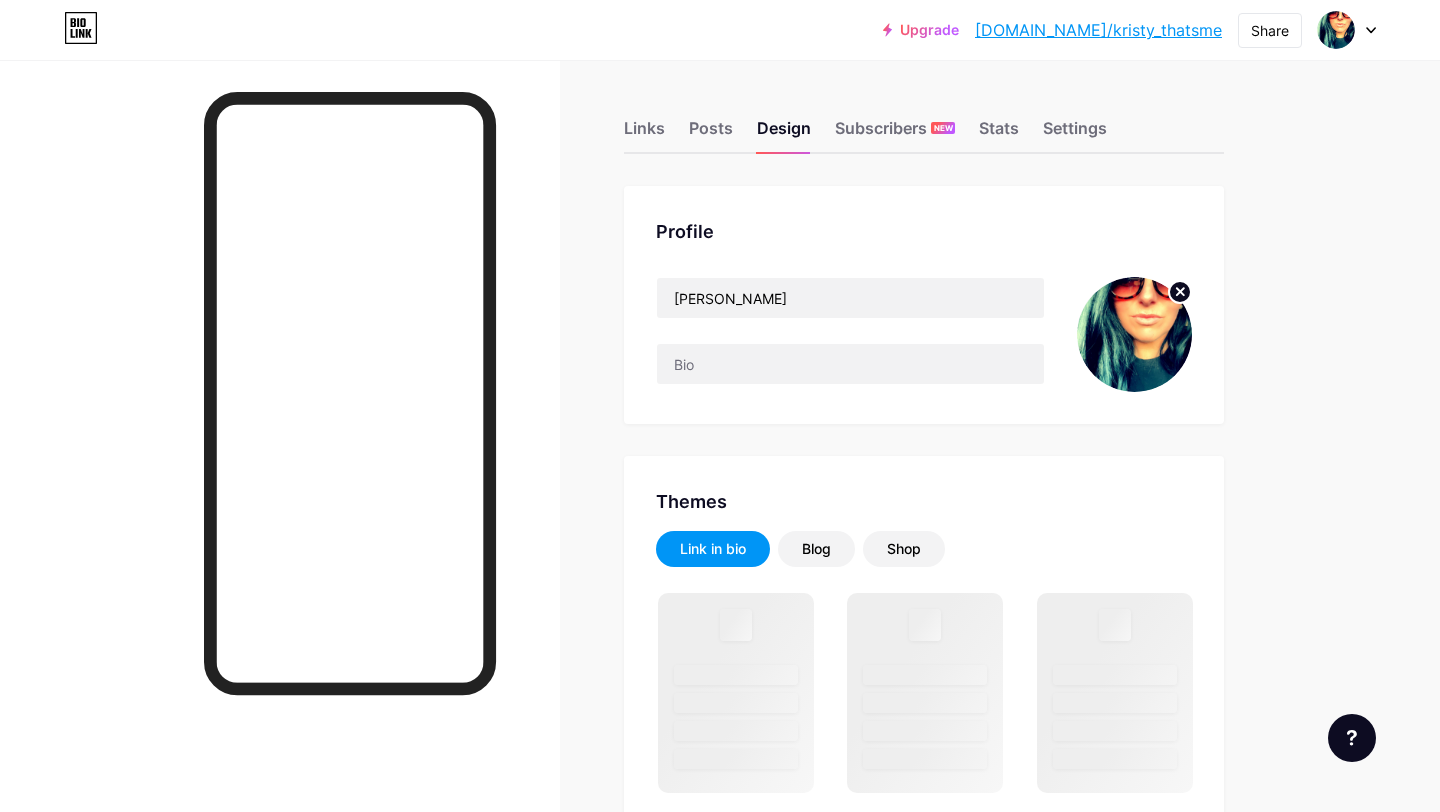 scroll, scrollTop: 0, scrollLeft: 0, axis: both 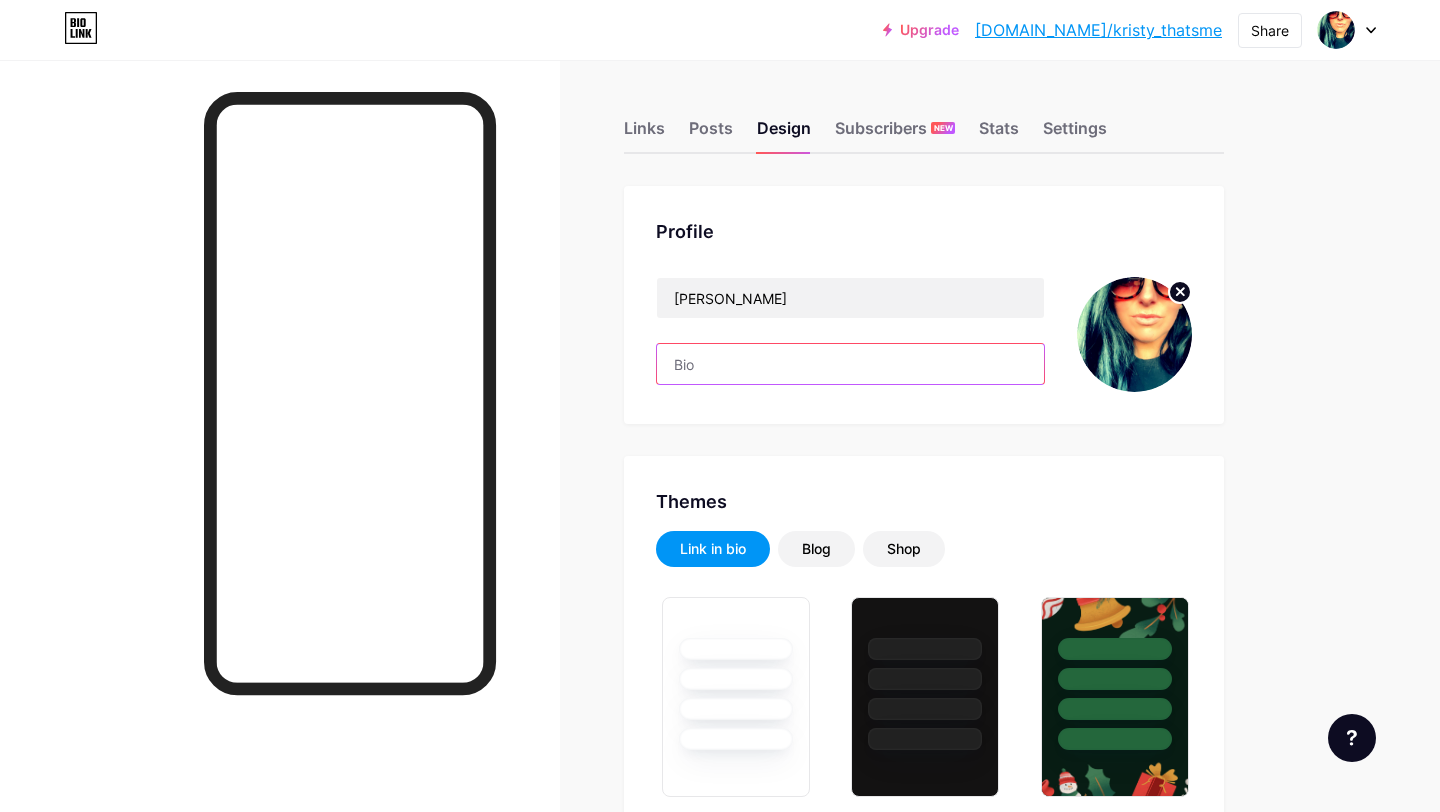 click at bounding box center [850, 364] 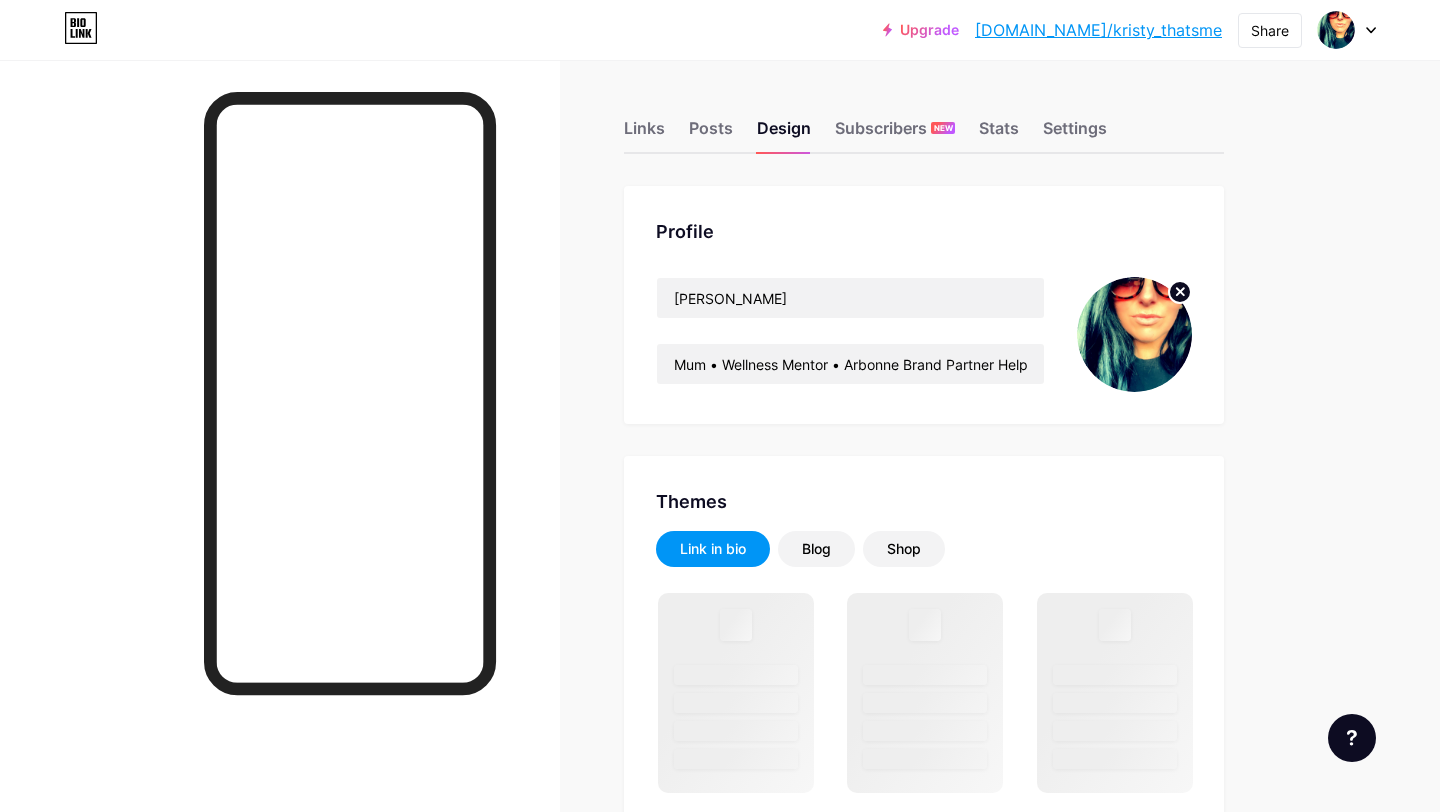 scroll, scrollTop: 0, scrollLeft: 0, axis: both 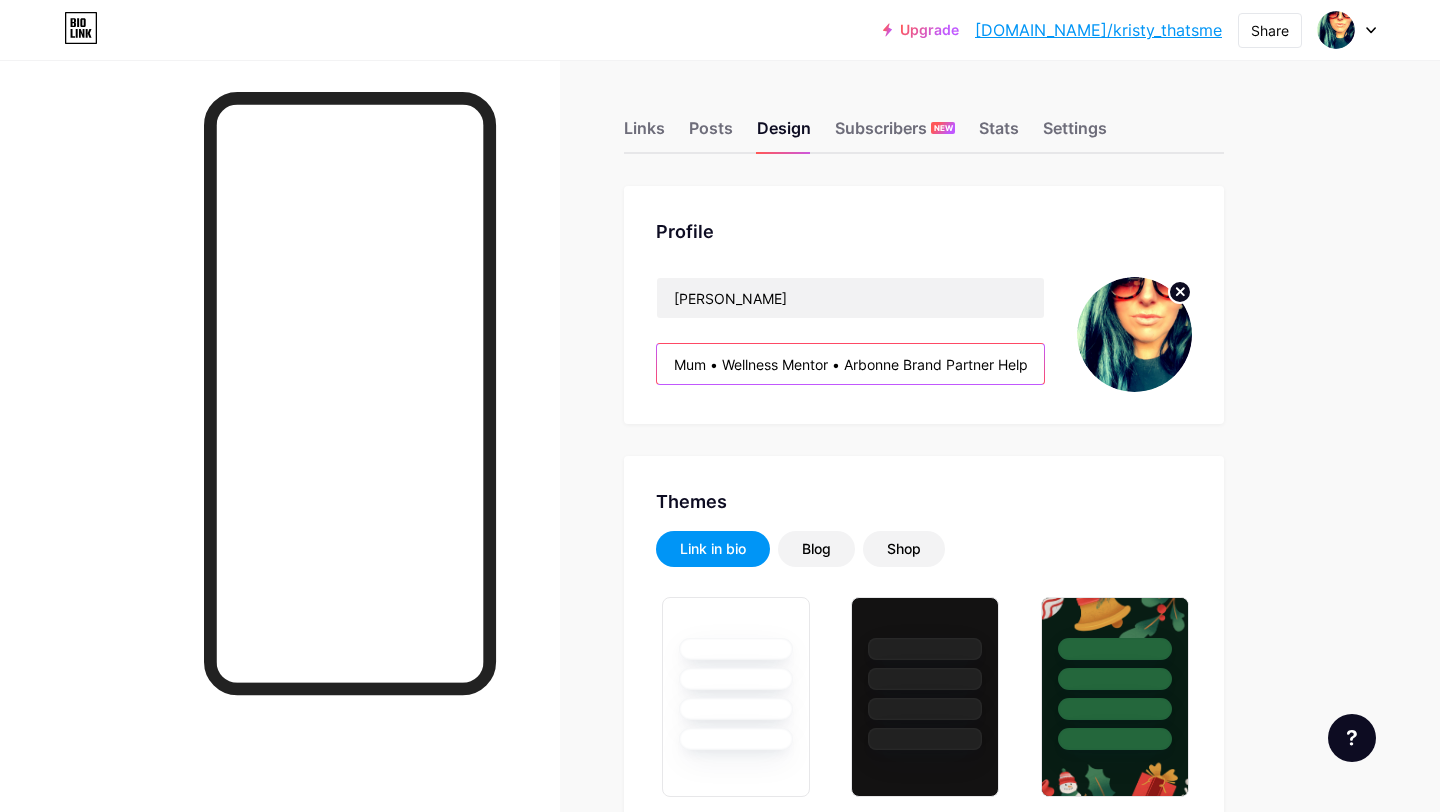 click on "Mum • Wellness Mentor • Arbonne Brand Partner Helping busy mums feel better in their body, mind + mood — one simple habit at a time. 💫 Work-from-home freedom 🥗 Wellness made simple 📱 Build a biz from your phone  connect with me below!" at bounding box center [850, 364] 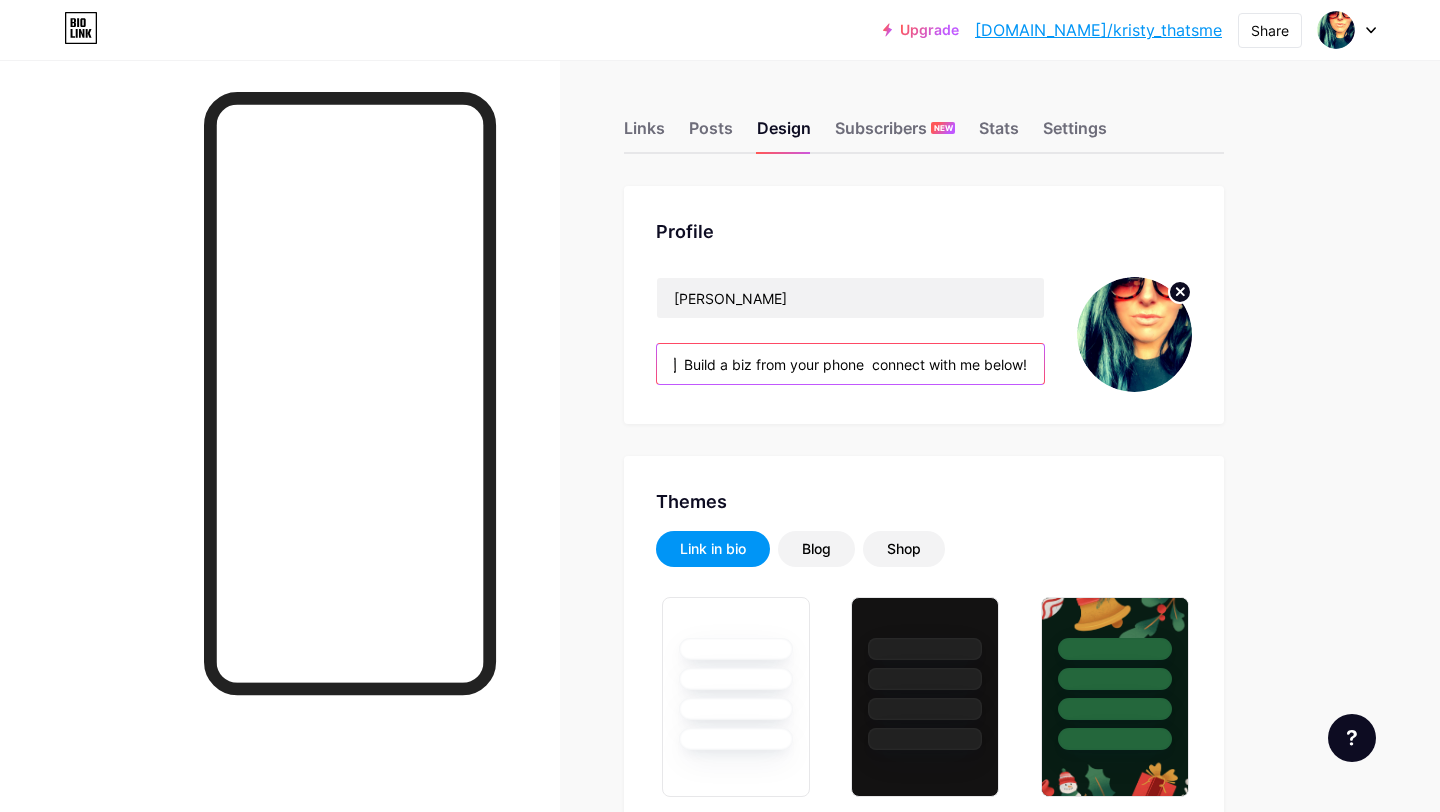 scroll, scrollTop: 0, scrollLeft: 1108, axis: horizontal 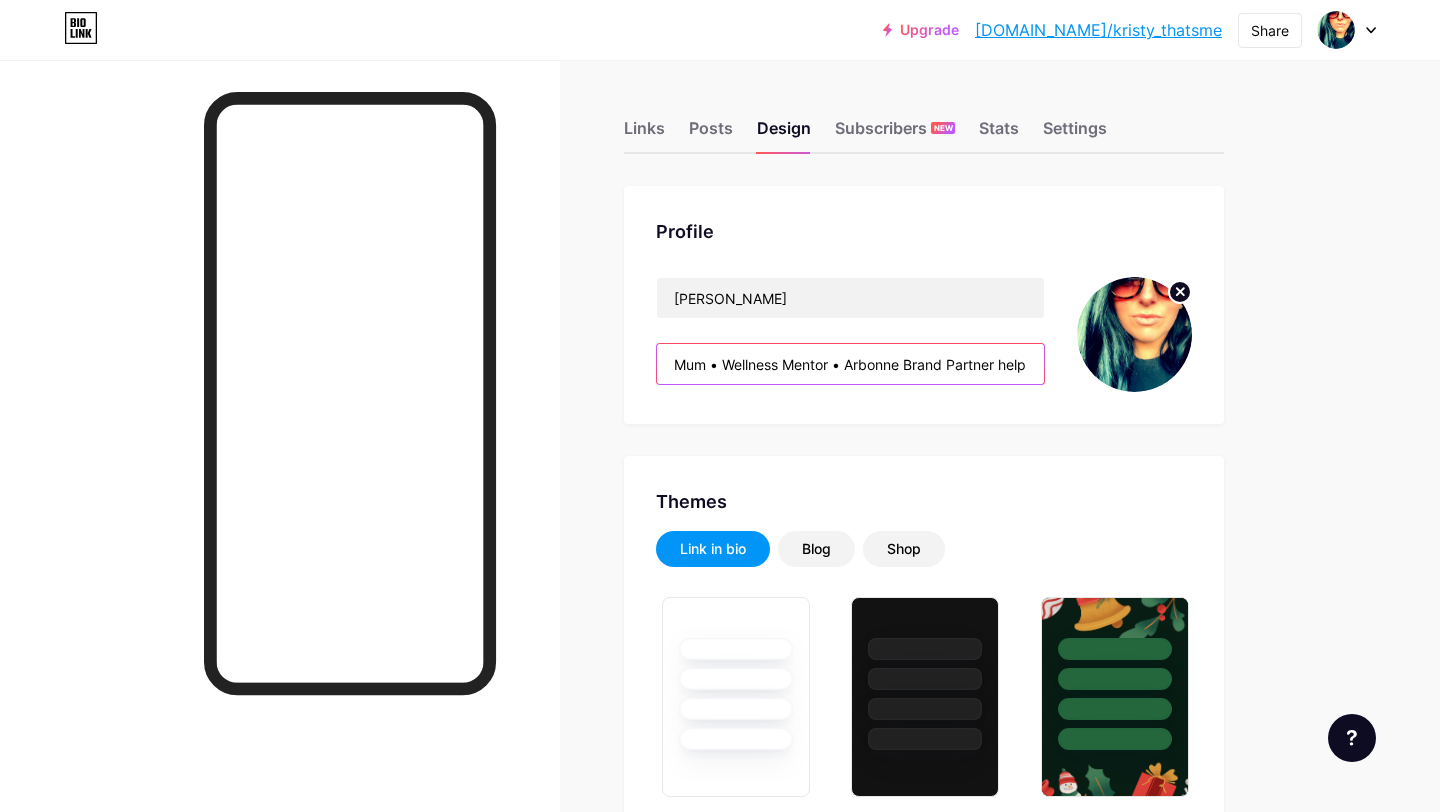 click on "Mum • Wellness Mentor • Arbonne Brand Partner helping busy mums feel better in their body, mind + spirit — one simple habit at a time. 💻  work from home freedom    wellness made simple 📱  build a biz from your phone  connect with me below 👇" at bounding box center (850, 364) 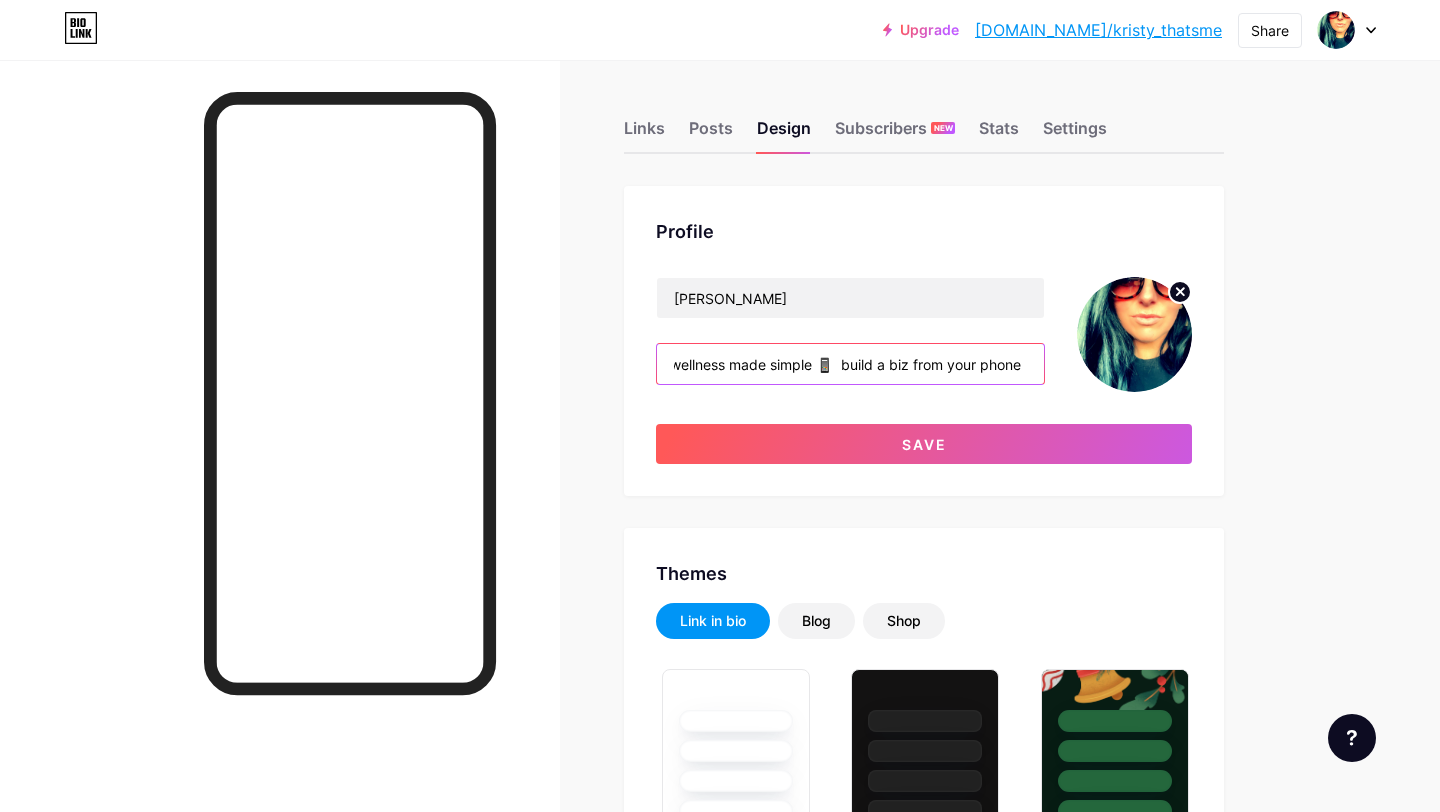 scroll, scrollTop: 0, scrollLeft: 907, axis: horizontal 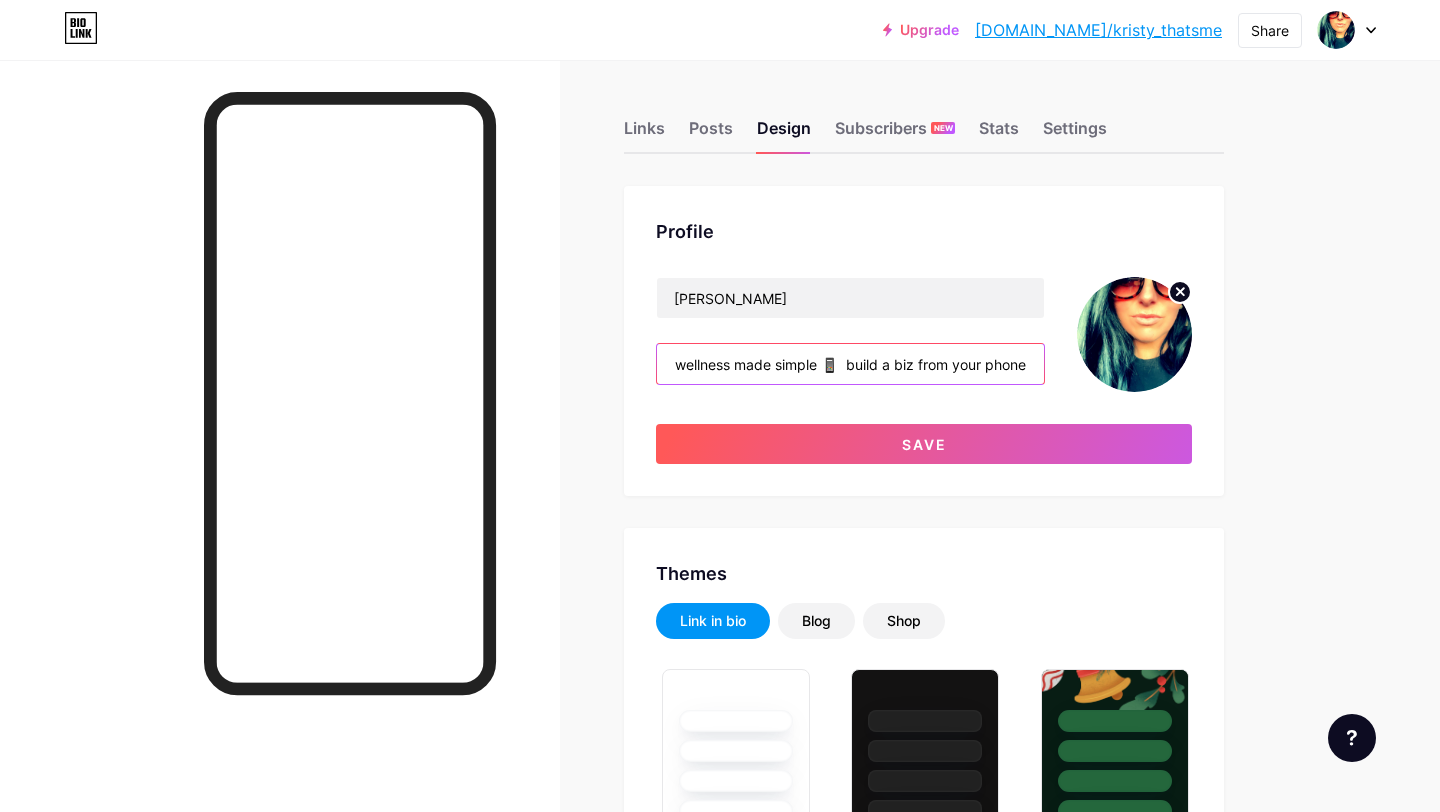 click on "Mum • Wellness Mentor • Arbonne Brand Partner helping busy mums feel better in their body, mind + spirit — one simple habit at a time.    wellness made simple 📱  build a biz from your phone  connect with me below 👇" at bounding box center (850, 364) 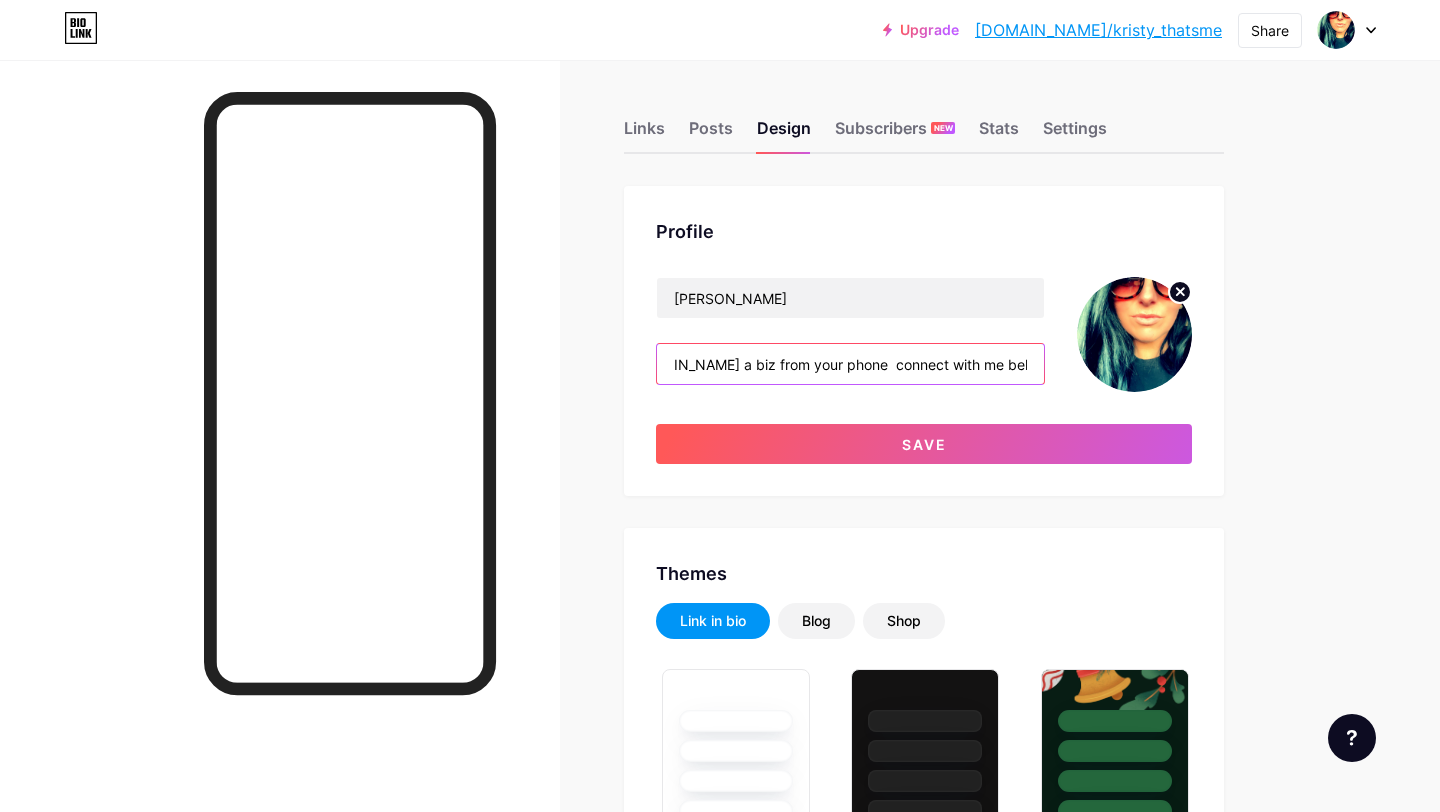 scroll, scrollTop: 0, scrollLeft: 903, axis: horizontal 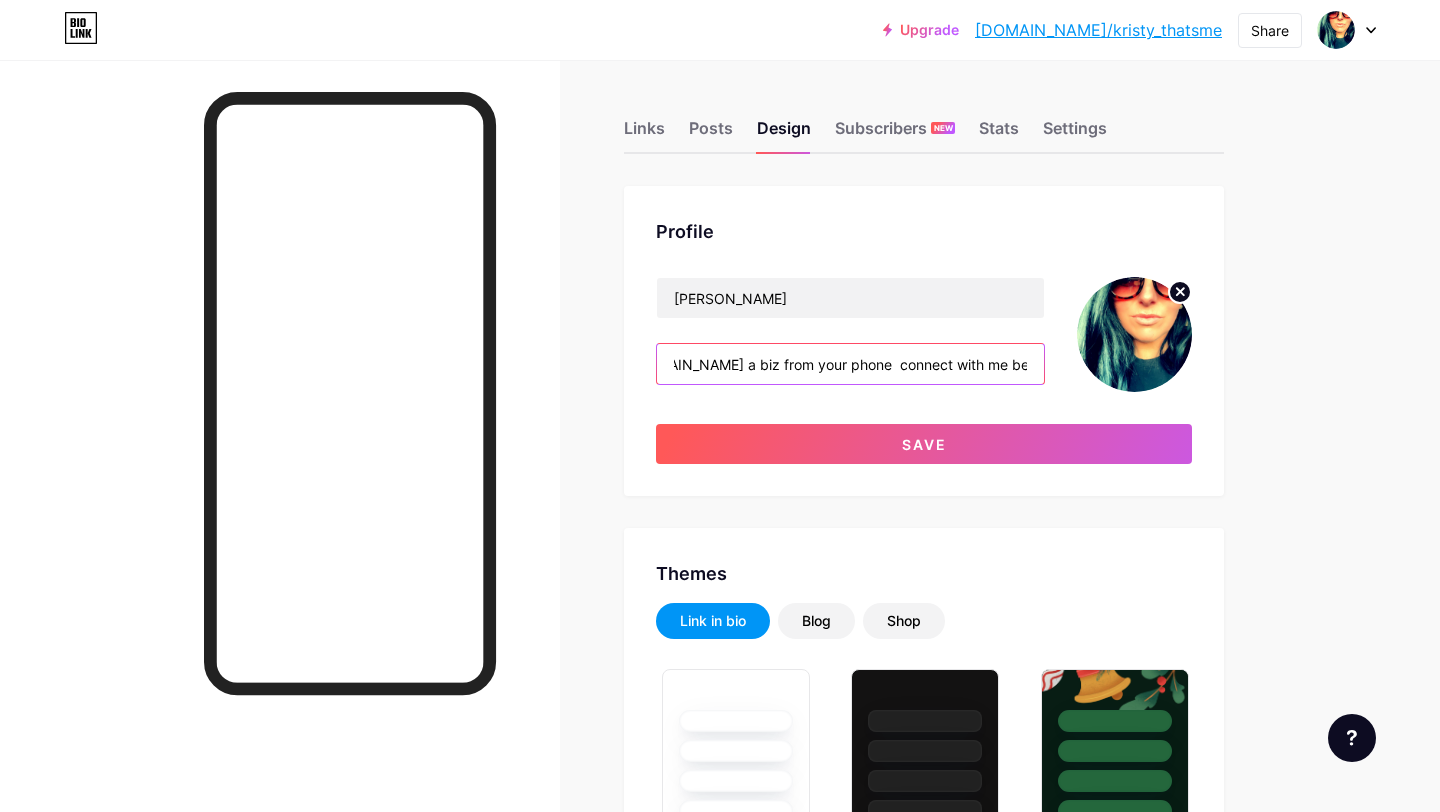 drag, startPoint x: 866, startPoint y: 367, endPoint x: 1029, endPoint y: 395, distance: 165.38742 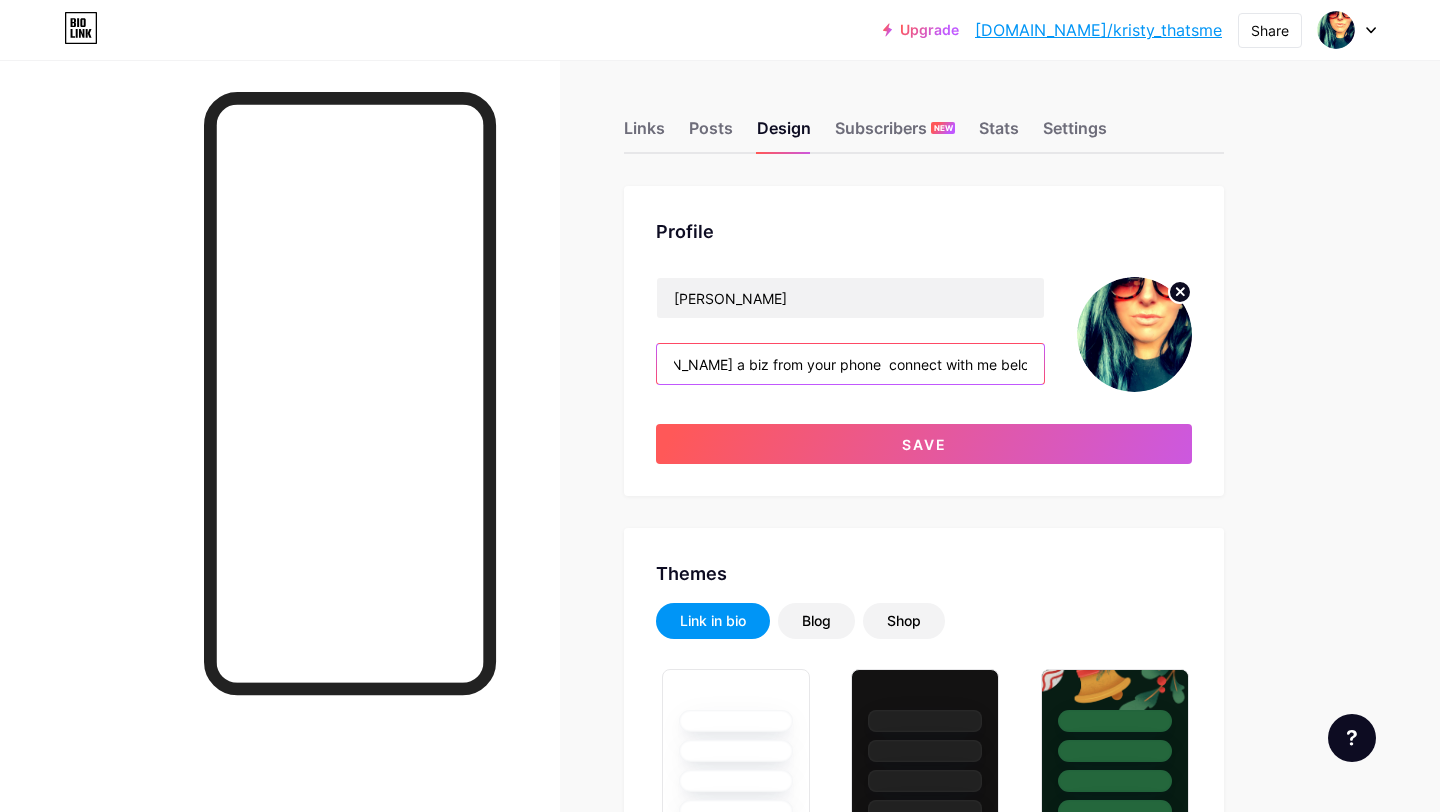 drag, startPoint x: 1029, startPoint y: 367, endPoint x: 853, endPoint y: 368, distance: 176.00284 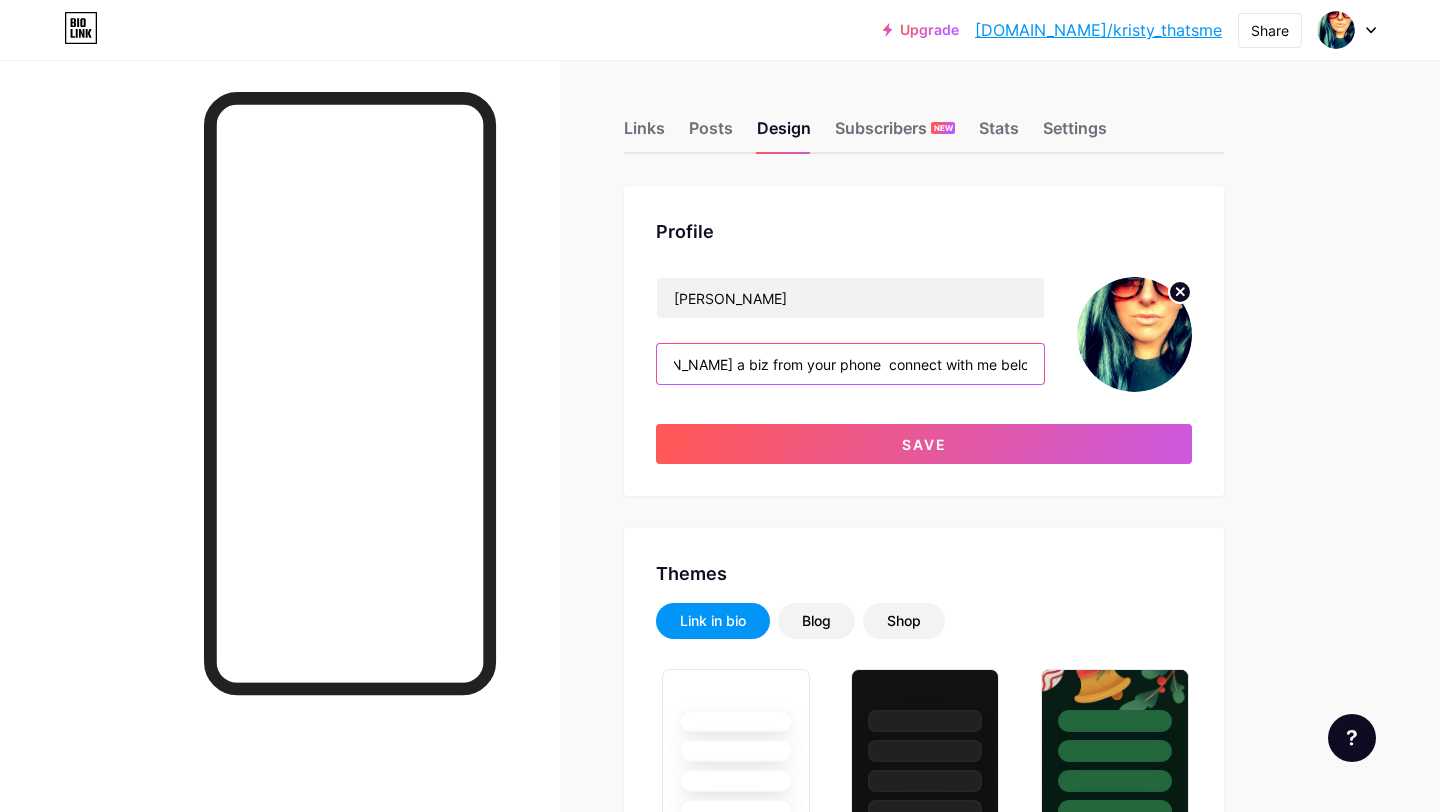 click on "Mum • Wellness Mentor • Arbonne Brand Partner helping busy mums feel better in their body, mind + spirit — one simple habit at a time.build a biz from your phone  connect with me below 👇" at bounding box center (850, 364) 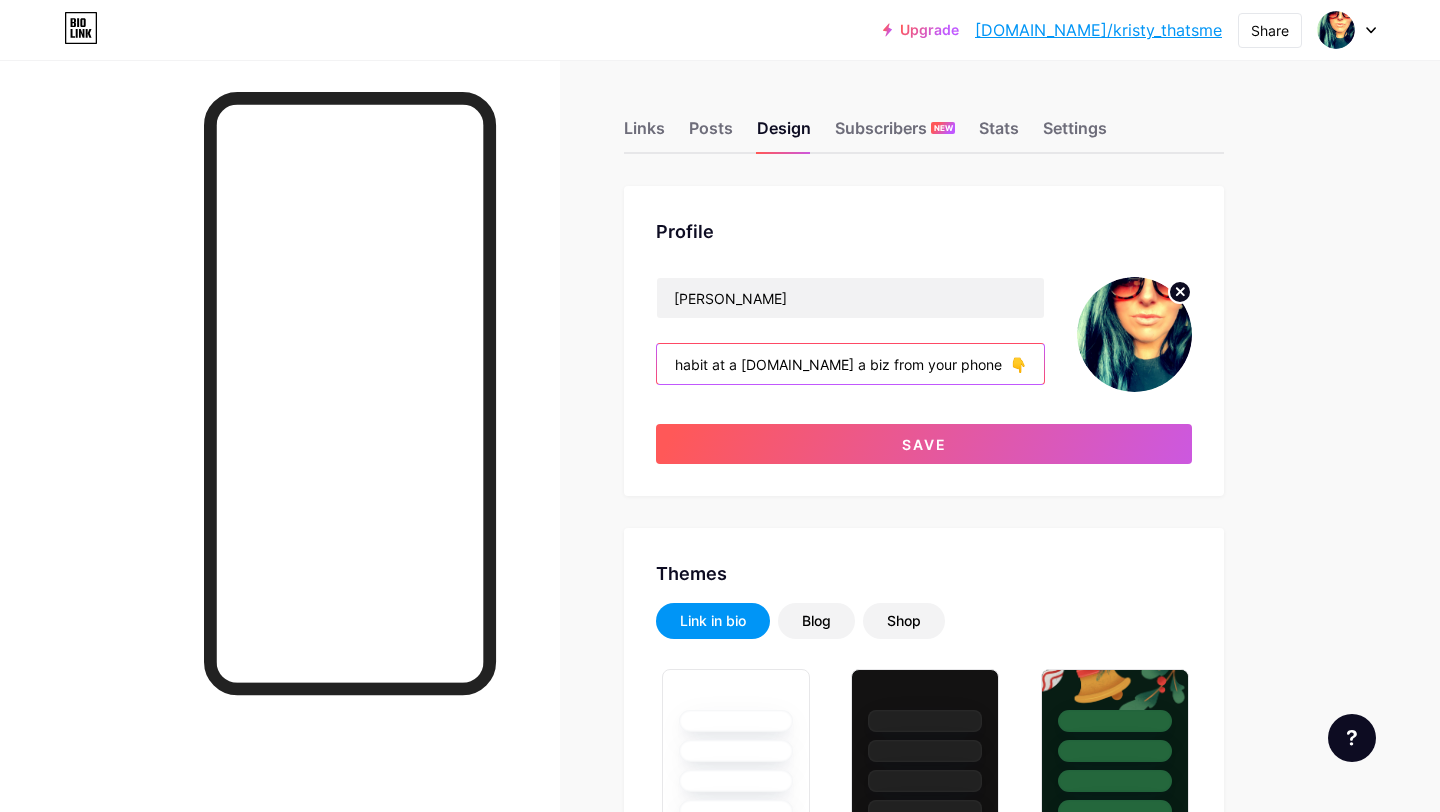 scroll, scrollTop: 0, scrollLeft: 757, axis: horizontal 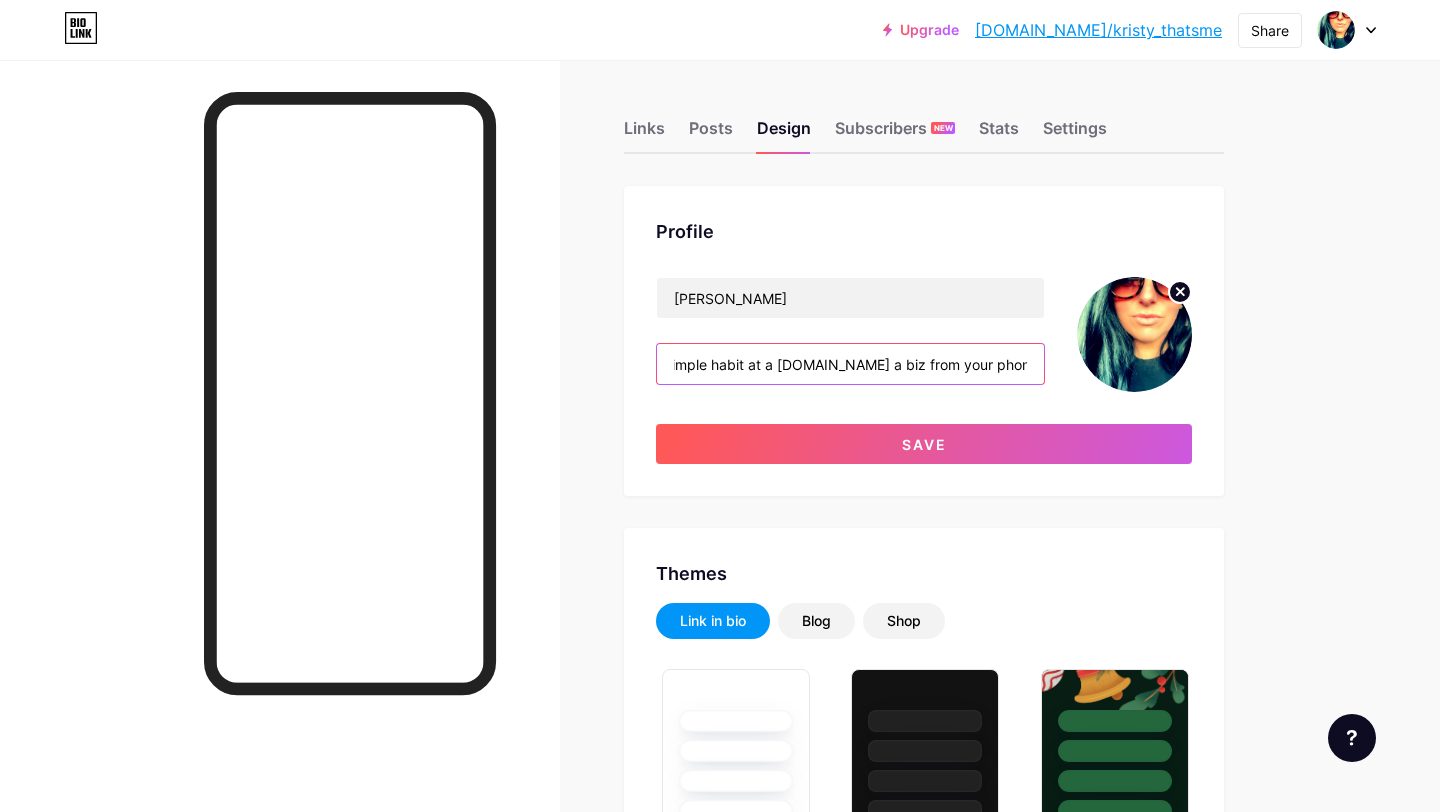 click on "Mum • Wellness Mentor • Arbonne Brand Partner helping busy mums feel better in their body, mind + spirit — one simple habit at a time.build a biz from your phone  👇" at bounding box center [850, 364] 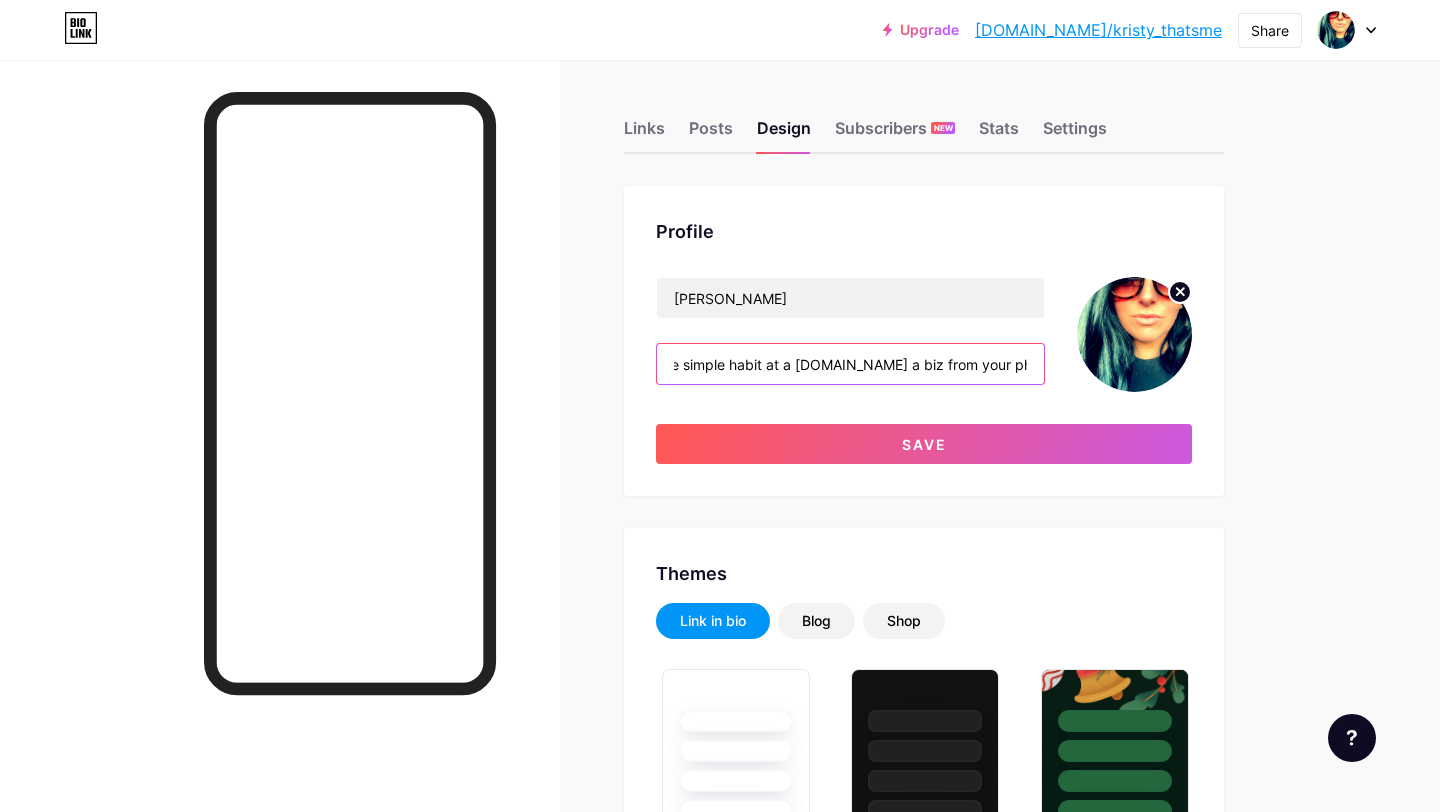 click on "Mum • Wellness Mentor • Arbonne Brand Partner helping busy mums feel better in their body, mind + spirit — one simple habit at a time.build a biz from your phone" at bounding box center [850, 364] 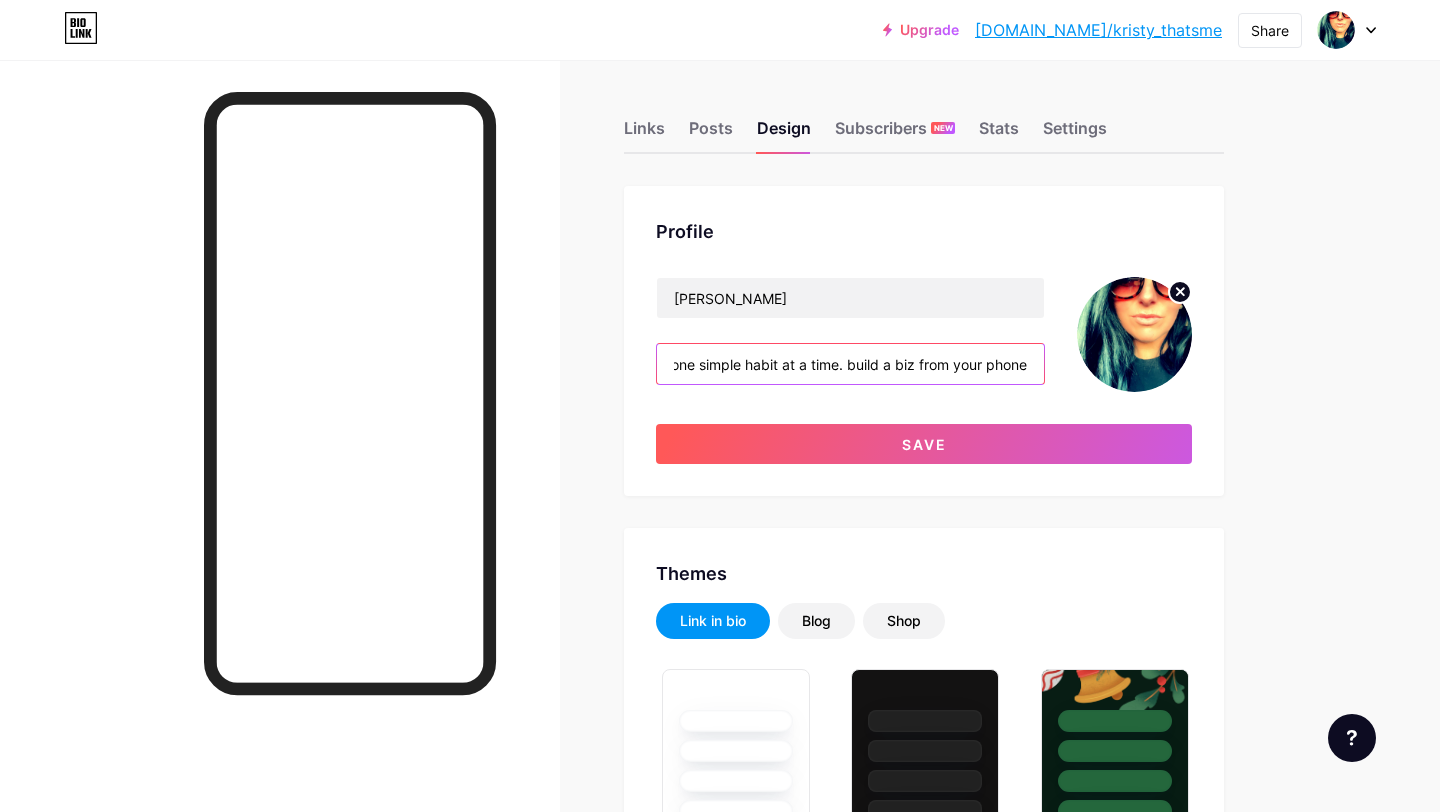 click on "Mum • Wellness Mentor • Arbonne Brand Partner helping busy mums feel better in their body, mind + spirit — one simple habit at a time. build a biz from your phone" at bounding box center [850, 364] 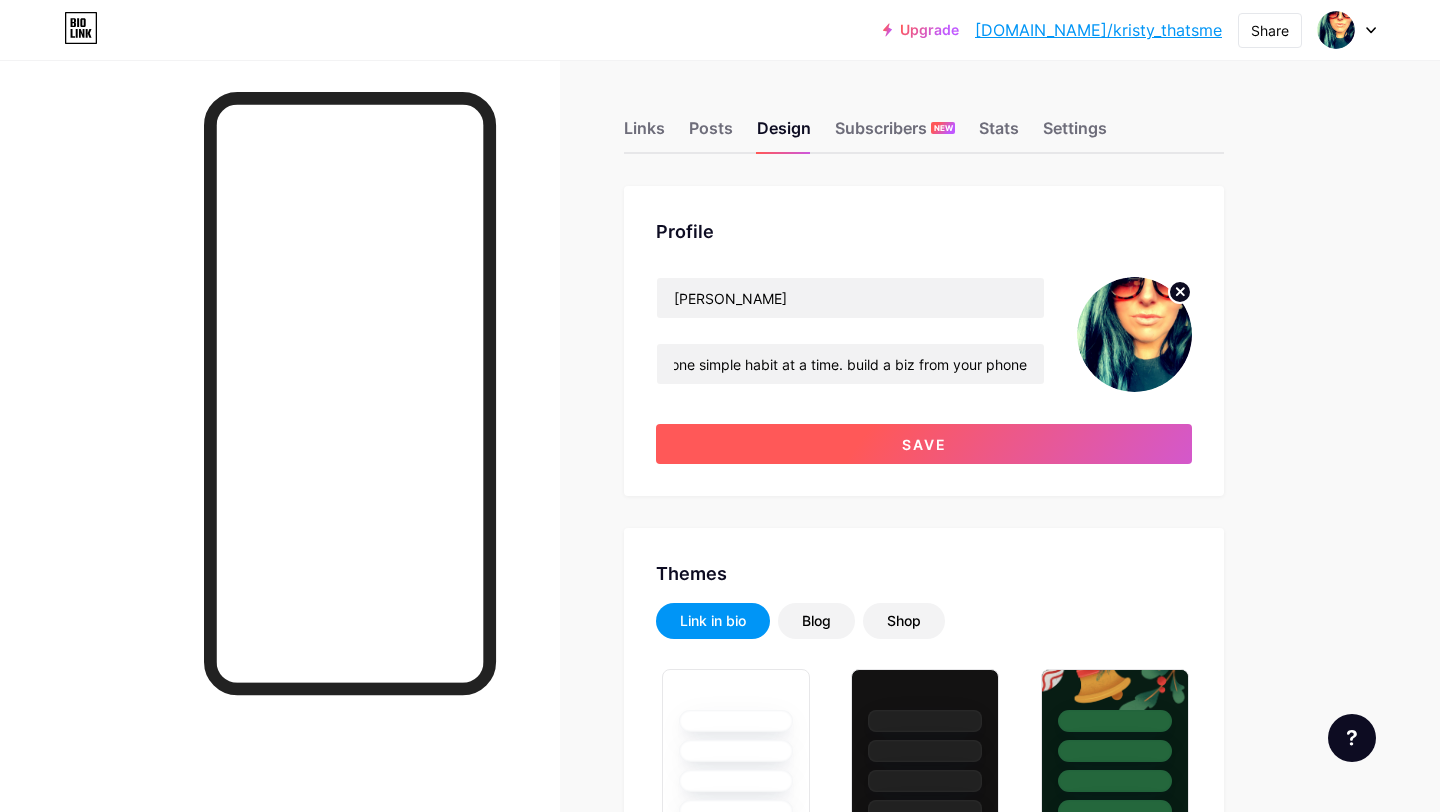 scroll, scrollTop: 0, scrollLeft: 0, axis: both 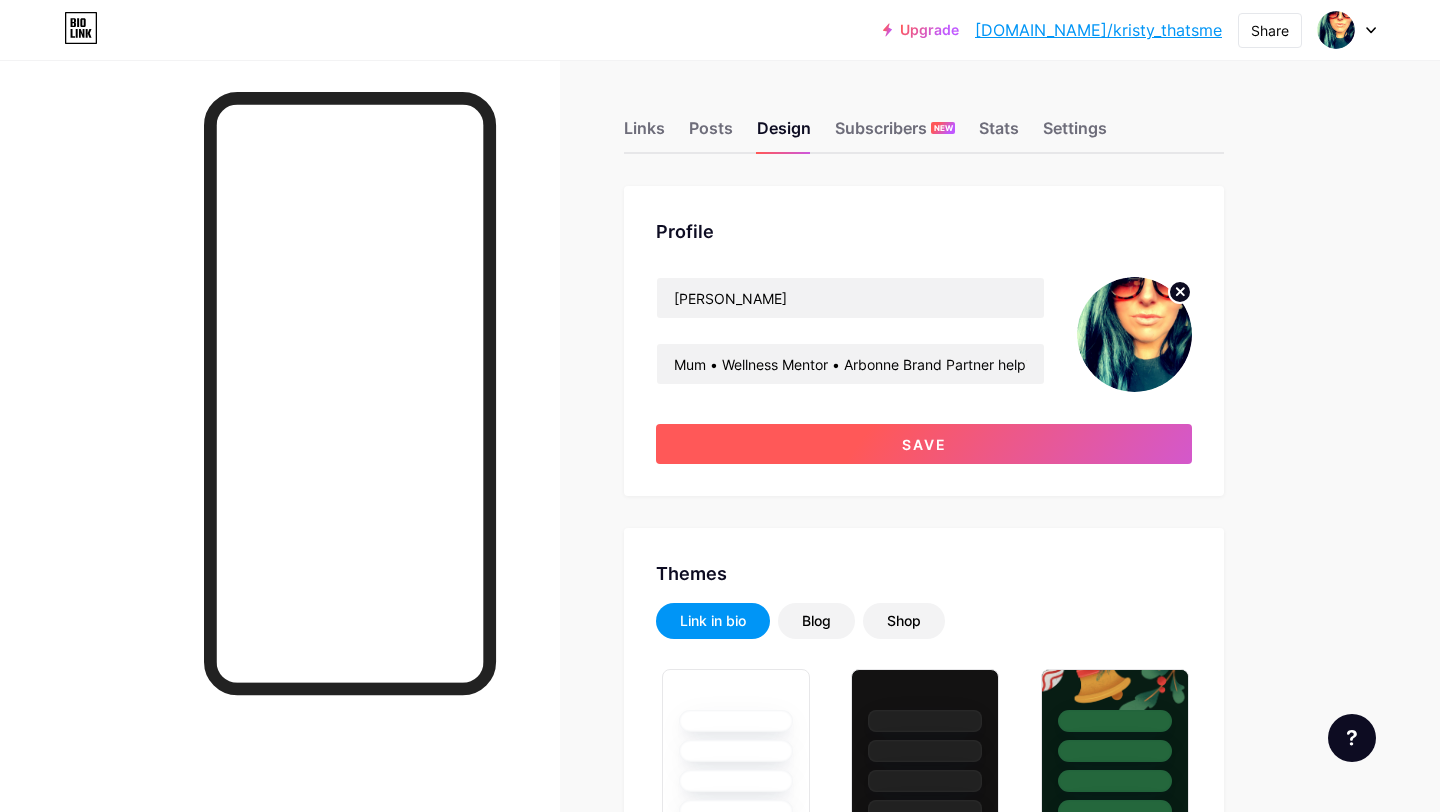 click on "Save" at bounding box center (924, 444) 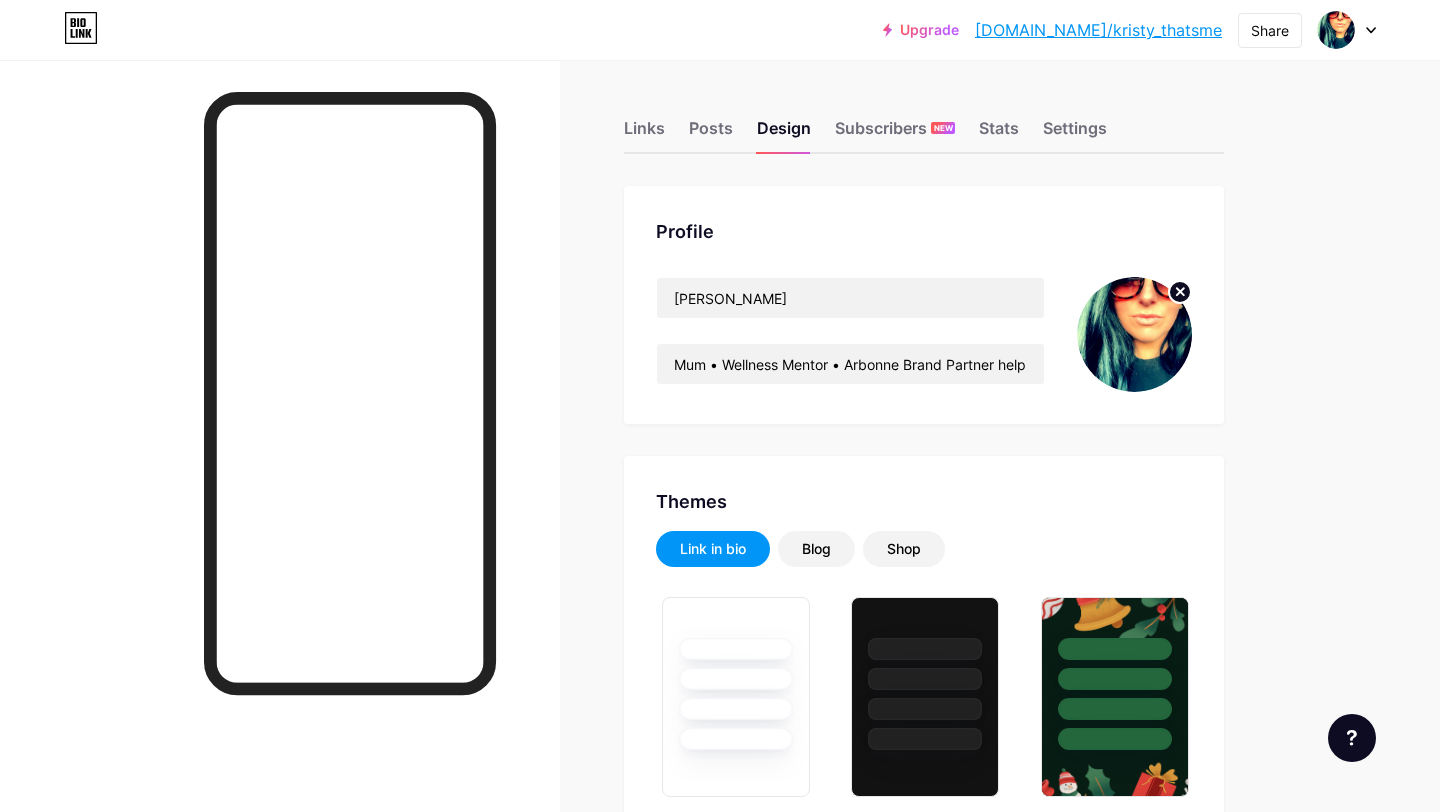 click on "[DOMAIN_NAME]/kristy_thatsme" at bounding box center [1098, 30] 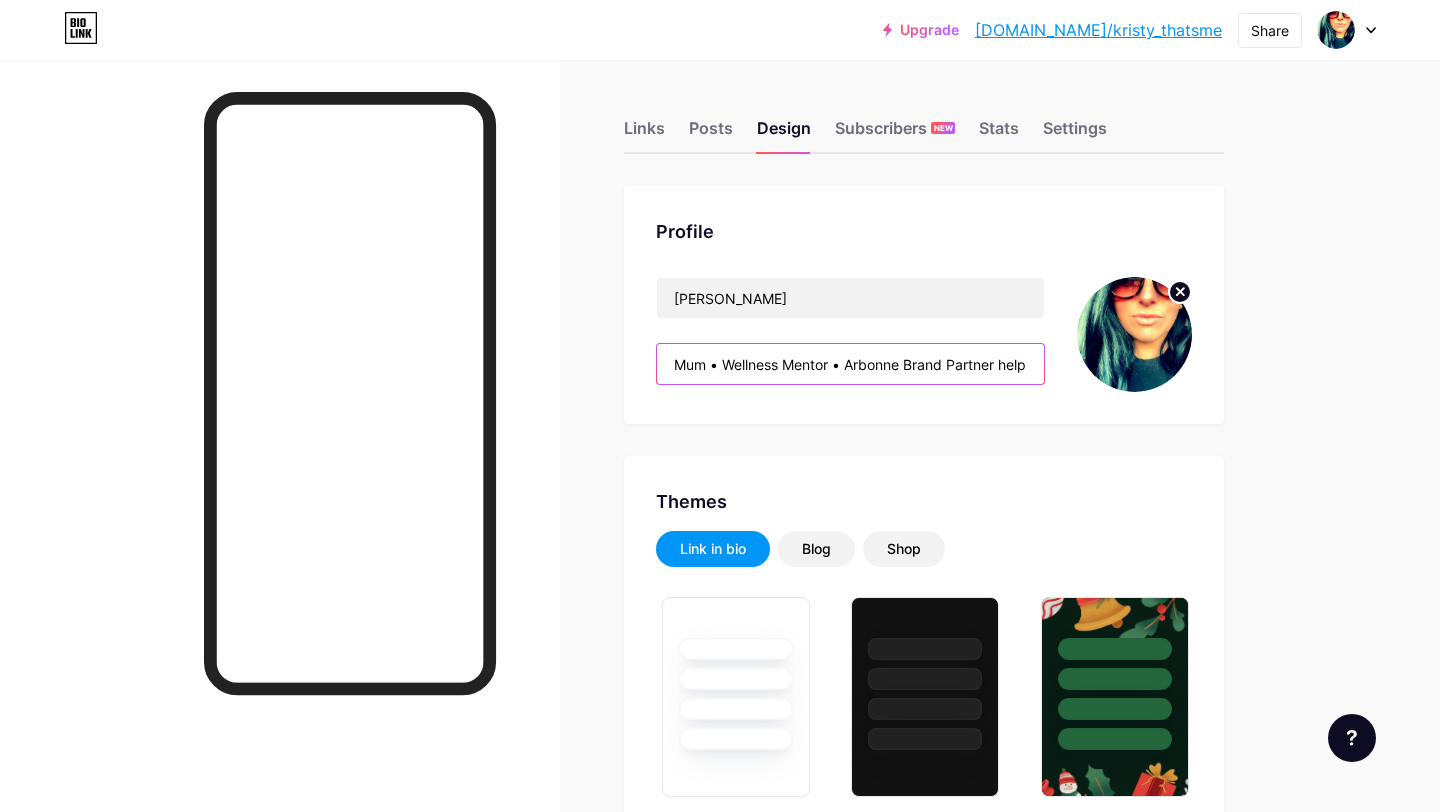 click on "Mum • Wellness Mentor • Arbonne Brand Partner helping busy mums feel better in their body, mind + spirit — one simple habit at a time. build a biz from your phone" at bounding box center [850, 364] 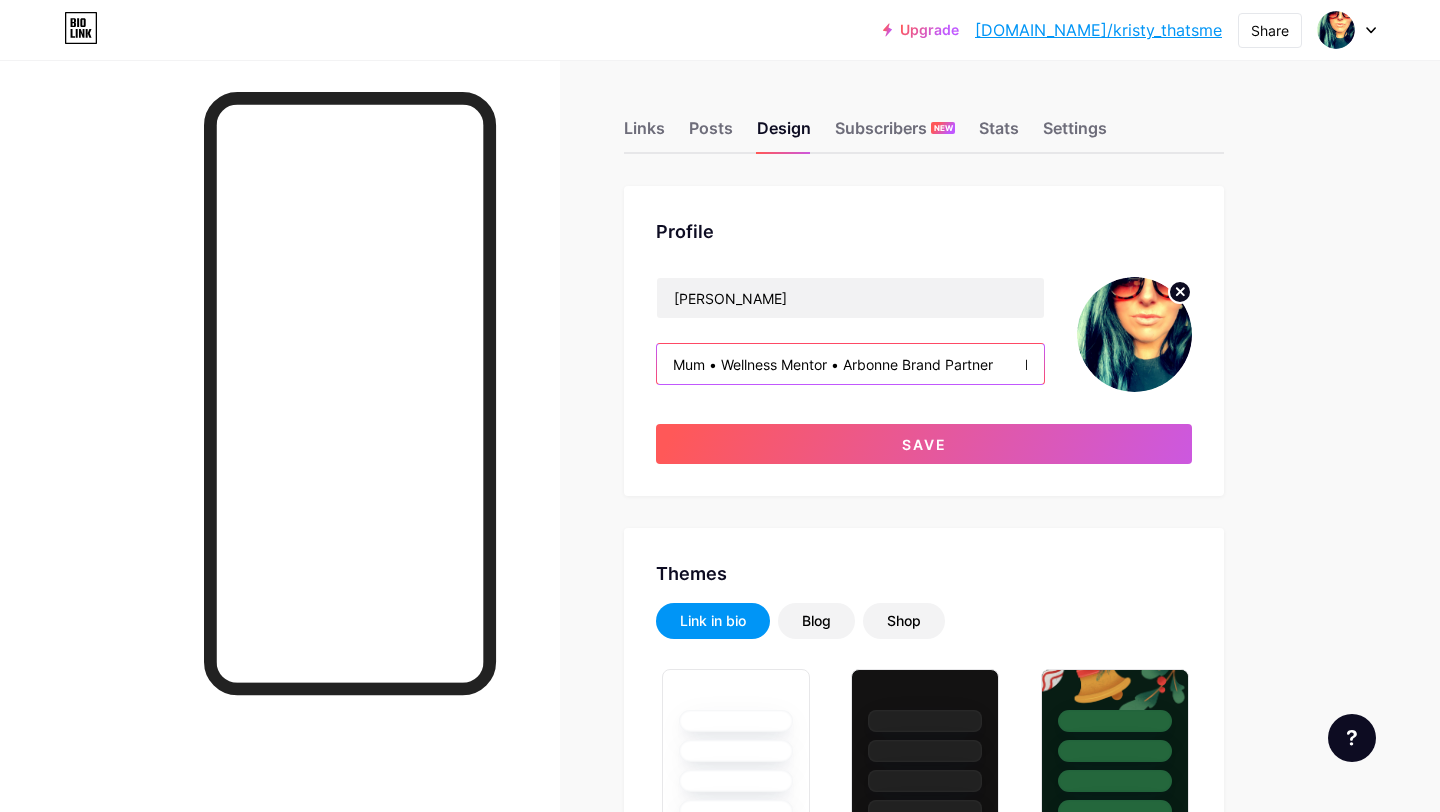 scroll, scrollTop: 0, scrollLeft: 9, axis: horizontal 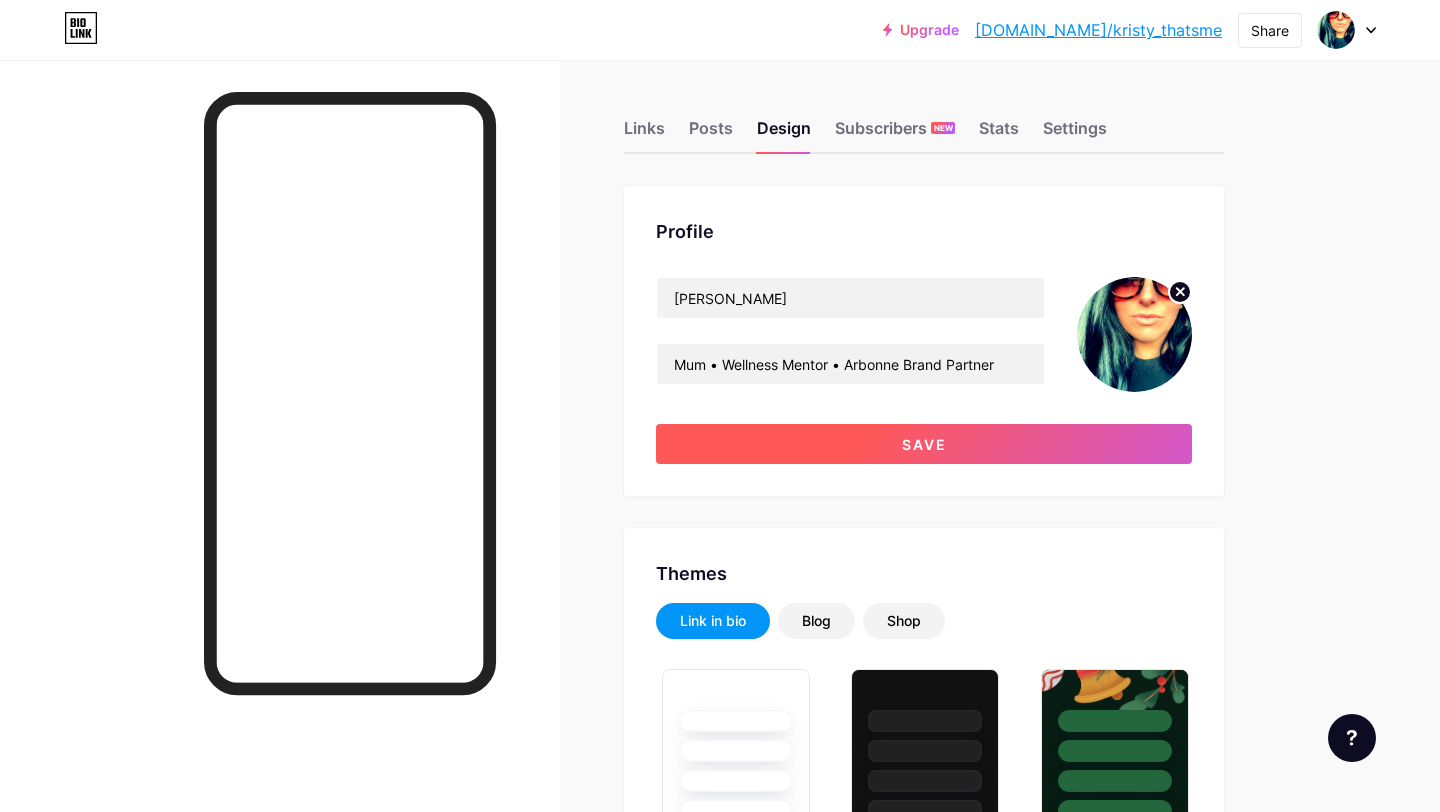 click on "Save" at bounding box center [924, 444] 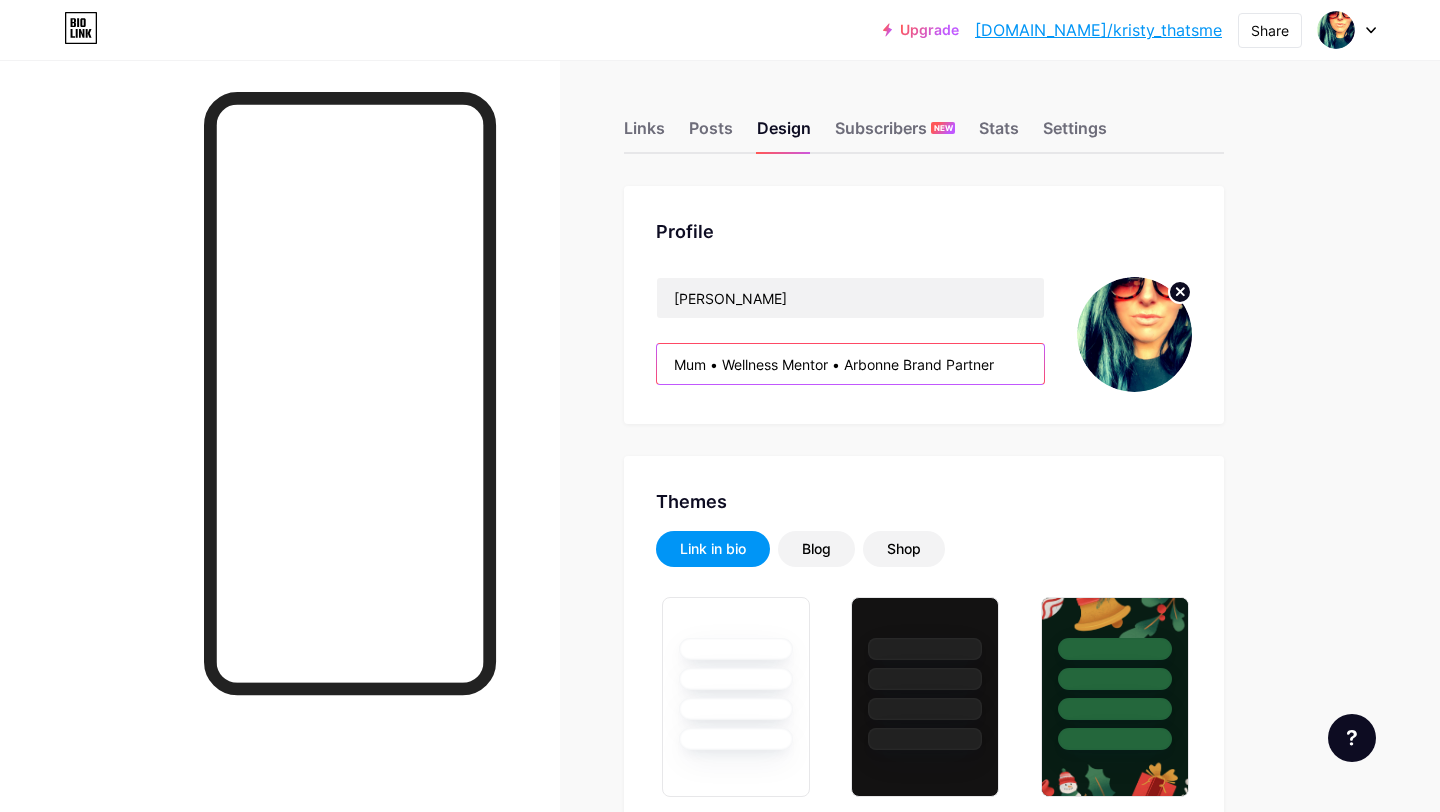 click on "Mum • Wellness Mentor • Arbonne Brand Partner         helping busy mums feel better in their body, mind + spirit — one simple habit at a time. build a biz from your phone" at bounding box center (850, 364) 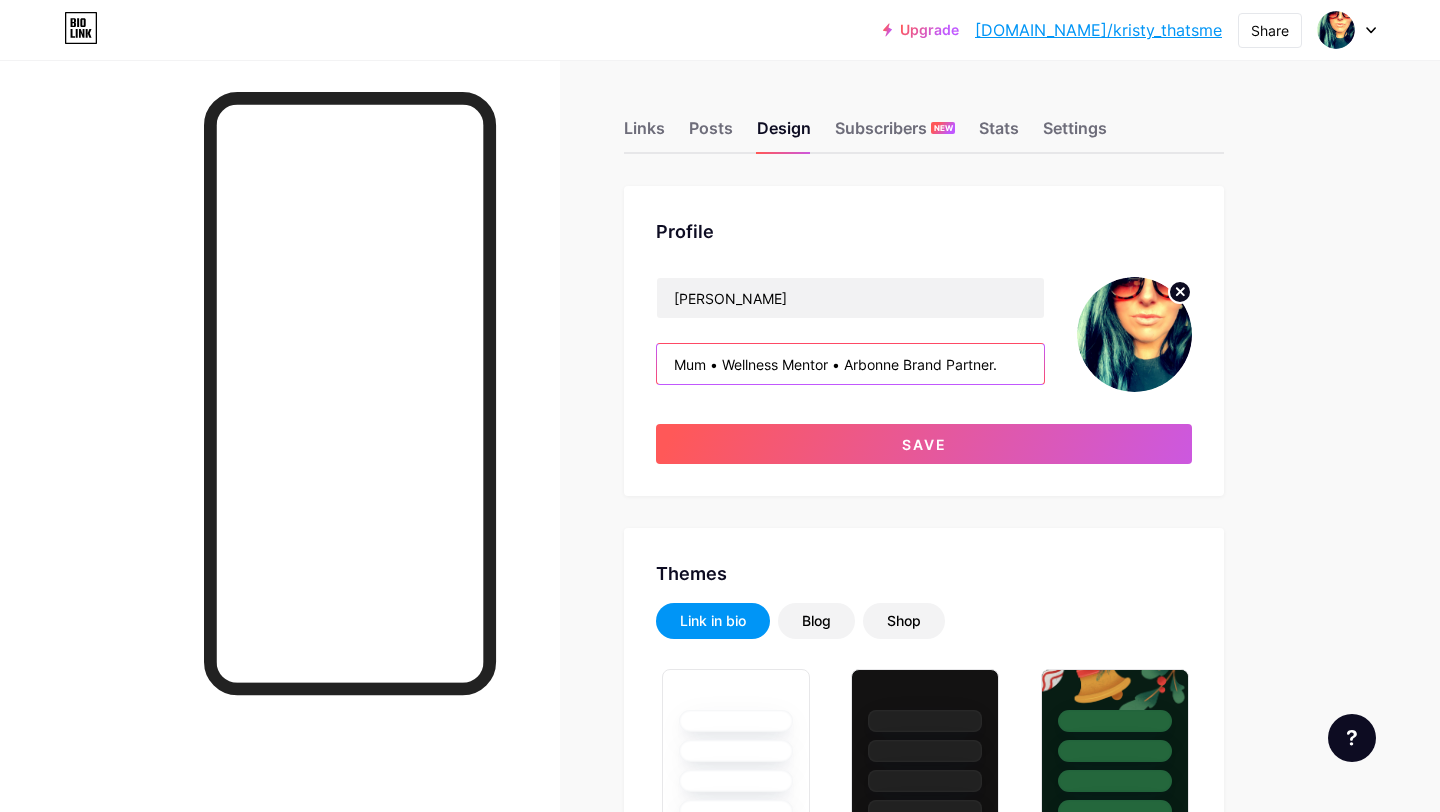 scroll, scrollTop: 0, scrollLeft: 180, axis: horizontal 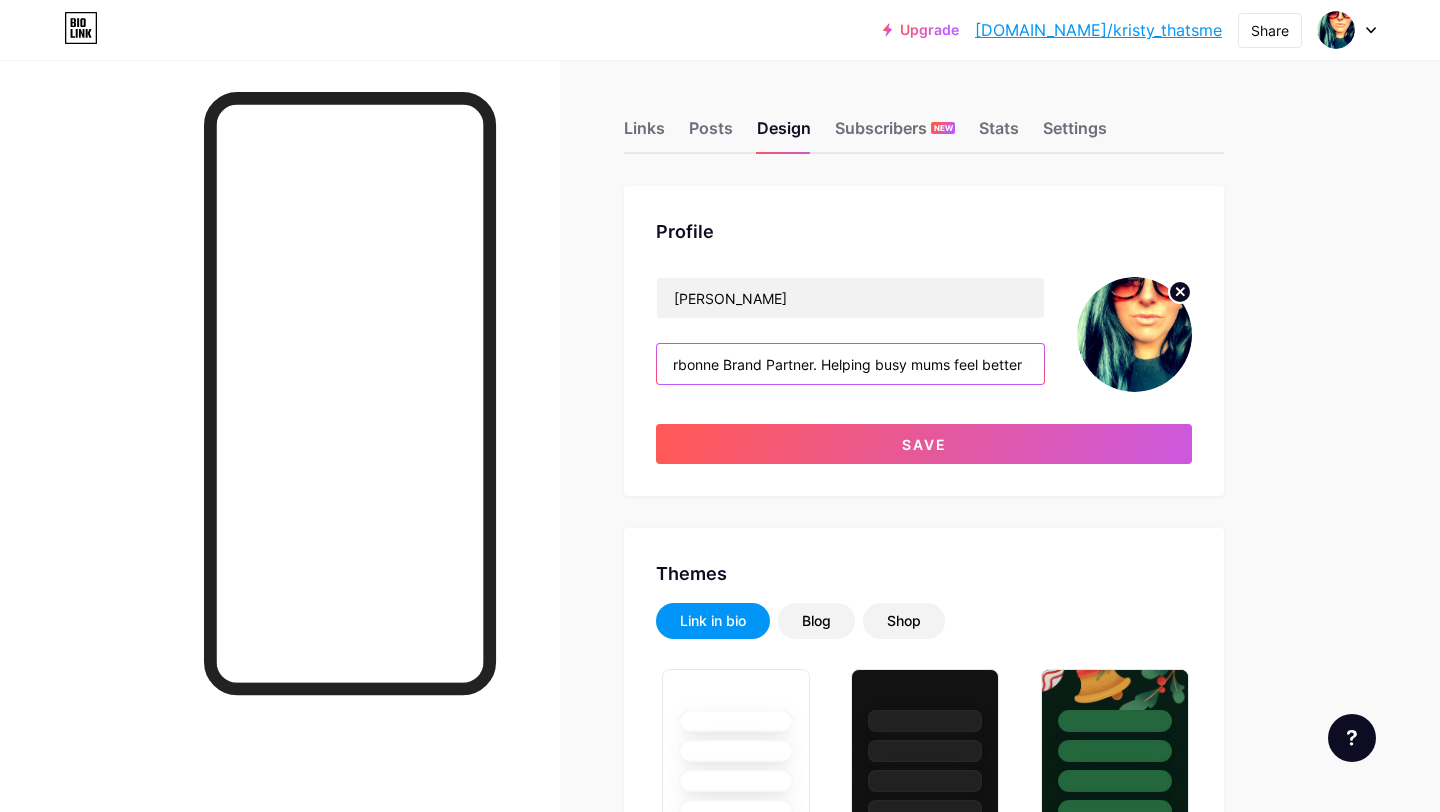 click on "Mum • Wellness Mentor • Arbonne Brand Partner. Helping busy mums feel better in their body, mind + spirit — one simple habit at a time. build a biz from your phone" at bounding box center (850, 364) 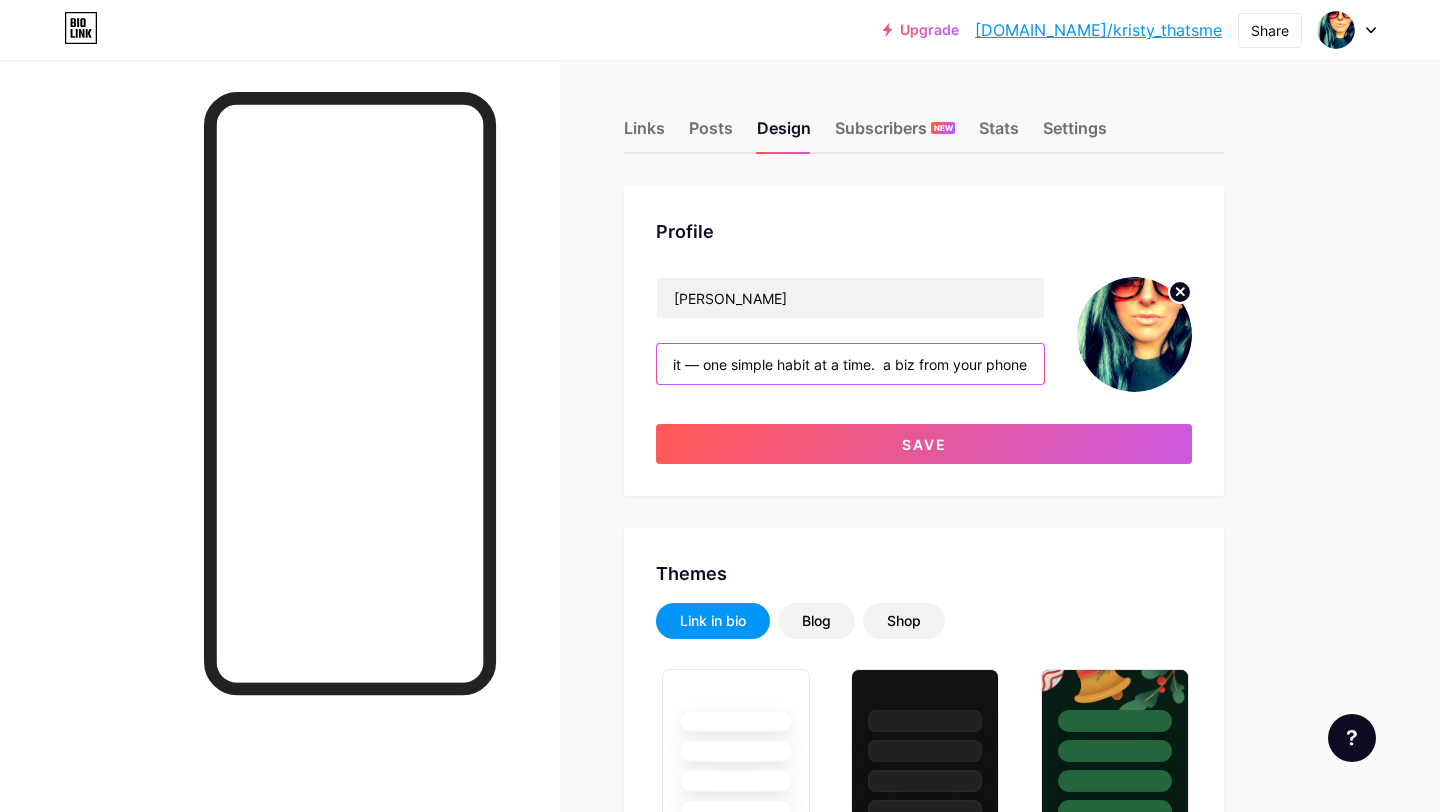 scroll, scrollTop: 0, scrollLeft: 716, axis: horizontal 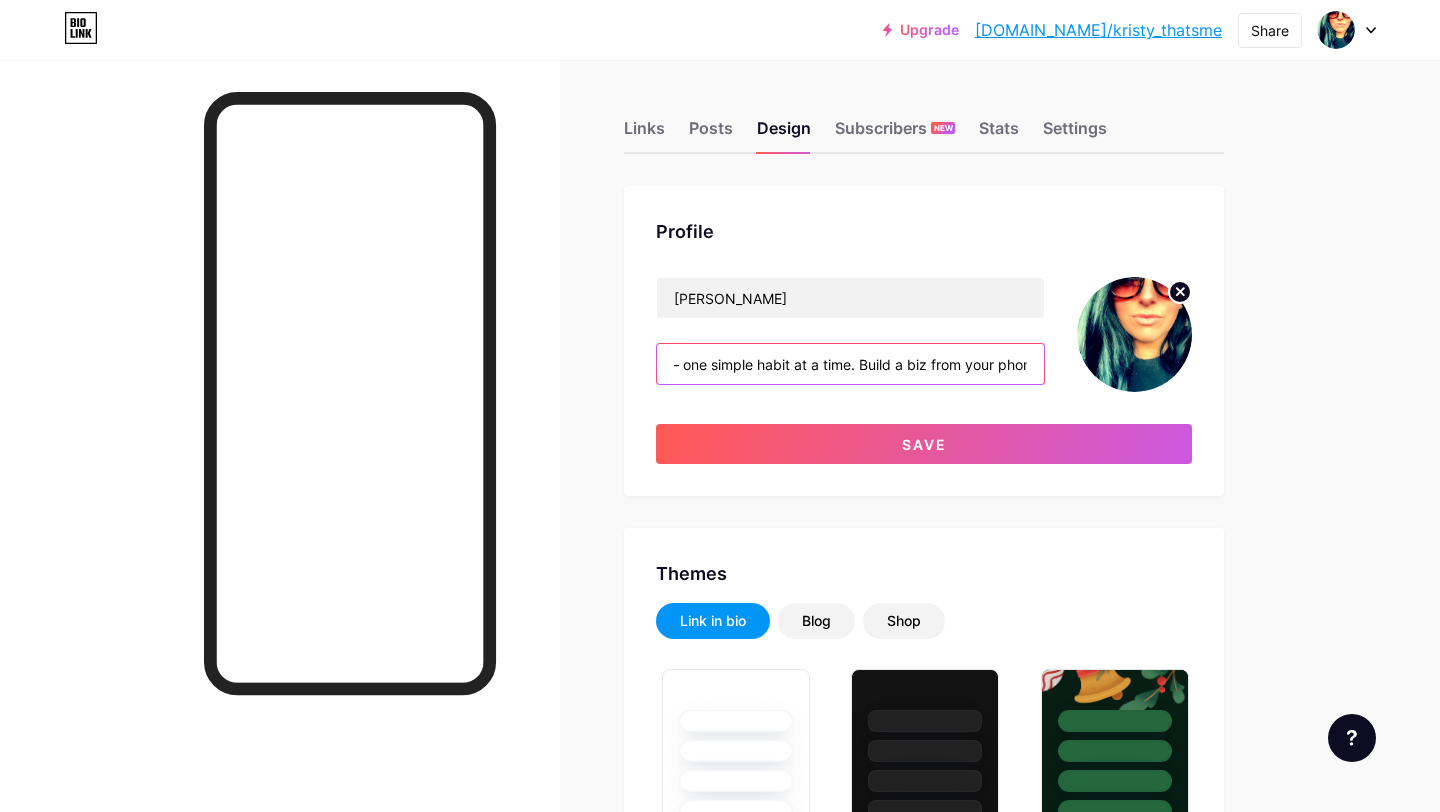 click on "Mum • Wellness Mentor • Arbonne Brand Partner. Helping busy mums feel better in their body, mind + spirit — one simple habit at a time. Build a biz from your phone" at bounding box center [850, 364] 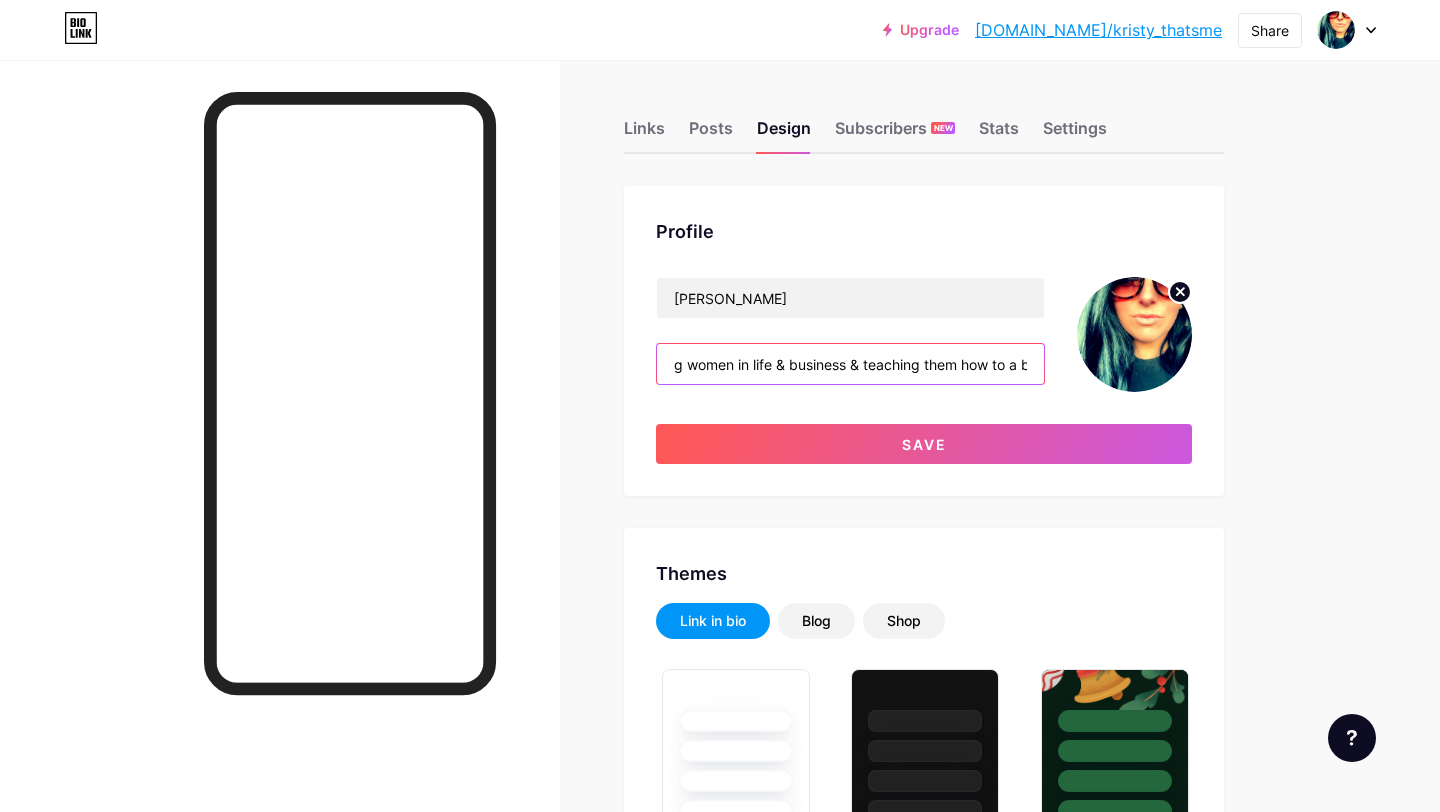 scroll, scrollTop: 0, scrollLeft: 1110, axis: horizontal 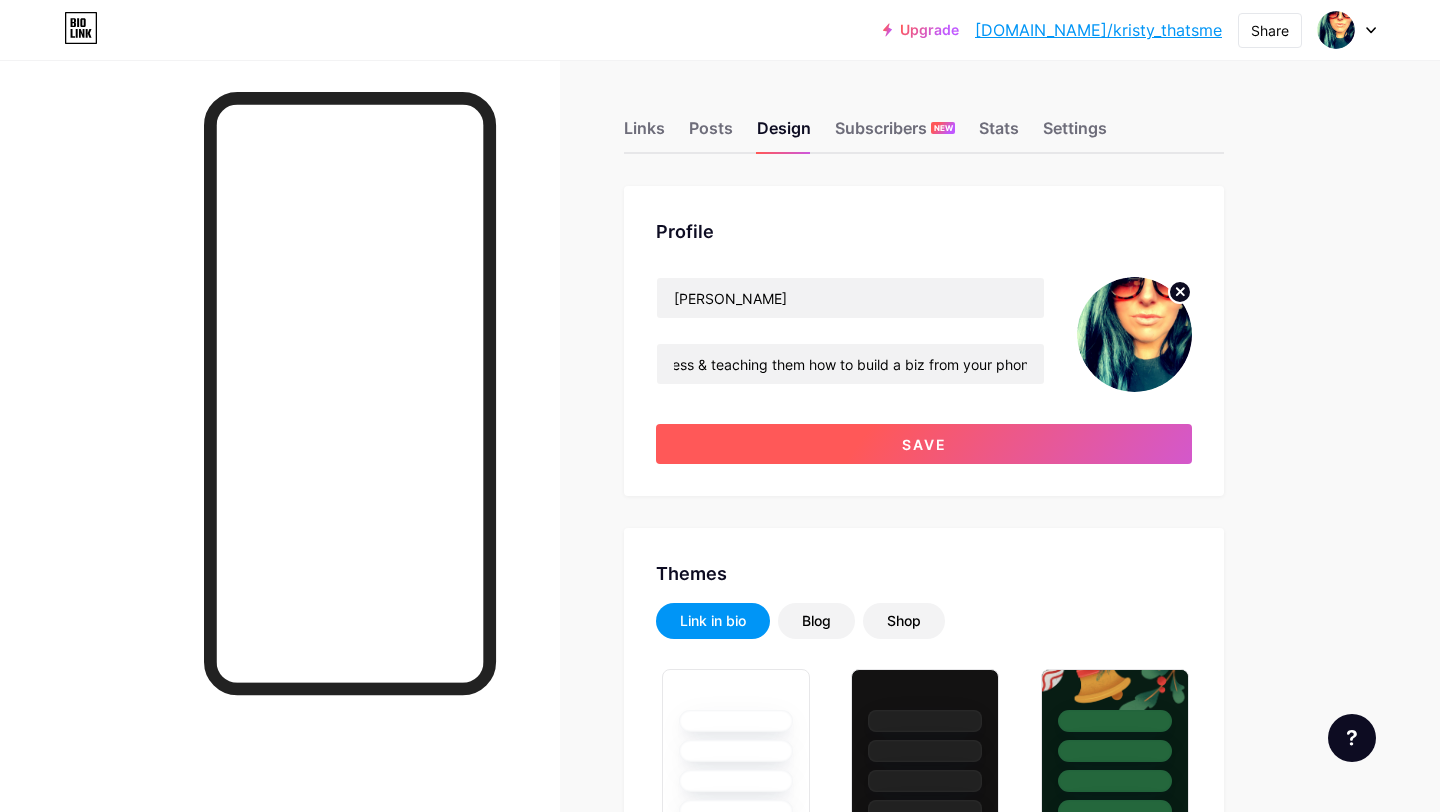 click on "Save" at bounding box center (924, 444) 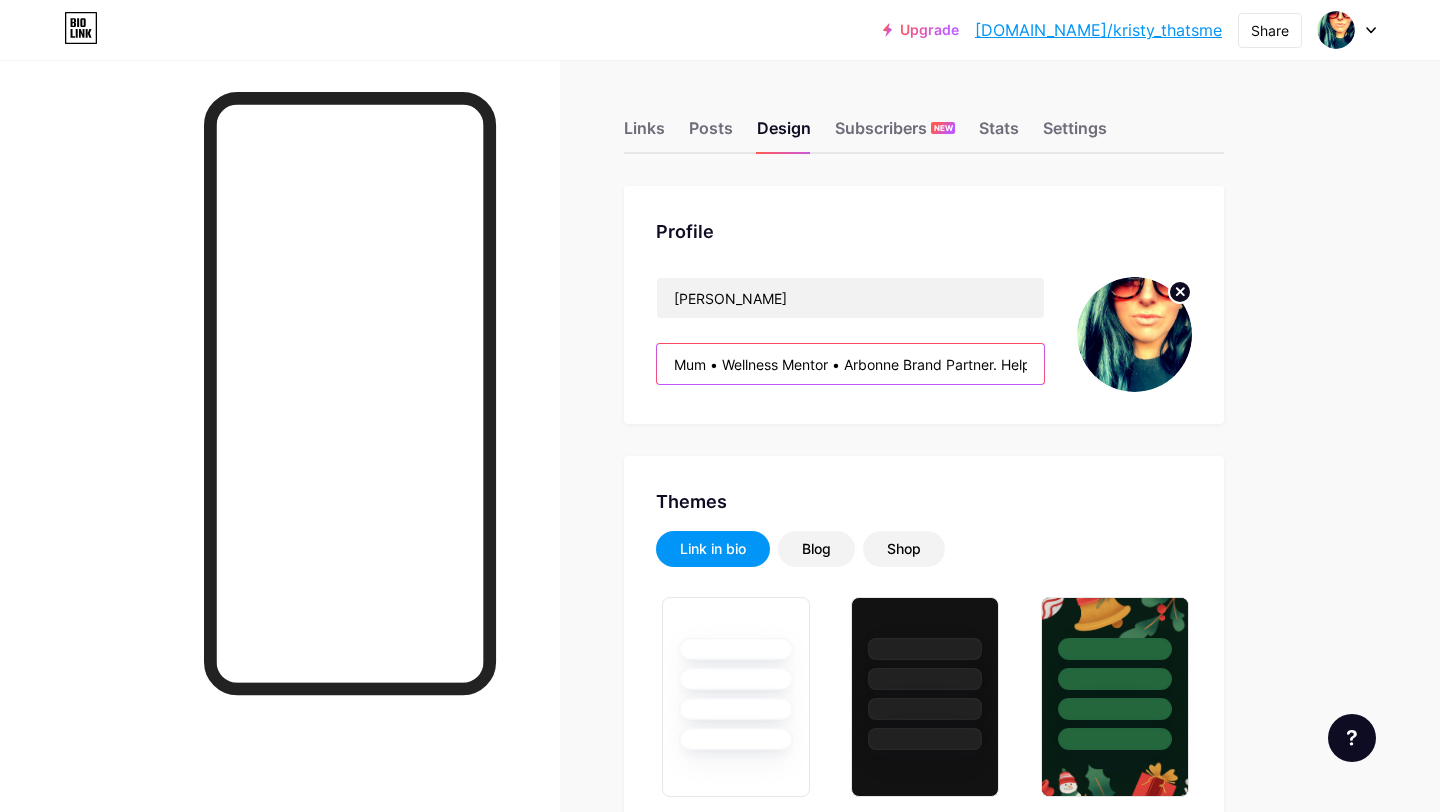 click on "Mum • Wellness Mentor • Arbonne Brand Partner. Helping busy mums feel better in their body, mind + spirit — one simple habit at a time. Mentoring women in life & business & teaching them how to build a biz from your phone" at bounding box center [850, 364] 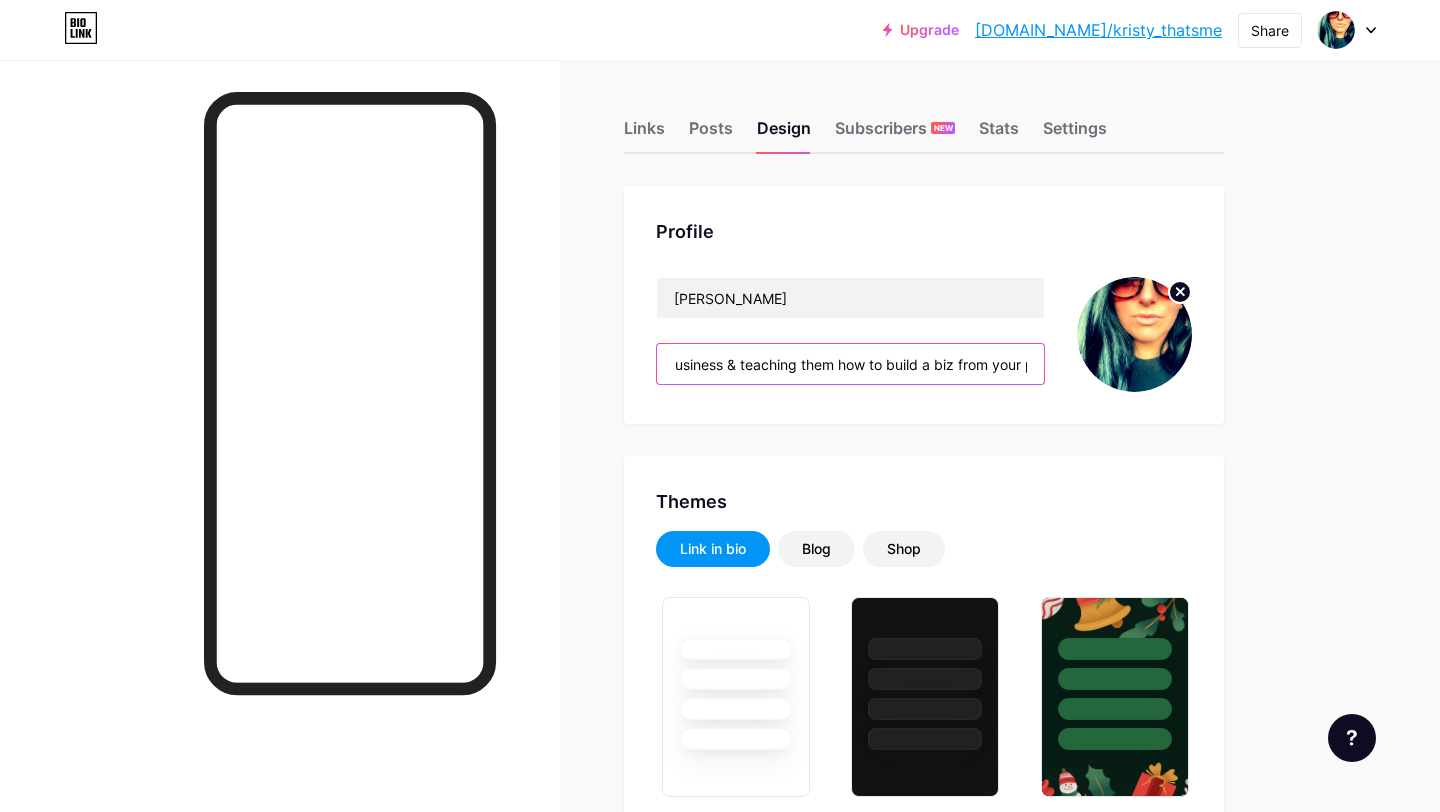 scroll, scrollTop: 0, scrollLeft: 1146, axis: horizontal 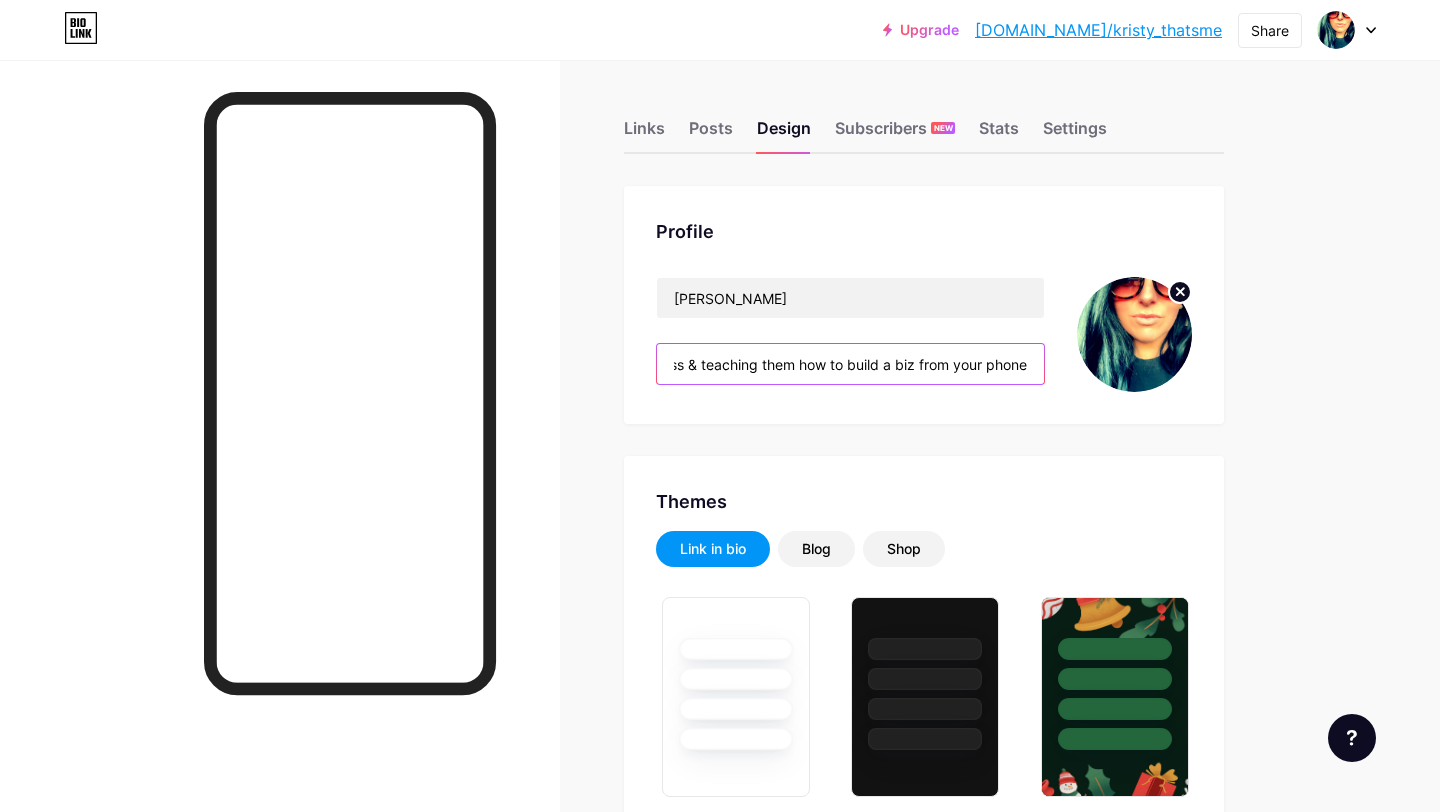 click on "Mum • Wellness Mentor • Arbonne Brand Partner. Helping busy mums feel better in their body, mind + spirit — one simple habit at a time. Mentoring women in life & business & teaching them how to build a biz from your phone" at bounding box center [850, 364] 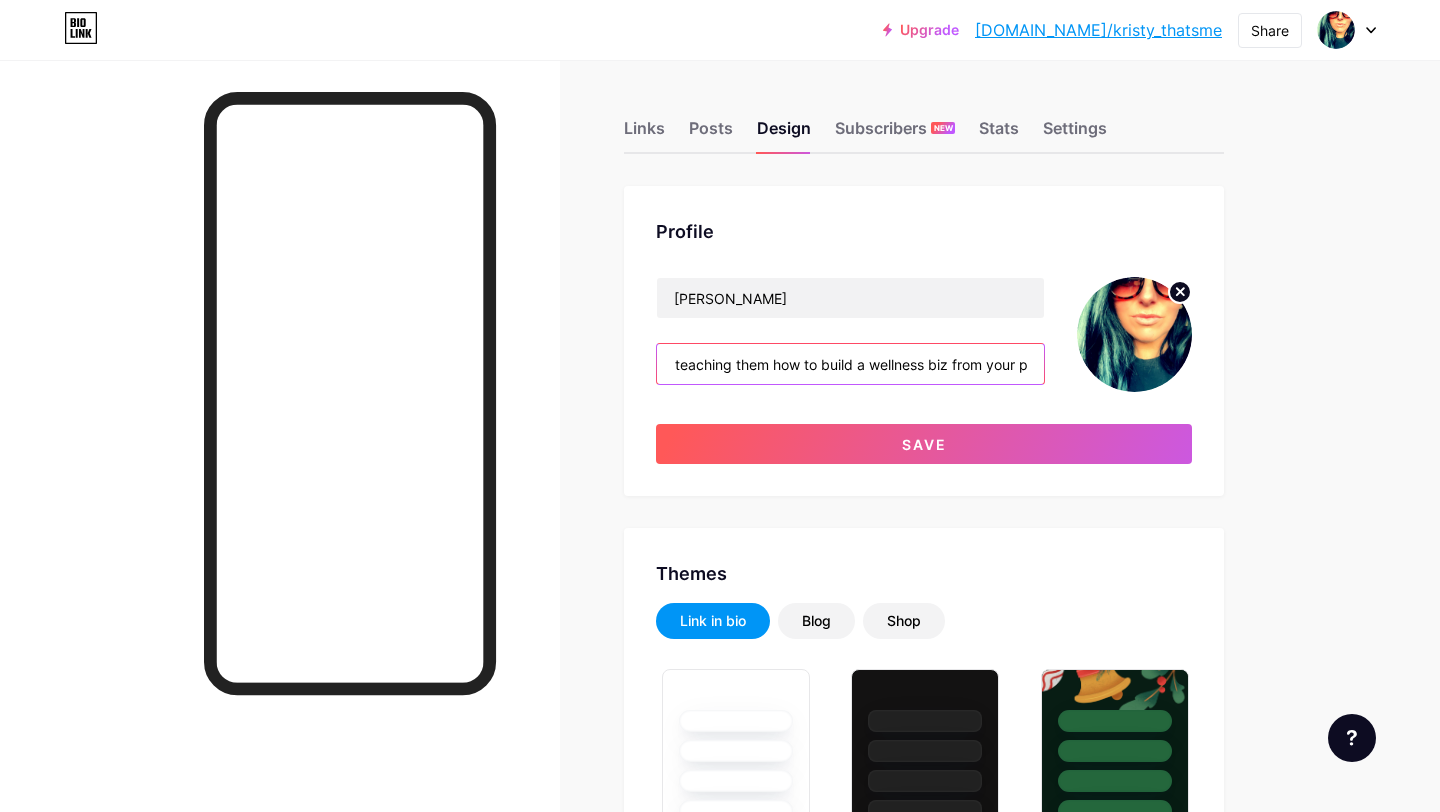 click on "Mum • Wellness Mentor • Arbonne Brand Partner. Helping busy mums feel better in their body, mind + spirit — one simple habit at a time. Mentoring women in life & business & teaching them how to build a wellness biz from your phone" at bounding box center (850, 364) 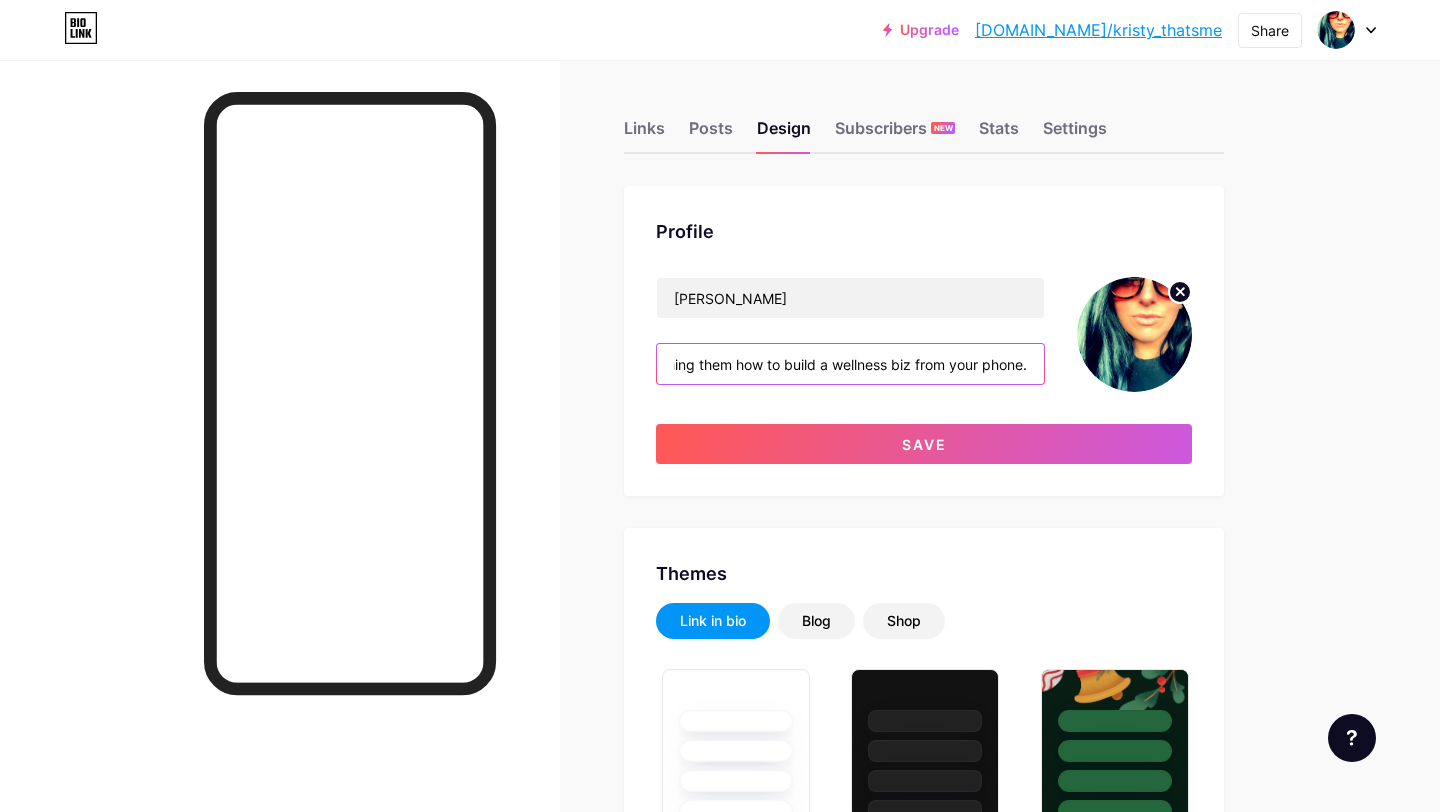 scroll, scrollTop: 0, scrollLeft: 1215, axis: horizontal 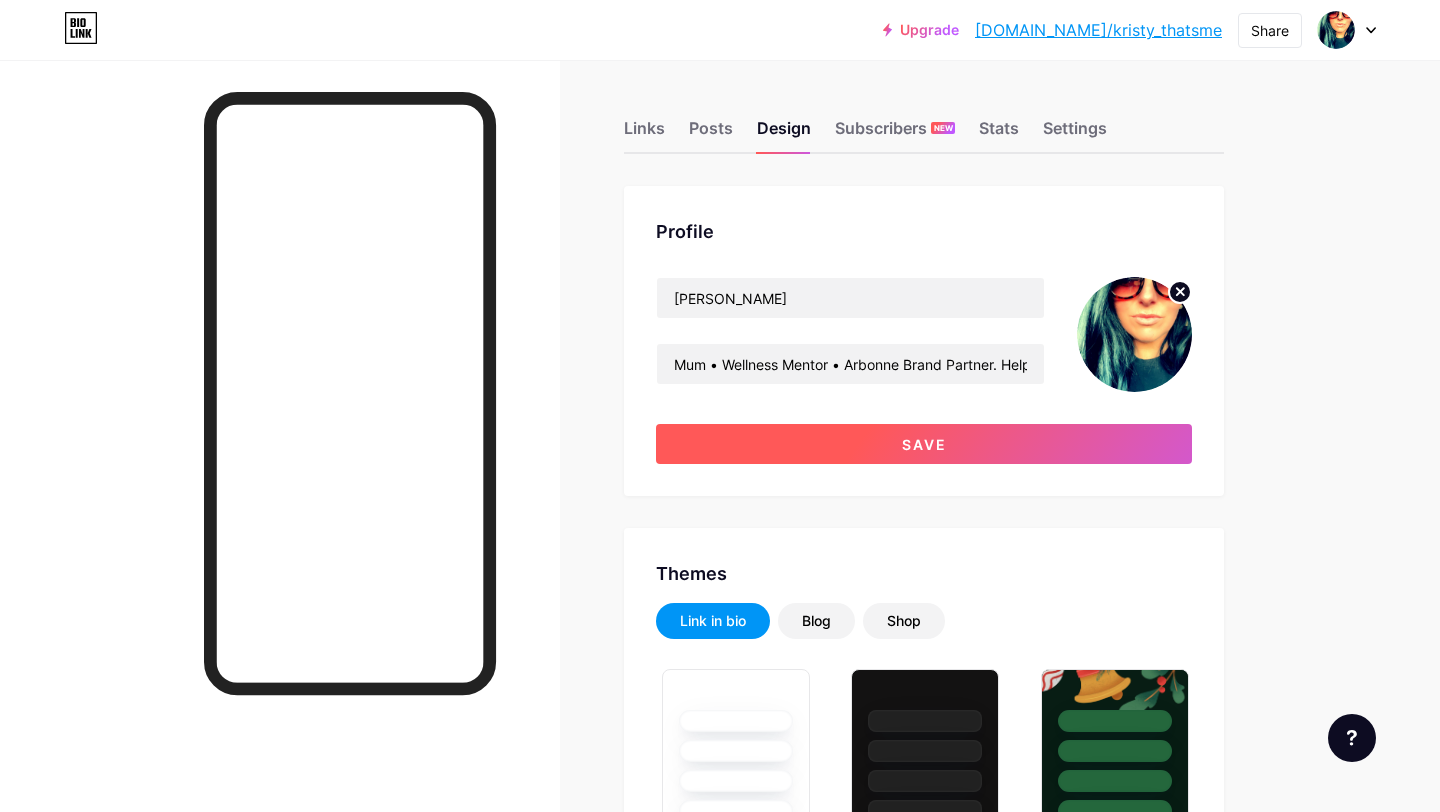 click on "Save" at bounding box center (924, 444) 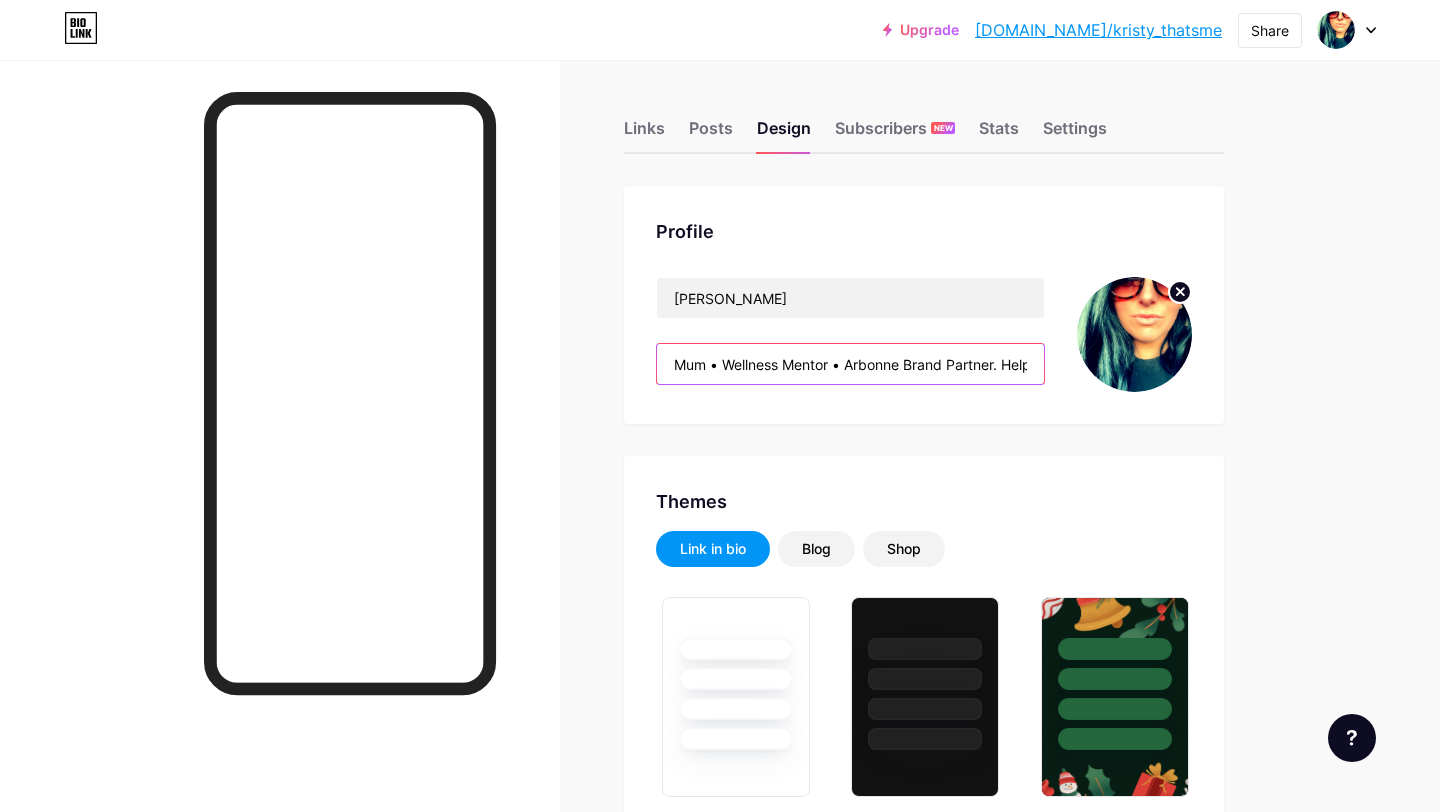 click on "Mum • Wellness Mentor • Arbonne Brand Partner. Helping busy mums feel better in their body, mind + spirit — one simple habit at a time. Mentoring women in life & business & teaching them how to build a wellness biz from your phone." at bounding box center [850, 364] 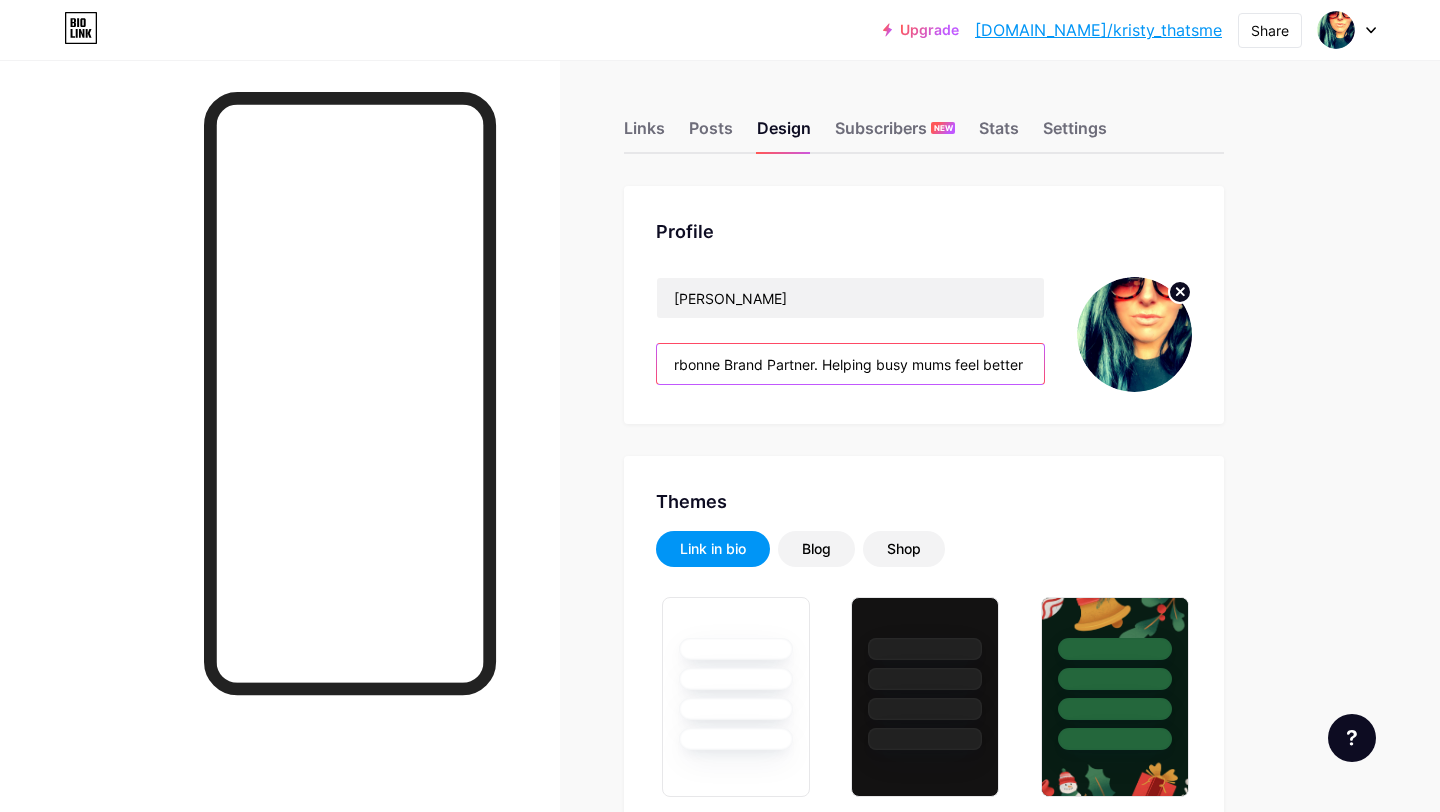 scroll, scrollTop: 0, scrollLeft: 359, axis: horizontal 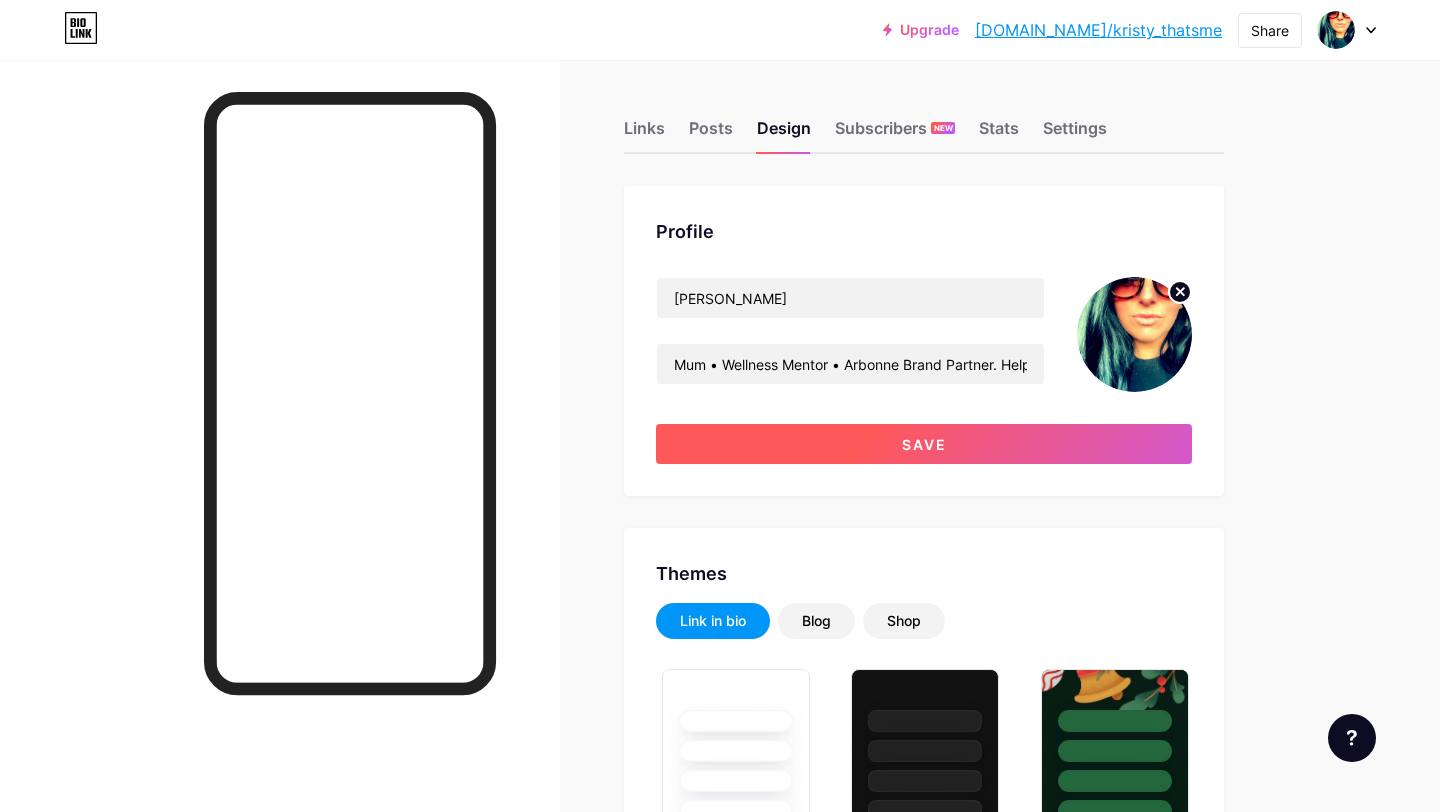 click on "Save" at bounding box center (924, 444) 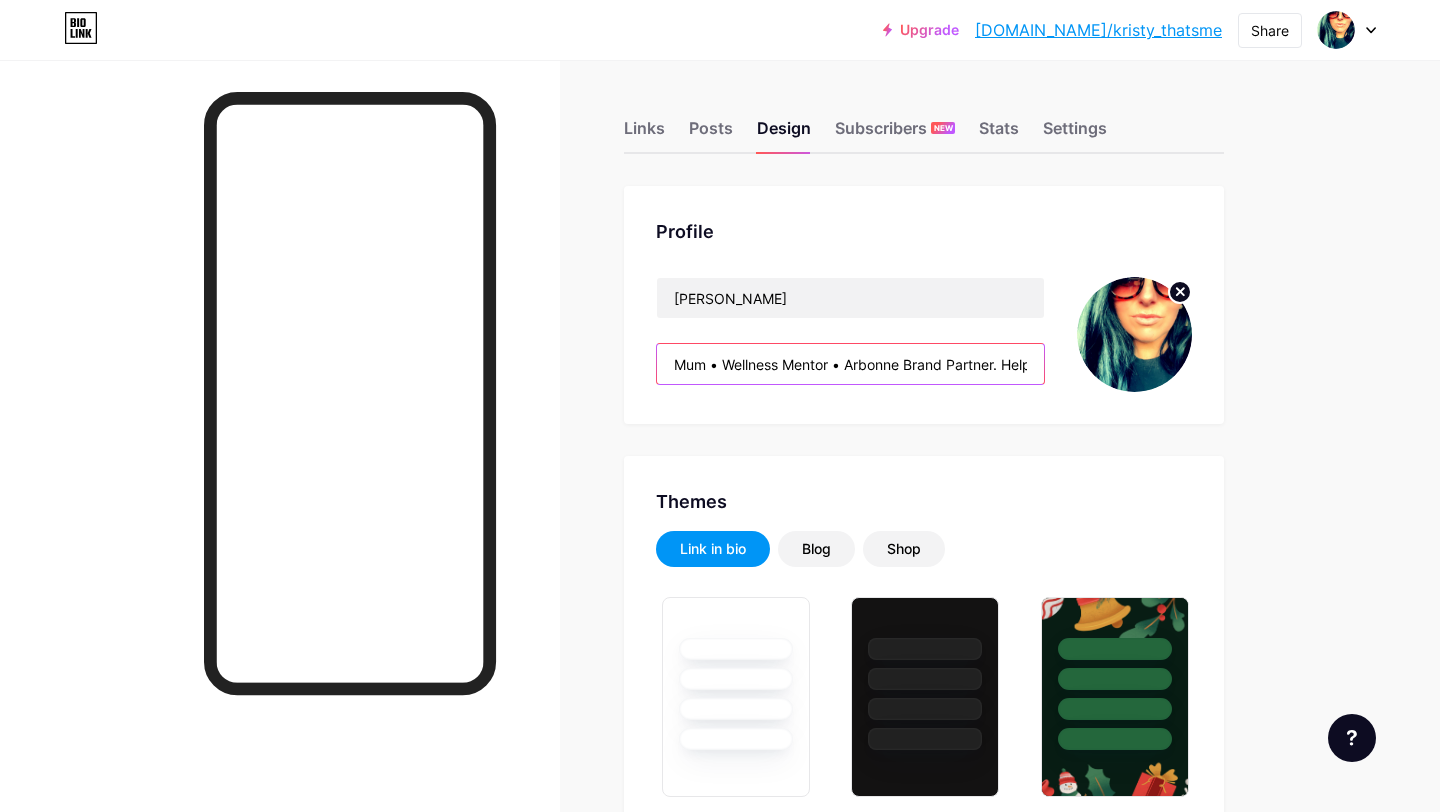 click on "Mum • Wellness Mentor • Arbonne Brand Partner. Helping busy mums feel better in their mind, body + spirit — one simple habit at a time. Mentoring women in life & business & teaching them how to build a wellness biz from your phone." at bounding box center (850, 364) 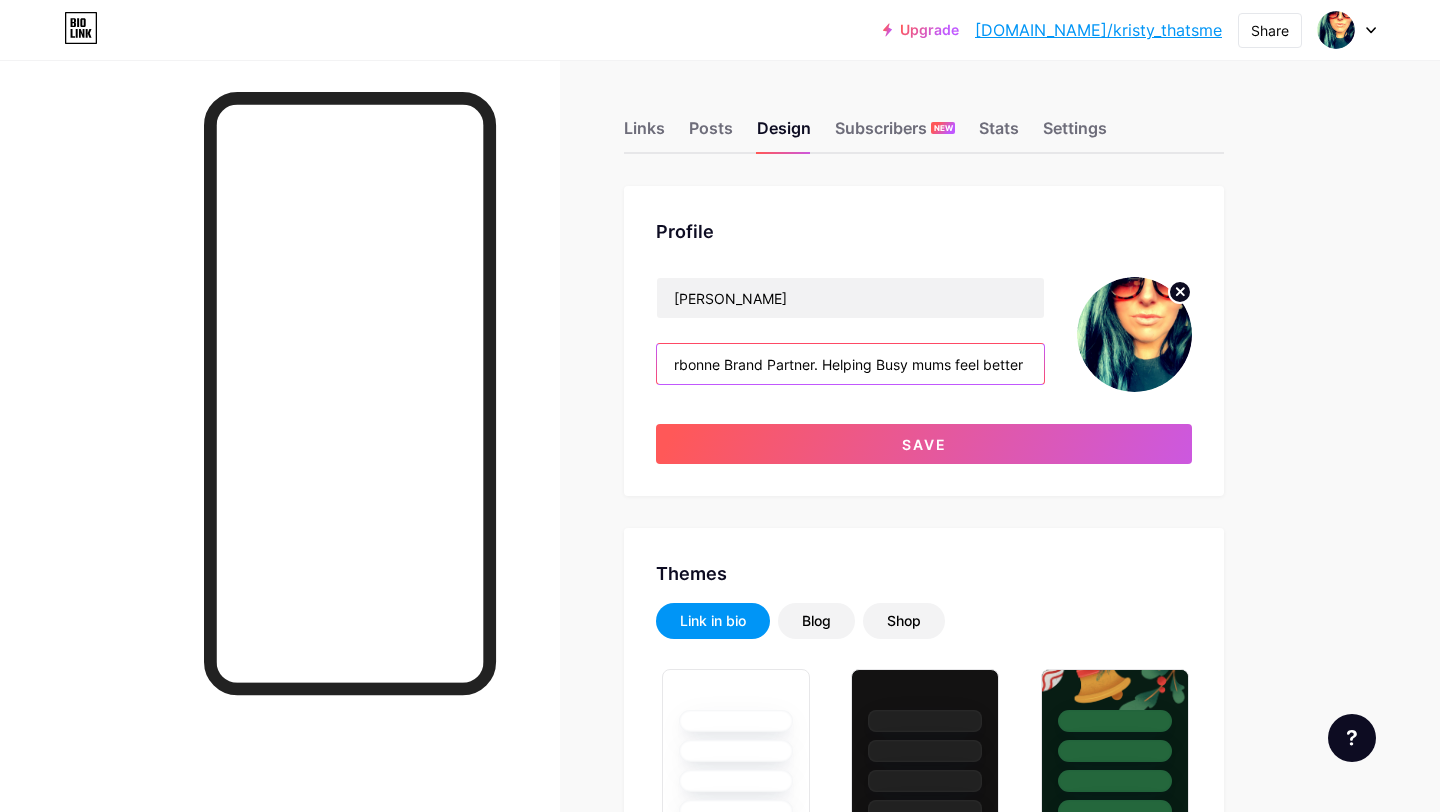 click on "Mum • Wellness Mentor • Arbonne Brand Partner. Helping Busy mums feel better in their mind, body + spirit — one simple habit at a time. Mentoring women in life & business & teaching them how to build a wellness biz from your phone." at bounding box center [850, 364] 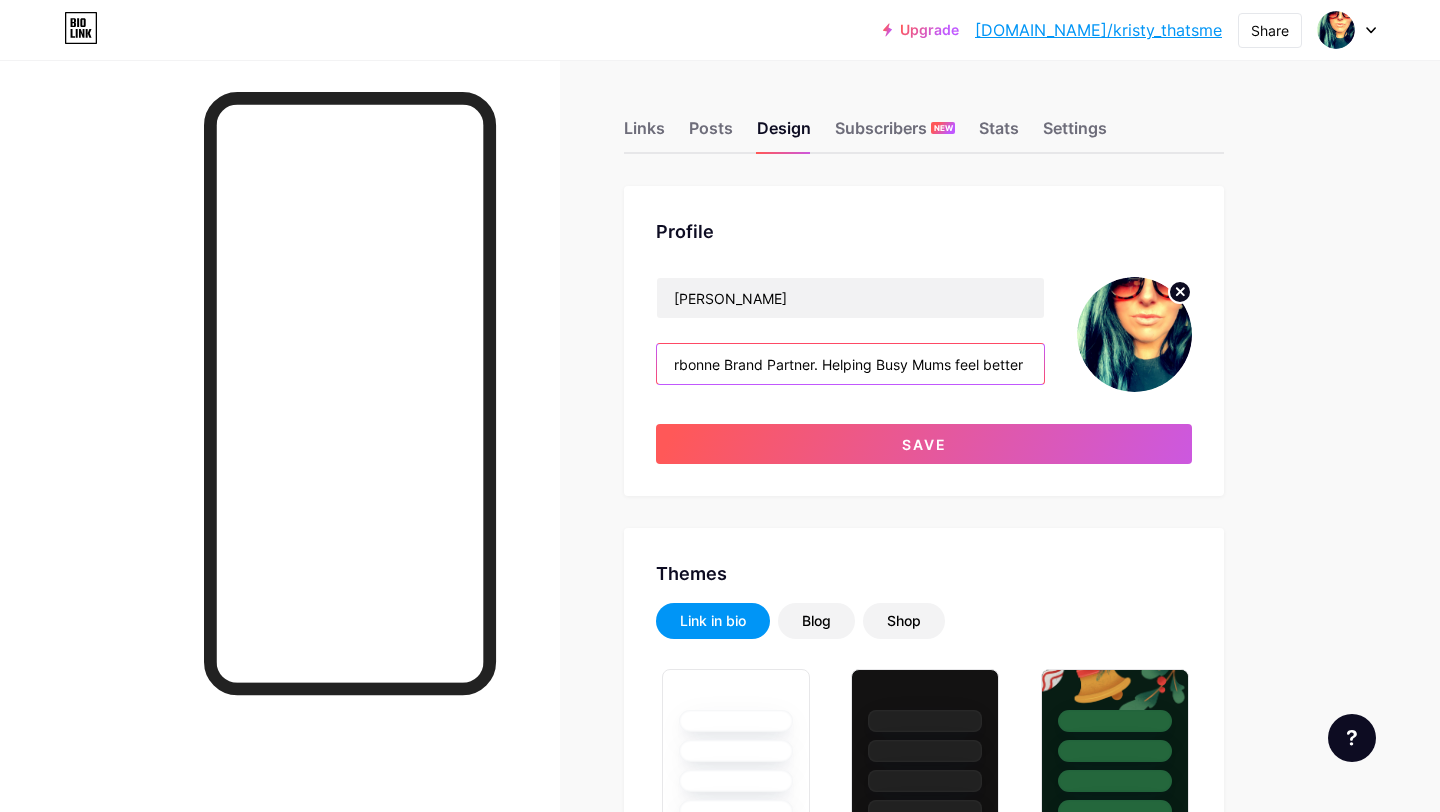 click on "Mum • Wellness Mentor • Arbonne Brand Partner. Helping Busy Mums feel better in their mind, body + spirit — one simple habit at a time. Mentoring women in life & business & teaching them how to build a wellness biz from your phone." at bounding box center (850, 364) 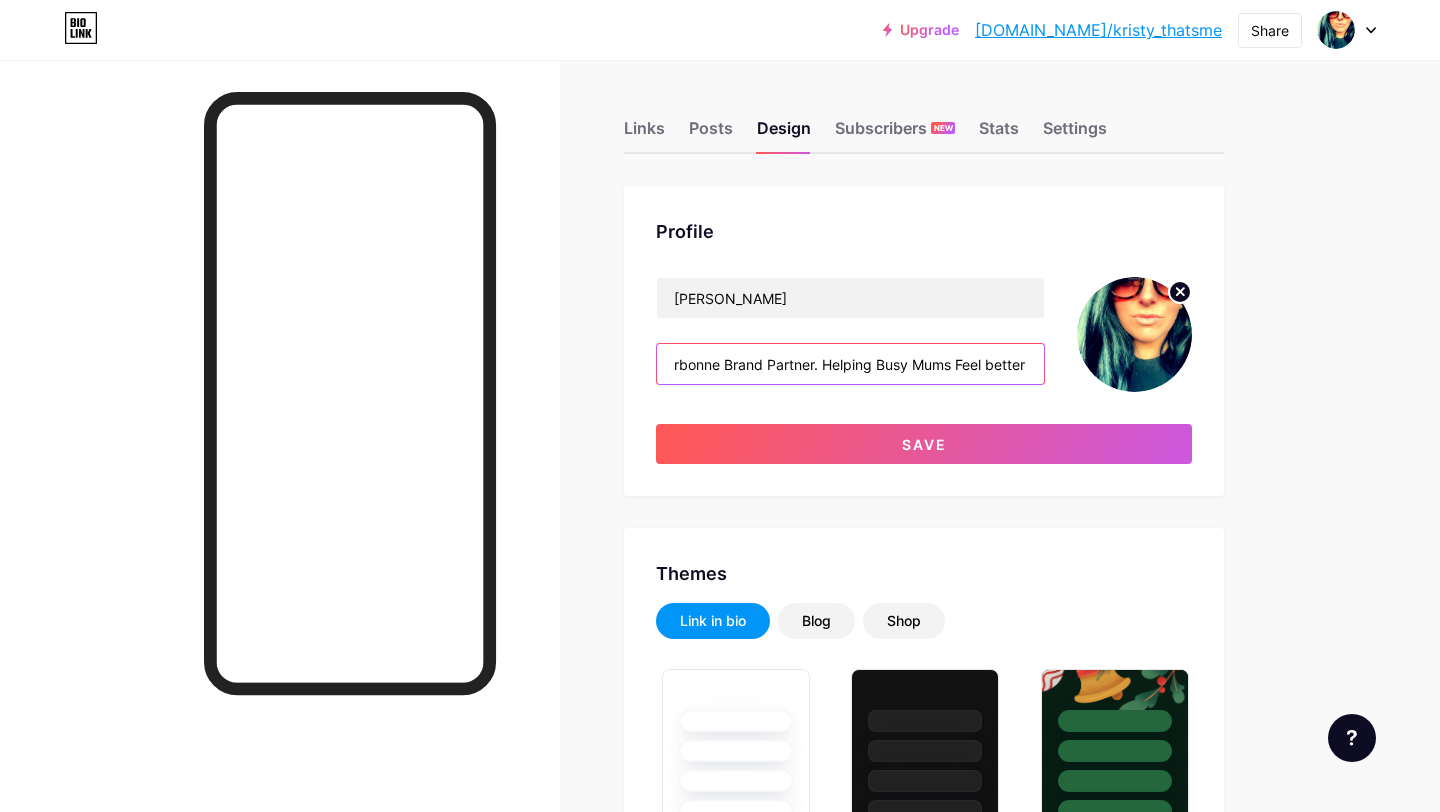 click on "Mum • Wellness Mentor • Arbonne Brand Partner. Helping Busy Mums Feel better in their mind, body + spirit — one simple habit at a time. Mentoring women in life & business & teaching them how to build a wellness biz from your phone." at bounding box center (850, 364) 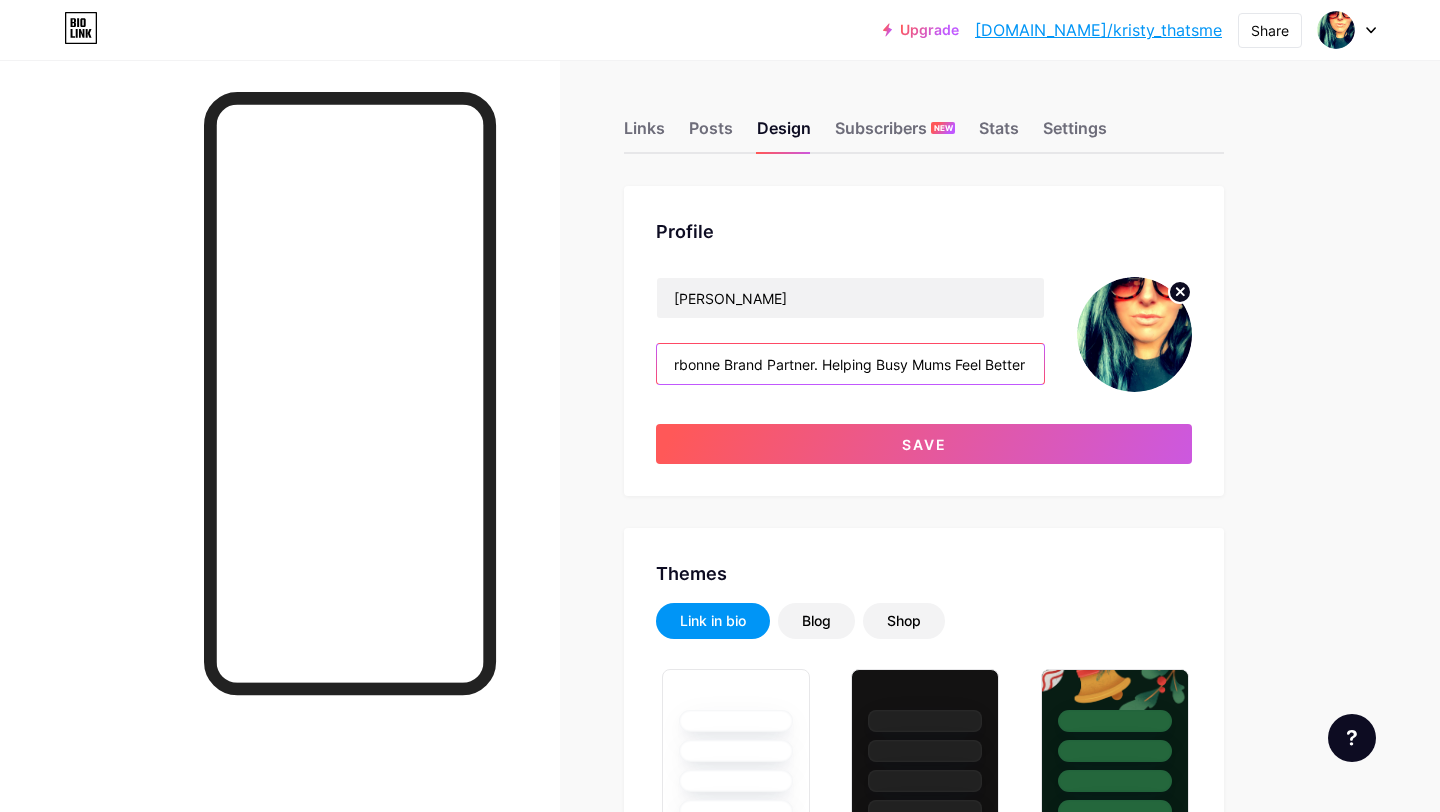 scroll, scrollTop: 0, scrollLeft: 358, axis: horizontal 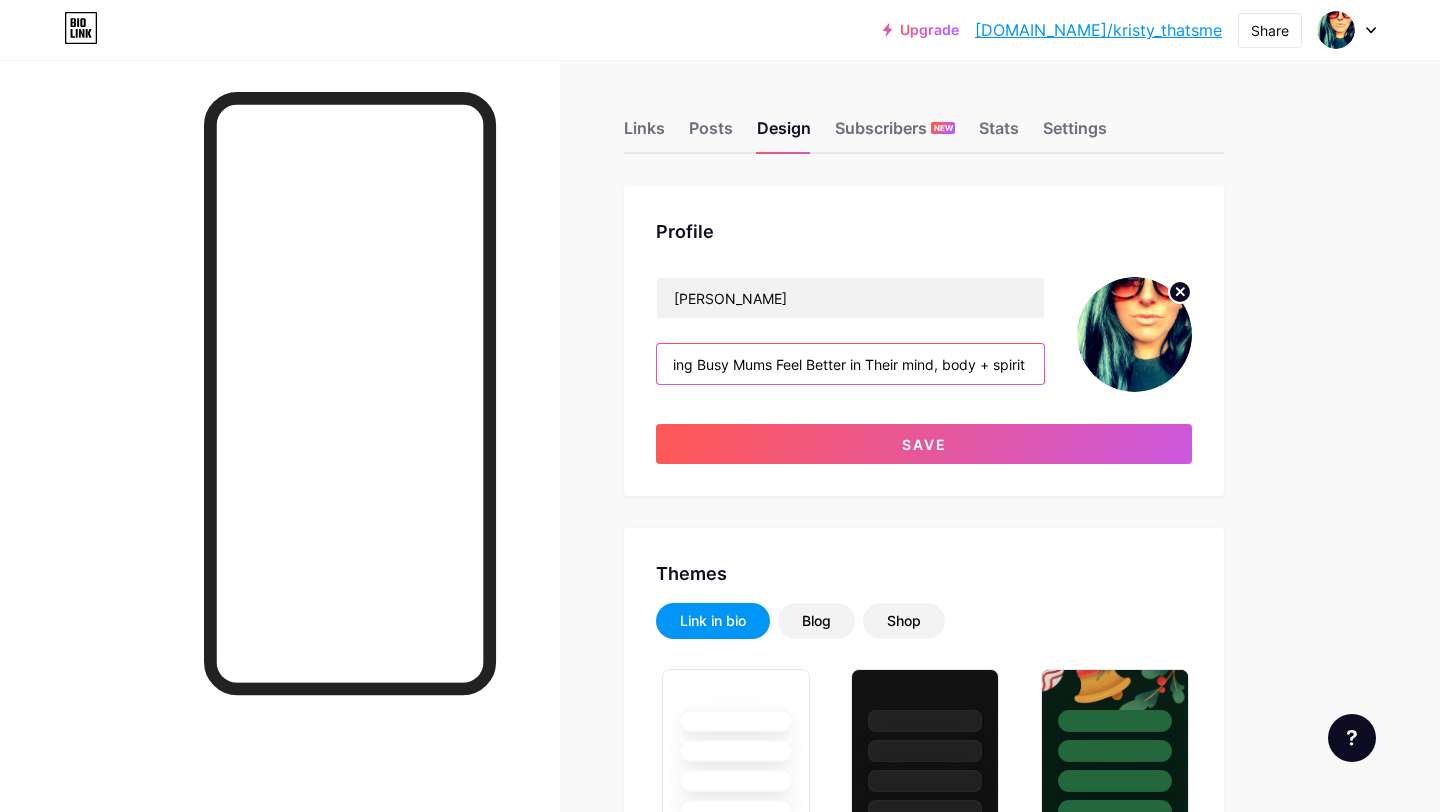 click on "Mum • Wellness Mentor • Arbonne Brand Partner. Helping Busy Mums Feel Better in Their mind, body + spirit — one simple habit at a time. Mentoring women in life & business & teaching them how to build a wellness biz from your phone." at bounding box center [850, 364] 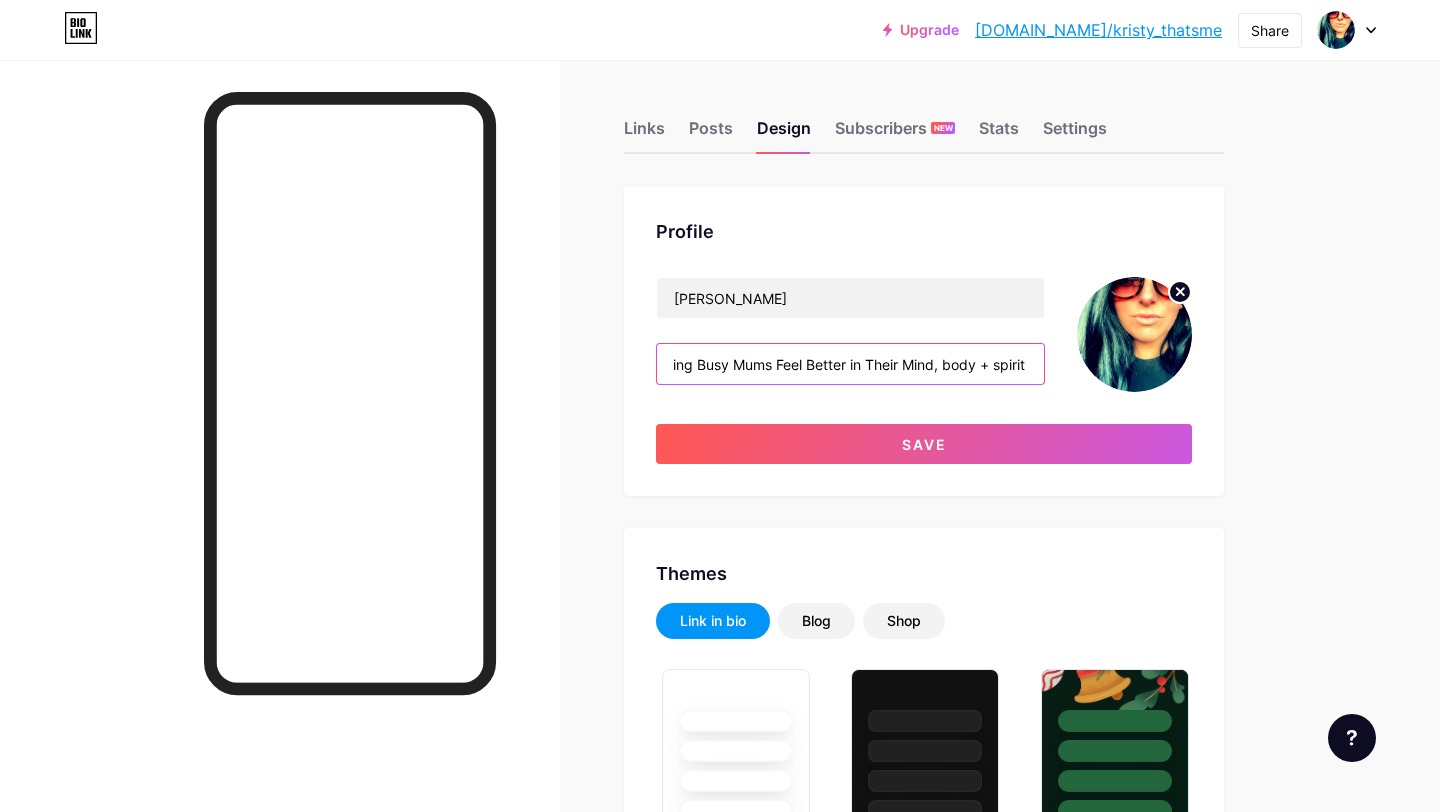 click on "Mum • Wellness Mentor • Arbonne Brand Partner. Helping Busy Mums Feel Better in Their Mind, body + spirit — one simple habit at a time. Mentoring women in life & business & teaching them how to build a wellness biz from your phone." at bounding box center (850, 364) 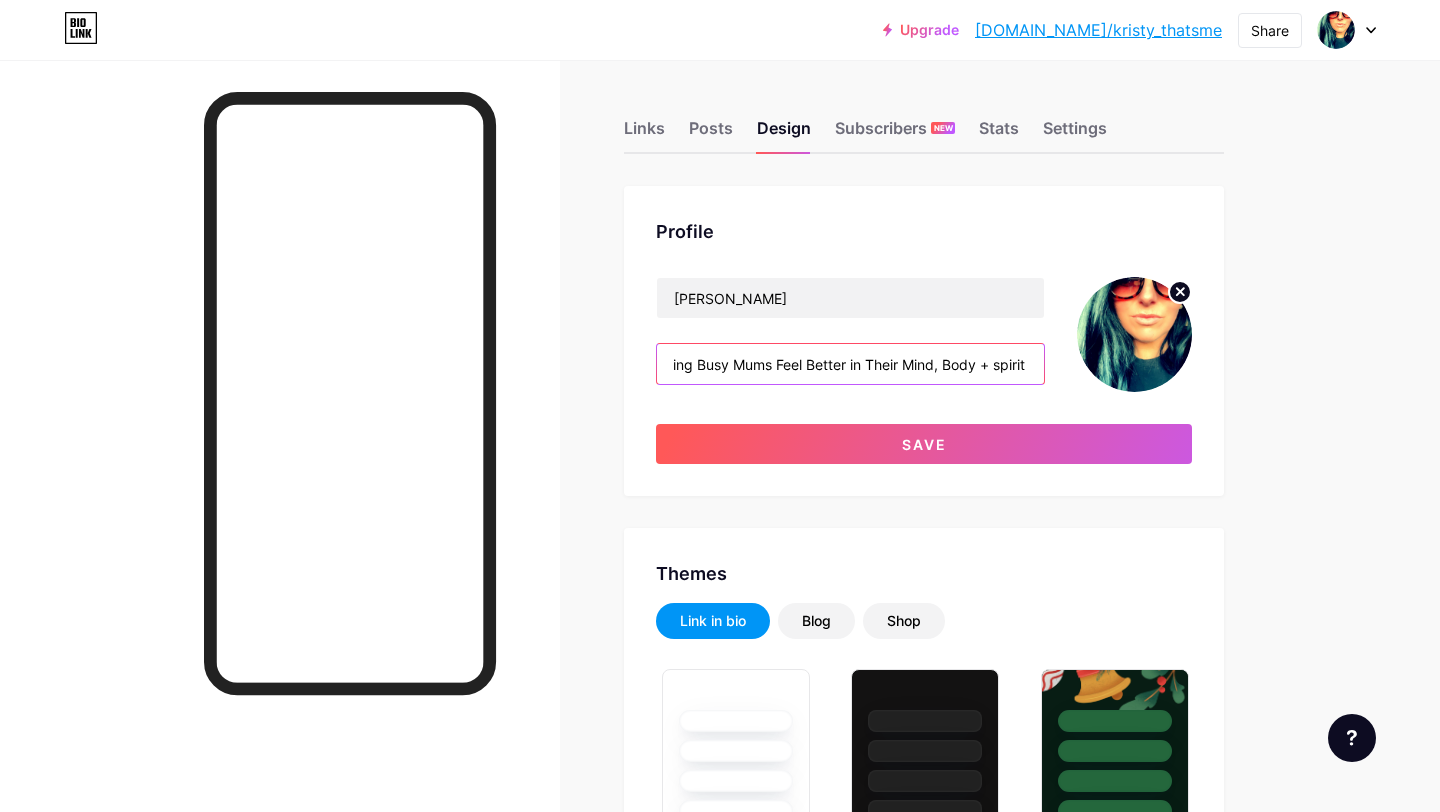 click on "Mum • Wellness Mentor • Arbonne Brand Partner. Helping Busy Mums Feel Better in Their Mind, Body + spirit — one simple habit at a time. Mentoring women in life & business & teaching them how to build a wellness biz from your phone." at bounding box center [850, 364] 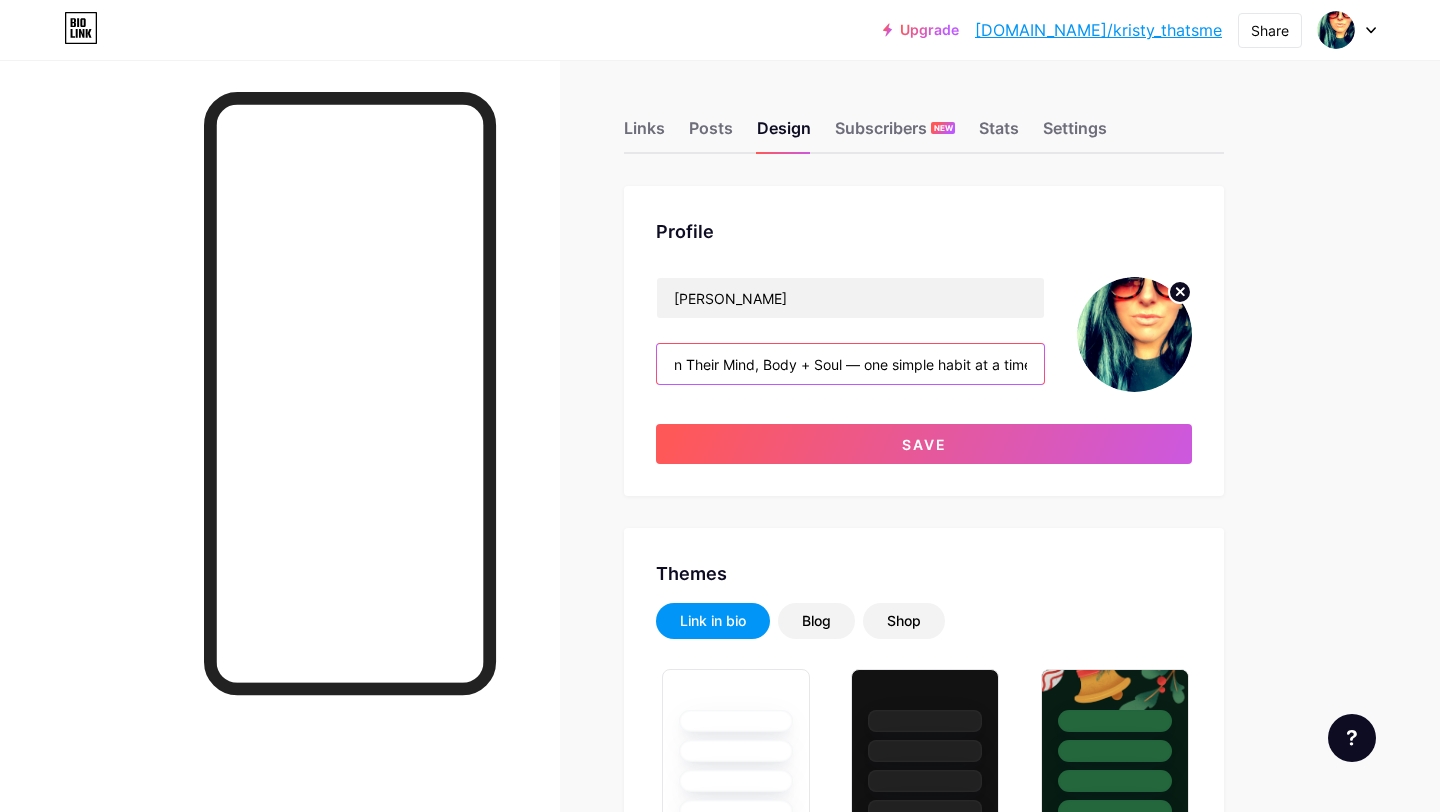 click on "Mum • Wellness Mentor • Arbonne Brand Partner. Helping Busy Mums Feel Better in Their Mind, Body + Soul — one simple habit at a time. Mentoring women in life & business & teaching them how to build a wellness biz from your phone." at bounding box center (850, 364) 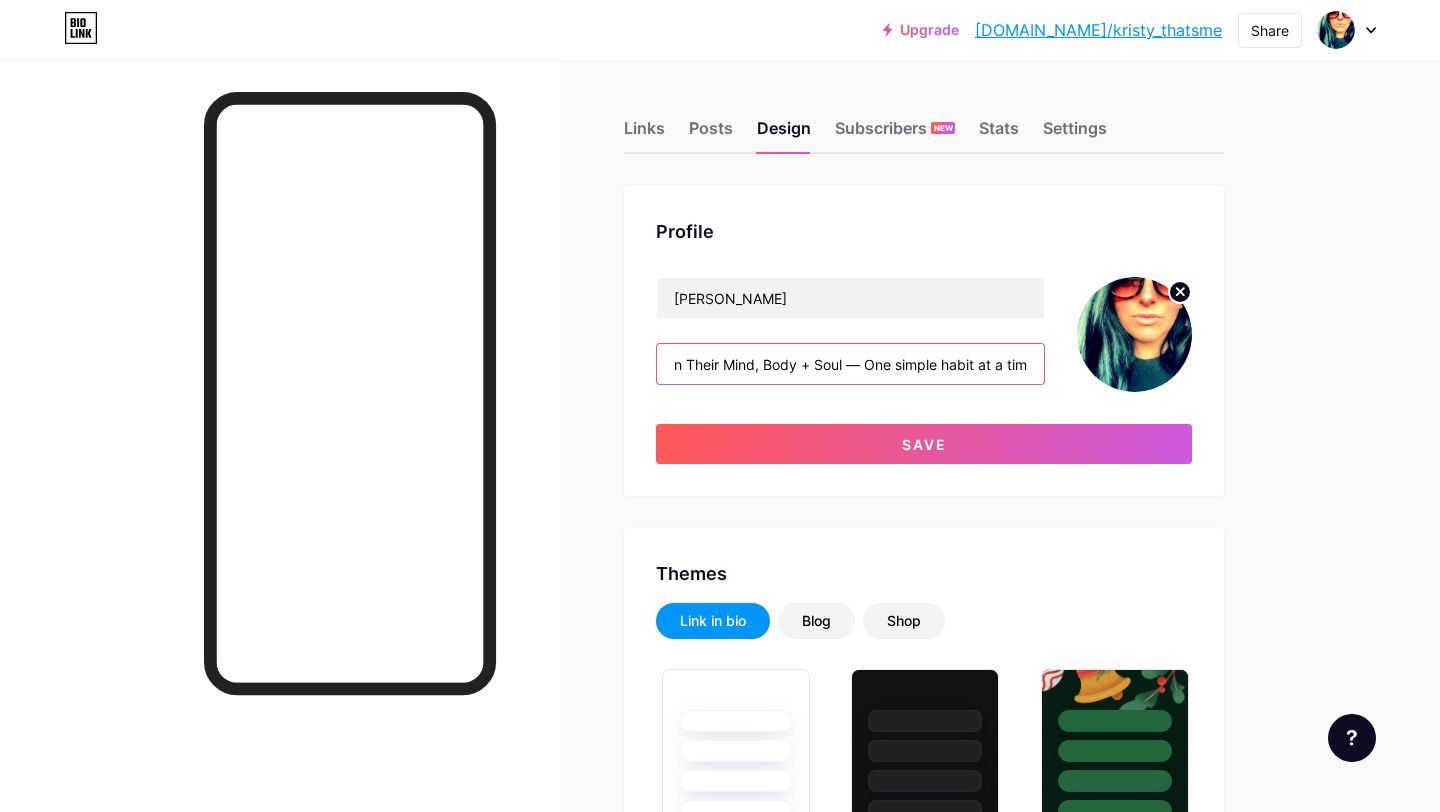 click on "Mum • Wellness Mentor • Arbonne Brand Partner. Helping Busy Mums Feel Better in Their Mind, Body + Soul — One simple habit at a time. Mentoring women in life & business & teaching them how to build a wellness biz from your phone." at bounding box center (850, 364) 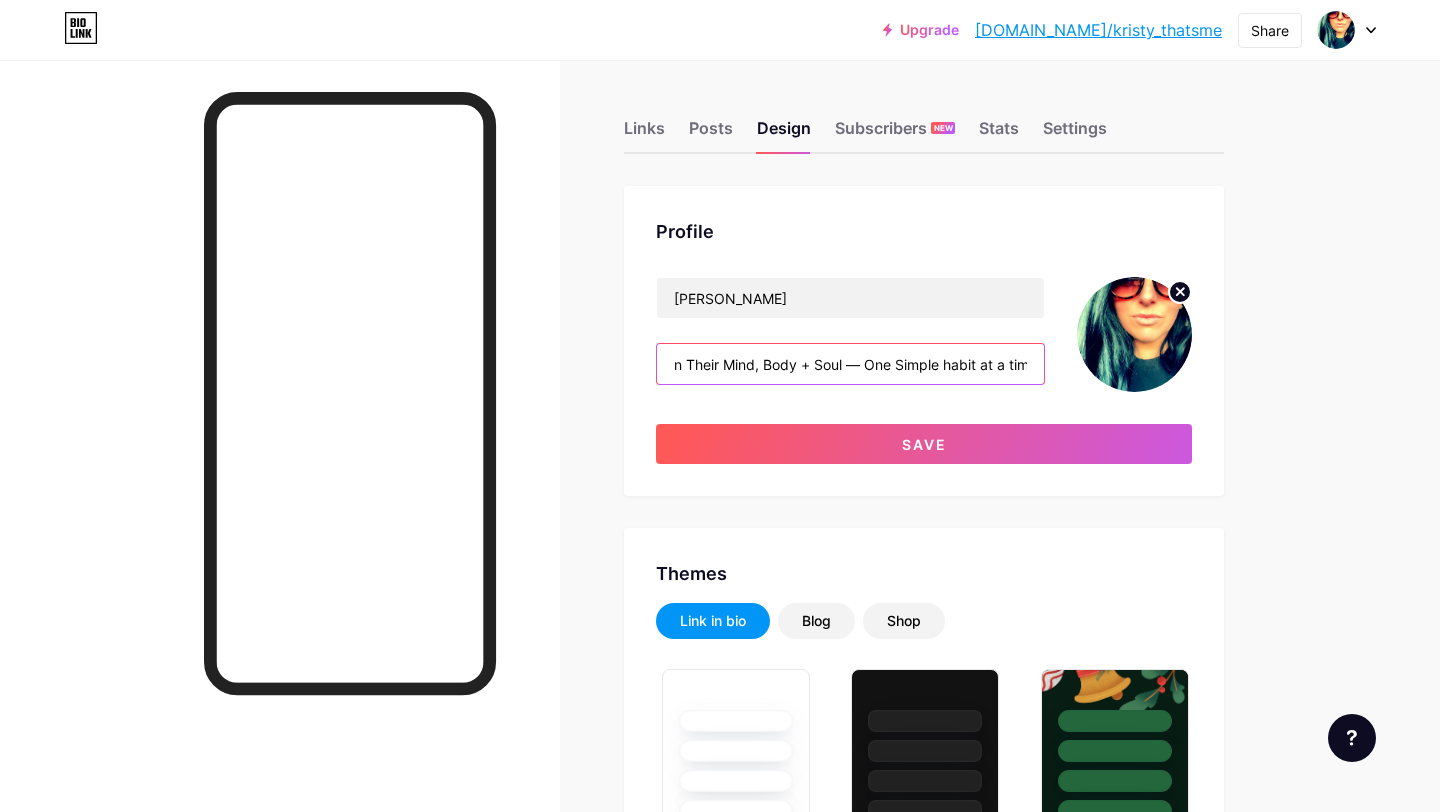 click on "Mum • Wellness Mentor • Arbonne Brand Partner. Helping Busy Mums Feel Better in Their Mind, Body + Soul — One Simple habit at a time. Mentoring women in life & business & teaching them how to build a wellness biz from your phone." at bounding box center [850, 364] 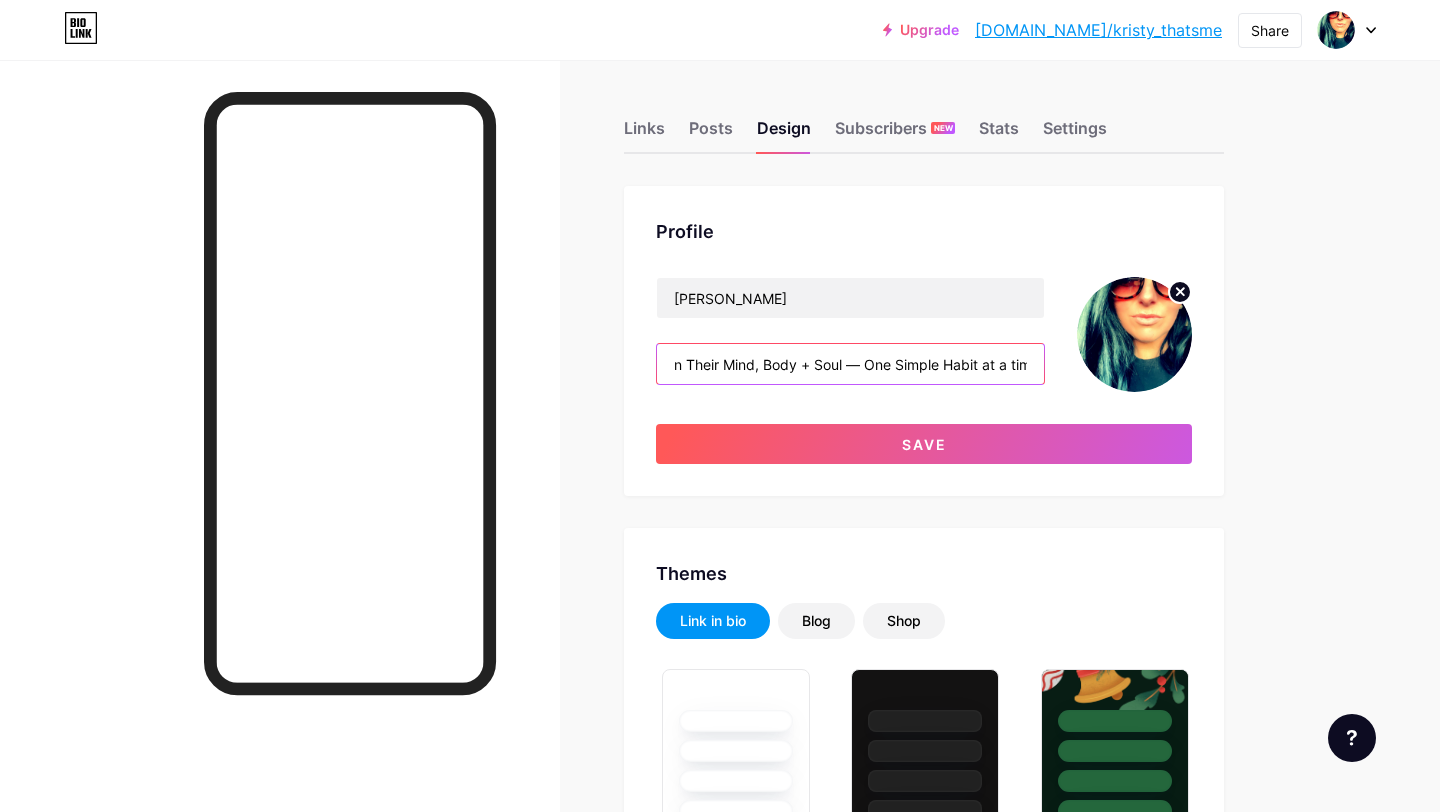 scroll, scrollTop: 0, scrollLeft: 715, axis: horizontal 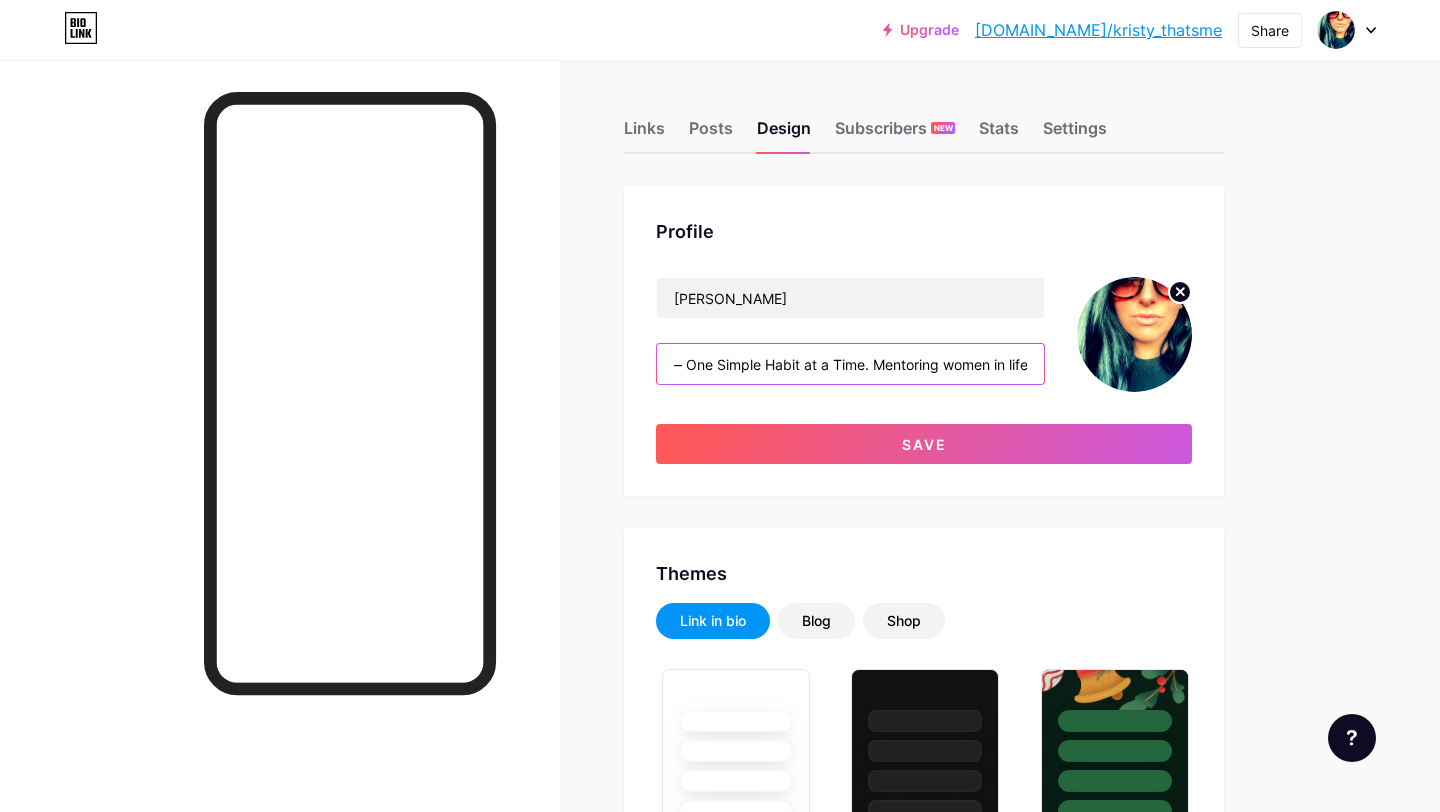 click on "Mum • Wellness Mentor • Arbonne Brand Partner. Helping Busy Mums Feel Better in Their Mind, Body + Soul — One Simple Habit at a Time. Mentoring women in life & business & teaching them how to build a wellness biz from your phone." at bounding box center (850, 364) 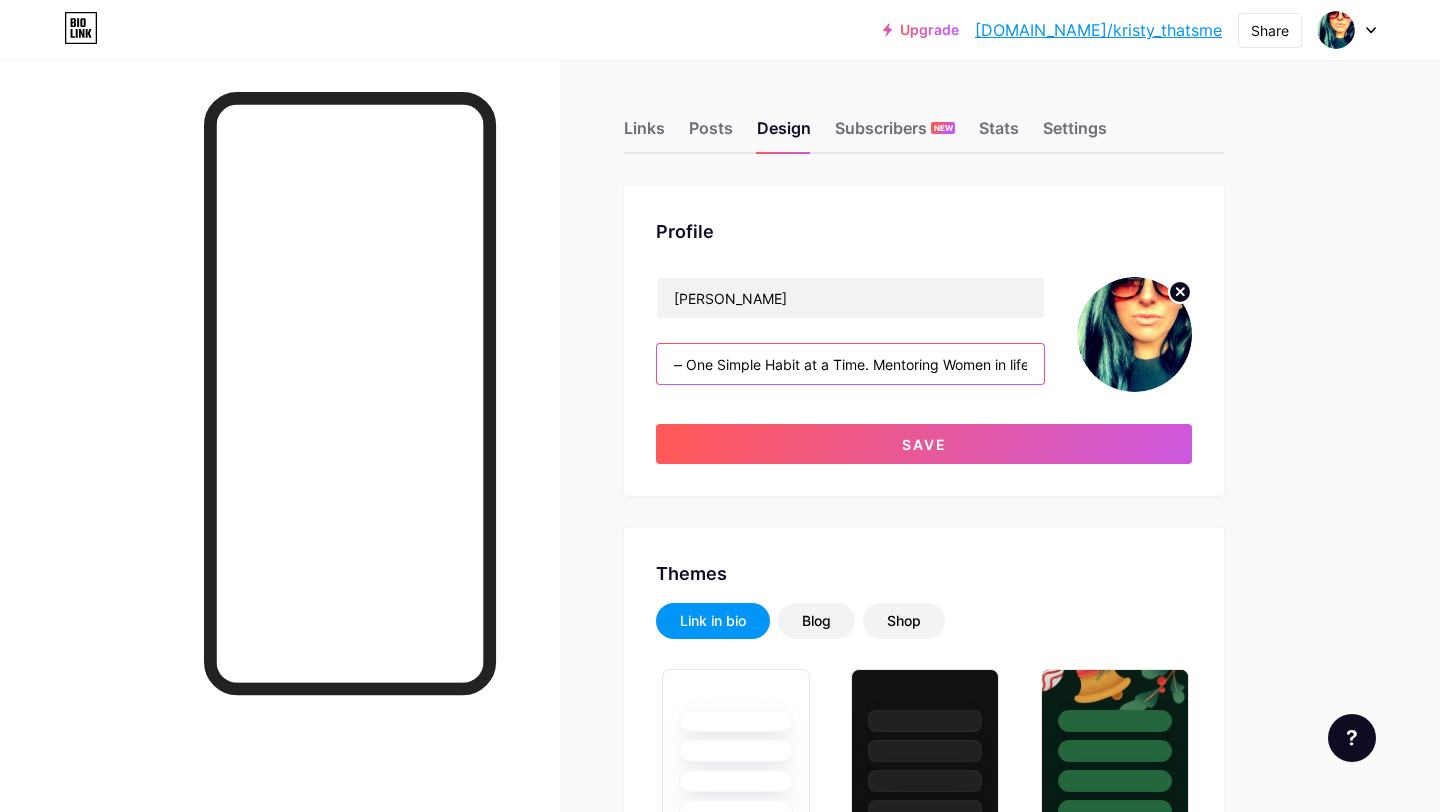 scroll, scrollTop: 0, scrollLeft: 894, axis: horizontal 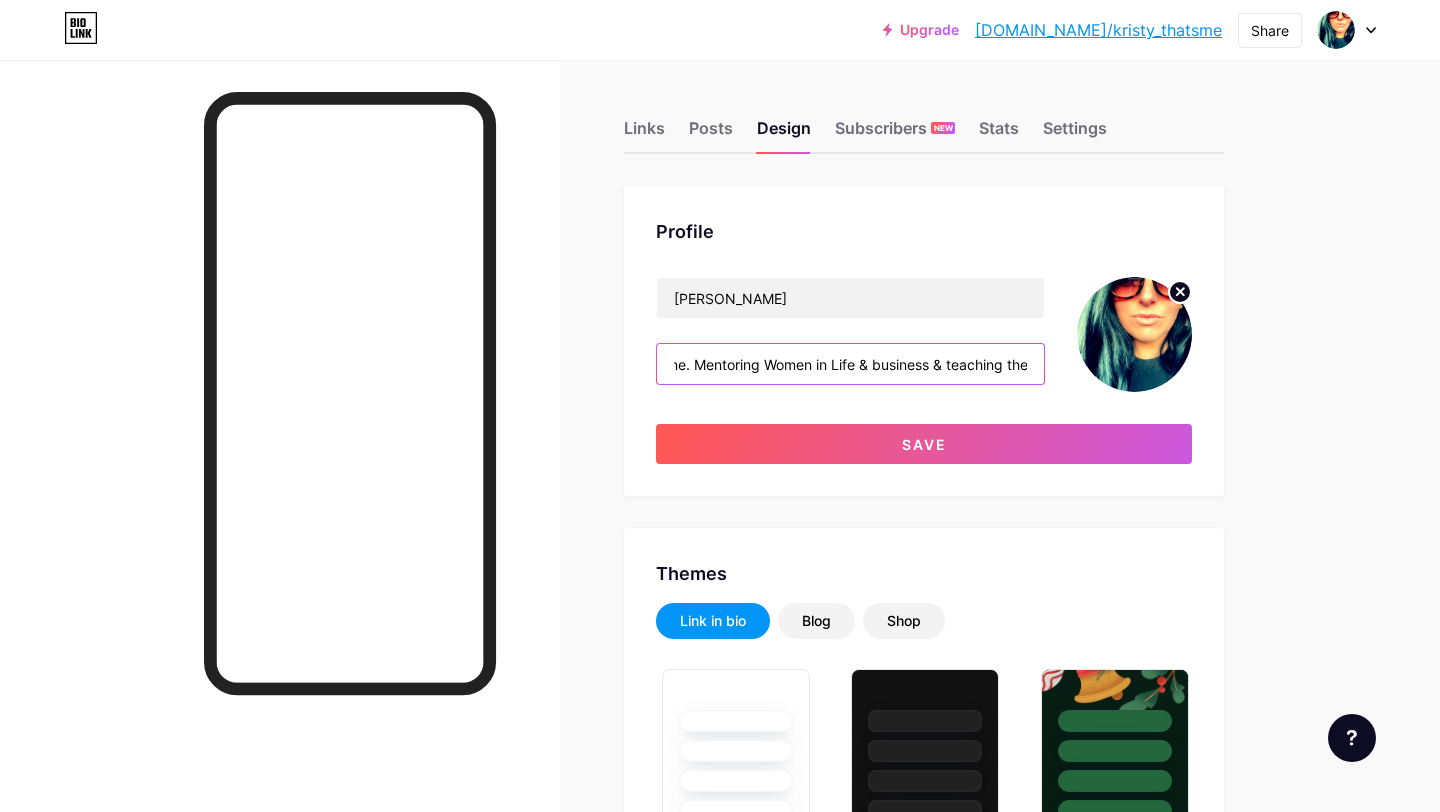 click on "Mum • Wellness Mentor • Arbonne Brand Partner. Helping Busy Mums Feel Better in Their Mind, Body + Soul — One Simple Habit at a Time. Mentoring Women in Life & business & teaching them how to build a wellness biz from your phone." at bounding box center [850, 364] 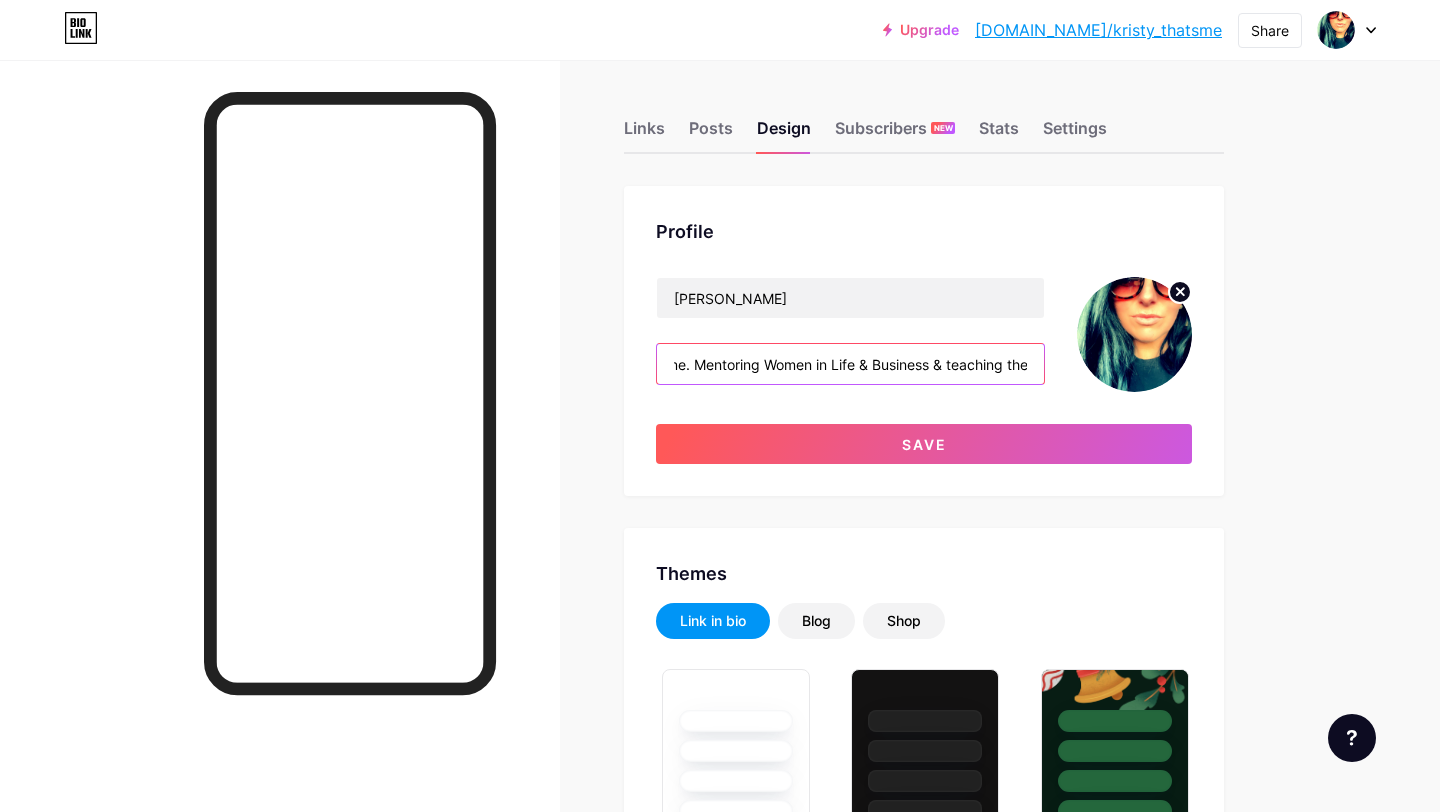 click on "Mum • Wellness Mentor • Arbonne Brand Partner. Helping Busy Mums Feel Better in Their Mind, Body + Soul — One Simple Habit at a Time. Mentoring Women in Life & Business & teaching them how to build a wellness biz from your phone." at bounding box center (850, 364) 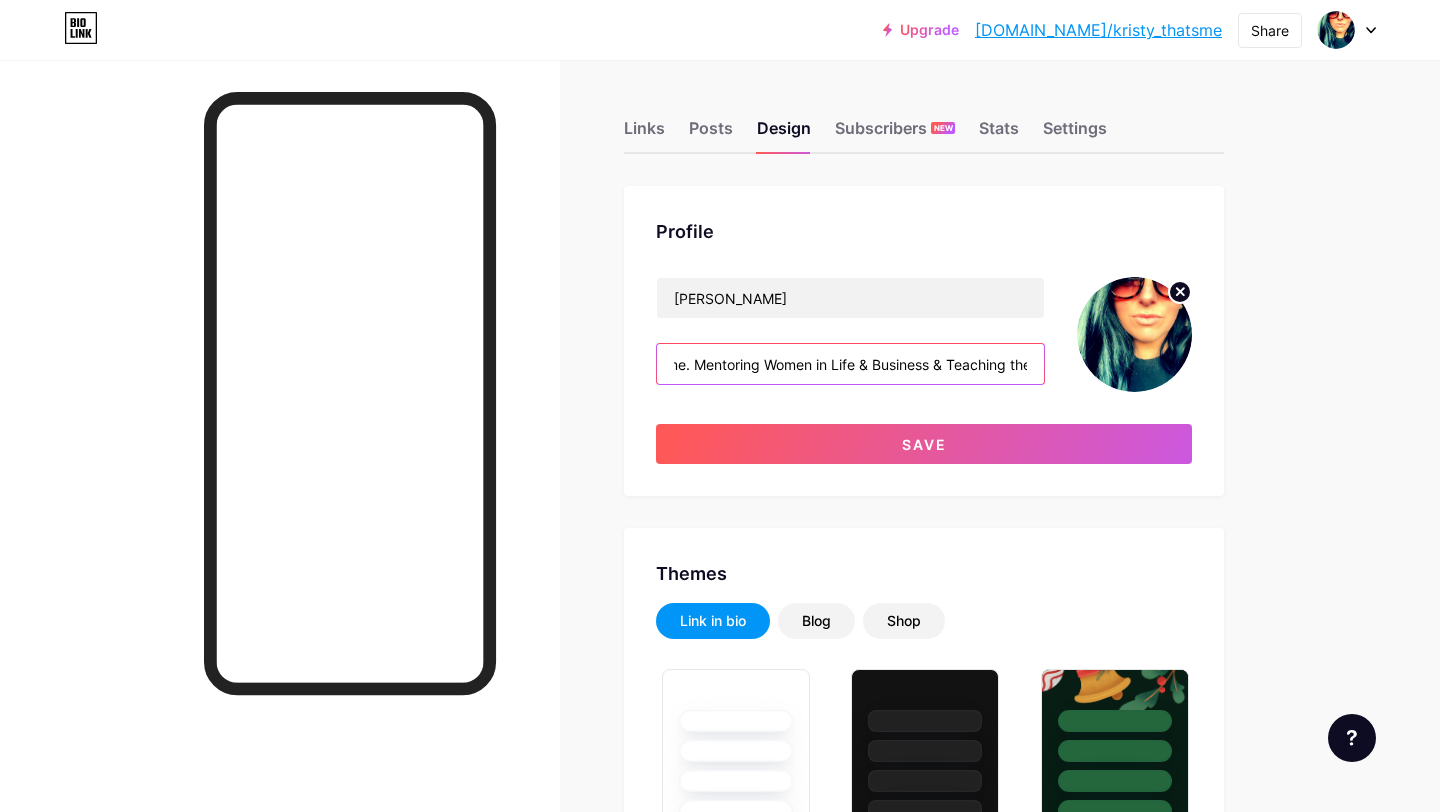 scroll, scrollTop: 0, scrollLeft: 1071, axis: horizontal 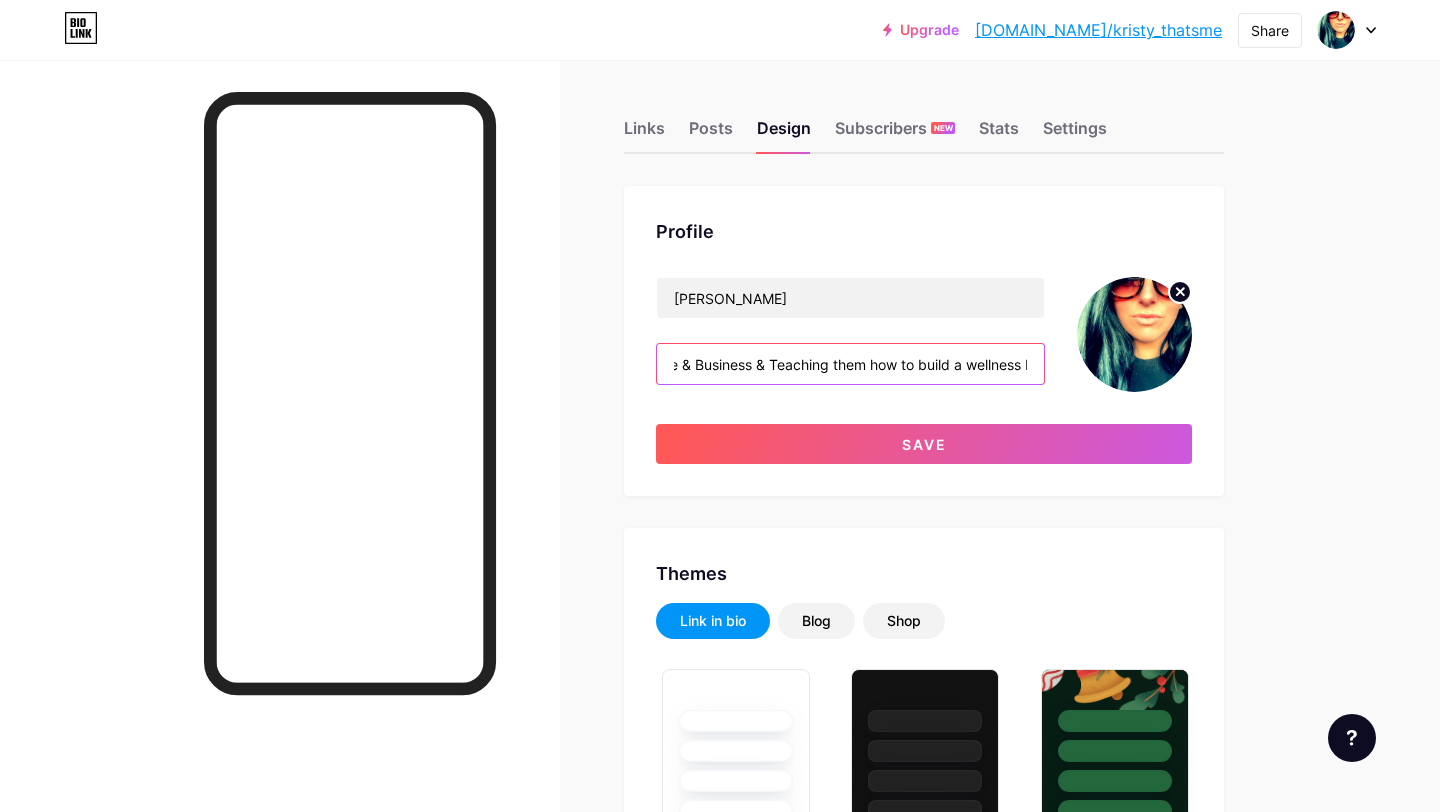 click on "Mum • Wellness Mentor • Arbonne Brand Partner. Helping Busy Mums Feel Better in Their Mind, Body + Soul — One Simple Habit at a Time. Mentoring Women in Life & Business & Teaching them how to build a wellness biz from your phone." at bounding box center [850, 364] 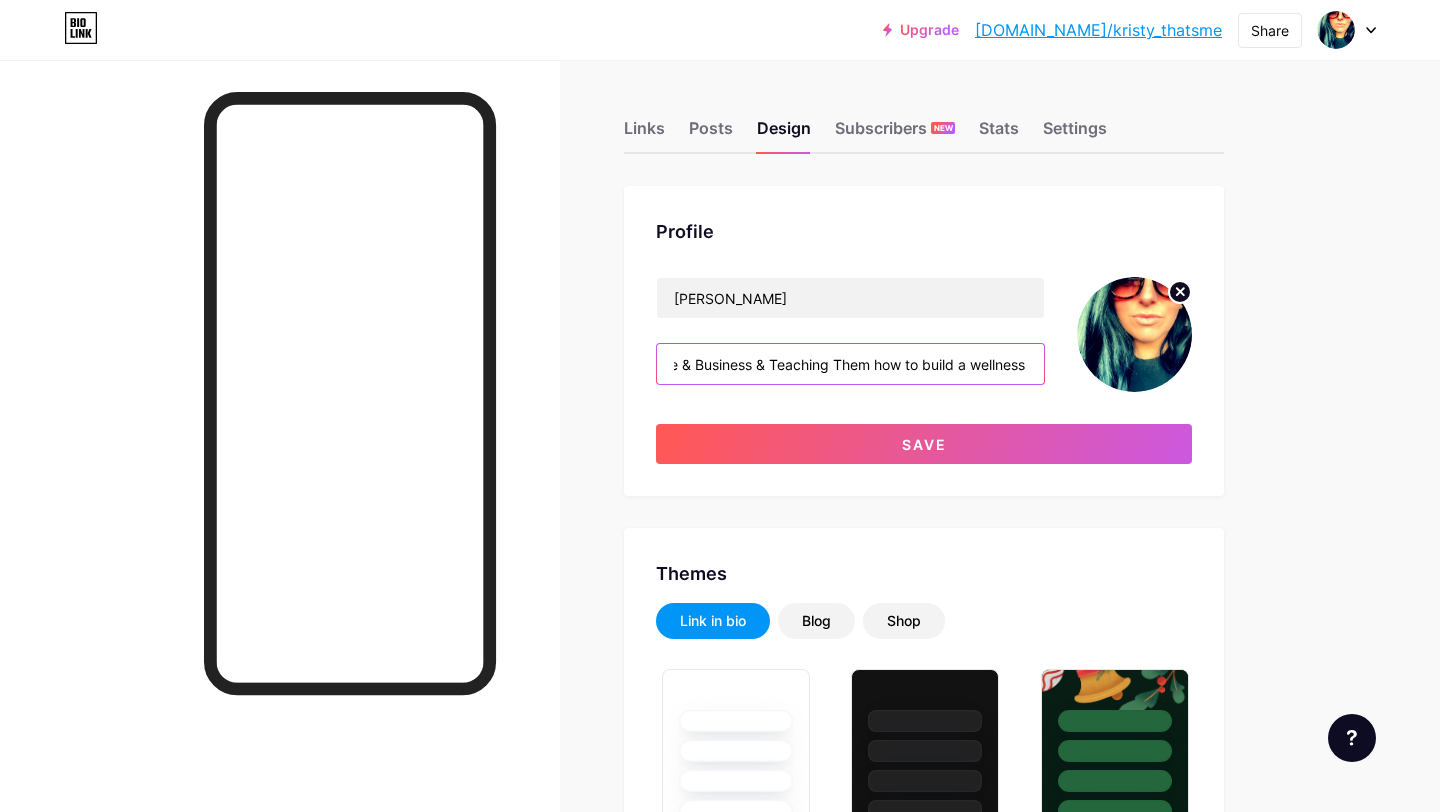 click on "Mum • Wellness Mentor • Arbonne Brand Partner. Helping Busy Mums Feel Better in Their Mind, Body + Soul — One Simple Habit at a Time. Mentoring Women in Life & Business & Teaching Them how to build a wellness biz from your phone." at bounding box center [850, 364] 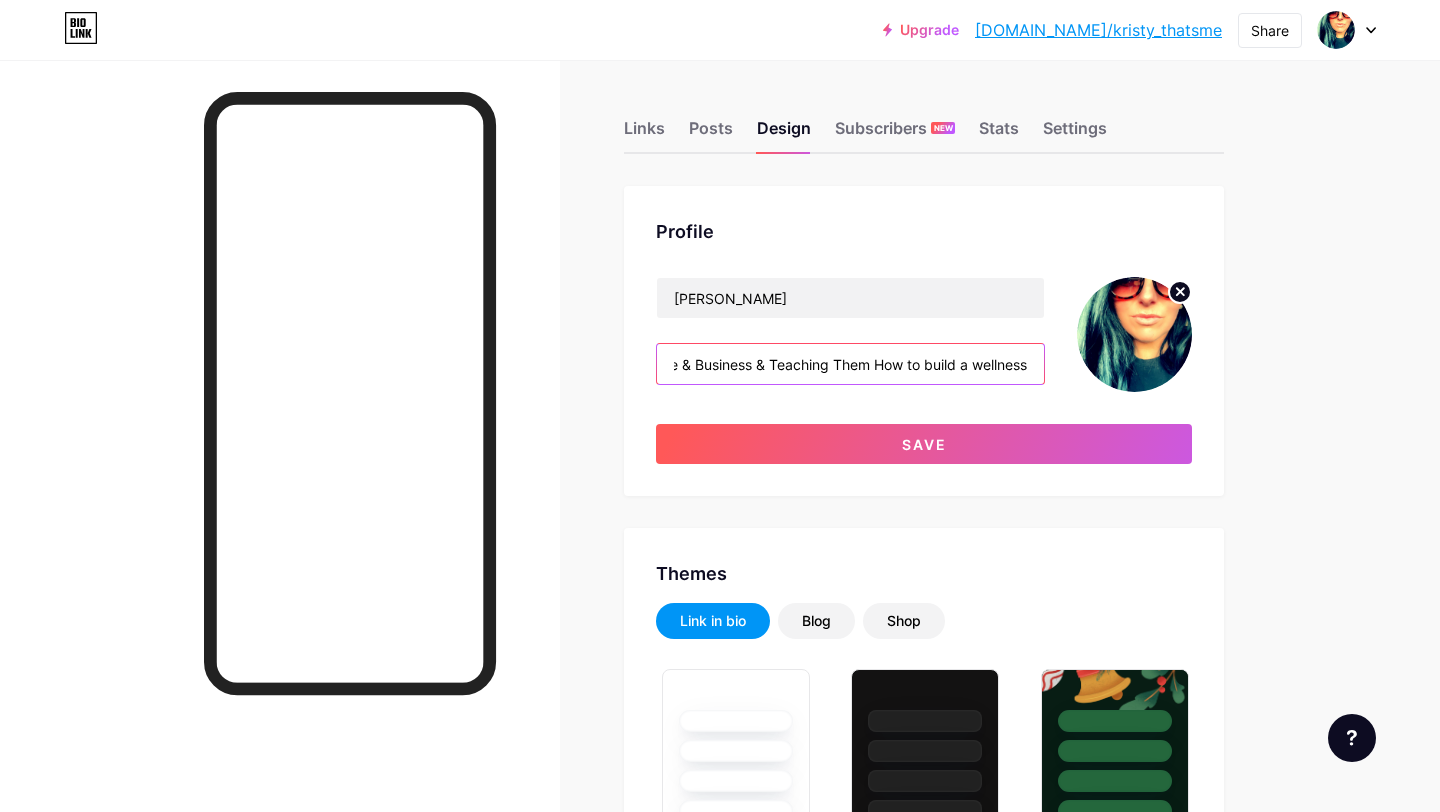click on "Mum • Wellness Mentor • Arbonne Brand Partner. Helping Busy Mums Feel Better in Their Mind, Body + Soul — One Simple Habit at a Time. Mentoring Women in Life & Business & Teaching Them How to build a wellness biz from your phone." at bounding box center [850, 364] 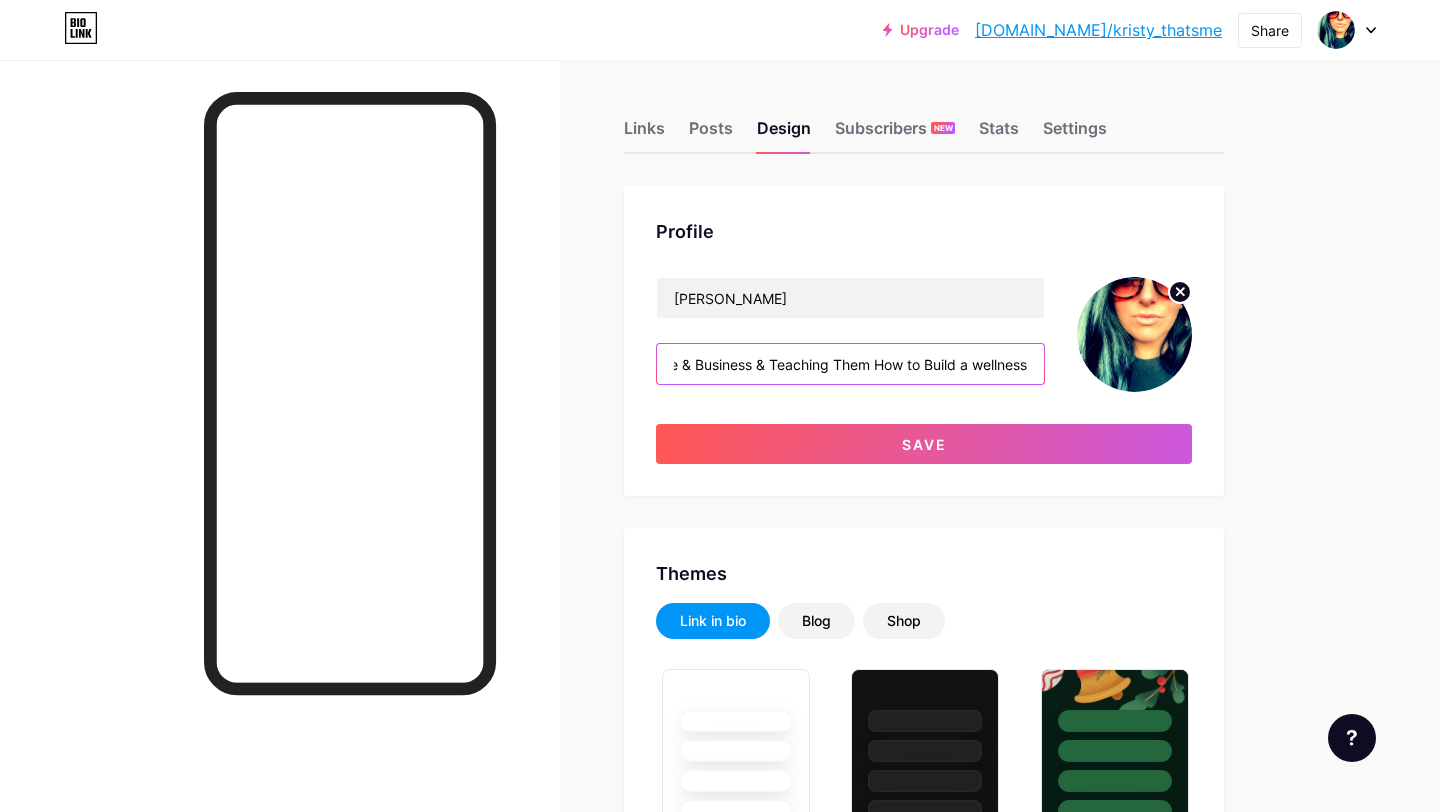 click on "Mum • Wellness Mentor • Arbonne Brand Partner. Helping Busy Mums Feel Better in Their Mind, Body + Soul — One Simple Habit at a Time. Mentoring Women in Life & Business & Teaching Them How to Build a wellness biz from your phone." at bounding box center (850, 364) 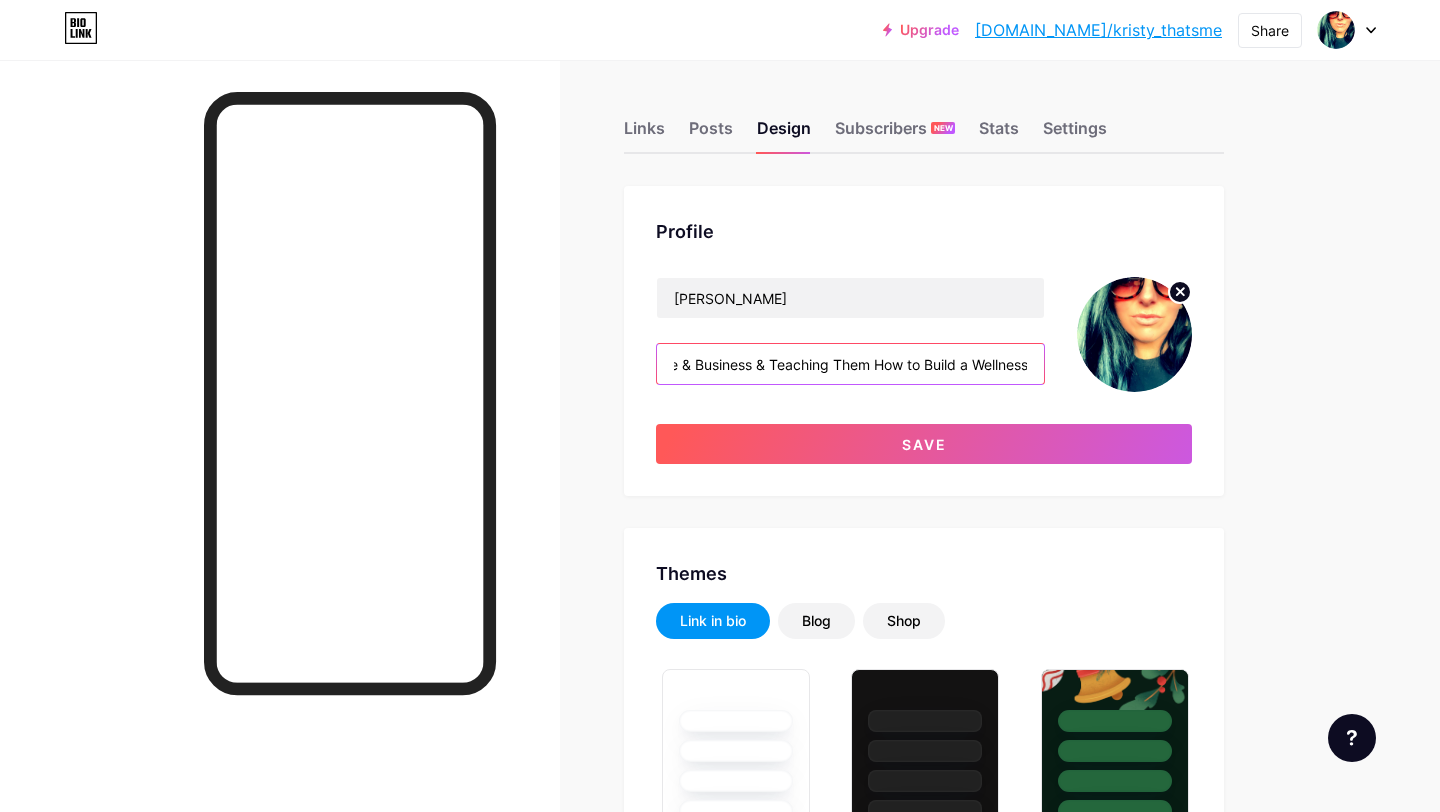 scroll, scrollTop: 0, scrollLeft: 1246, axis: horizontal 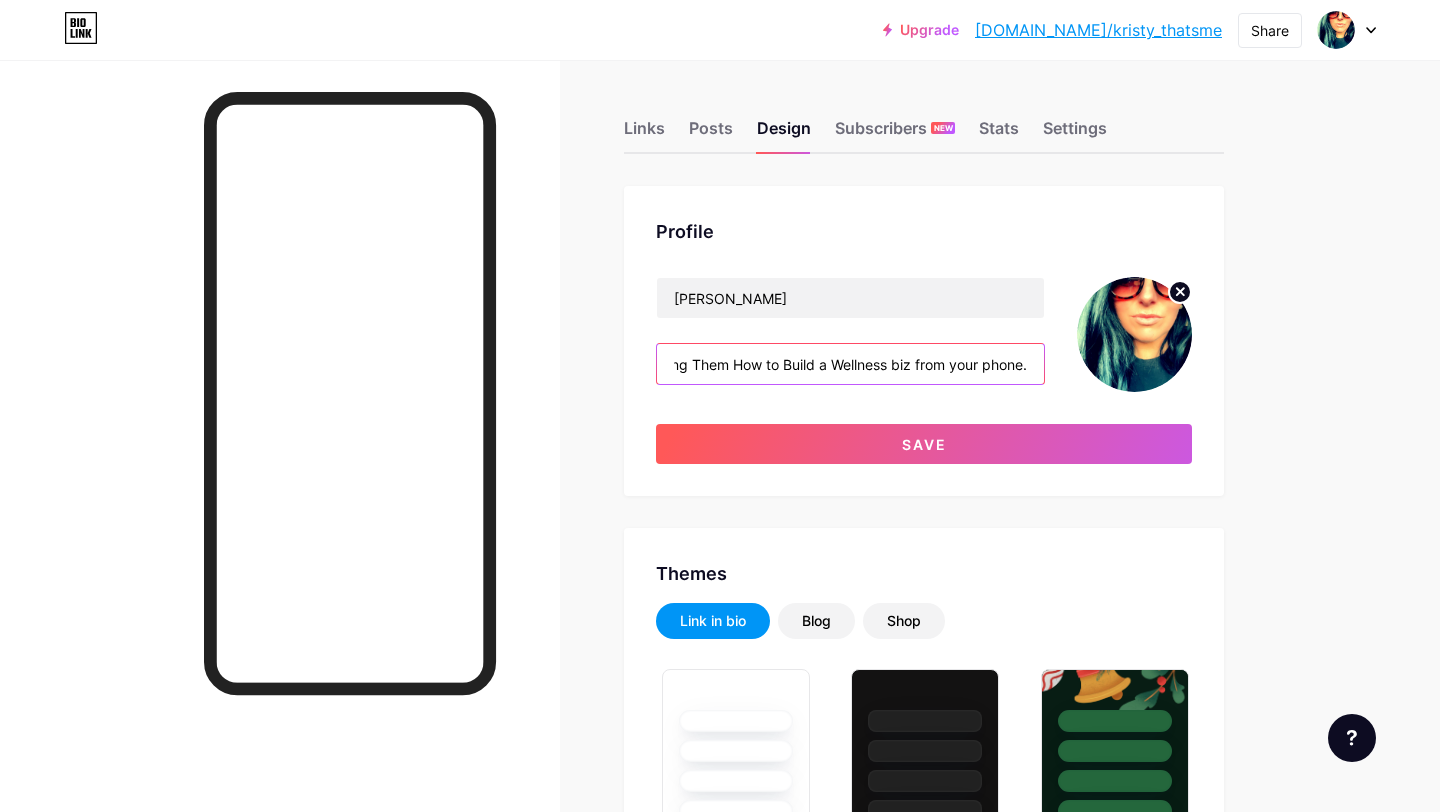 click on "Mum • Wellness Mentor • Arbonne Brand Partner. Helping Busy Mums Feel Better in Their Mind, Body + Soul — One Simple Habit at a Time. Mentoring Women in Life & Business & Teaching Them How to Build a Wellness biz from your phone." at bounding box center (850, 364) 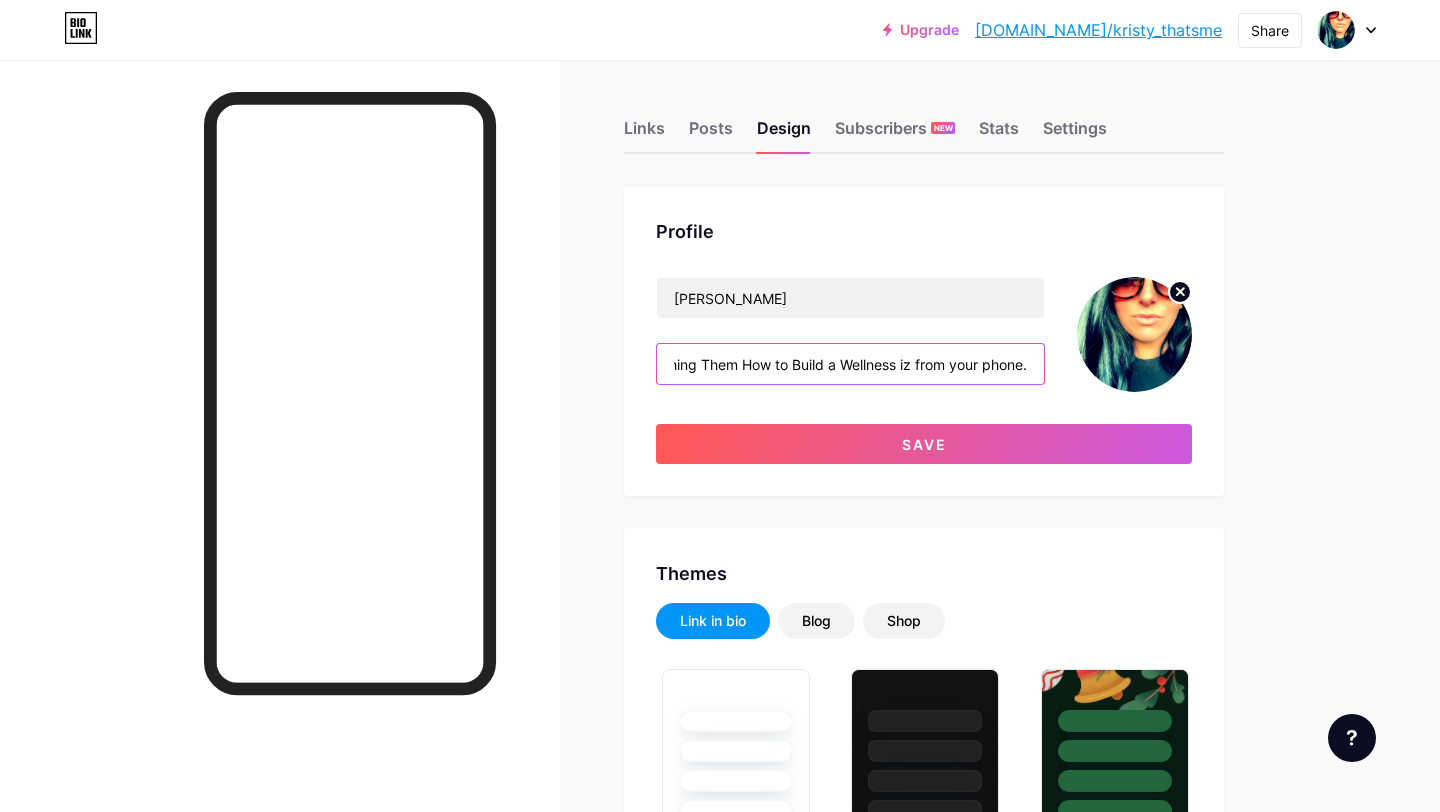 scroll, scrollTop: 0, scrollLeft: 1238, axis: horizontal 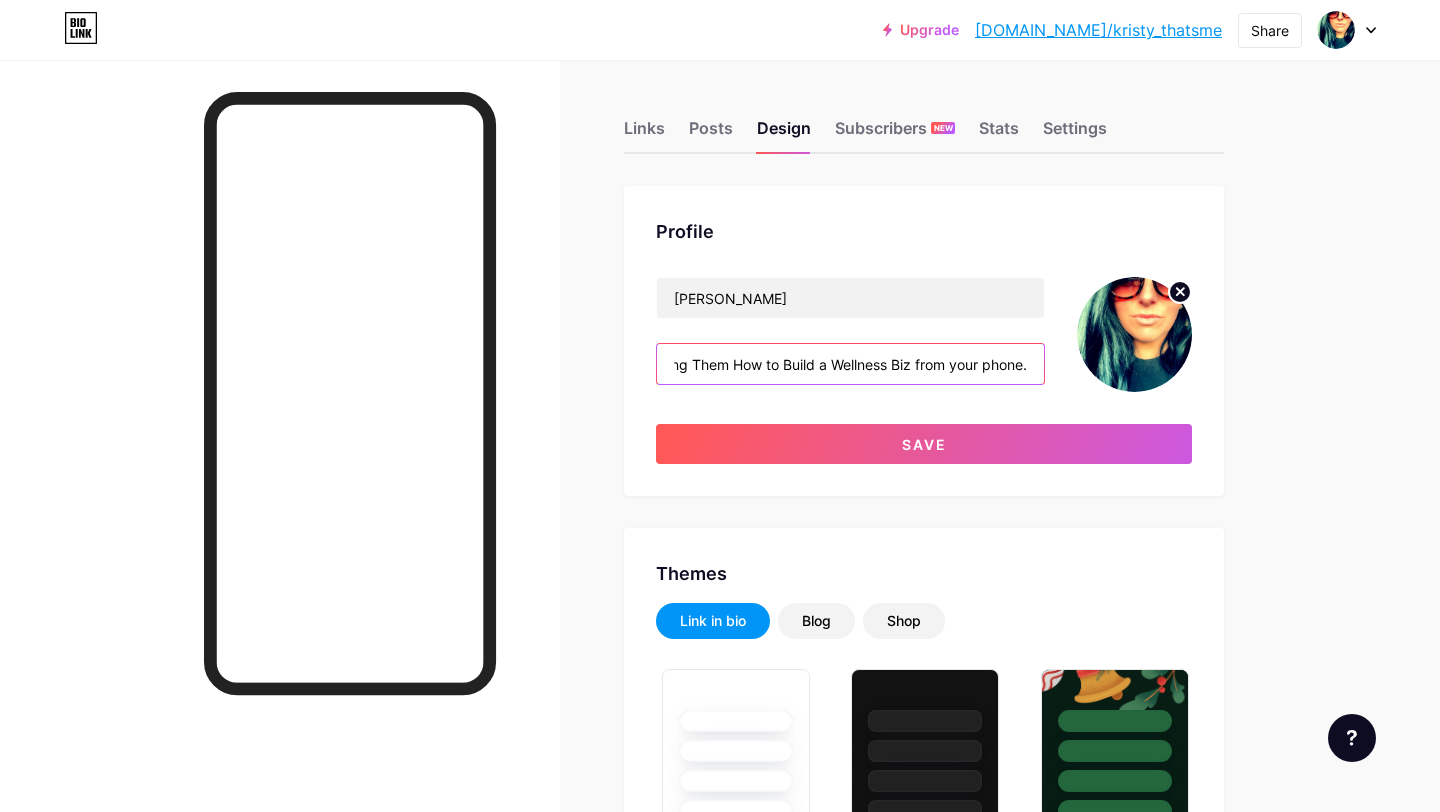 click on "Mum • Wellness Mentor • Arbonne Brand Partner. Helping Busy Mums Feel Better in Their Mind, Body + Soul — One Simple Habit at a Time. Mentoring Women in Life & Business & Teaching Them How to Build a Wellness Biz from your phone." at bounding box center (850, 364) 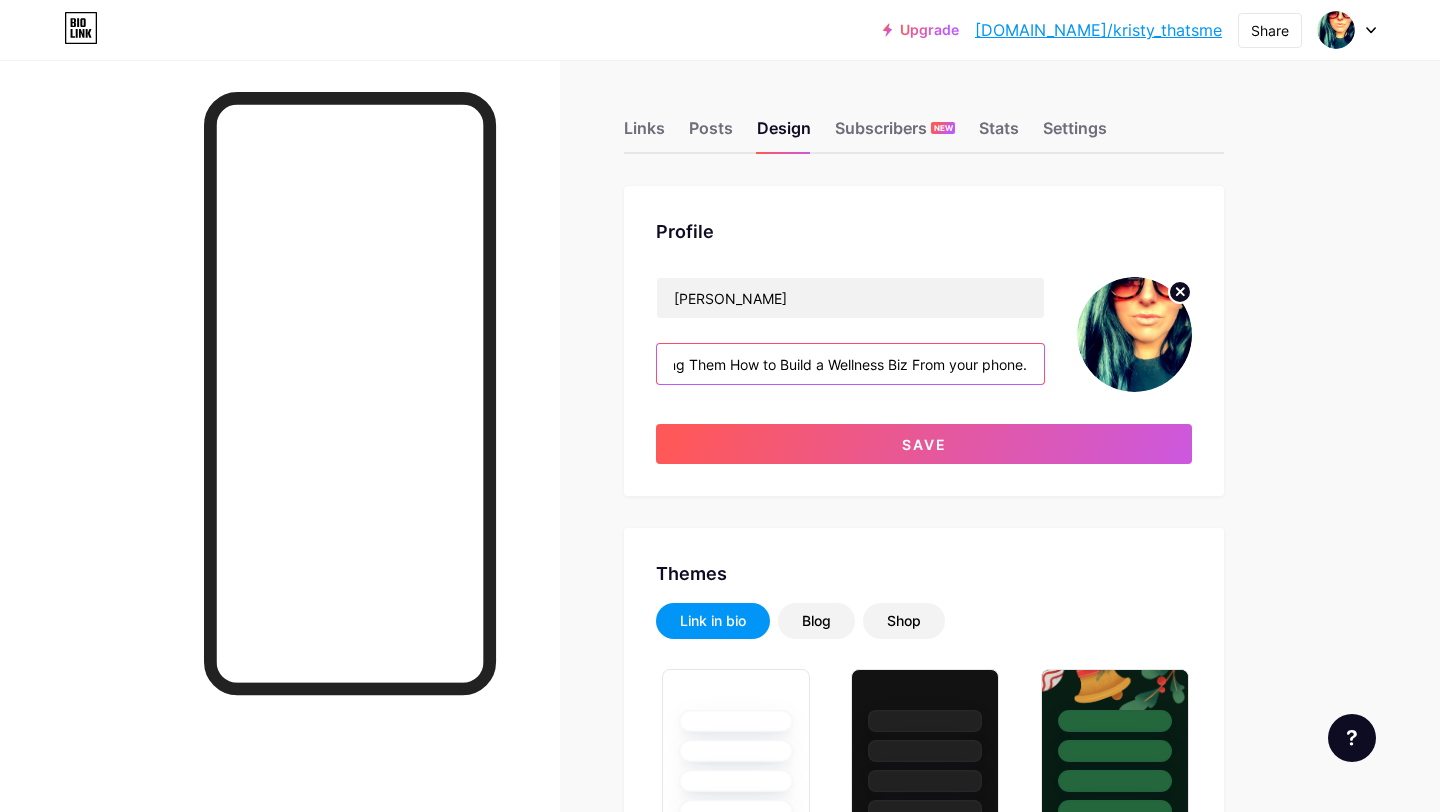 click on "Mum • Wellness Mentor • Arbonne Brand Partner. Helping Busy Mums Feel Better in Their Mind, Body + Soul — One Simple Habit at a Time. Mentoring Women in Life & Business & Teaching Them How to Build a Wellness Biz From your phone." at bounding box center [850, 364] 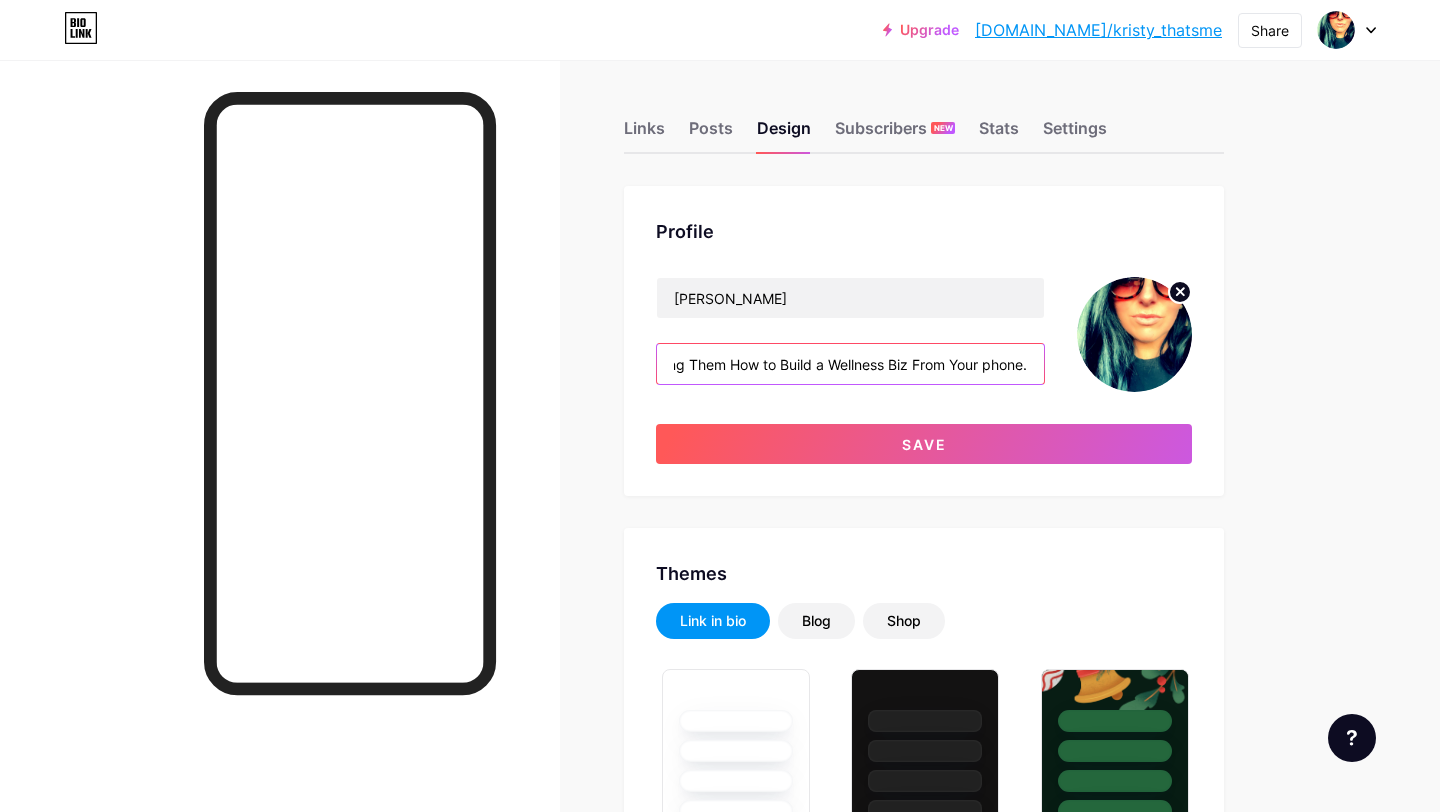 click on "Mum • Wellness Mentor • Arbonne Brand Partner. Helping Busy Mums Feel Better in Their Mind, Body + Soul — One Simple Habit at a Time. Mentoring Women in Life & Business & Teaching Them How to Build a Wellness Biz From Your phone." at bounding box center (850, 364) 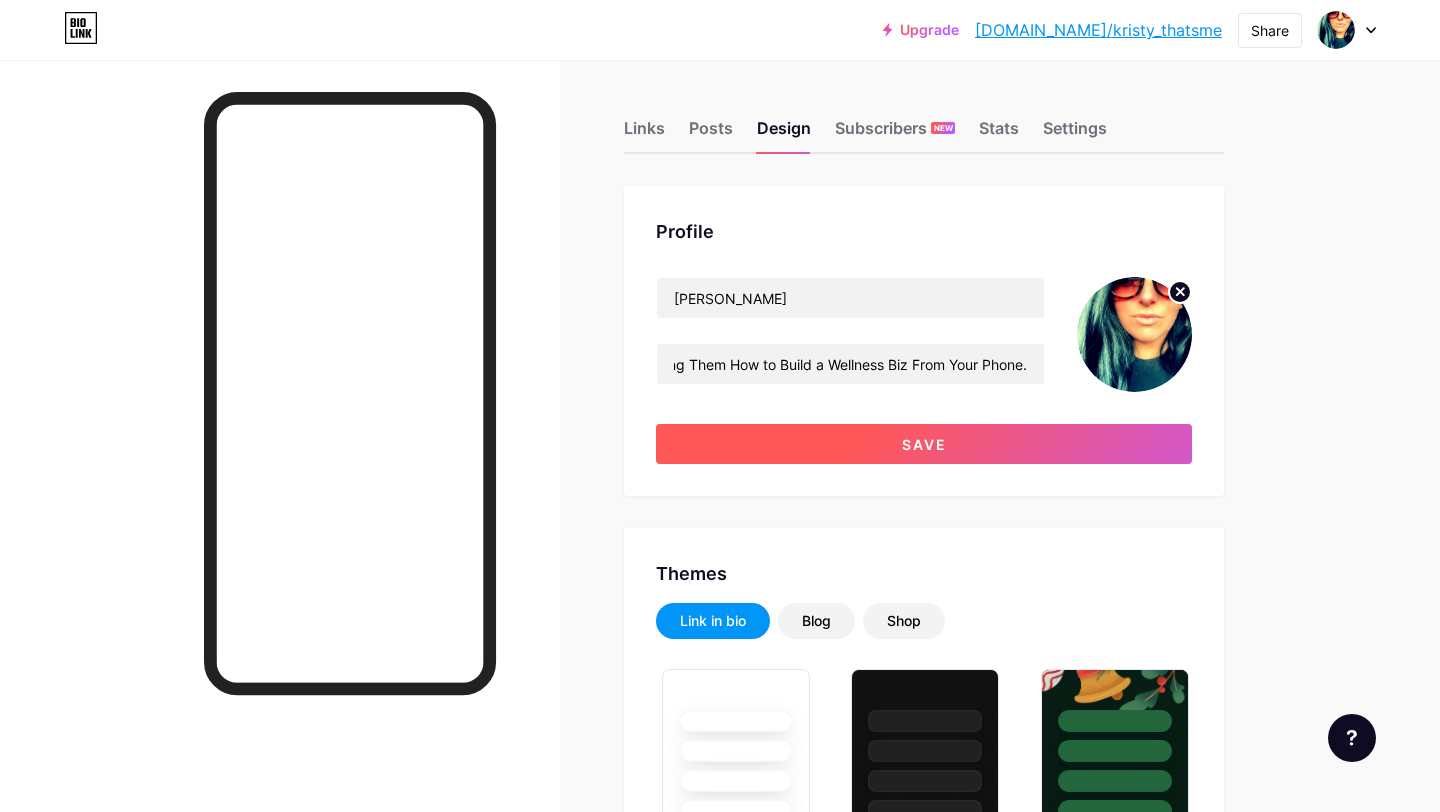 scroll, scrollTop: 0, scrollLeft: 0, axis: both 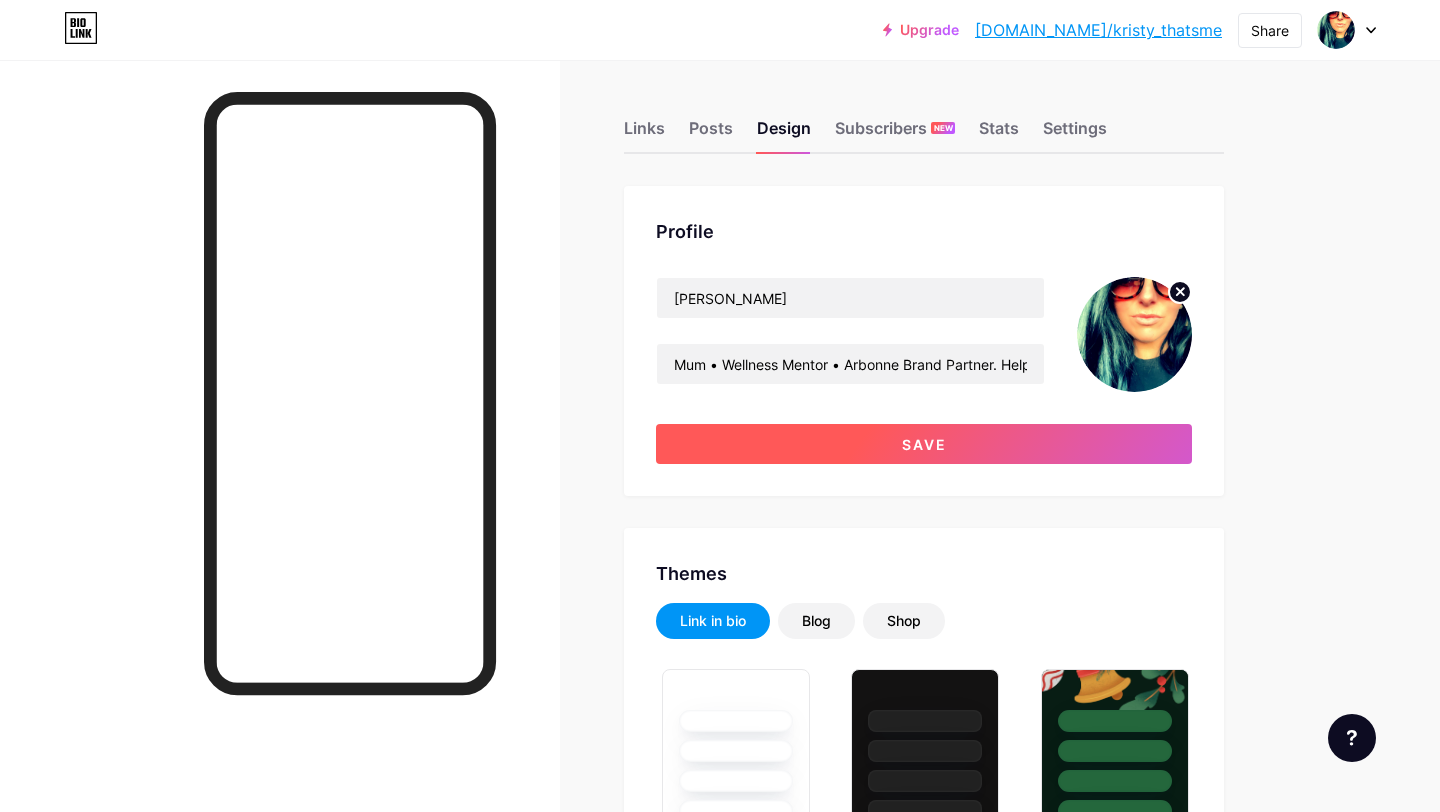 click on "Save" at bounding box center [924, 444] 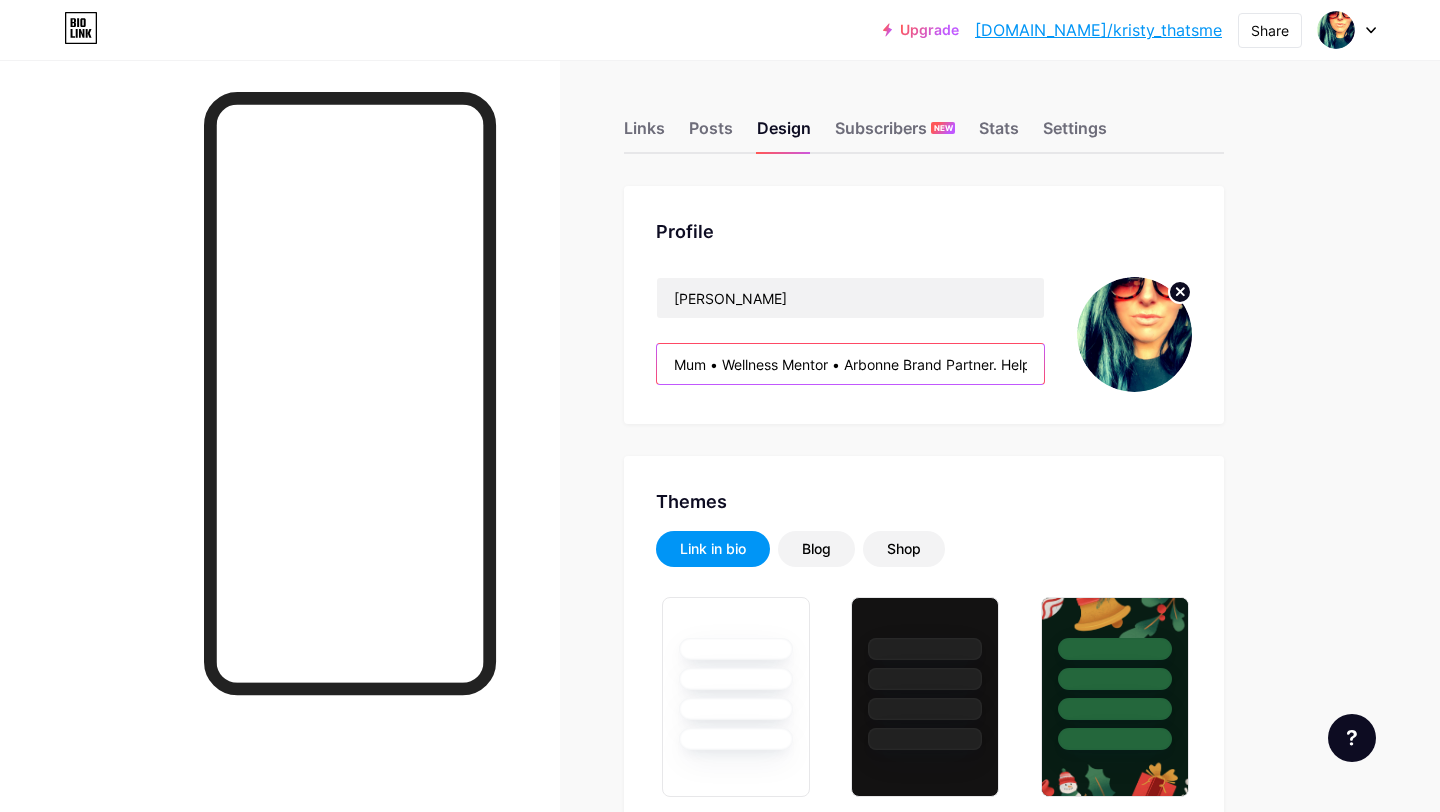 click on "Mum • Wellness Mentor • Arbonne Brand Partner. Helping Busy Mums Feel Better in Their Mind, Body + Soul — One Simple Habit at a Time. Mentoring Women in Life & Business & Teaching Them How to Build a Wellness Biz From Your Phone." at bounding box center [850, 364] 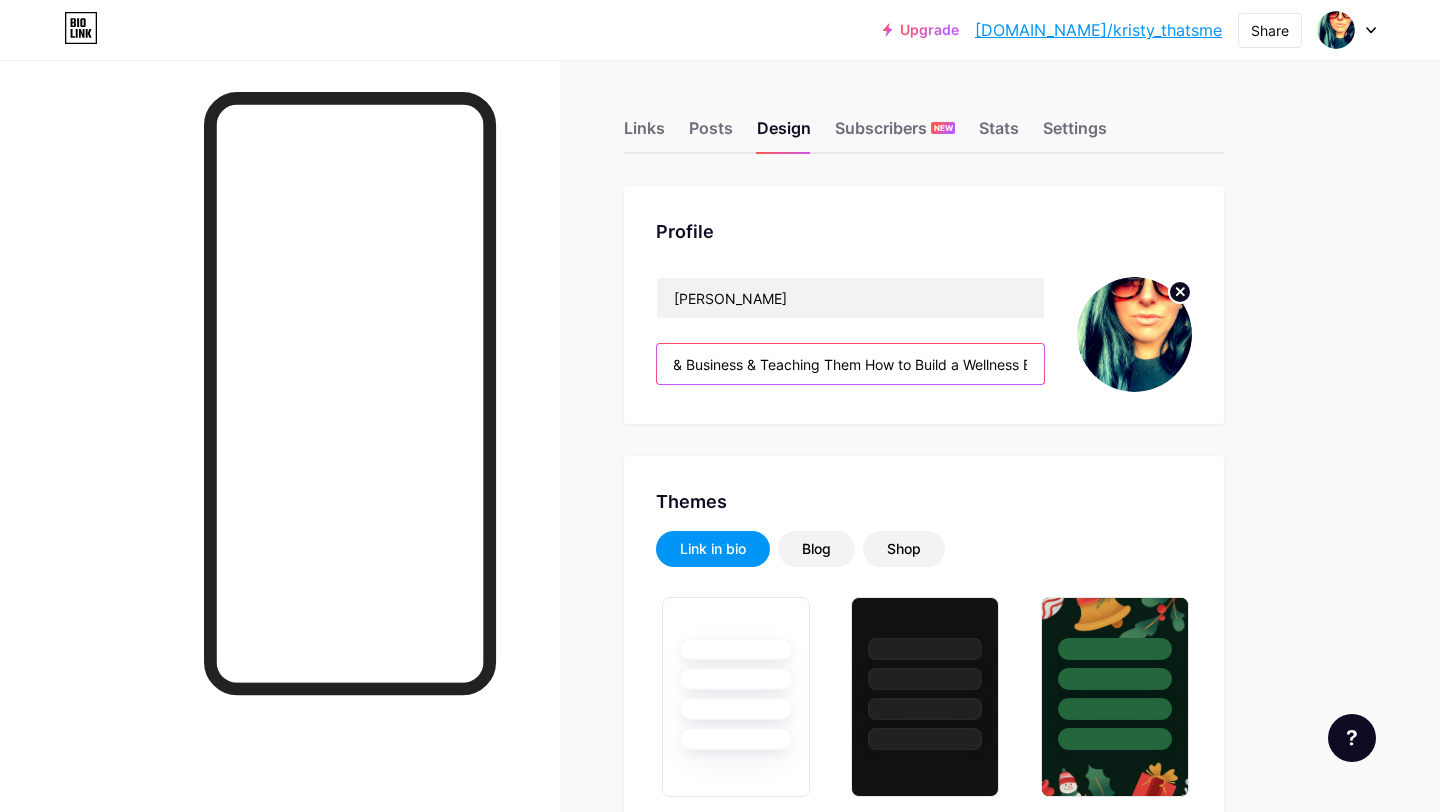 scroll, scrollTop: 0, scrollLeft: 1251, axis: horizontal 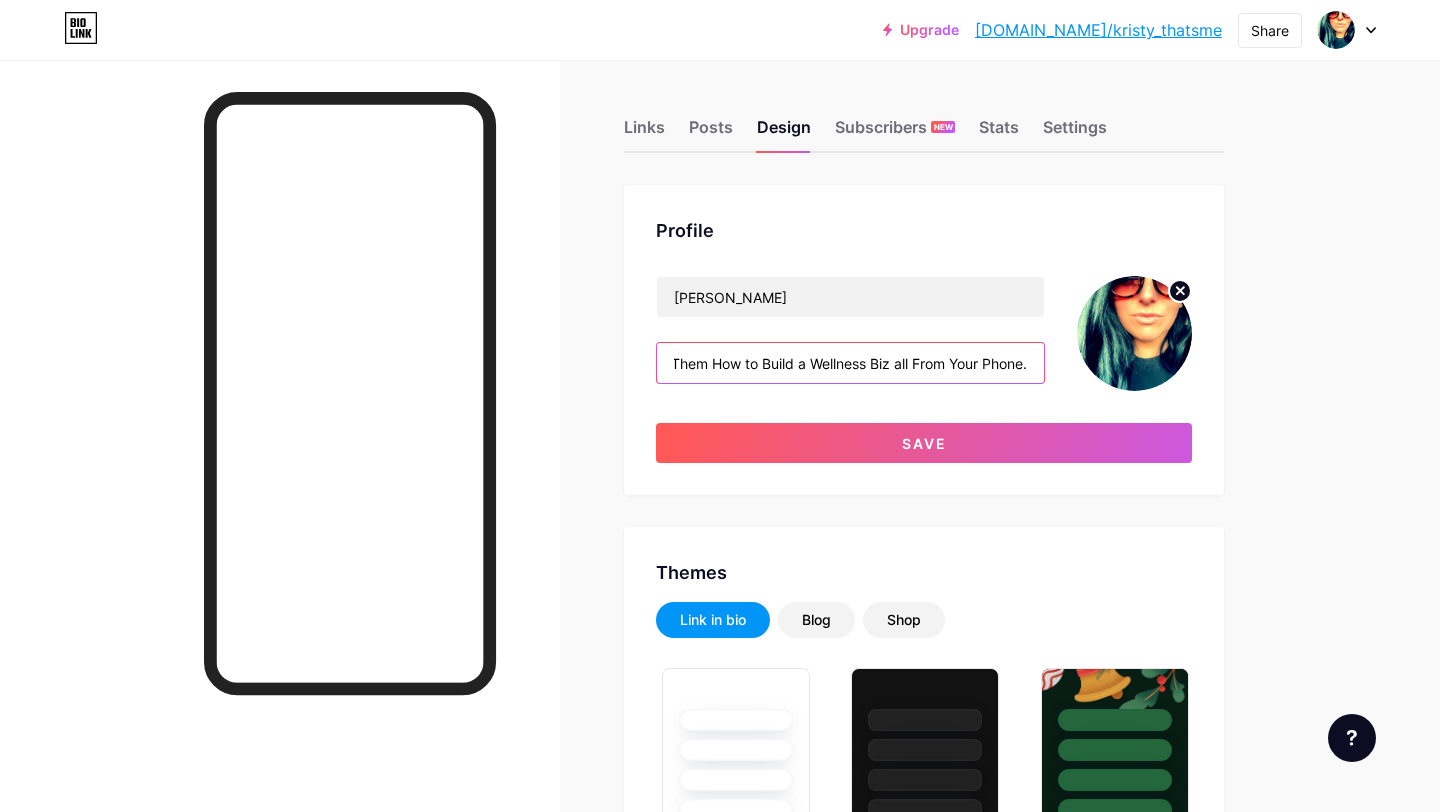 type on "Mum • Wellness Mentor • Arbonne Brand Partner. Helping Busy Mums Feel Better in Their Mind, Body + Soul — One Simple Habit at a Time. Mentoring Women in Life & Business & Teaching Them How to Build a Wellness Biz all From Your Phone." 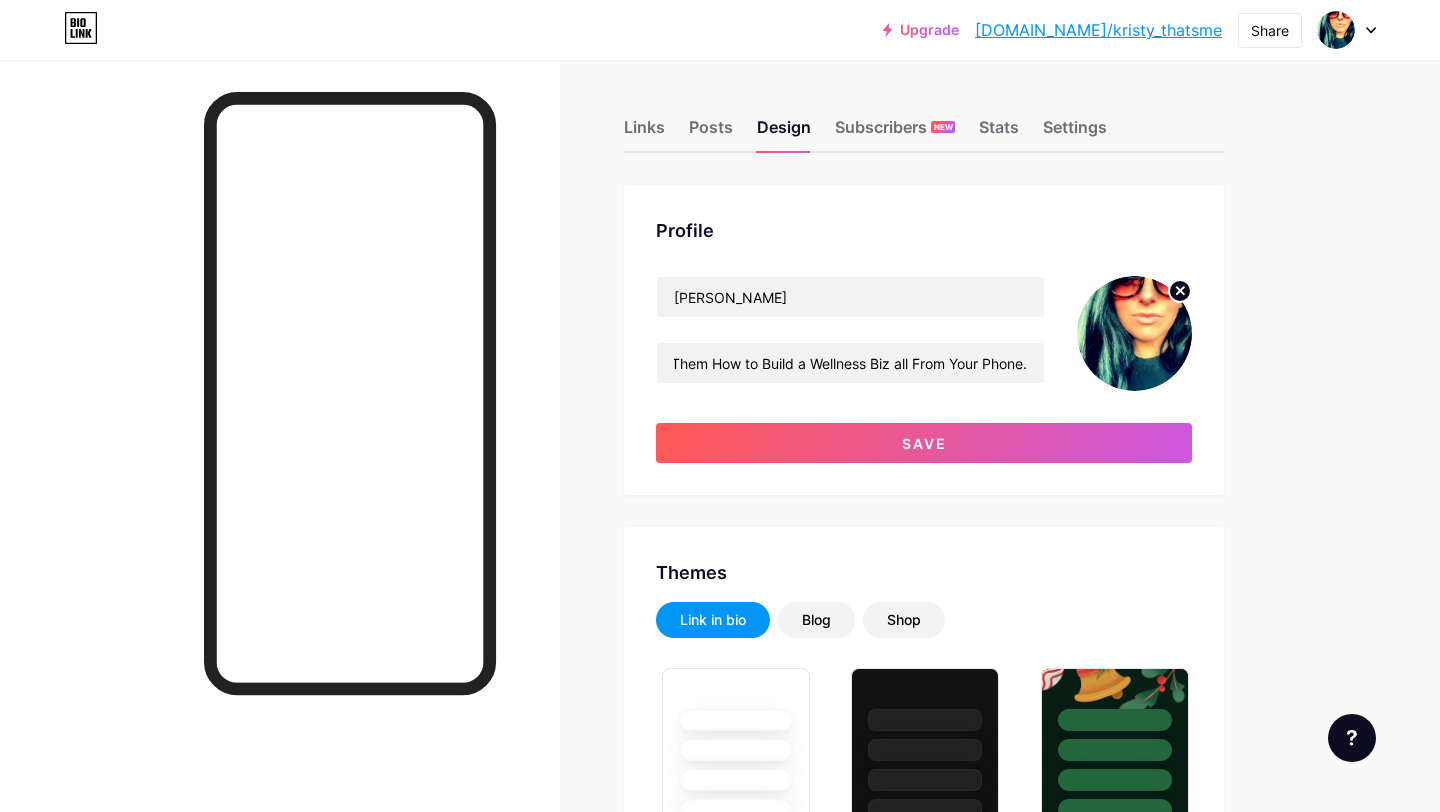 click on "Profile   kristy     Mum • Wellness Mentor • Arbonne Brand Partner. Helping Busy Mums Feel Better in Their Mind, Body + Soul — One Simple Habit at a Time. Mentoring Women in Life & Business & Teaching Them How to Build a Wellness Biz all From Your Phone.                   Save" at bounding box center (924, 340) 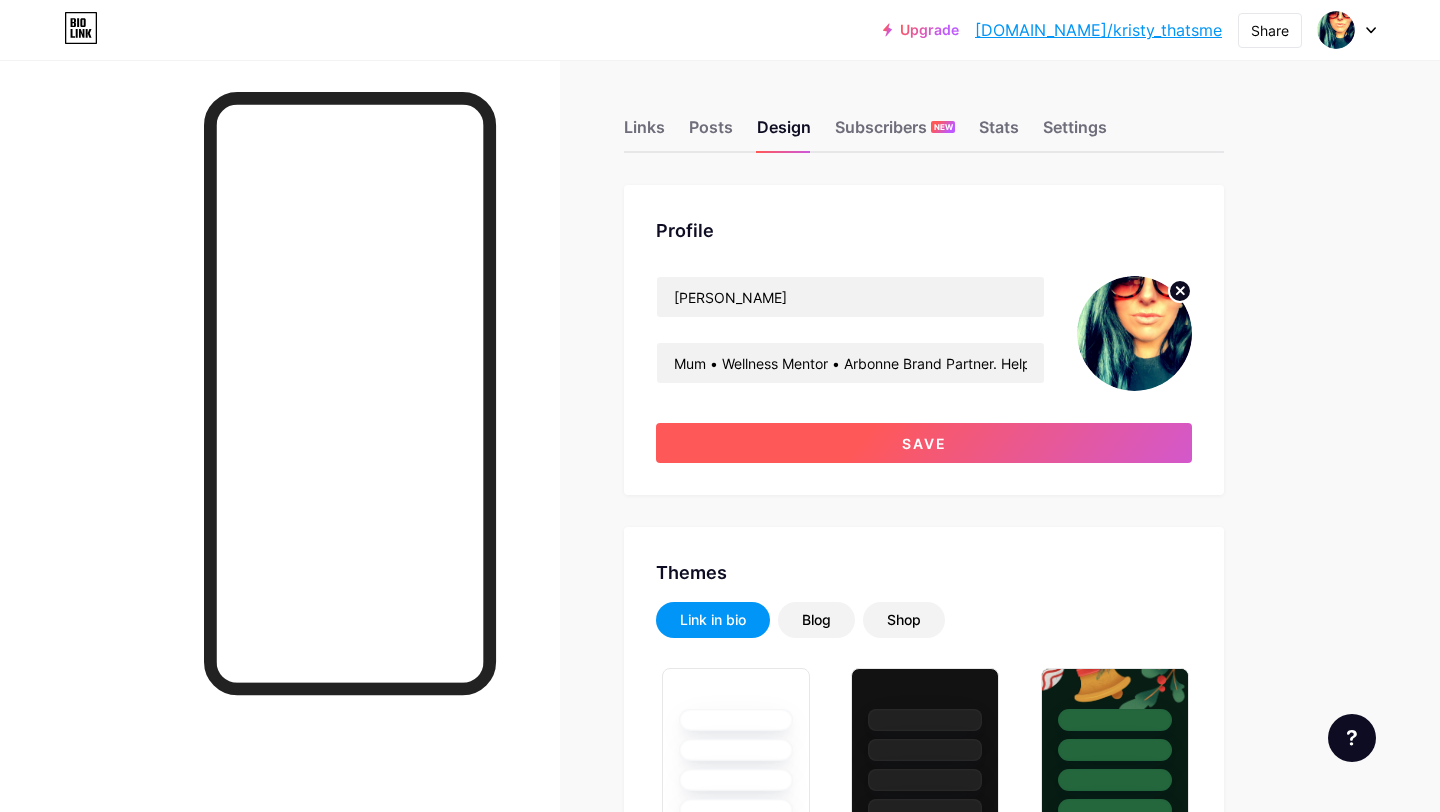 click on "Save" at bounding box center (924, 443) 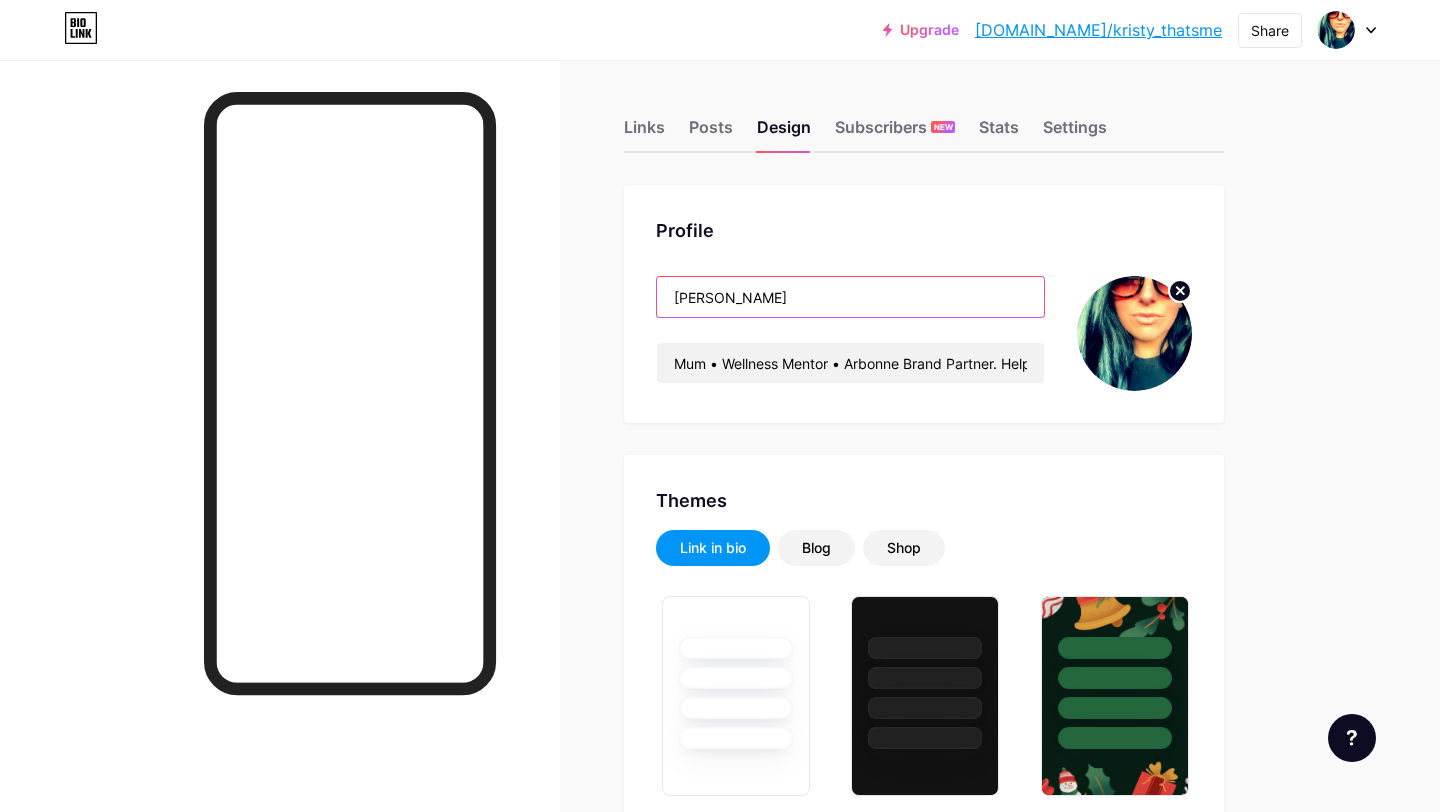 click on "kristy" at bounding box center (850, 297) 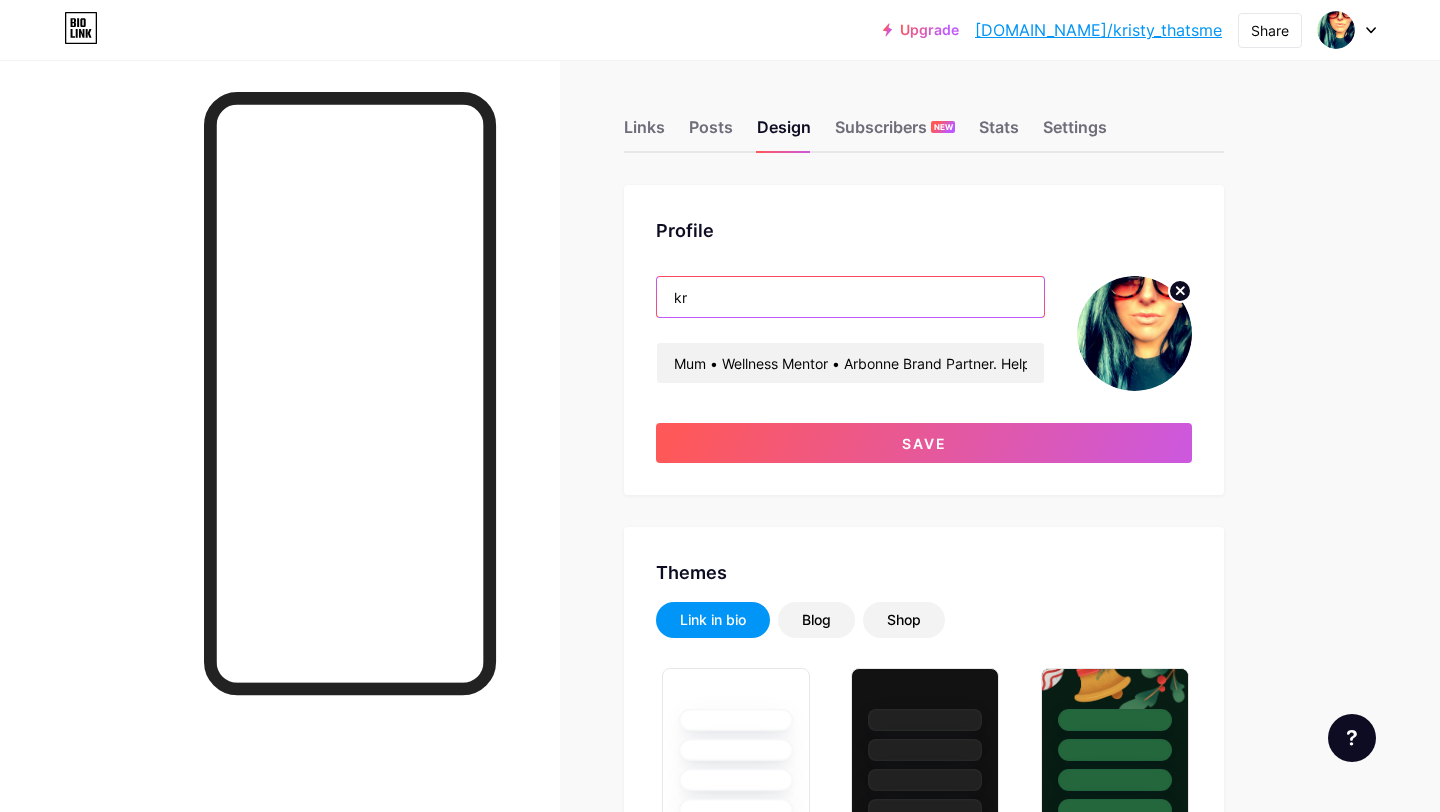 type on "k" 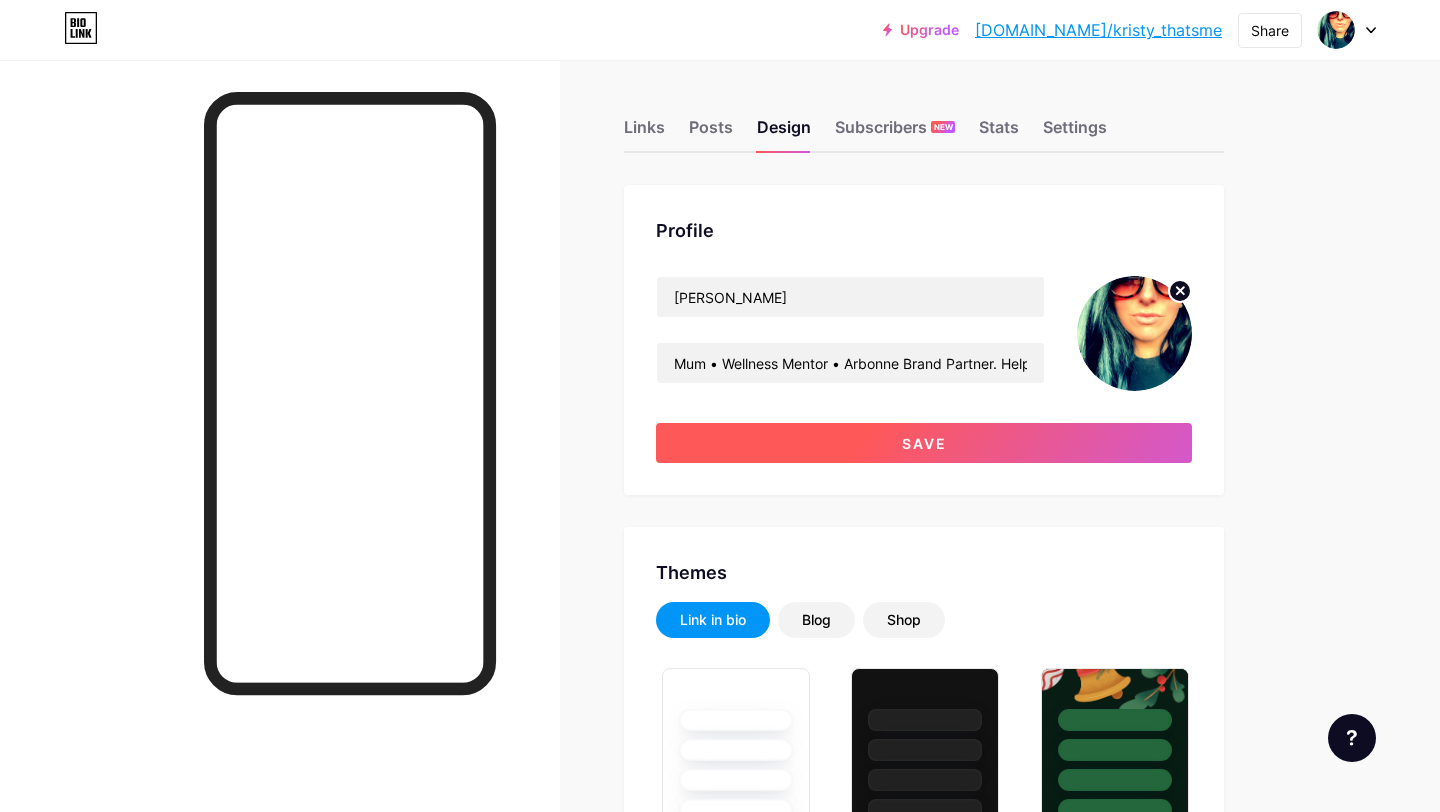 click on "Save" at bounding box center (924, 443) 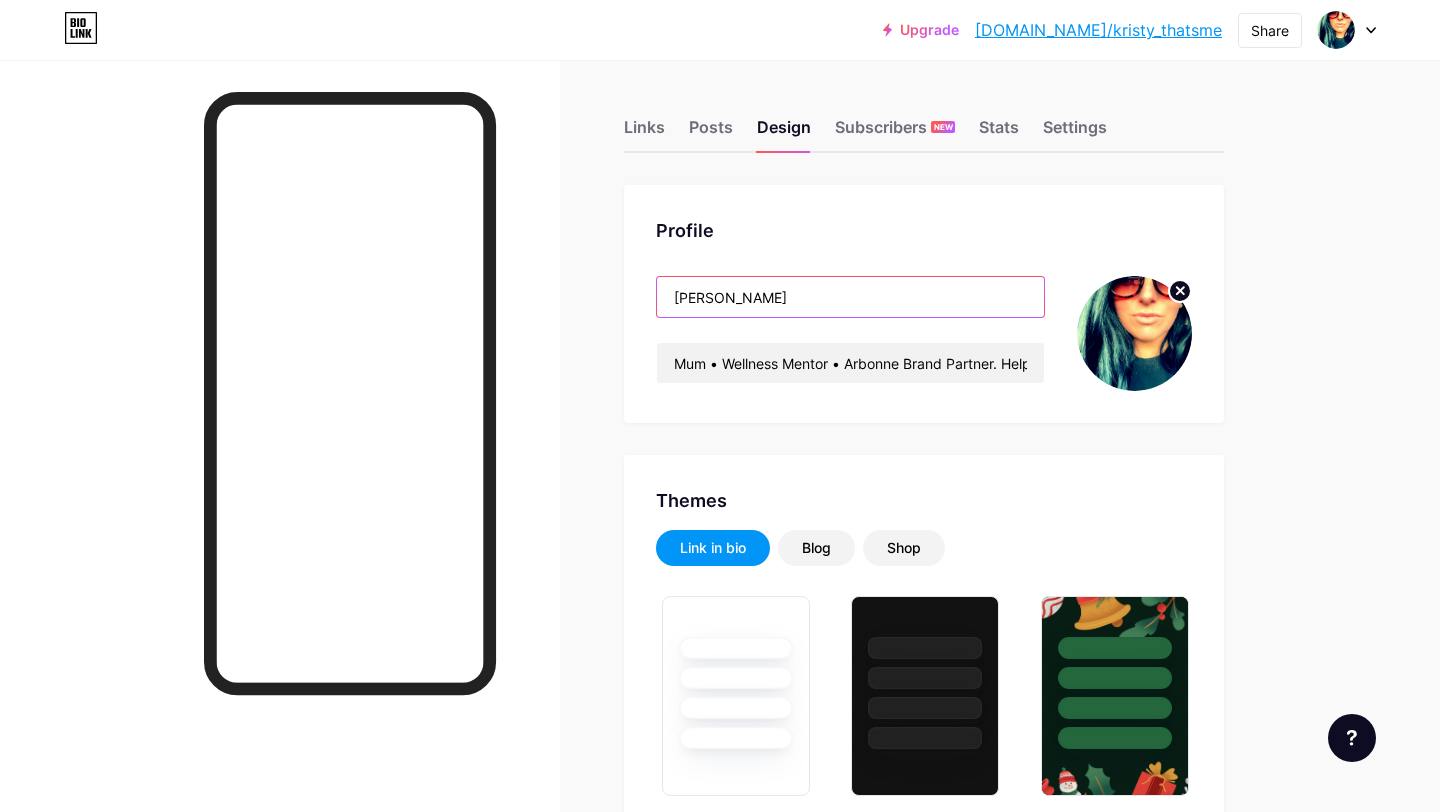 click on "Kristy" at bounding box center [850, 297] 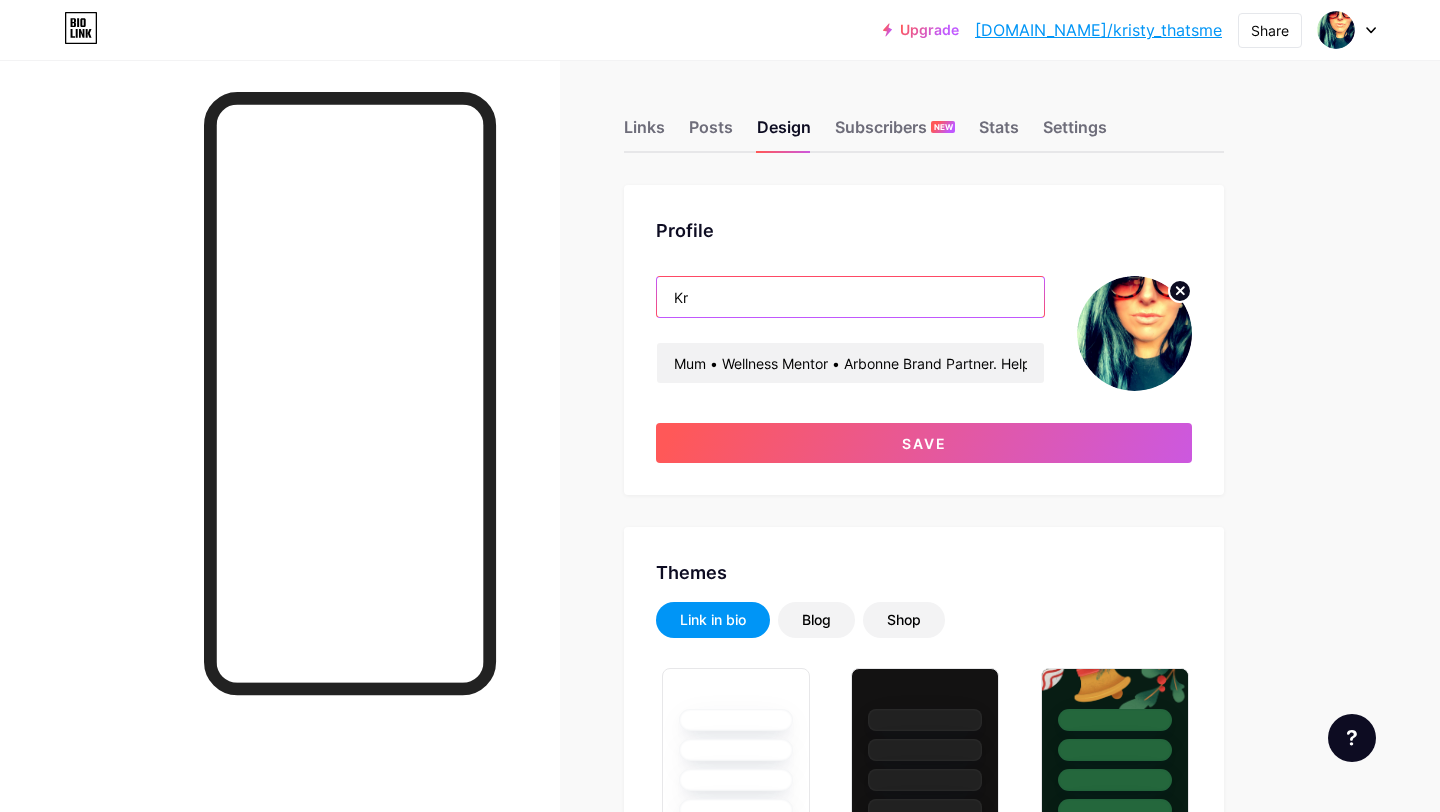 type on "K" 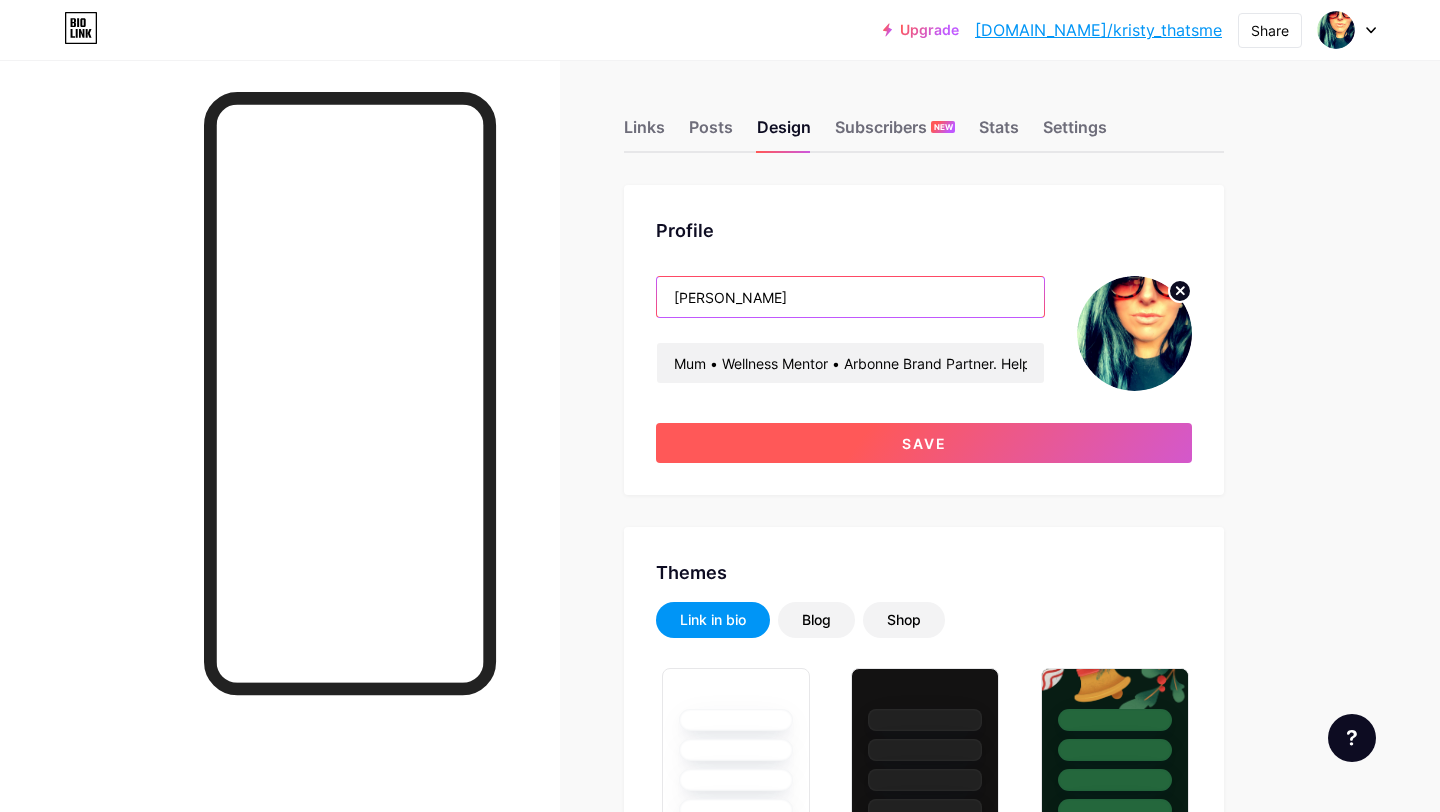 type on "[PERSON_NAME]" 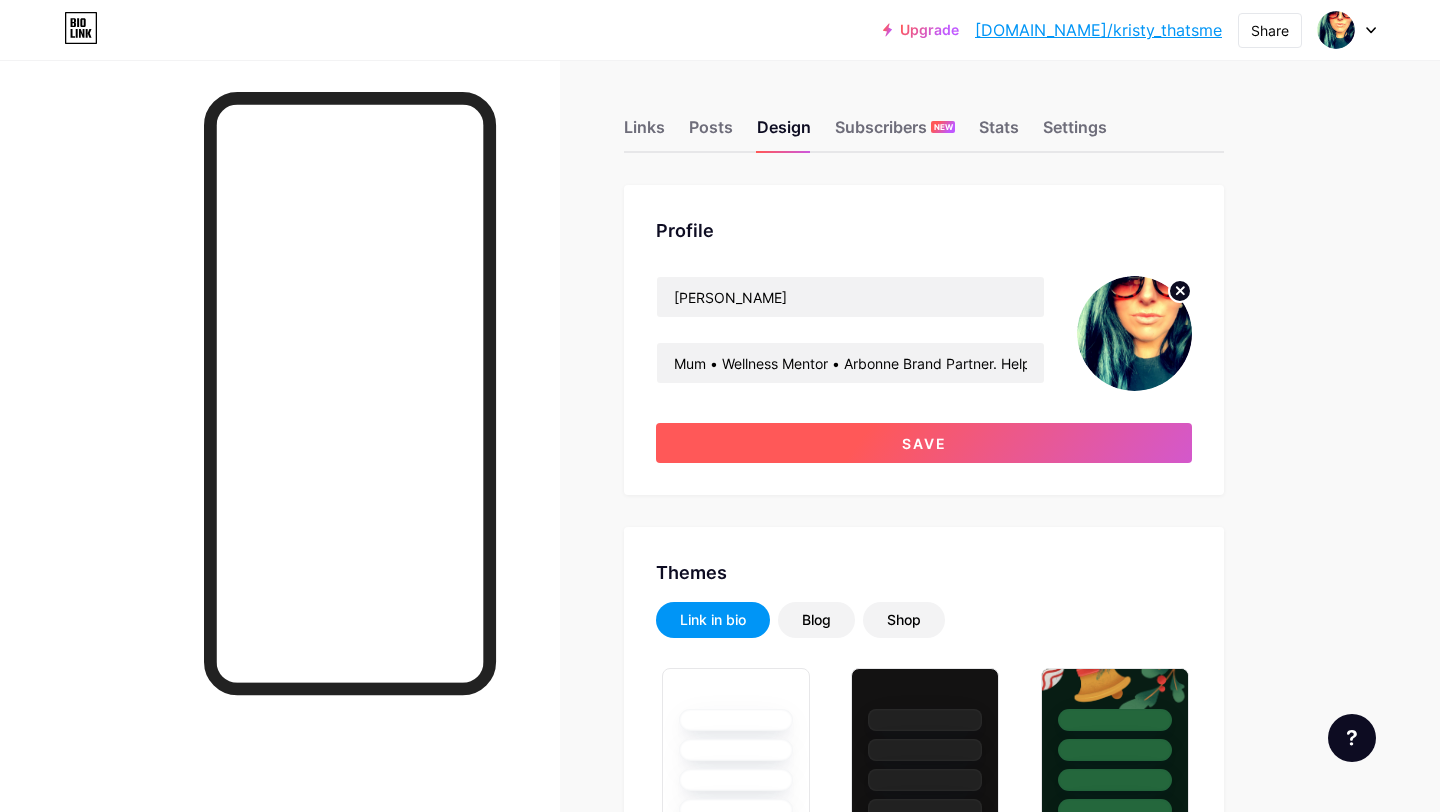 click on "Save" at bounding box center [924, 443] 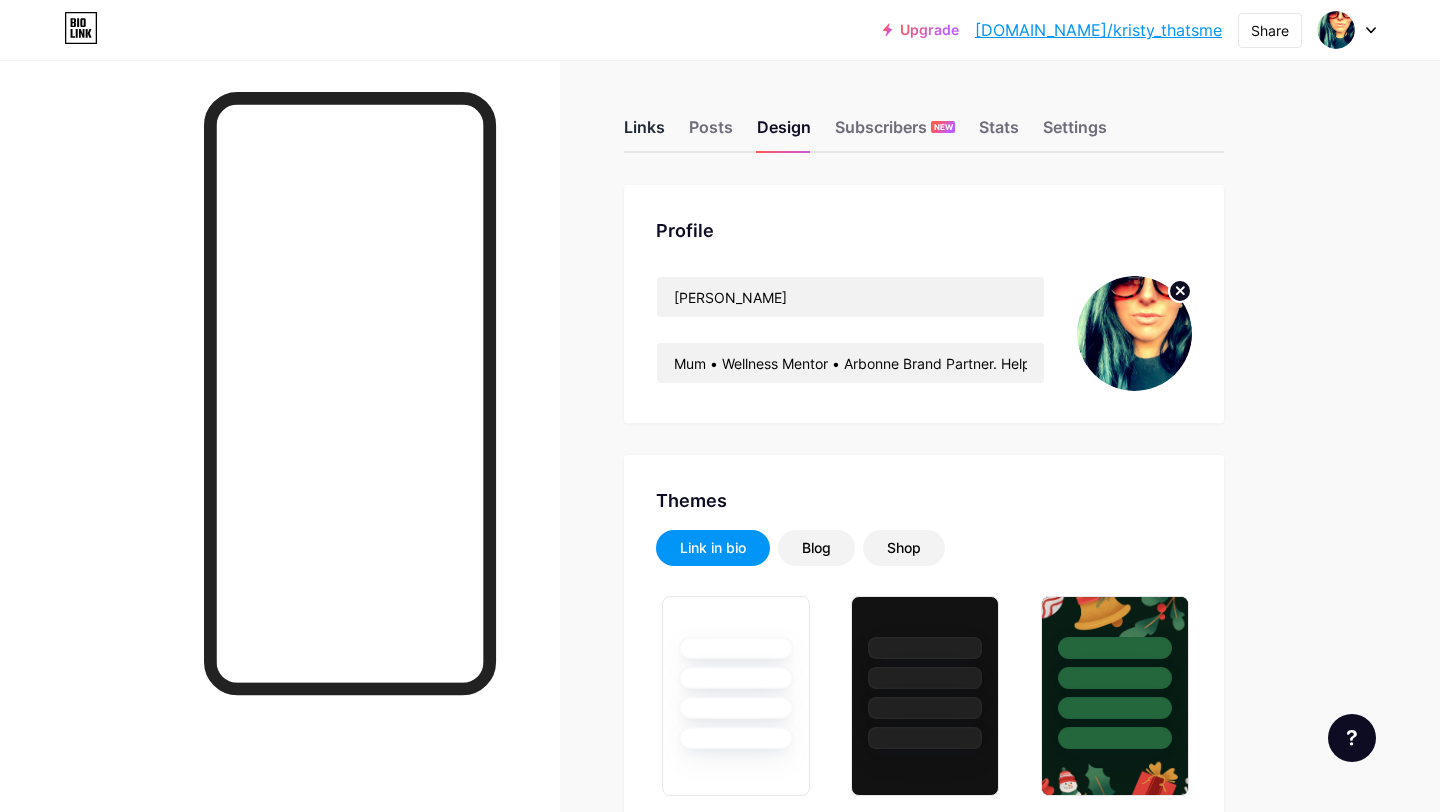 click on "Links" at bounding box center [644, 133] 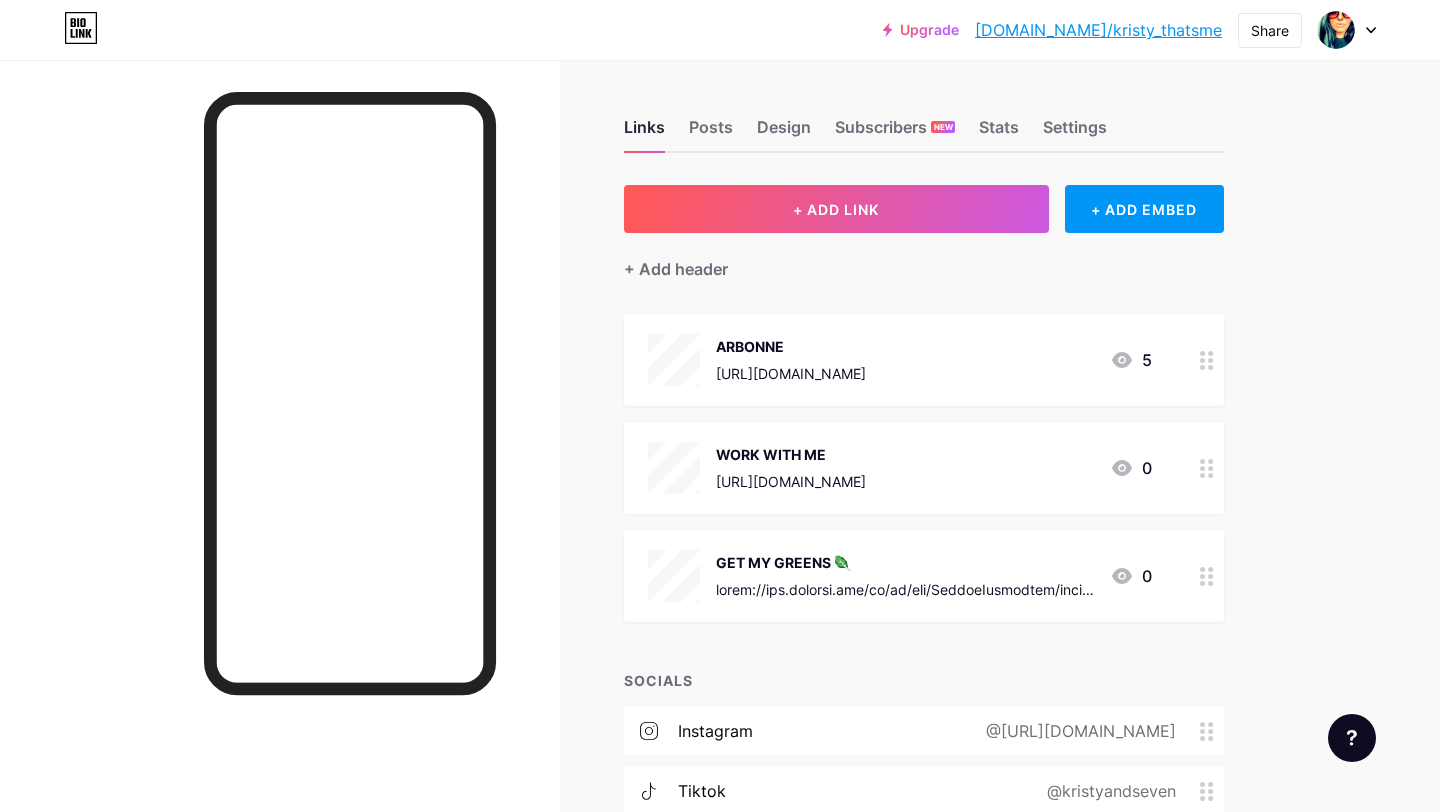 scroll, scrollTop: 0, scrollLeft: 0, axis: both 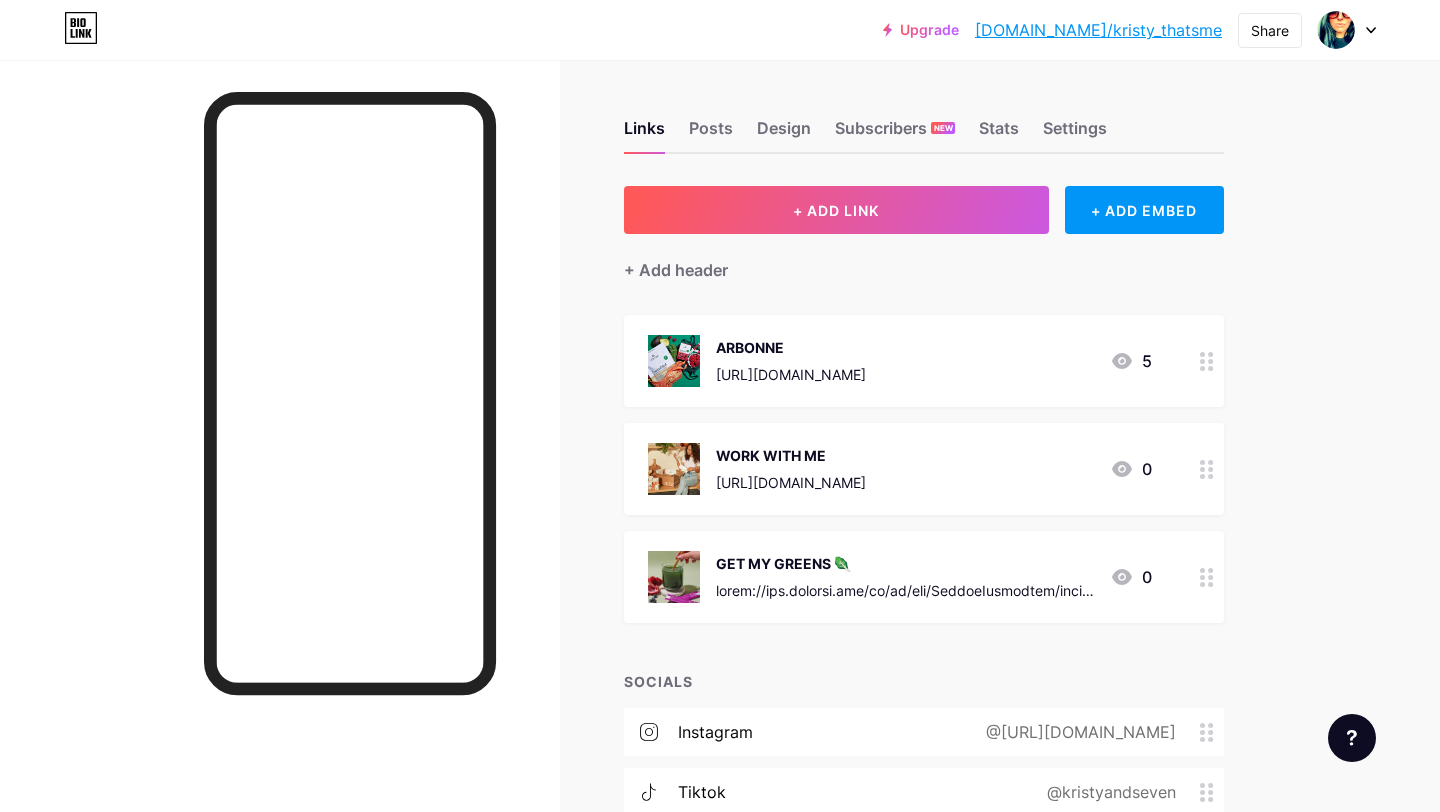 click on "Links
Posts
Design
Subscribers
NEW
Stats
Settings       + ADD LINK     + ADD EMBED
+ Add header
ARBONNE
https://www.arbonne.com/au/en/arb/KristyHorsburgh
5
WORK WITH ME
https://www.arbonne.com/au/en/arb/KristyHorsburgh/join-us/independent-consultant
0
GET MY GREENS 🥬
0
SOCIALS
instagram
@https://www.instagram.com/kristy_thatsme?igsh=MWU2bzB2enI4bGx5dg%3D%3D&utm_source=qr
tiktok
@kristyandseven                   threads
https://www.threads.com/@kristy_thatsme               + Add socials                       Feature requests             Help center         Contact support" at bounding box center [654, 548] 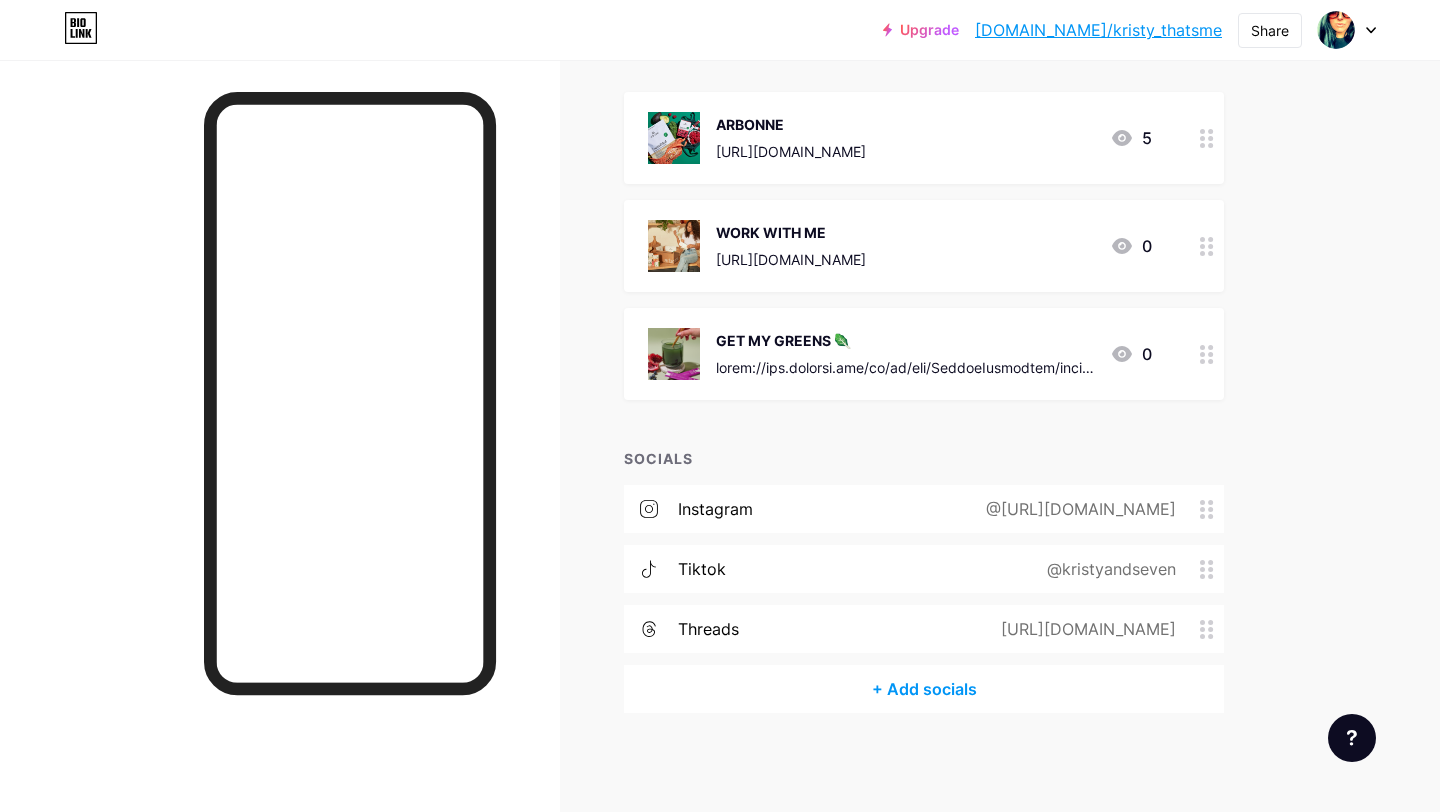 scroll, scrollTop: 183, scrollLeft: 0, axis: vertical 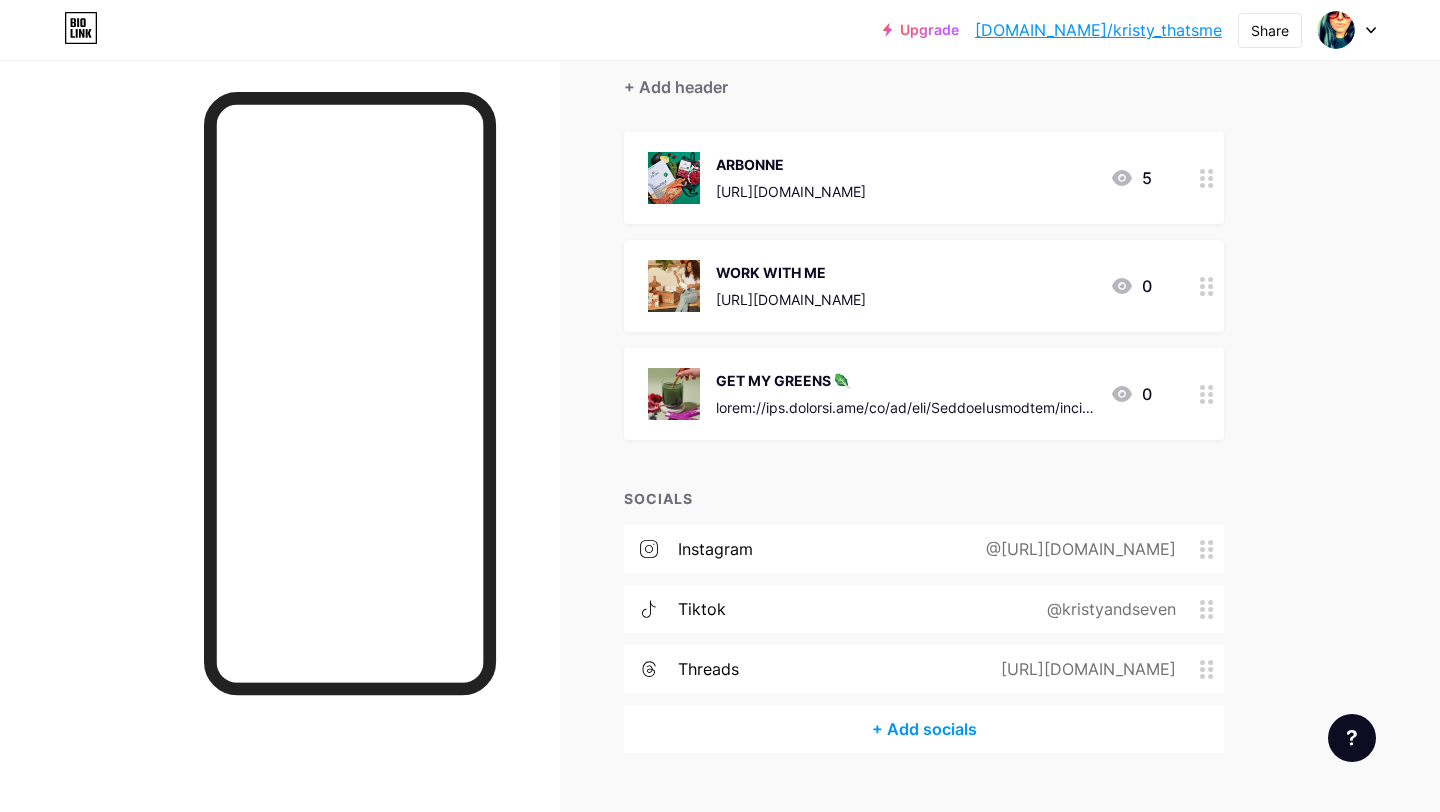 click on "+ Add socials" at bounding box center [924, 729] 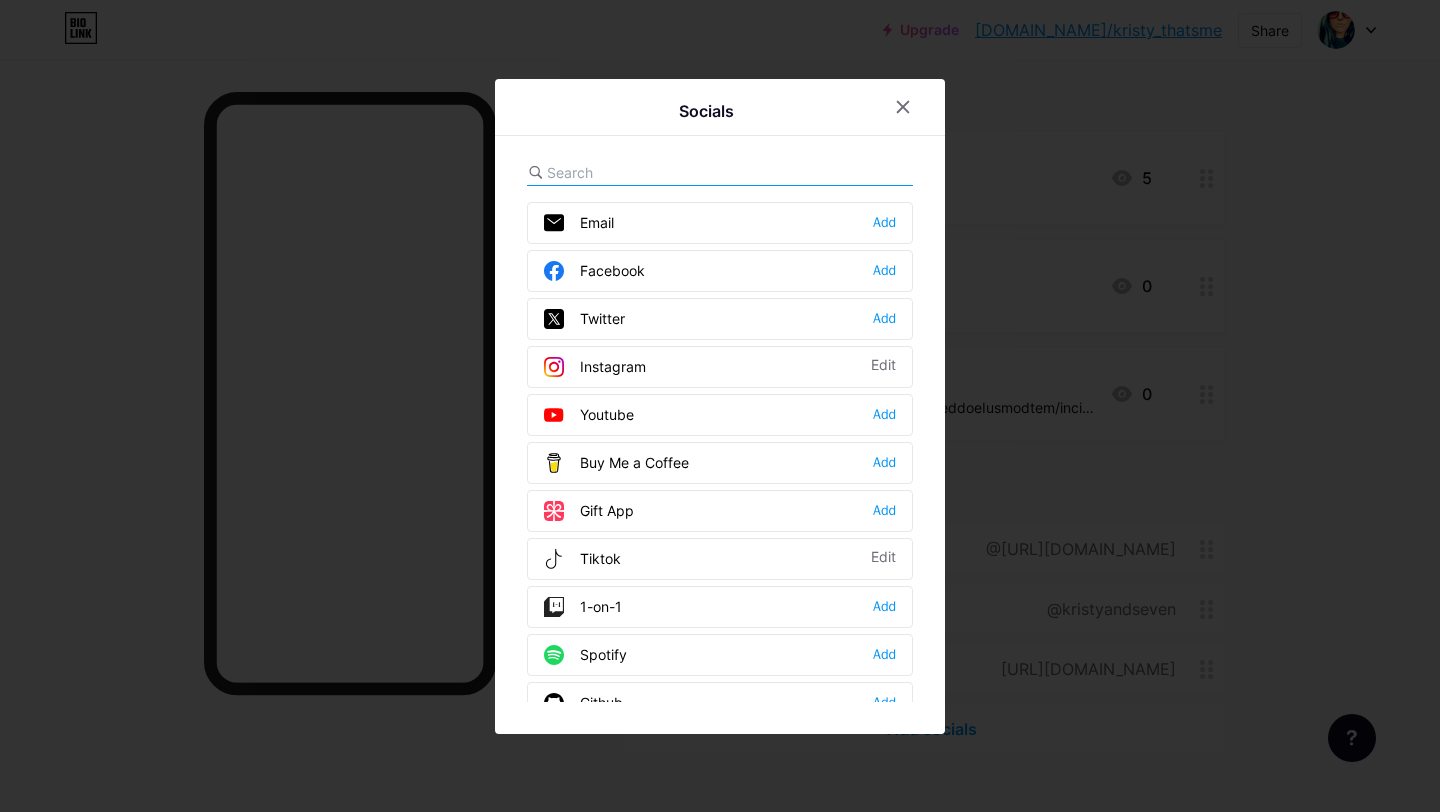 click on "Email
Add" at bounding box center (720, 223) 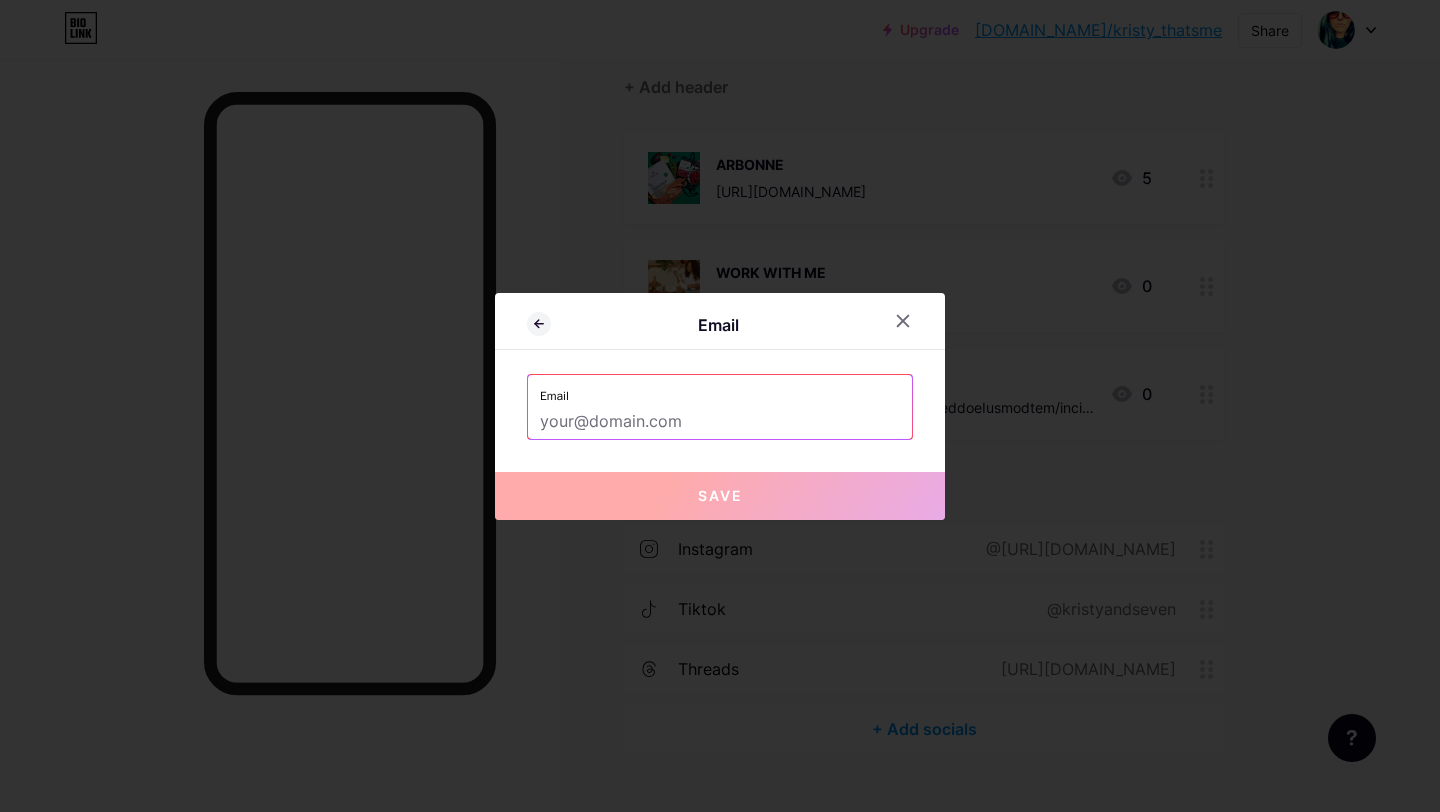 click at bounding box center (720, 422) 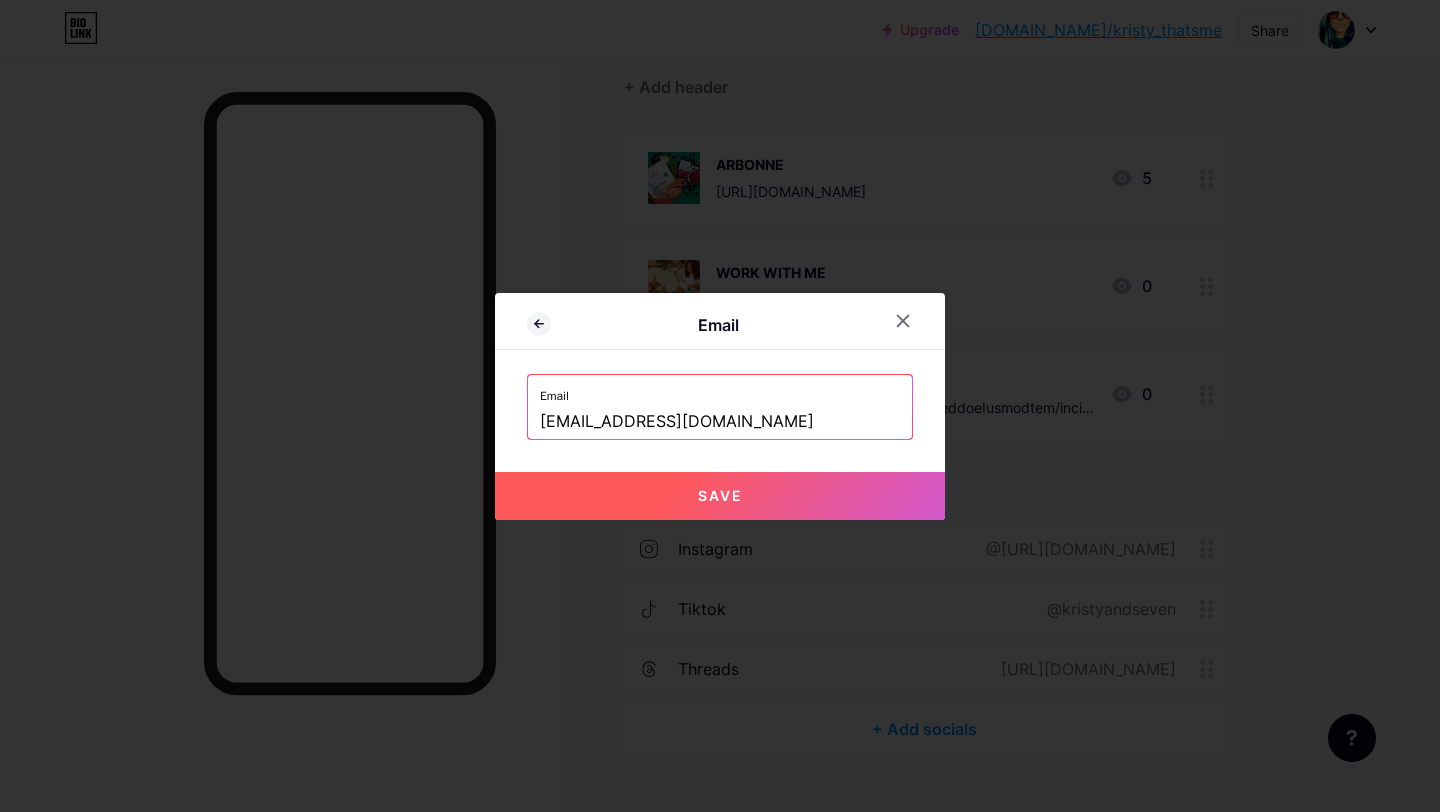 click on "Save" at bounding box center (720, 496) 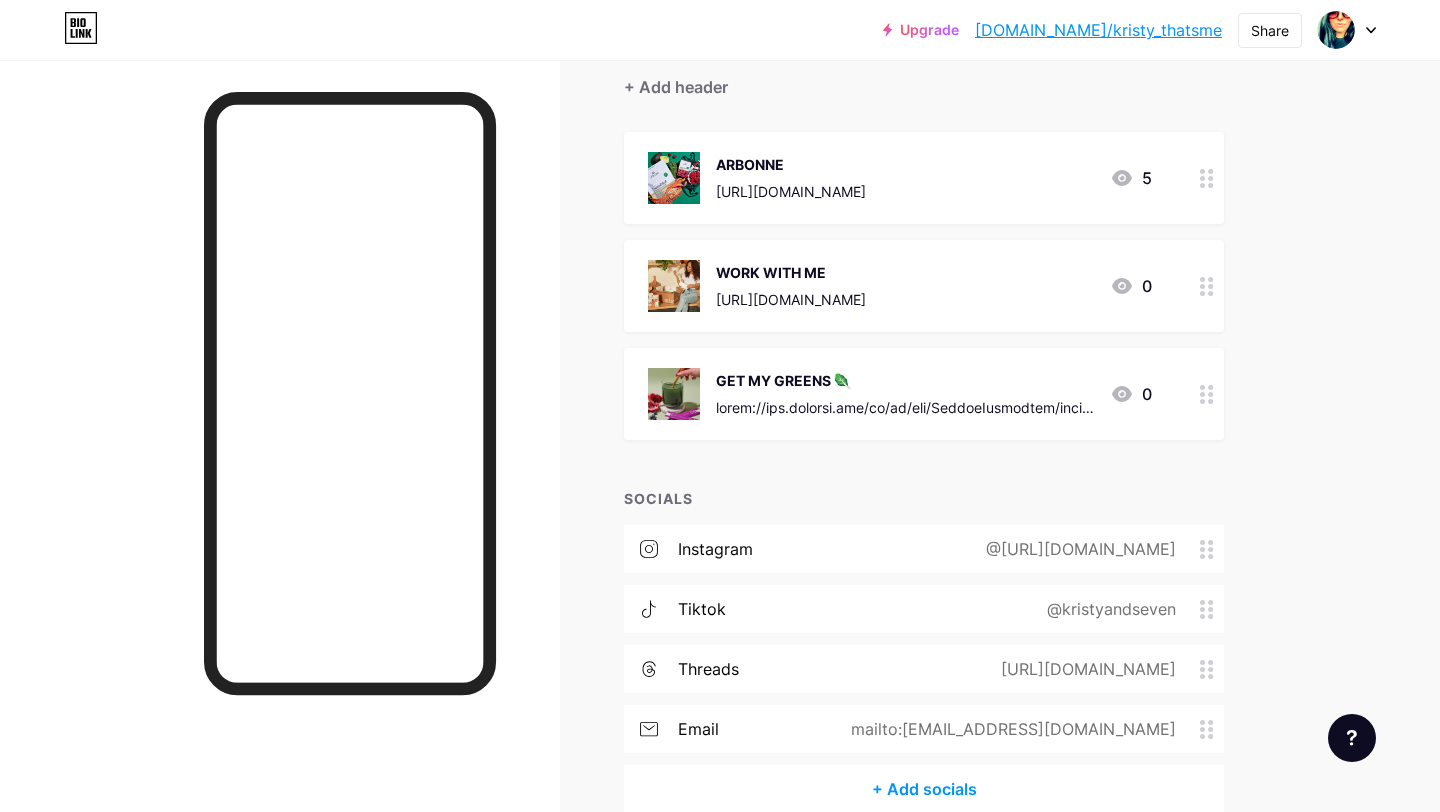 click on "+ Add socials" at bounding box center (924, 789) 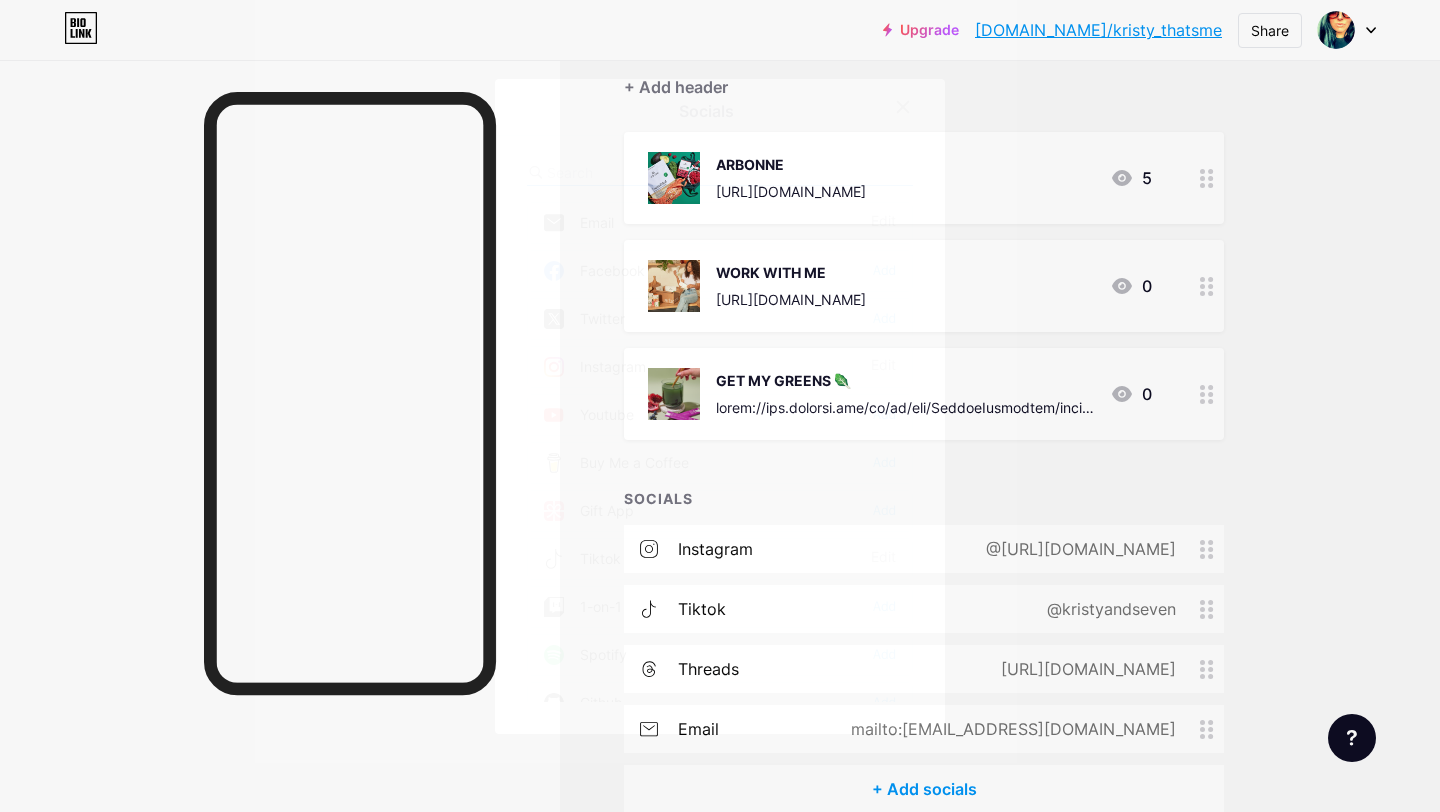 click 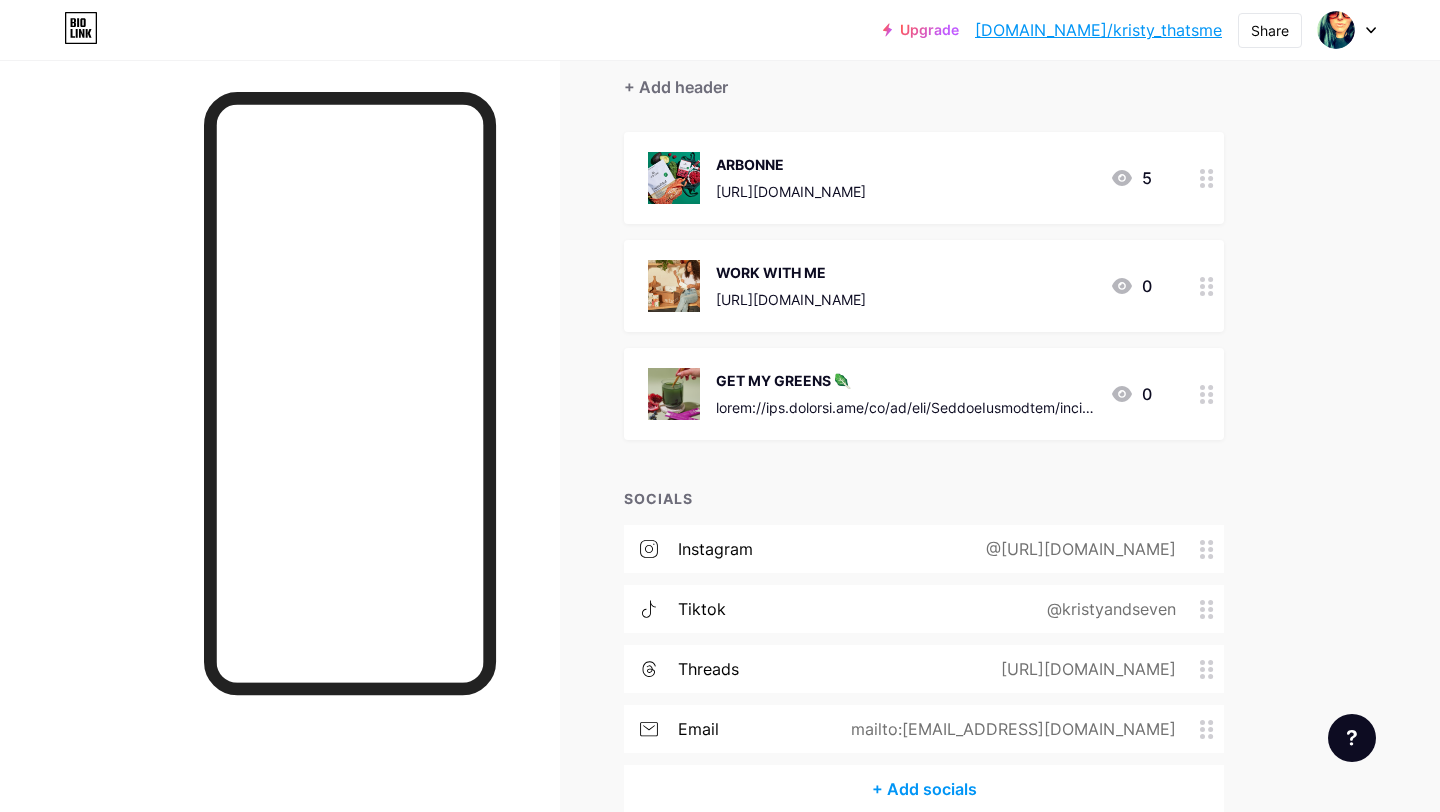 click at bounding box center (280, 466) 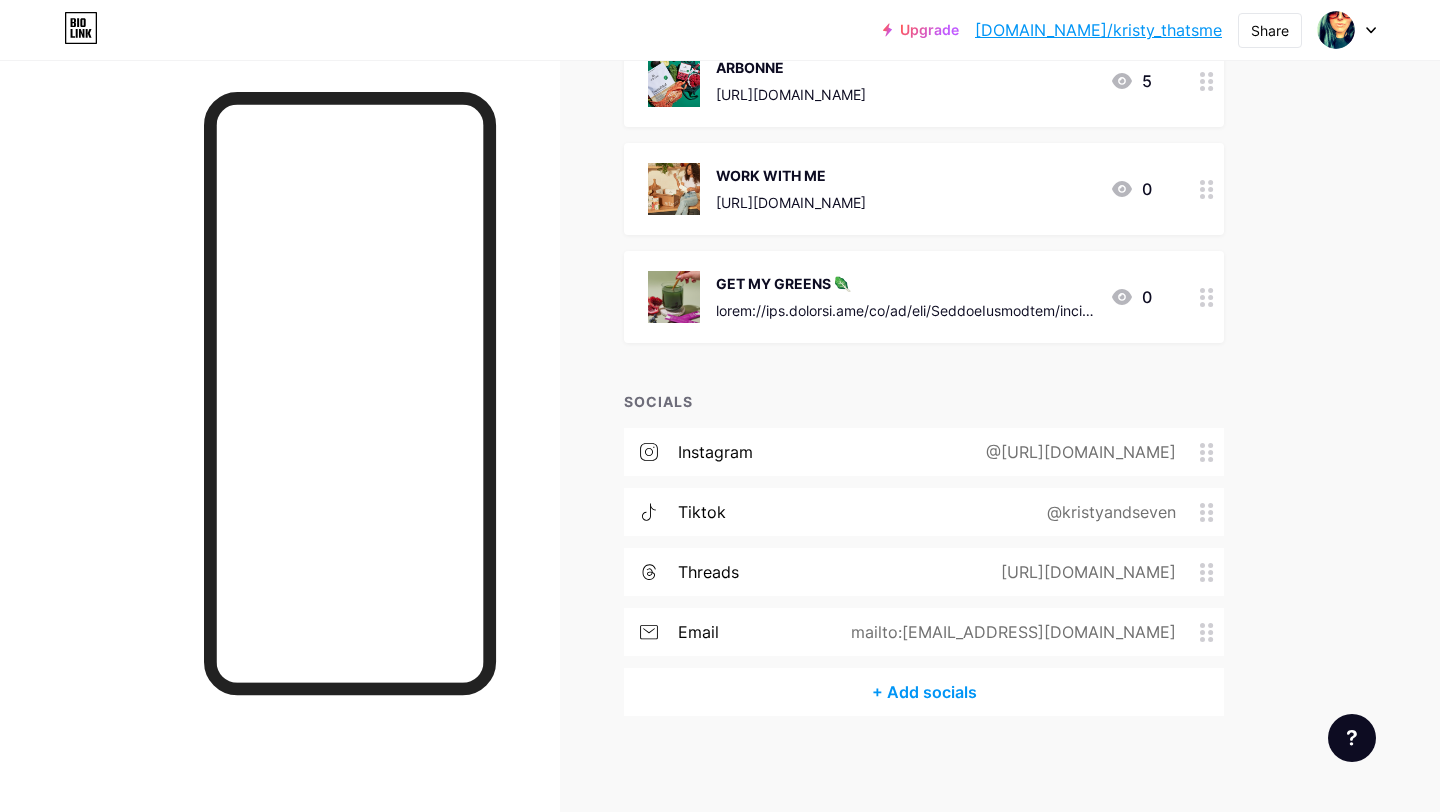 scroll, scrollTop: 283, scrollLeft: 0, axis: vertical 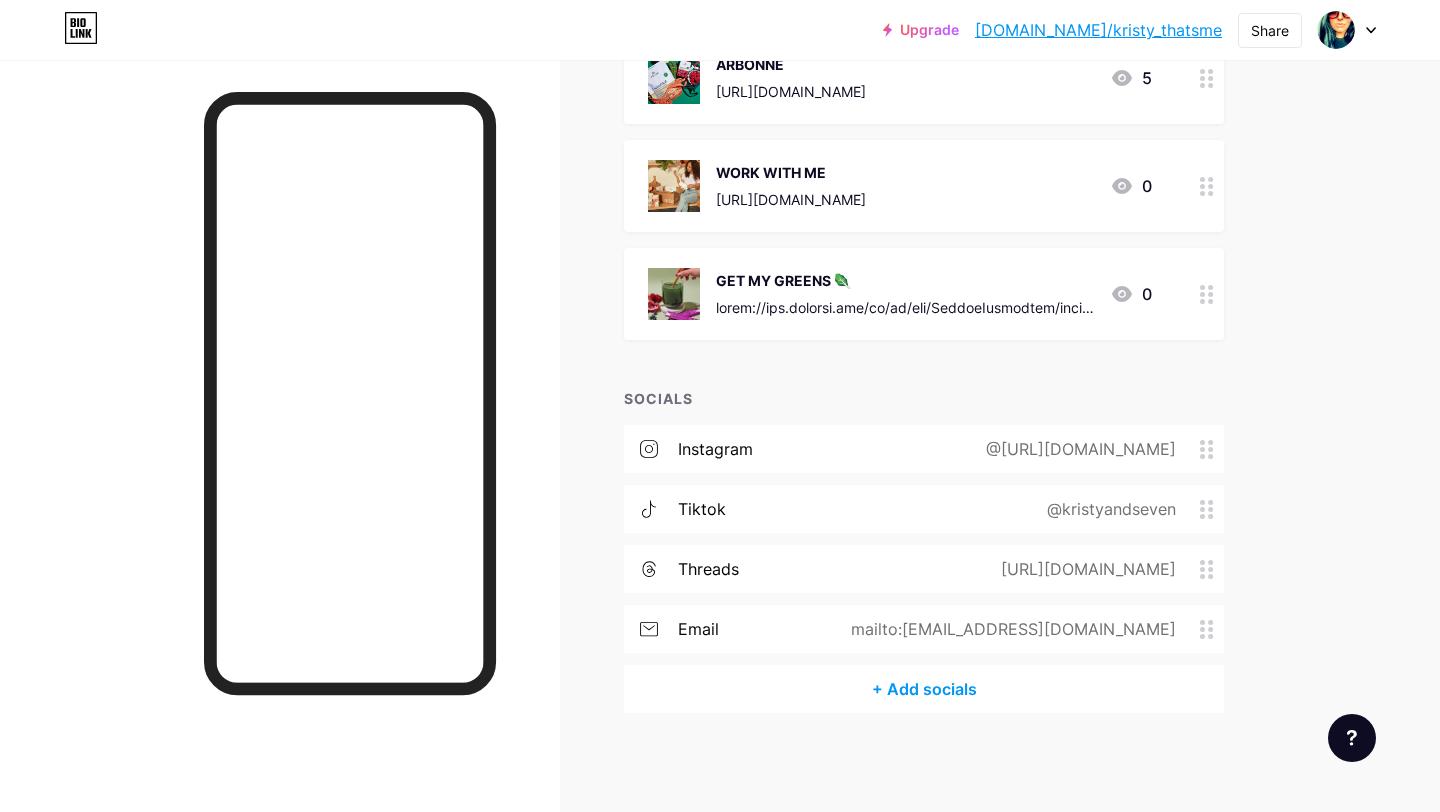 click on "Links
Posts
Design
Subscribers
NEW
Stats
Settings       + ADD LINK     + ADD EMBED
+ Add header
ARBONNE
https://www.arbonne.com/au/en/arb/KristyHorsburgh
5
WORK WITH ME
https://www.arbonne.com/au/en/arb/KristyHorsburgh/join-us/independent-consultant
0
GET MY GREENS 🥬
0
SOCIALS
instagram
@https://www.instagram.com/kristy_thatsme?igsh=MWU2bzB2enI4bGx5dg%3D%3D&utm_source=qr
tiktok
@kristyandseven                   threads
https://www.threads.com/@kristy_thatsme
email
mailto:kristyhorsburgh@gmail.com               + Add socials" at bounding box center (654, 295) 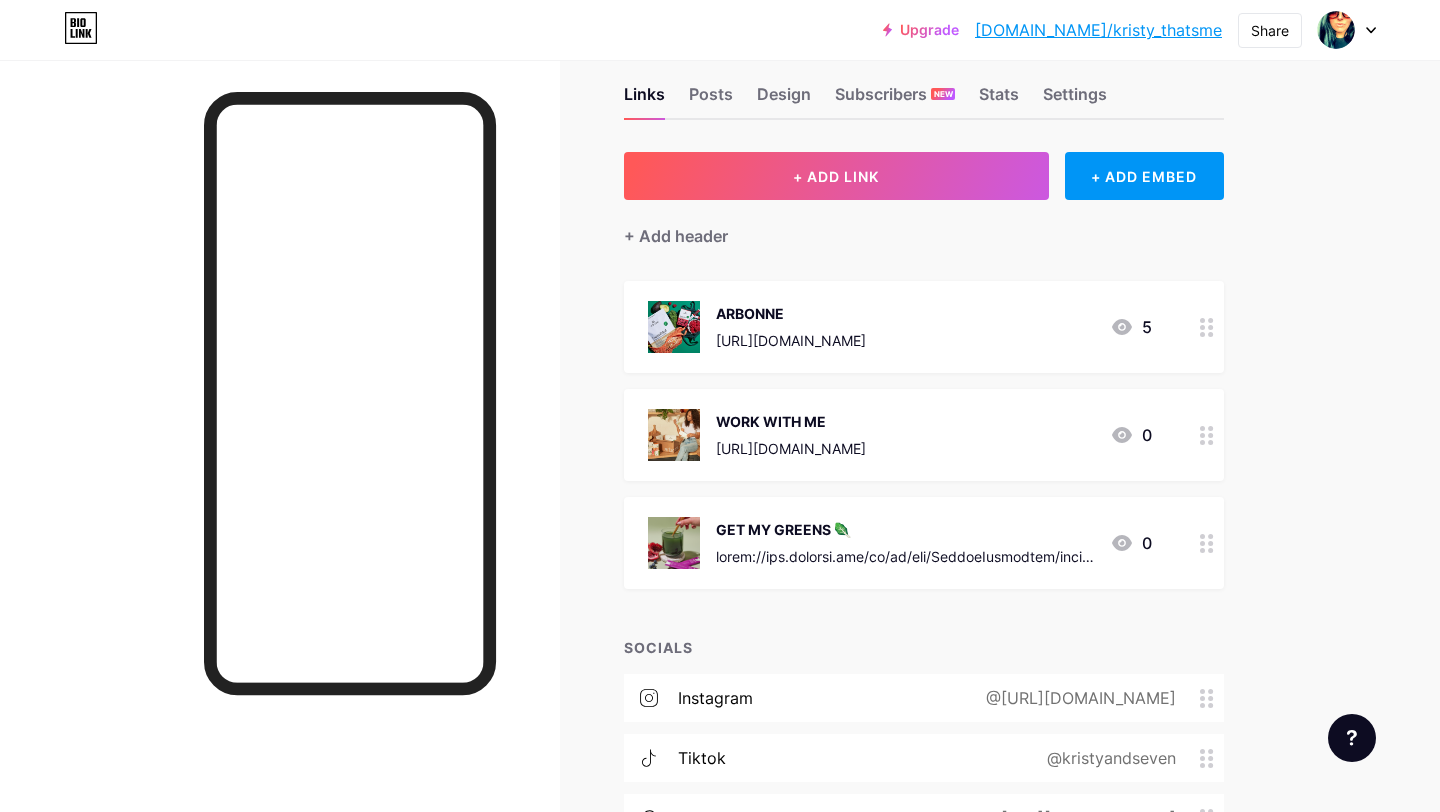scroll, scrollTop: 0, scrollLeft: 0, axis: both 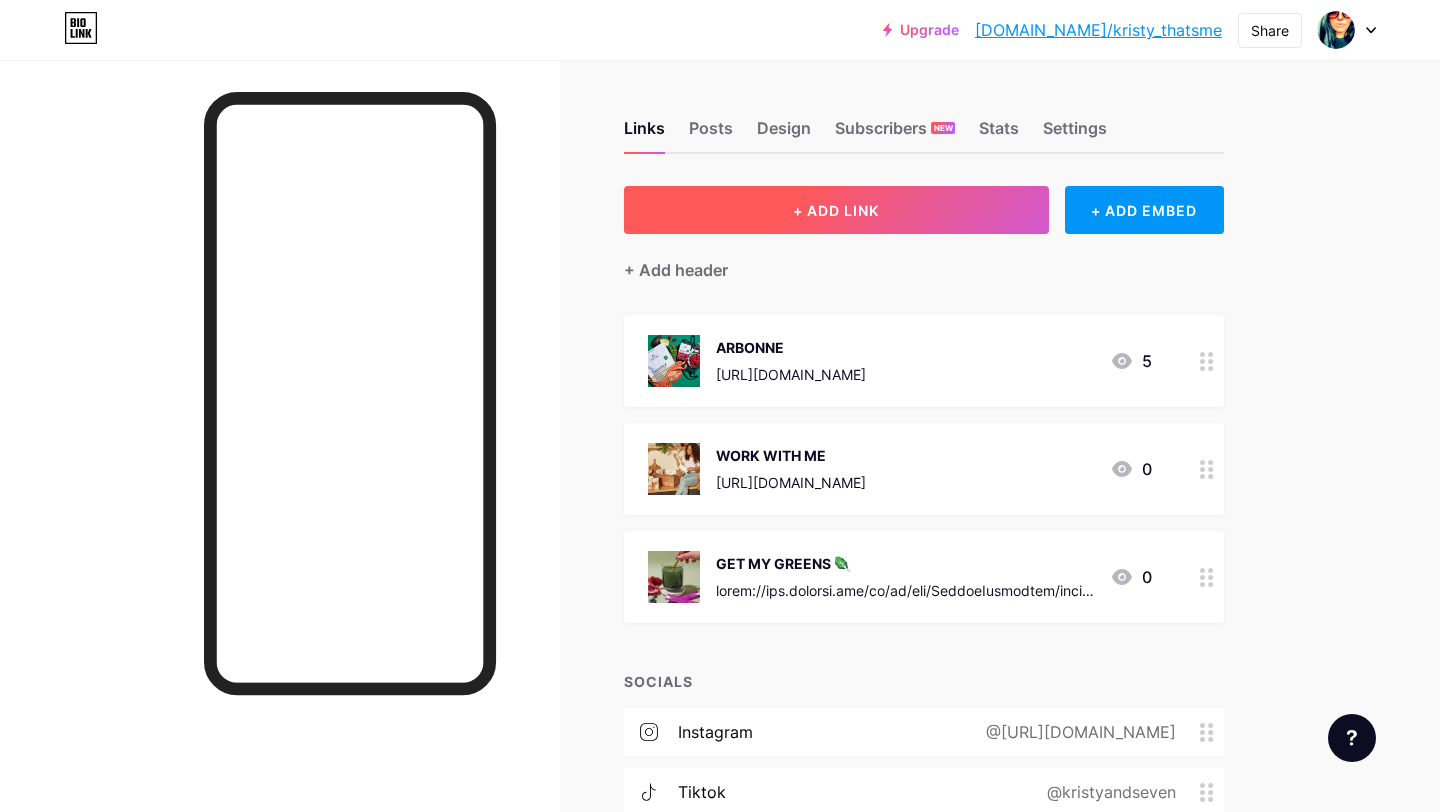 click on "+ ADD LINK" at bounding box center [836, 210] 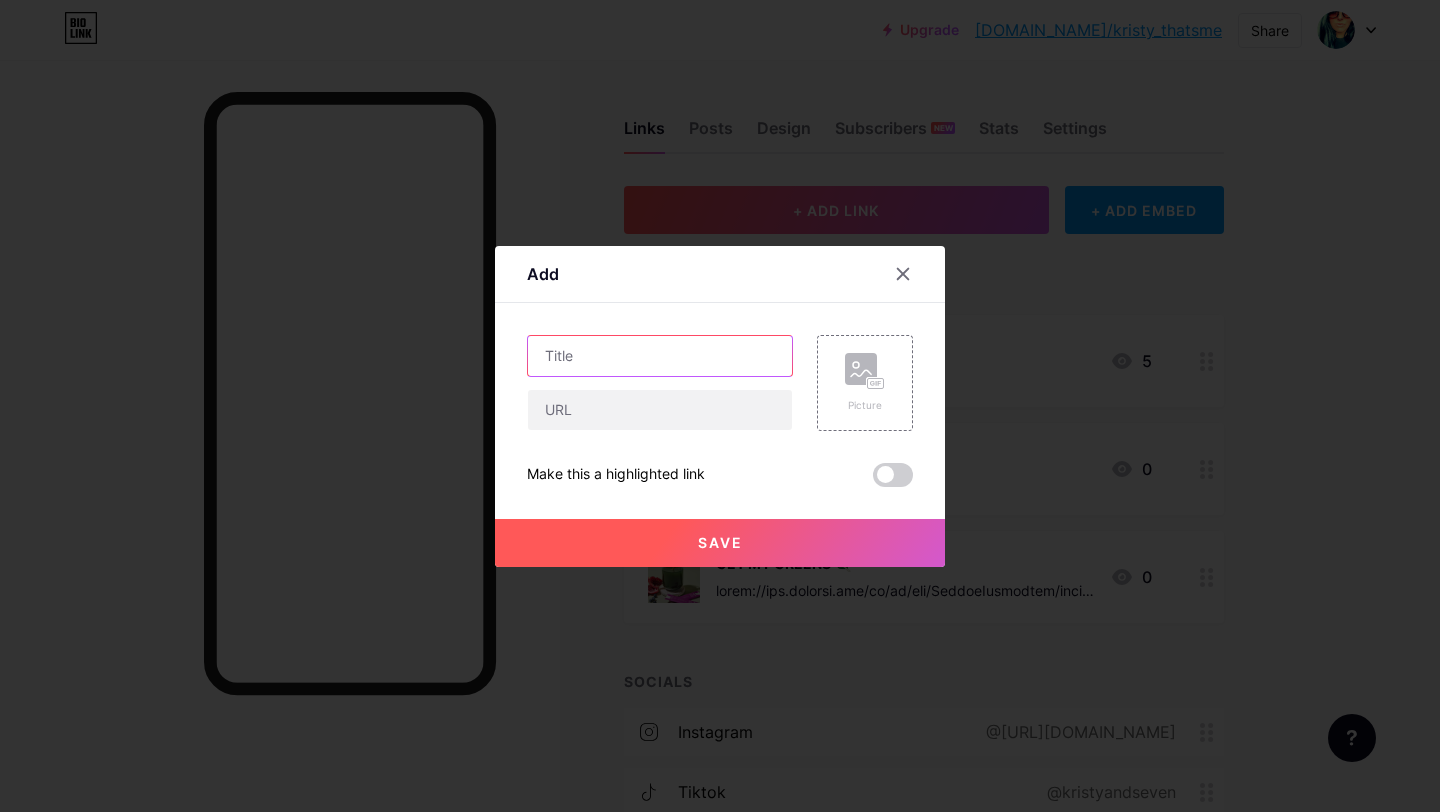 click at bounding box center (660, 356) 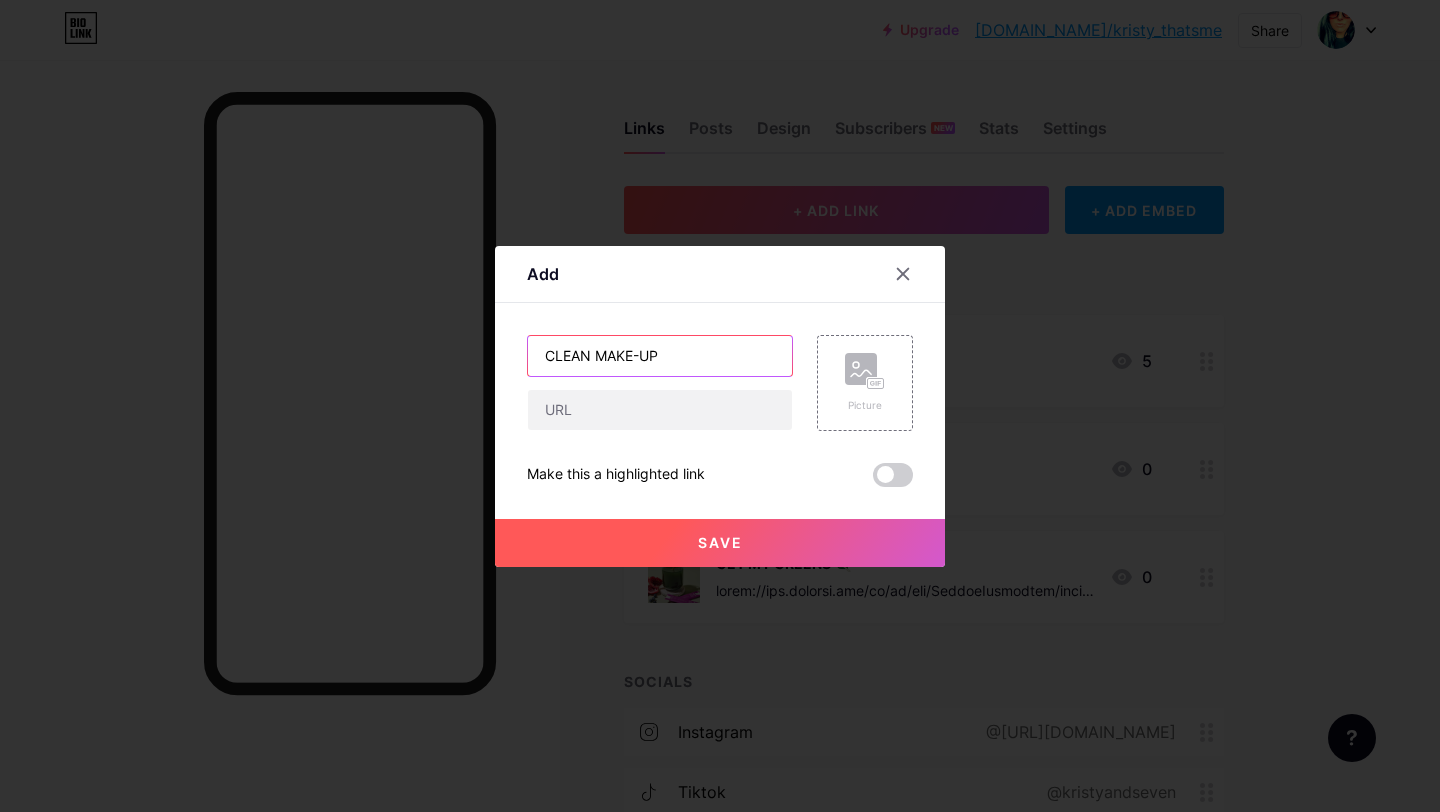 type on "CLEAN MAKE-UP" 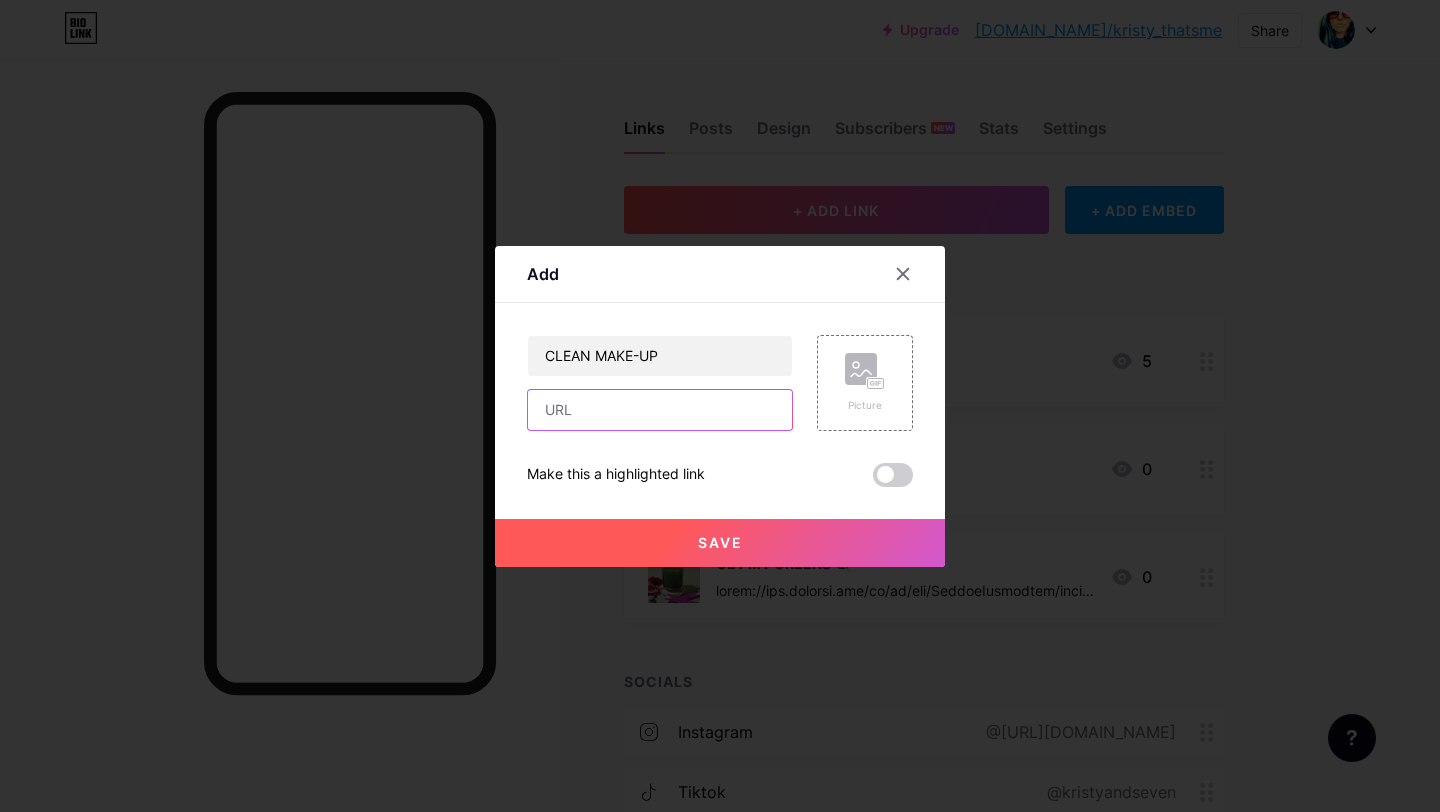 click at bounding box center (660, 410) 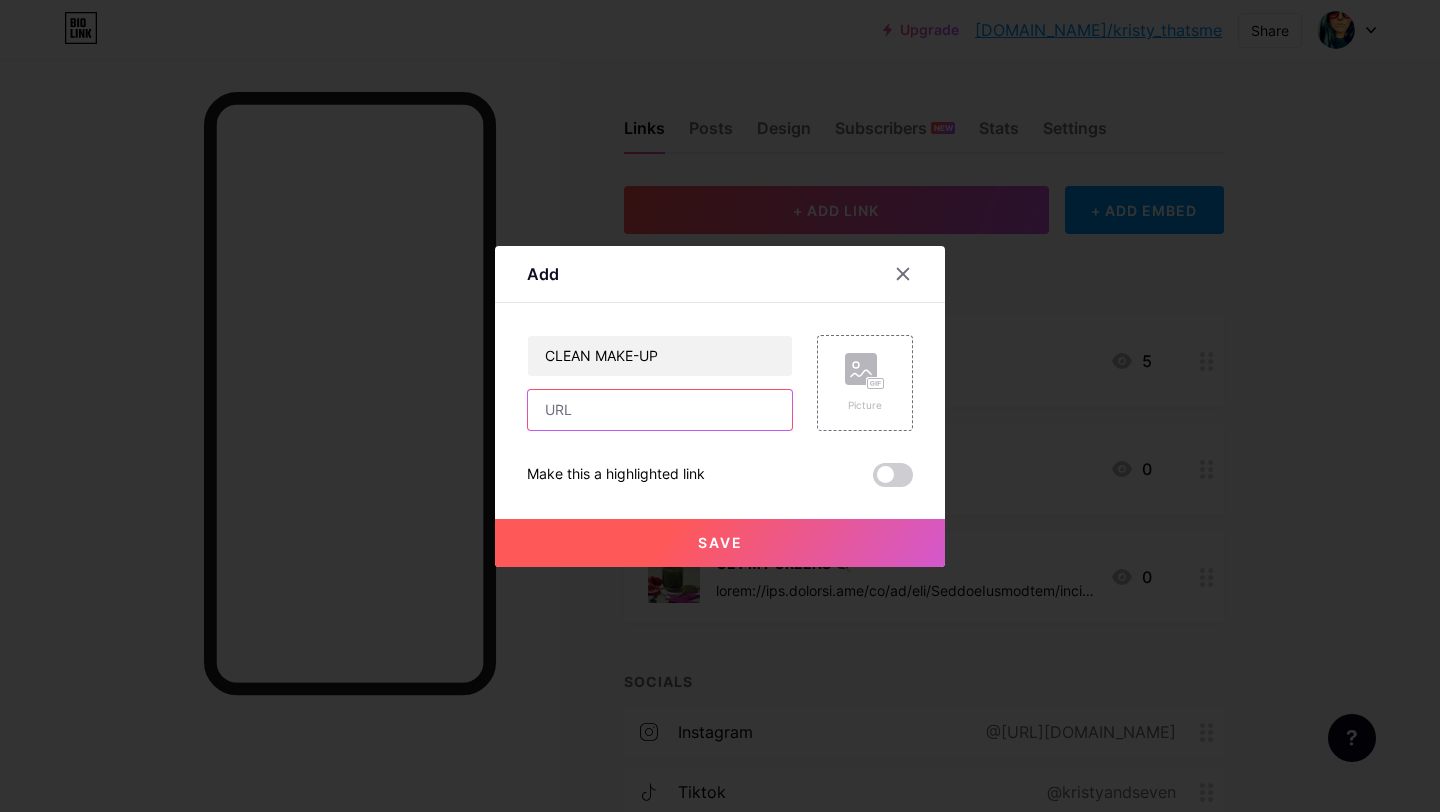 paste on "[URL][DOMAIN_NAME]" 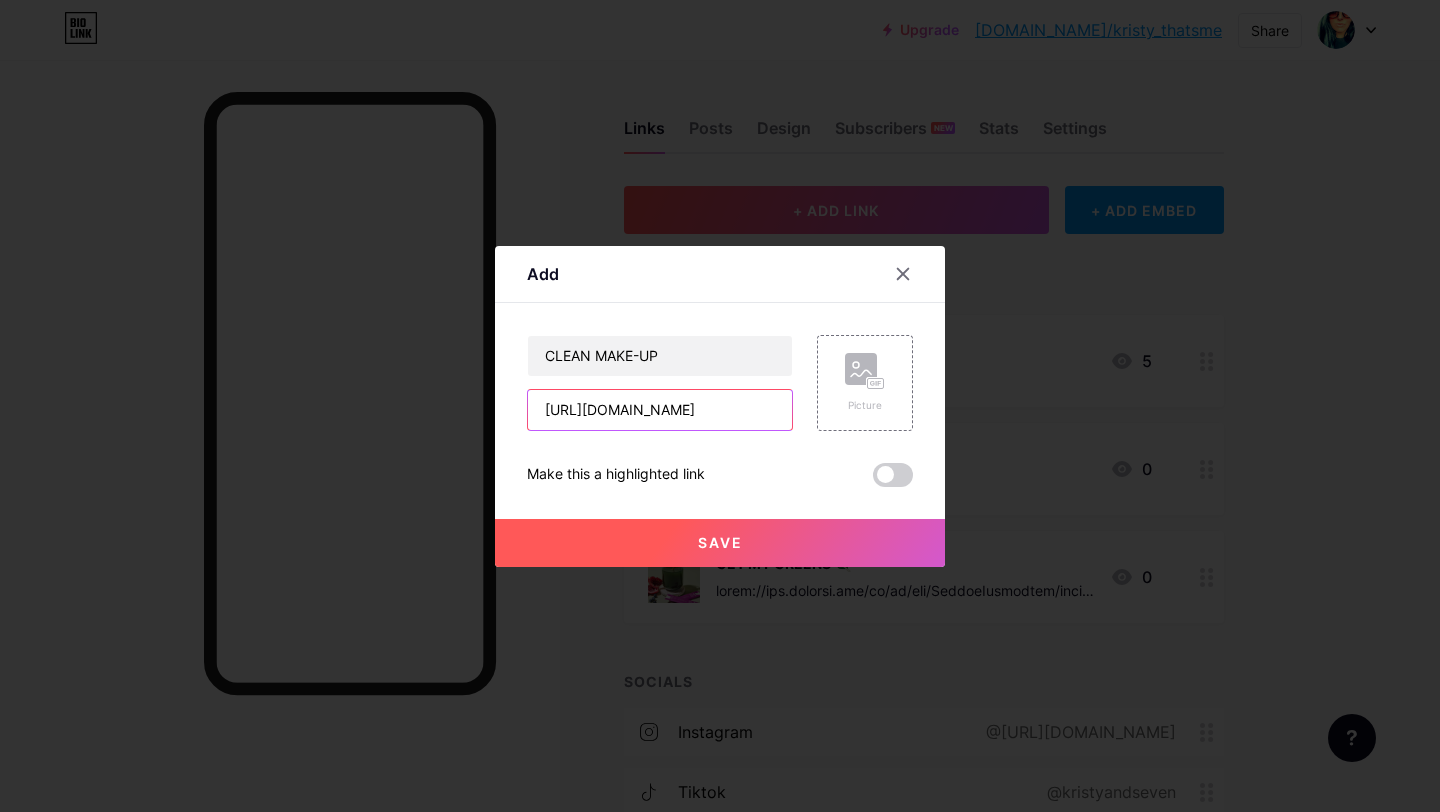 scroll, scrollTop: 0, scrollLeft: 309, axis: horizontal 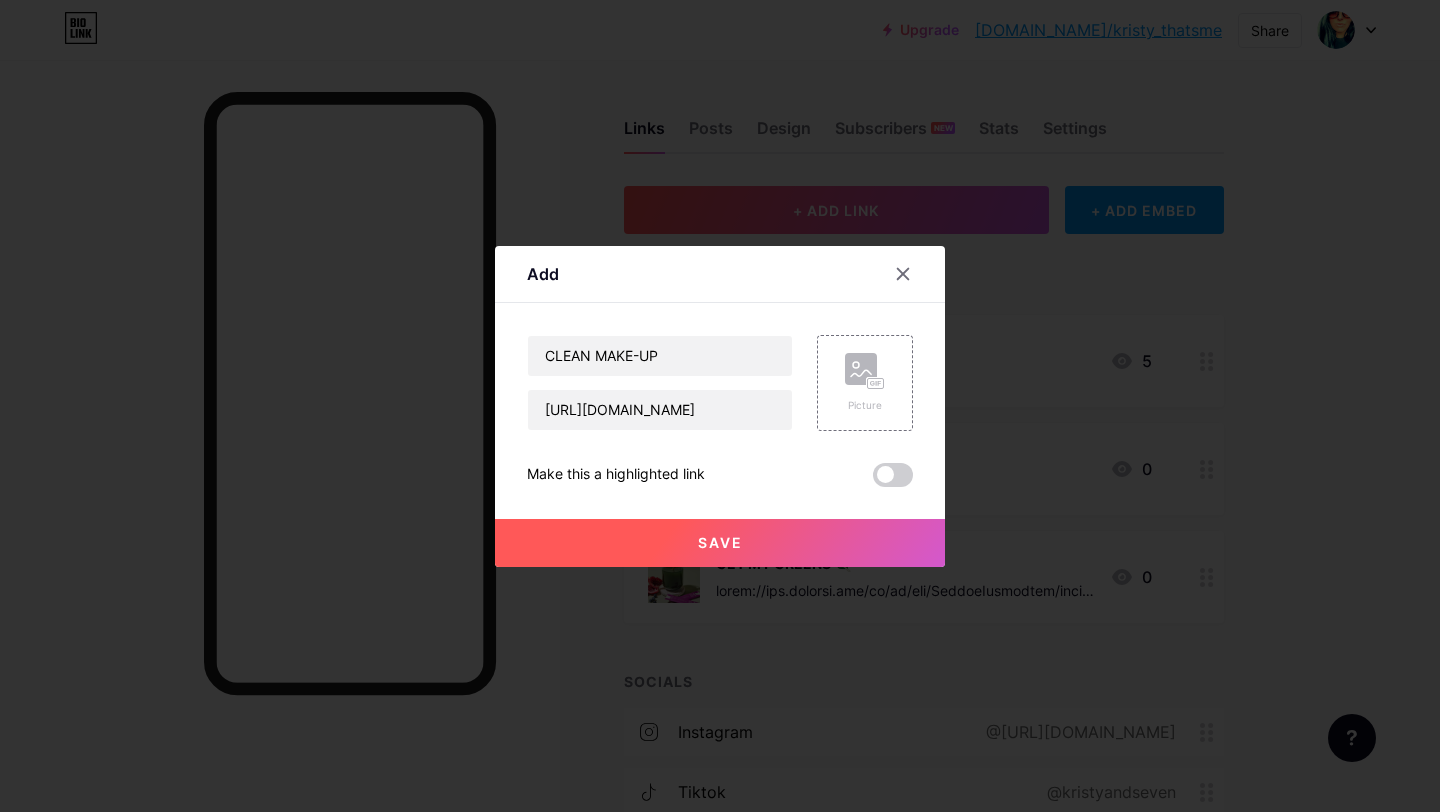 click on "Save" at bounding box center [720, 542] 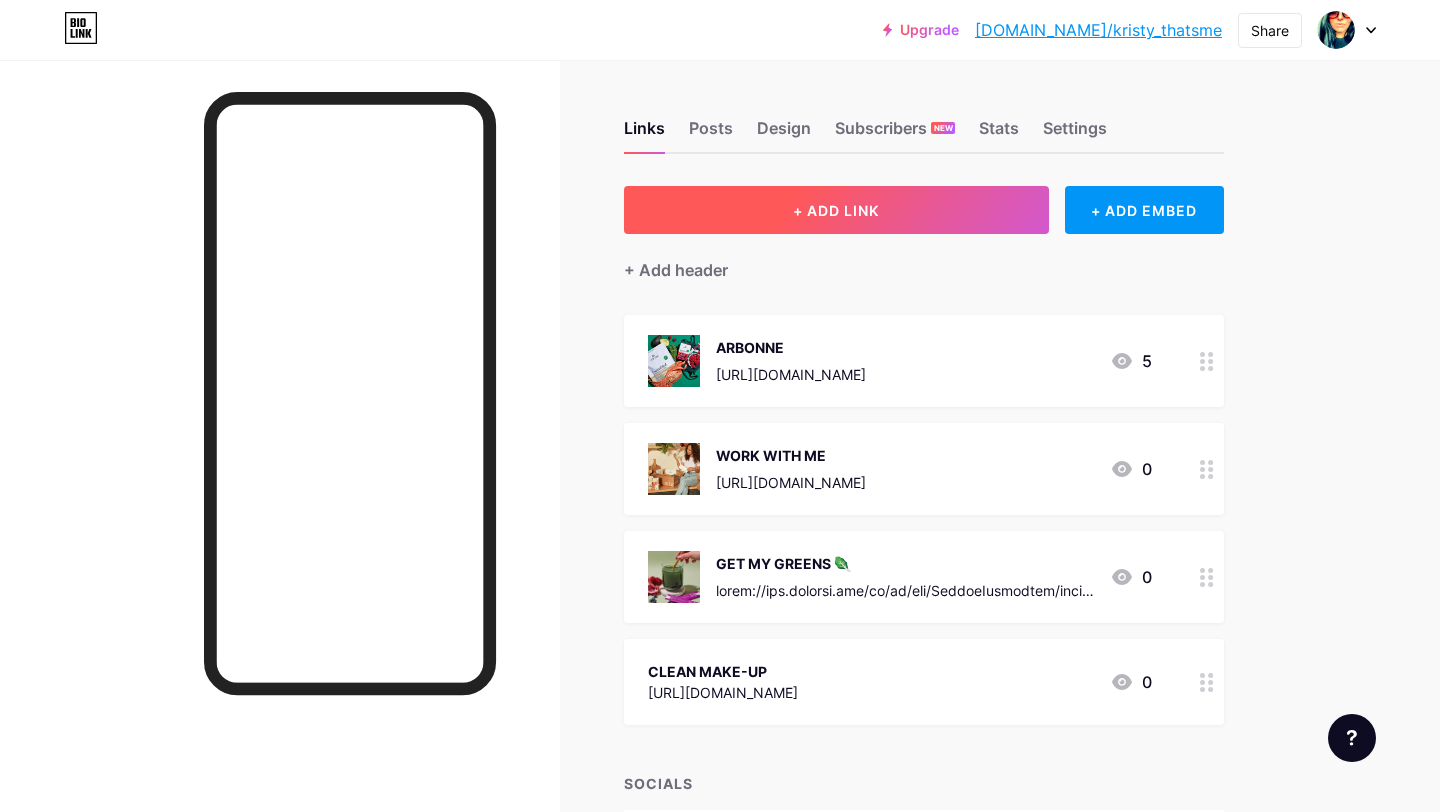 click on "+ ADD LINK" at bounding box center (836, 210) 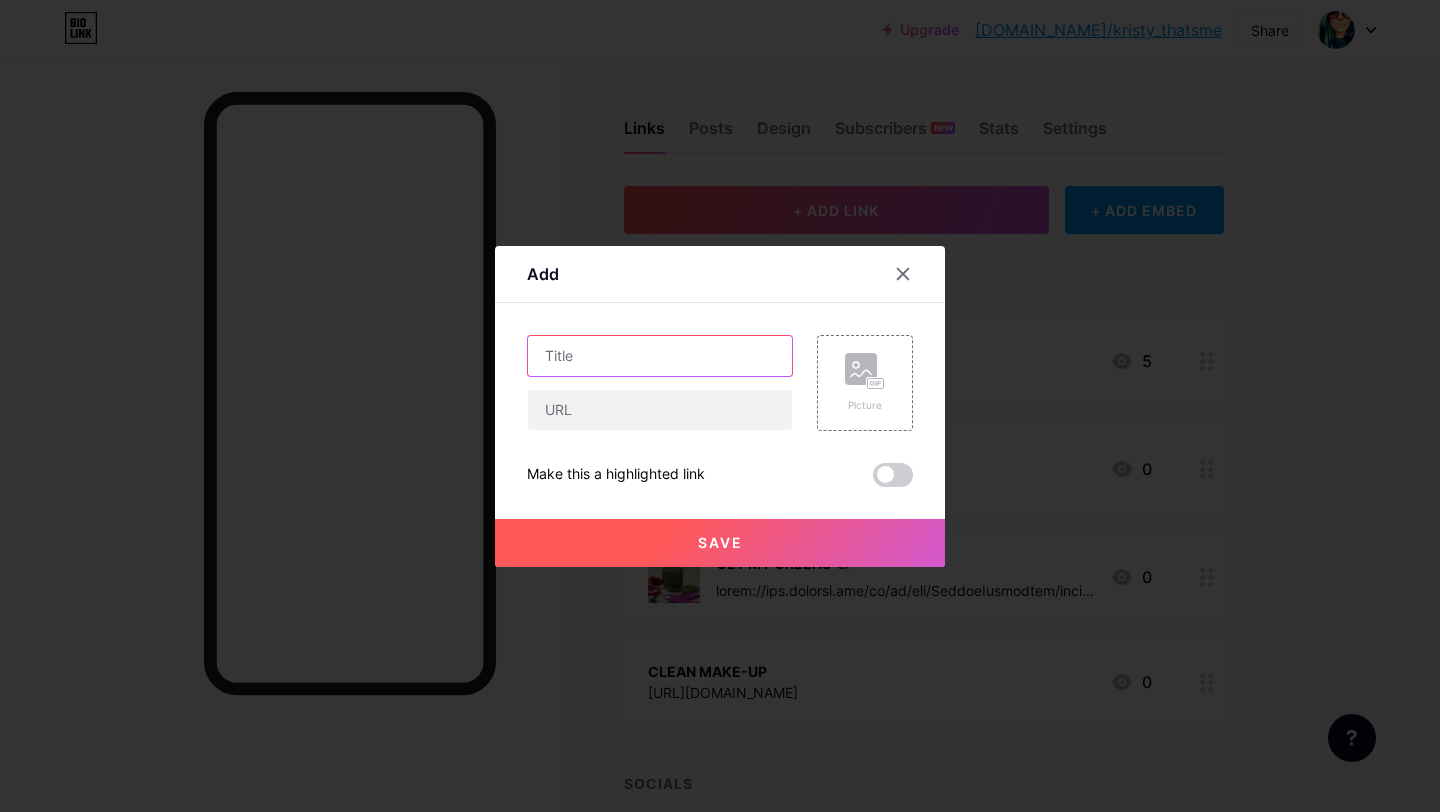 click at bounding box center [660, 356] 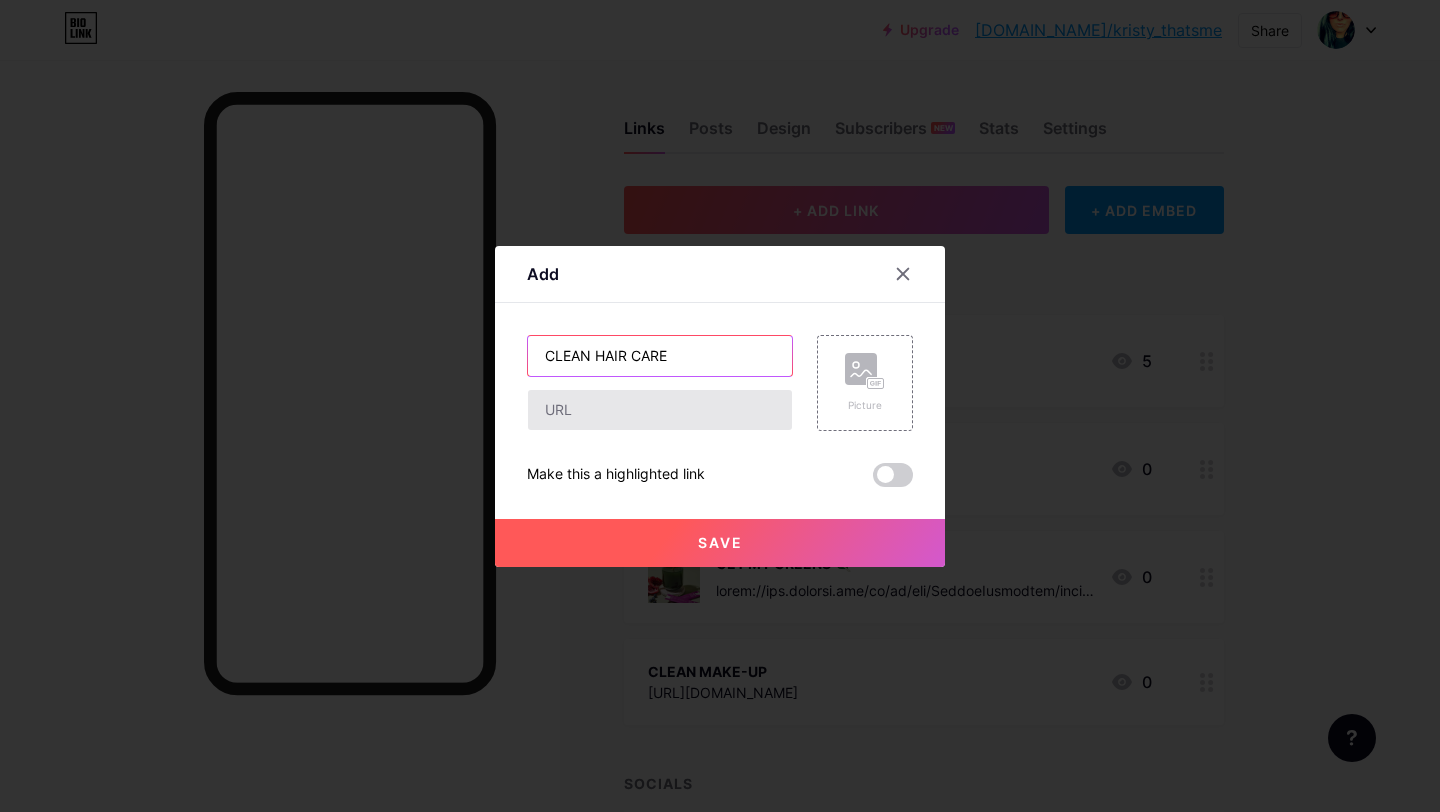type on "CLEAN HAIR CARE" 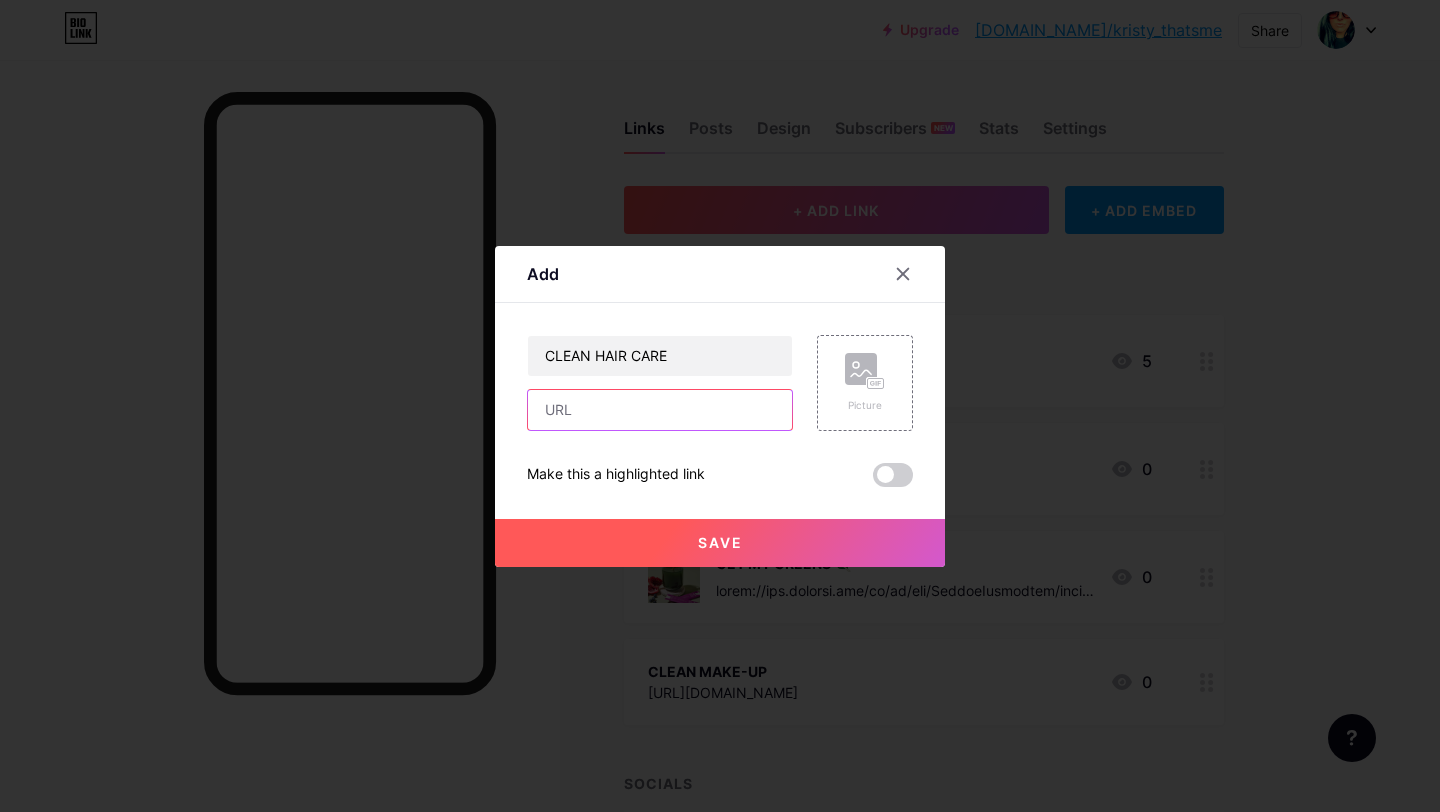 click at bounding box center [660, 410] 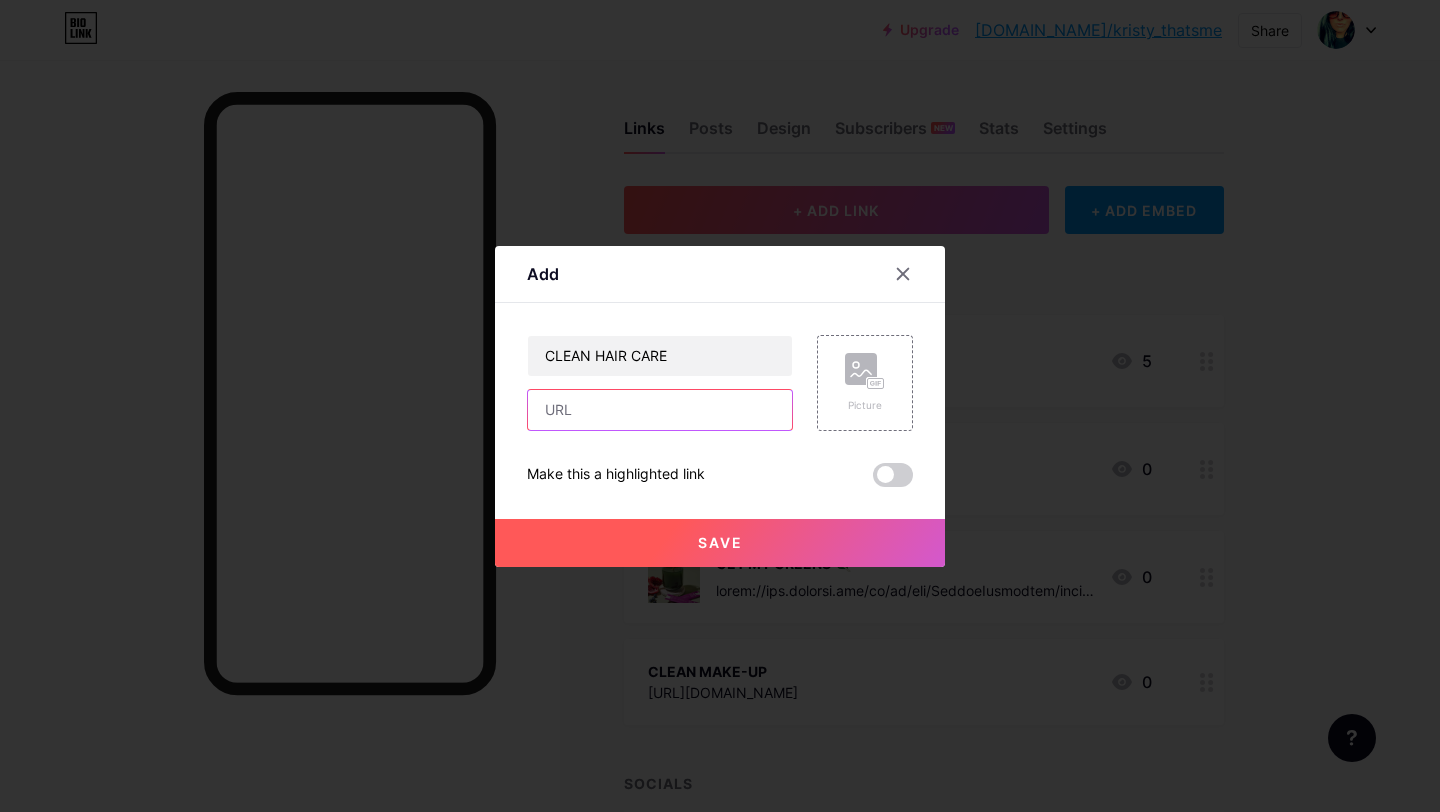 paste on "[URL][DOMAIN_NAME]" 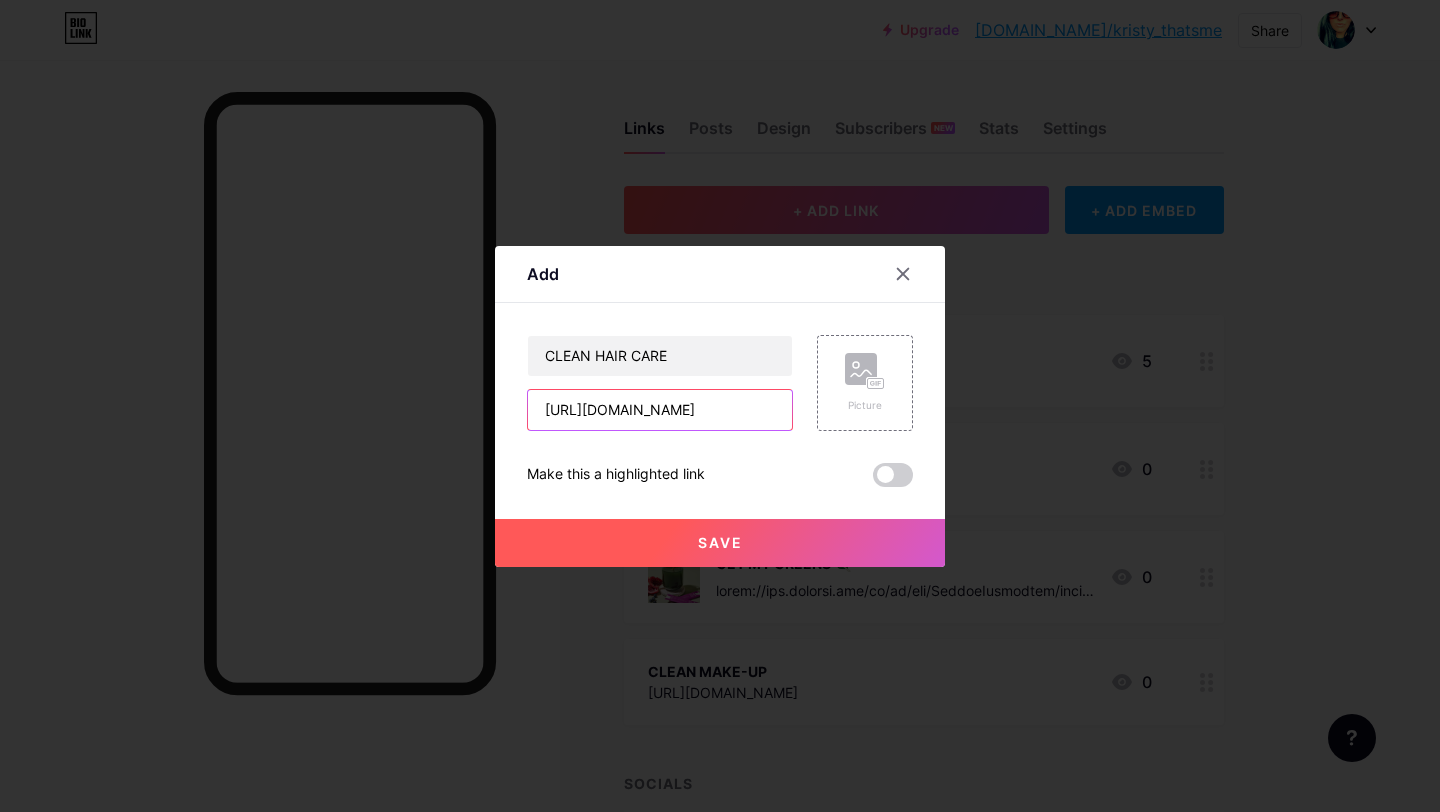 scroll, scrollTop: 0, scrollLeft: 335, axis: horizontal 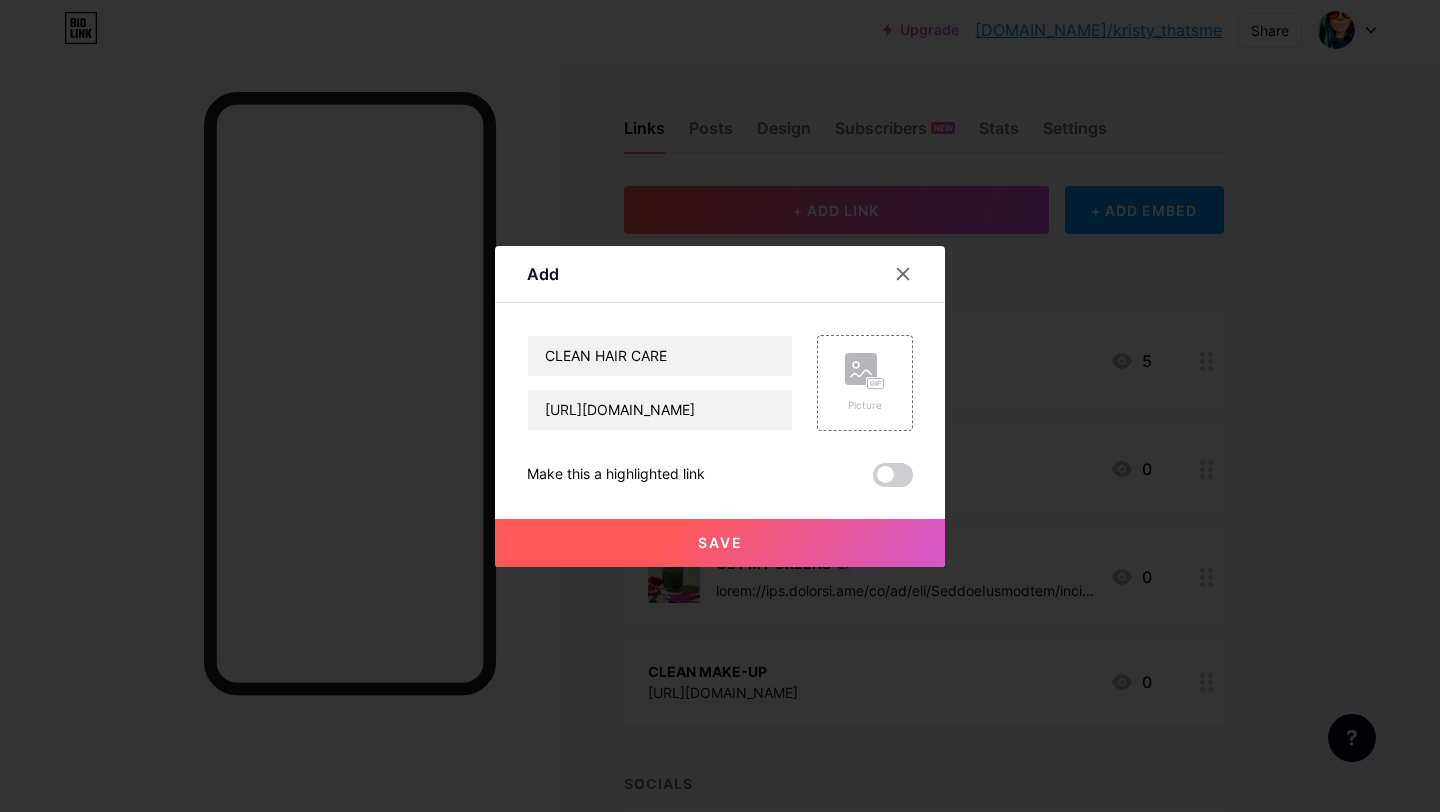 click on "Save" at bounding box center [720, 543] 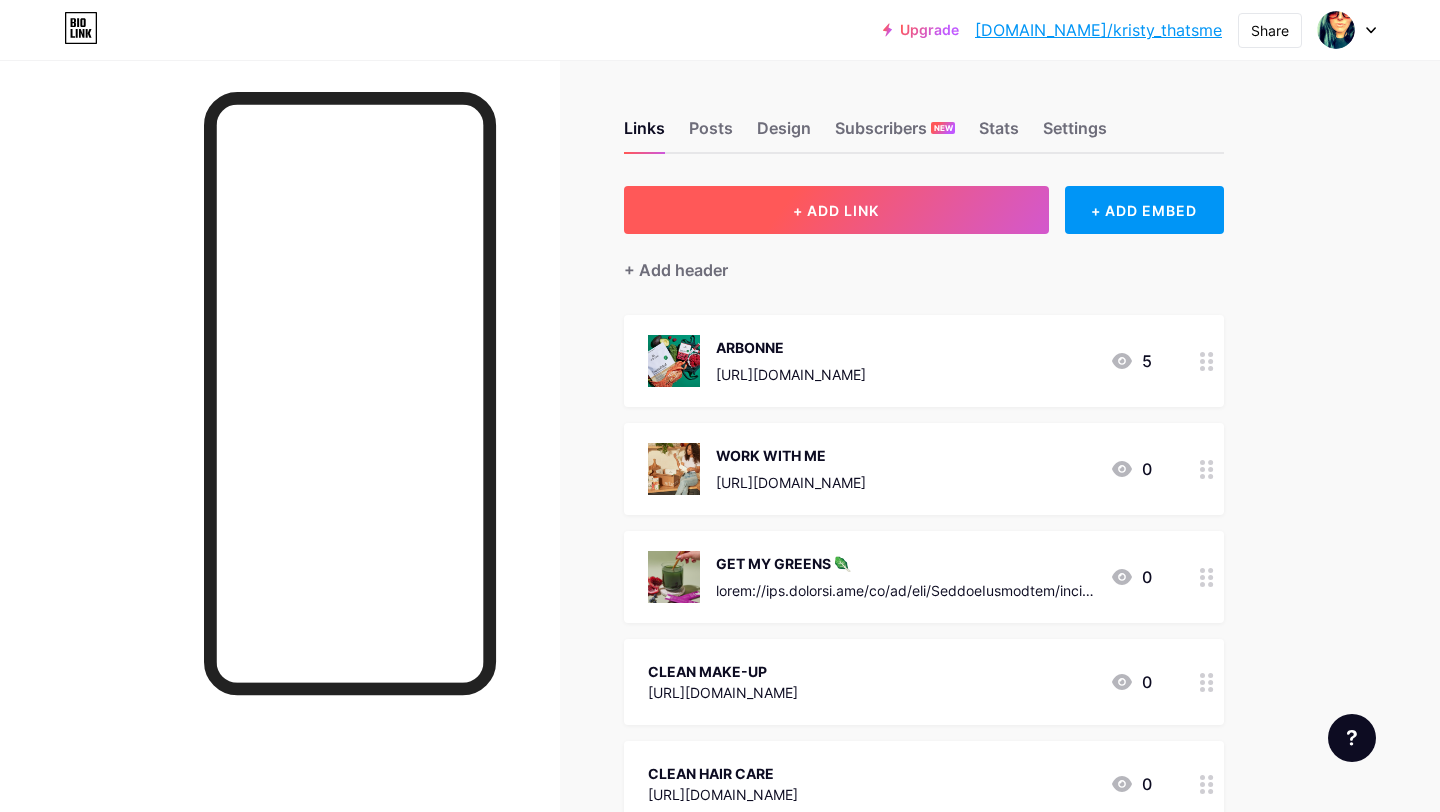 click on "+ ADD LINK" at bounding box center (836, 210) 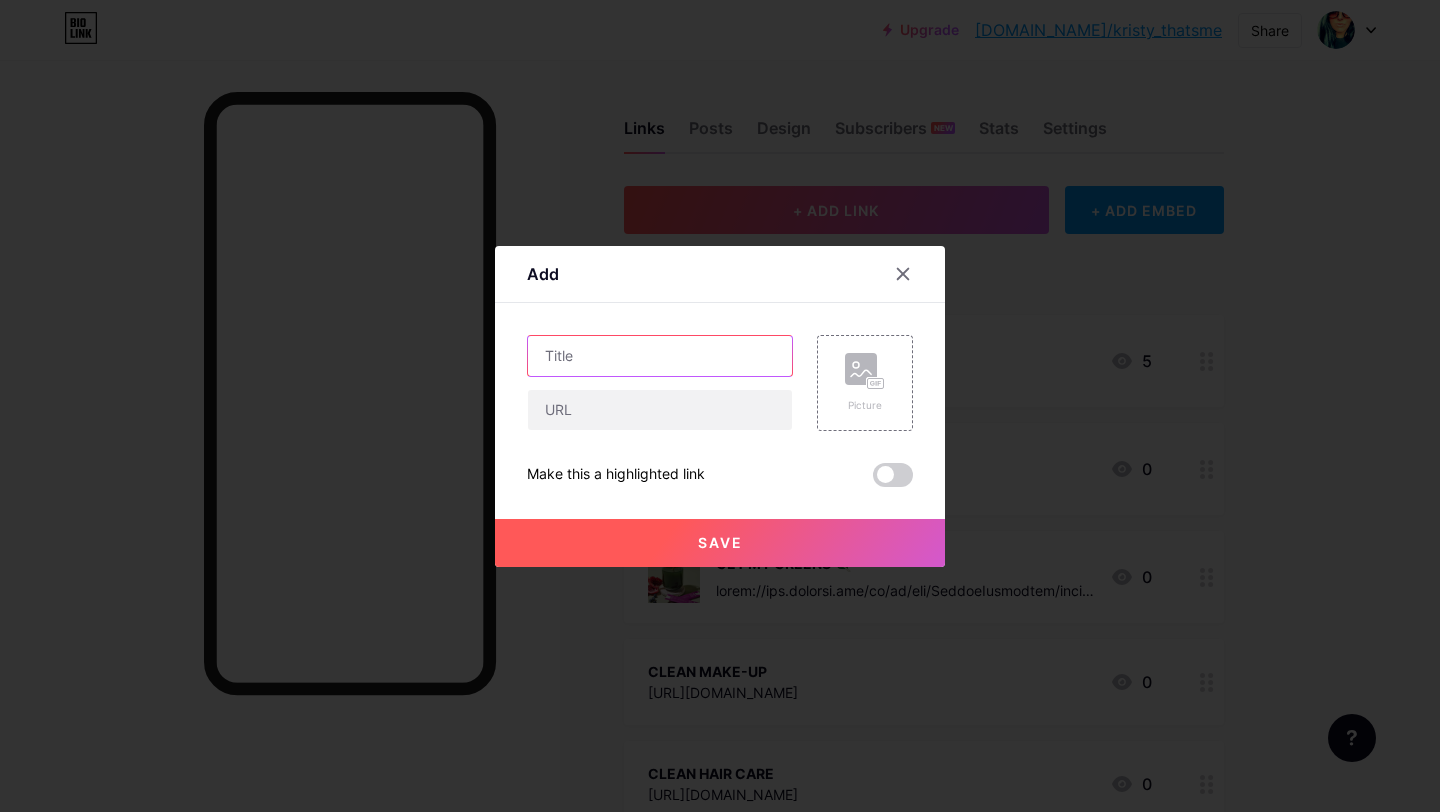 click at bounding box center [660, 356] 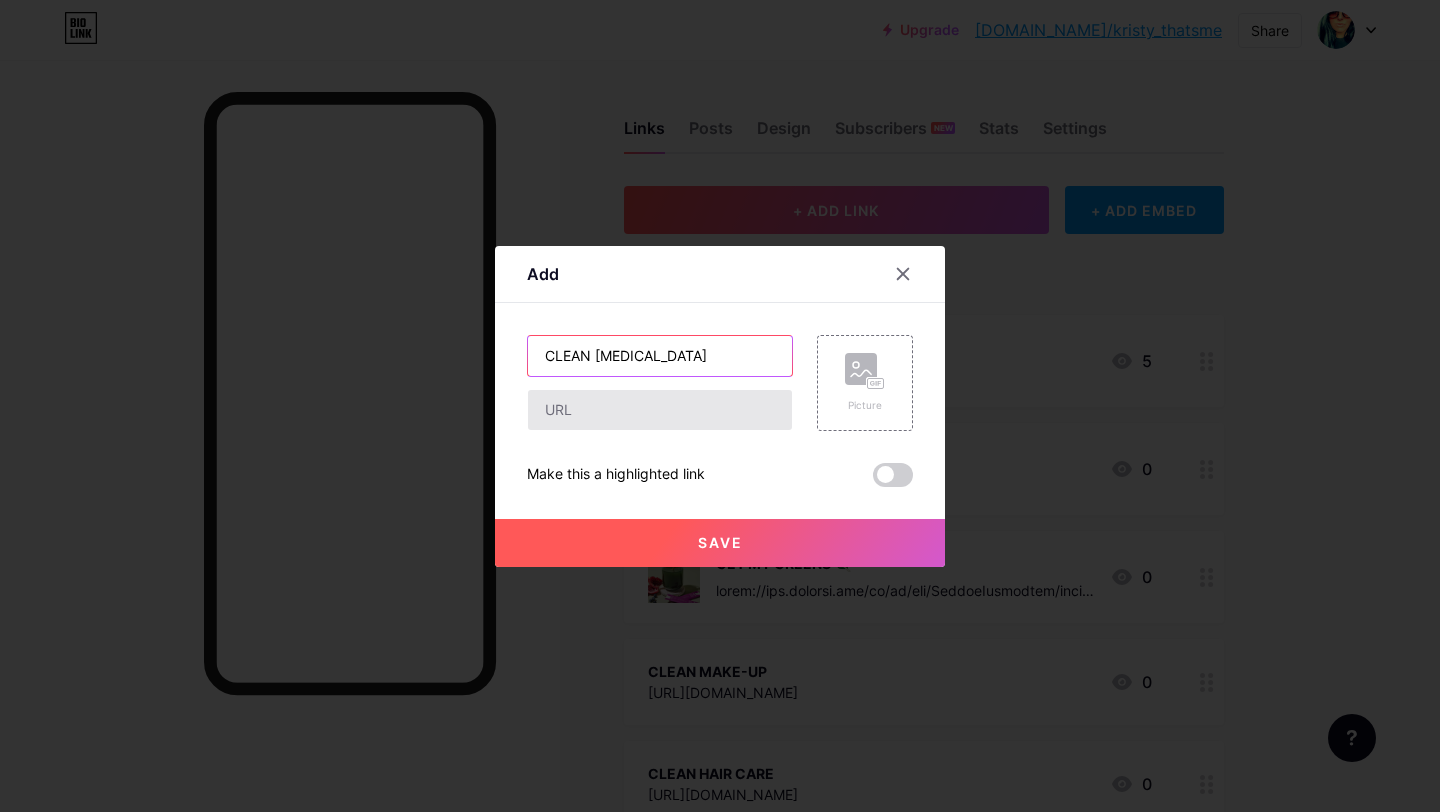 type on "CLEAN [MEDICAL_DATA]" 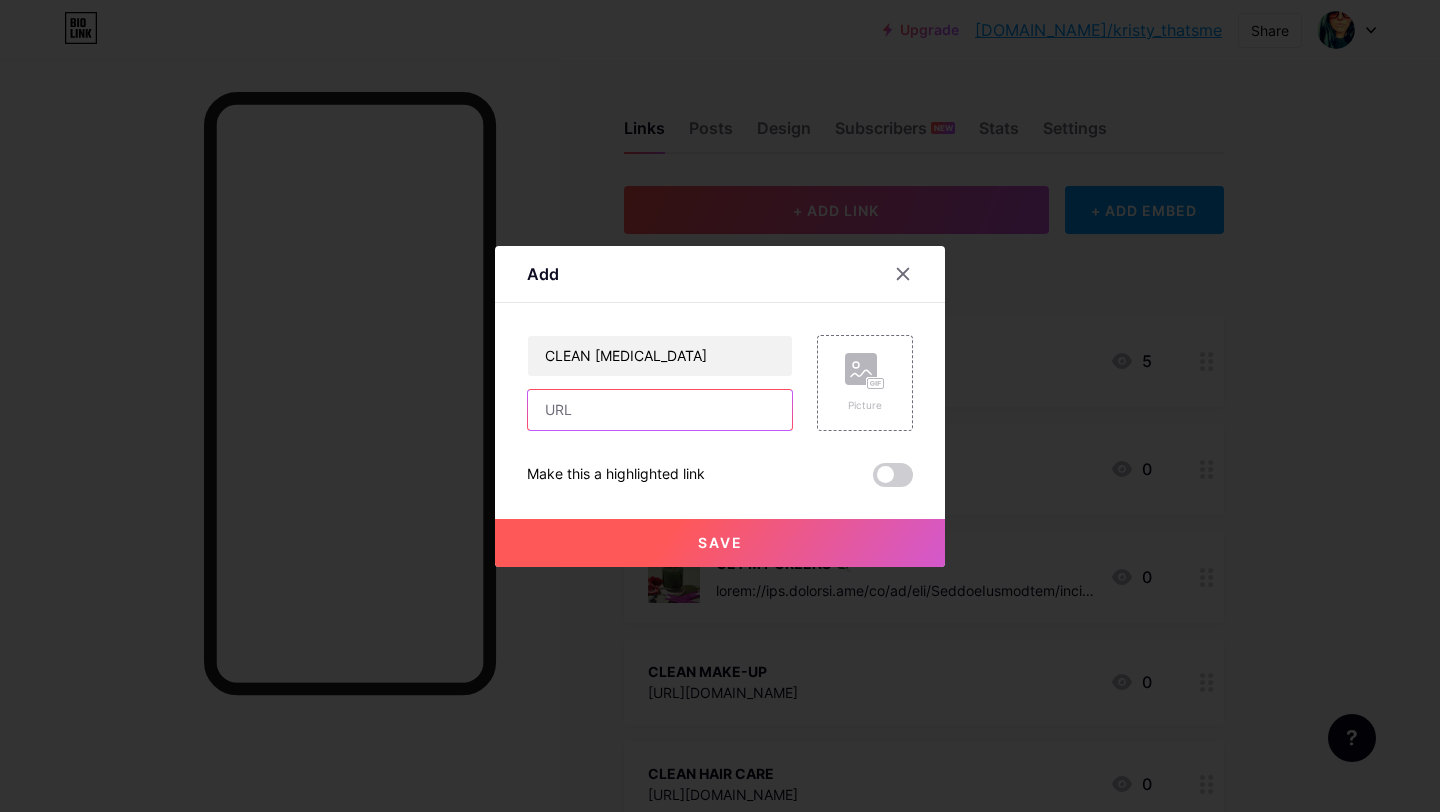 click at bounding box center [660, 410] 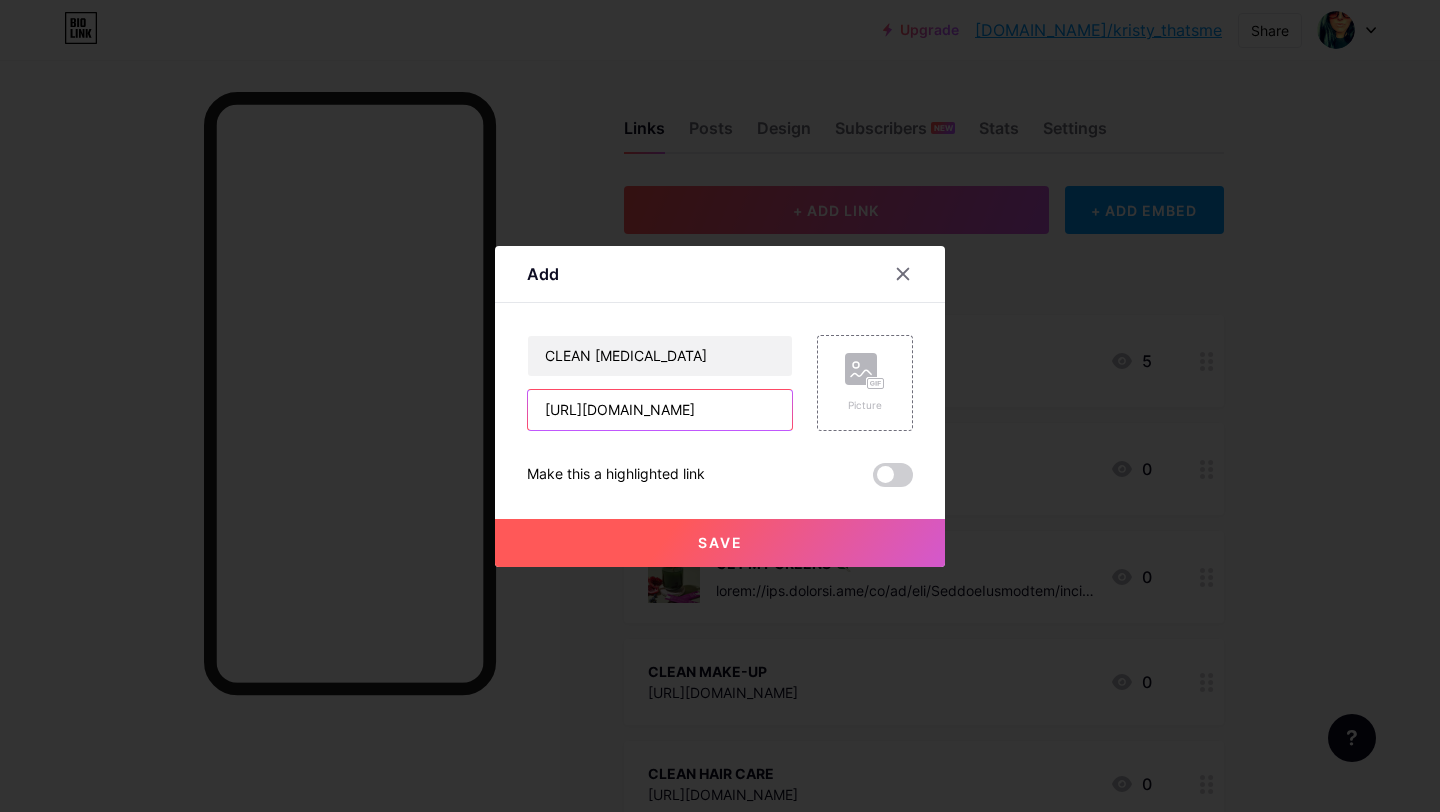 scroll, scrollTop: 0, scrollLeft: 315, axis: horizontal 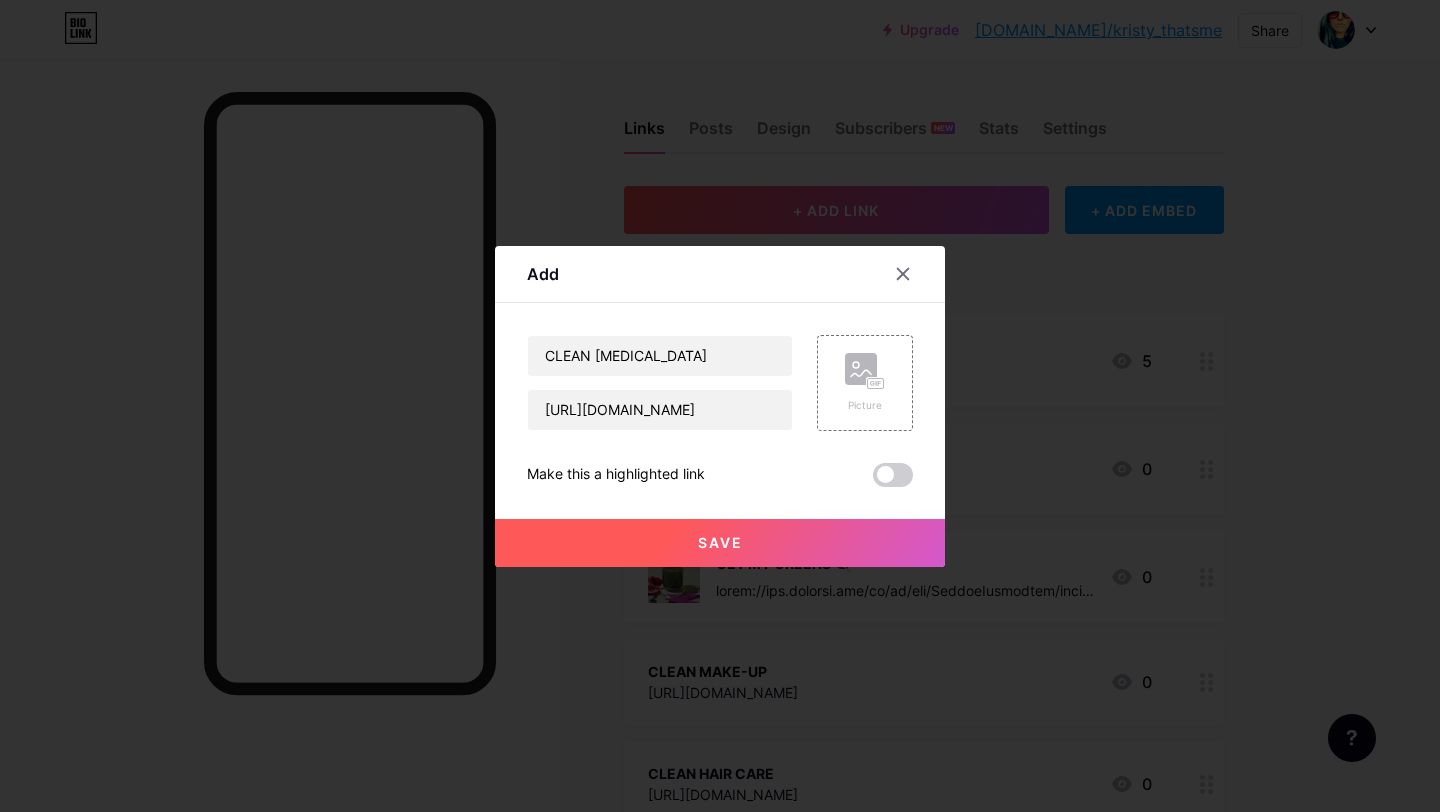 click on "Save" at bounding box center [720, 542] 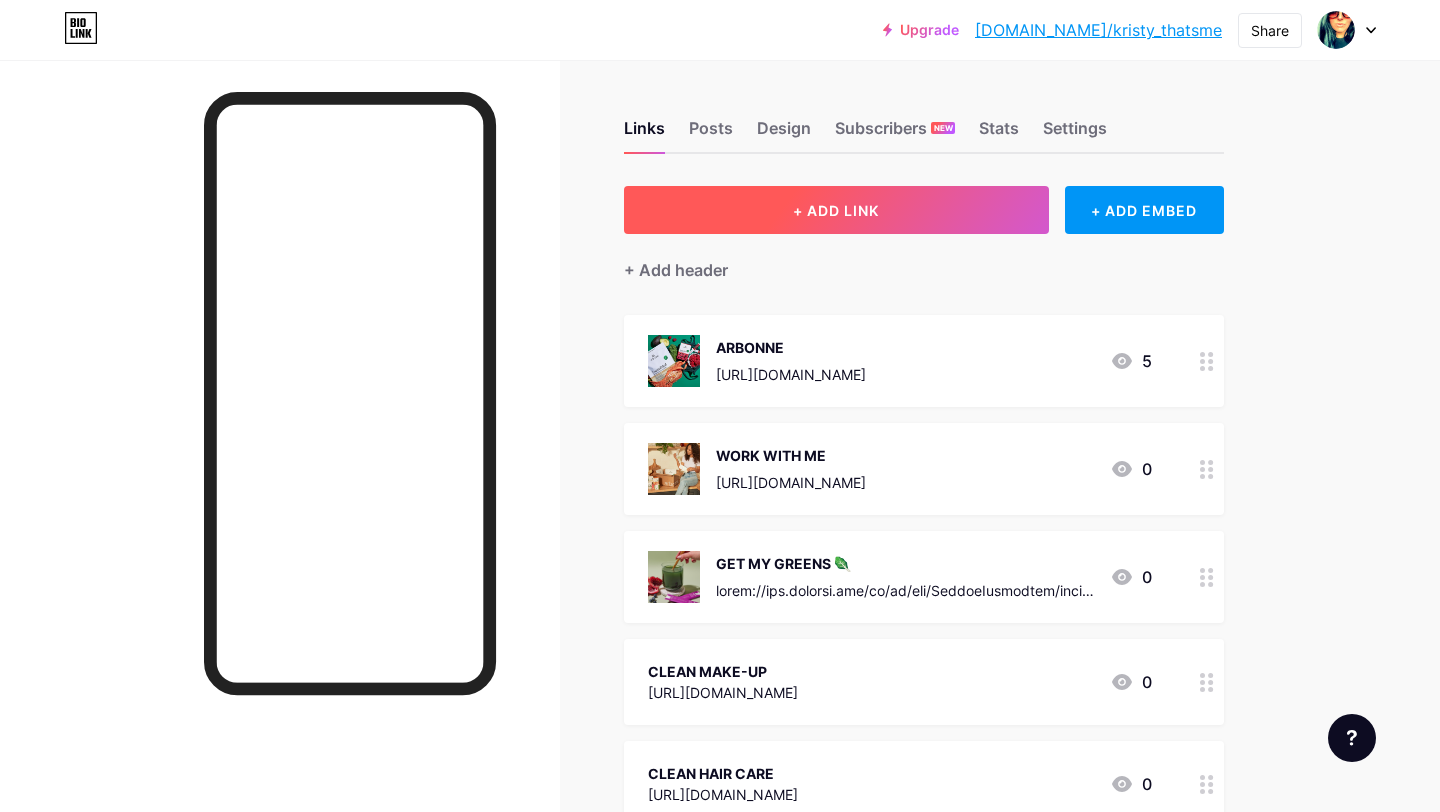 click on "+ ADD LINK" at bounding box center [836, 210] 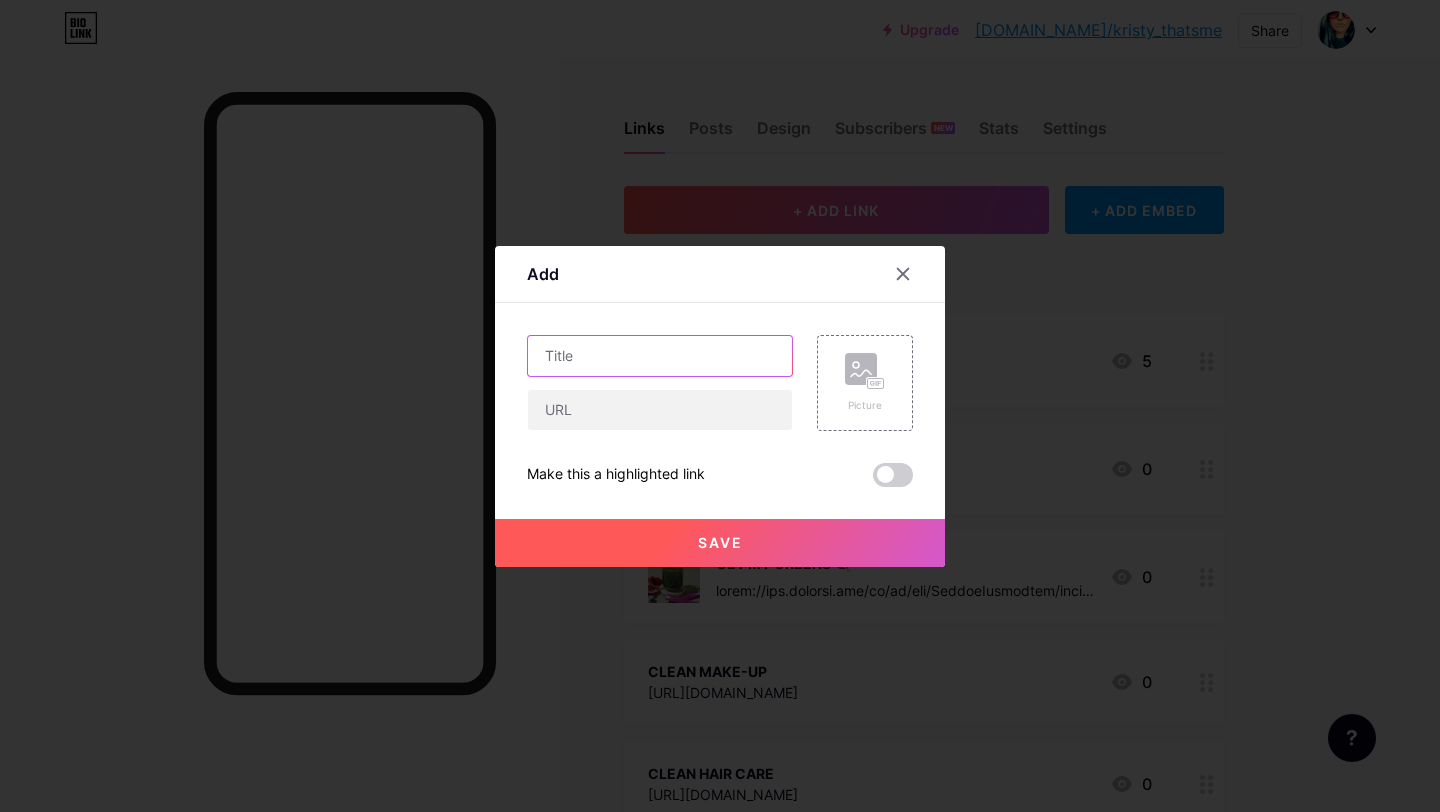 click at bounding box center (660, 356) 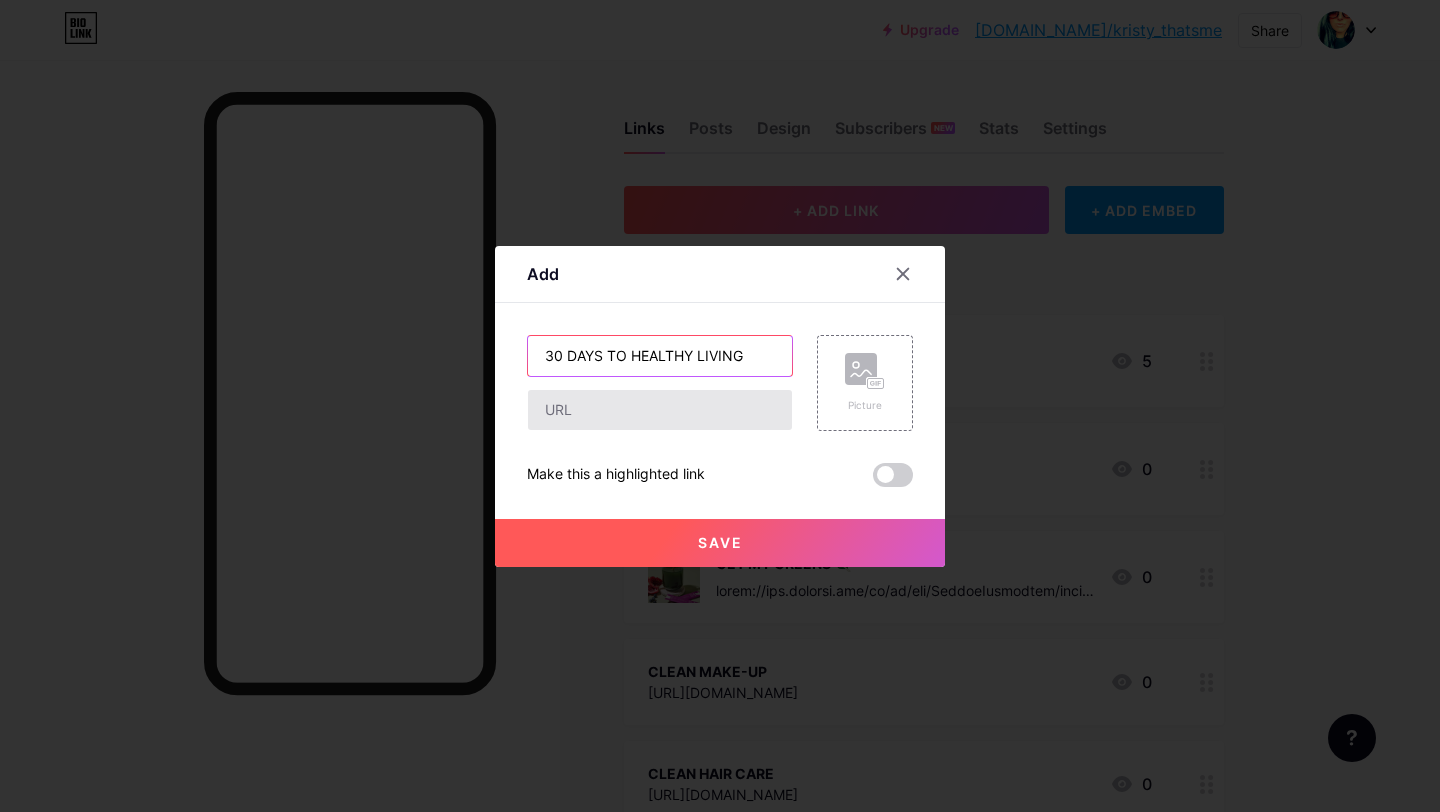 type on "30 DAYS TO HEALTHY LIVING" 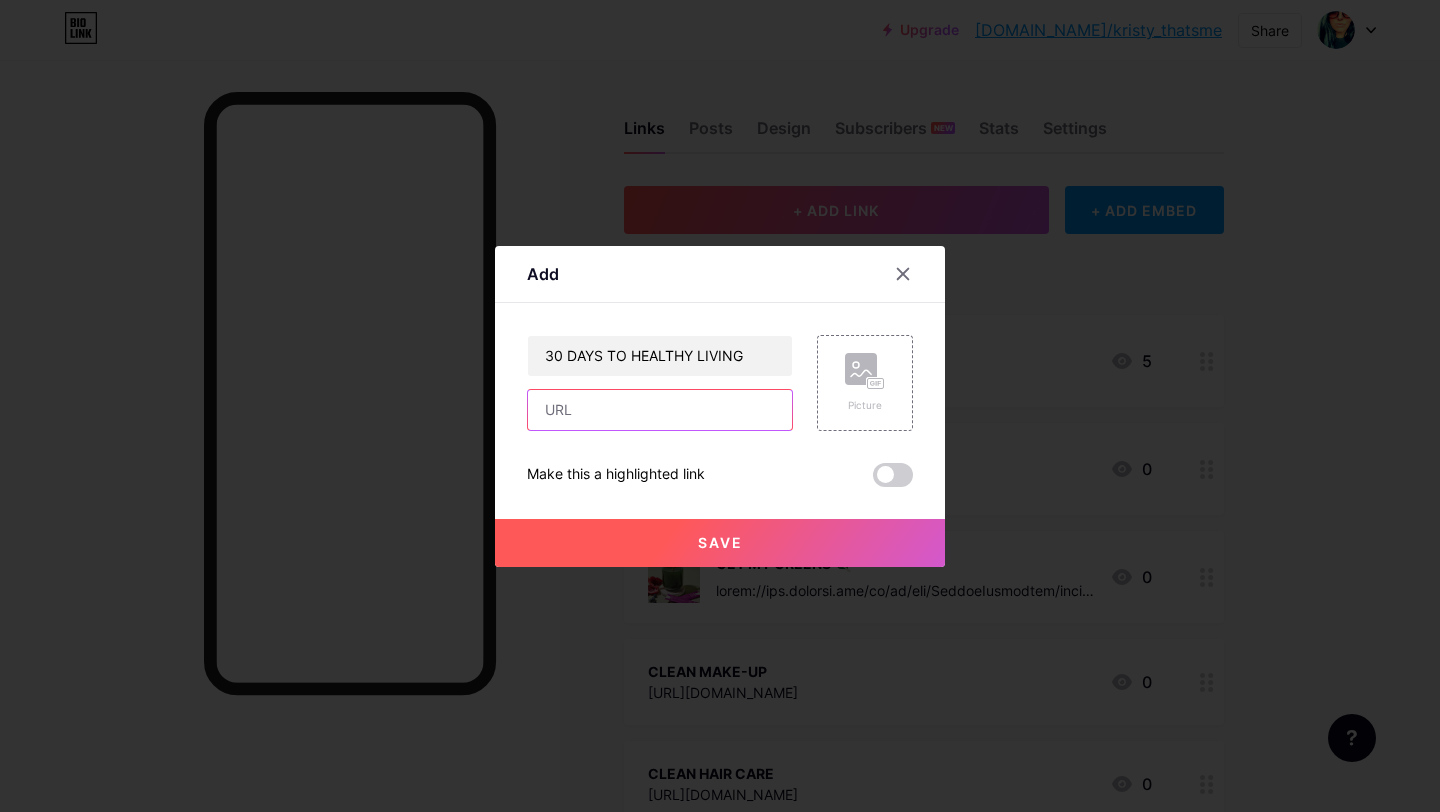 click at bounding box center [660, 410] 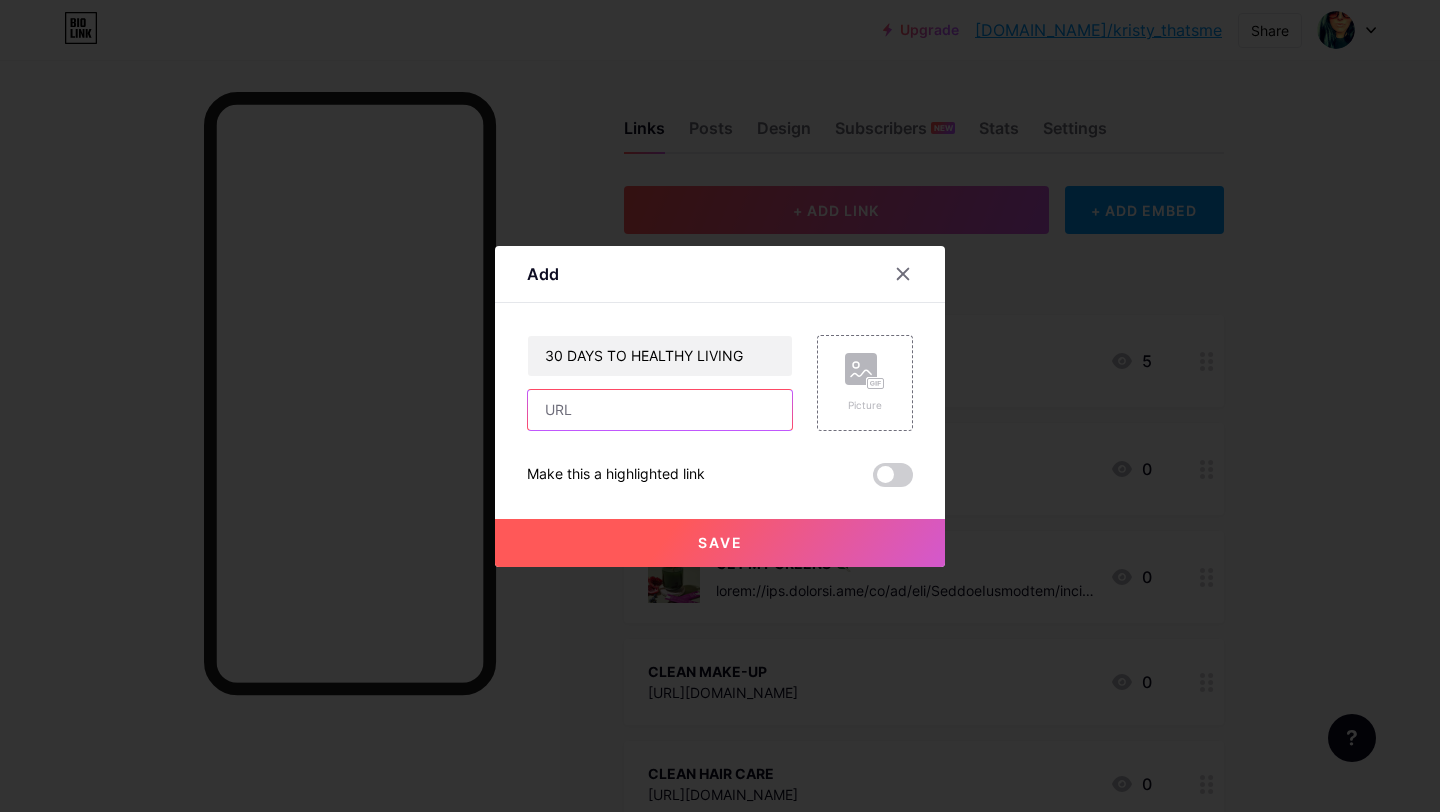 paste on "[URL][DOMAIN_NAME]" 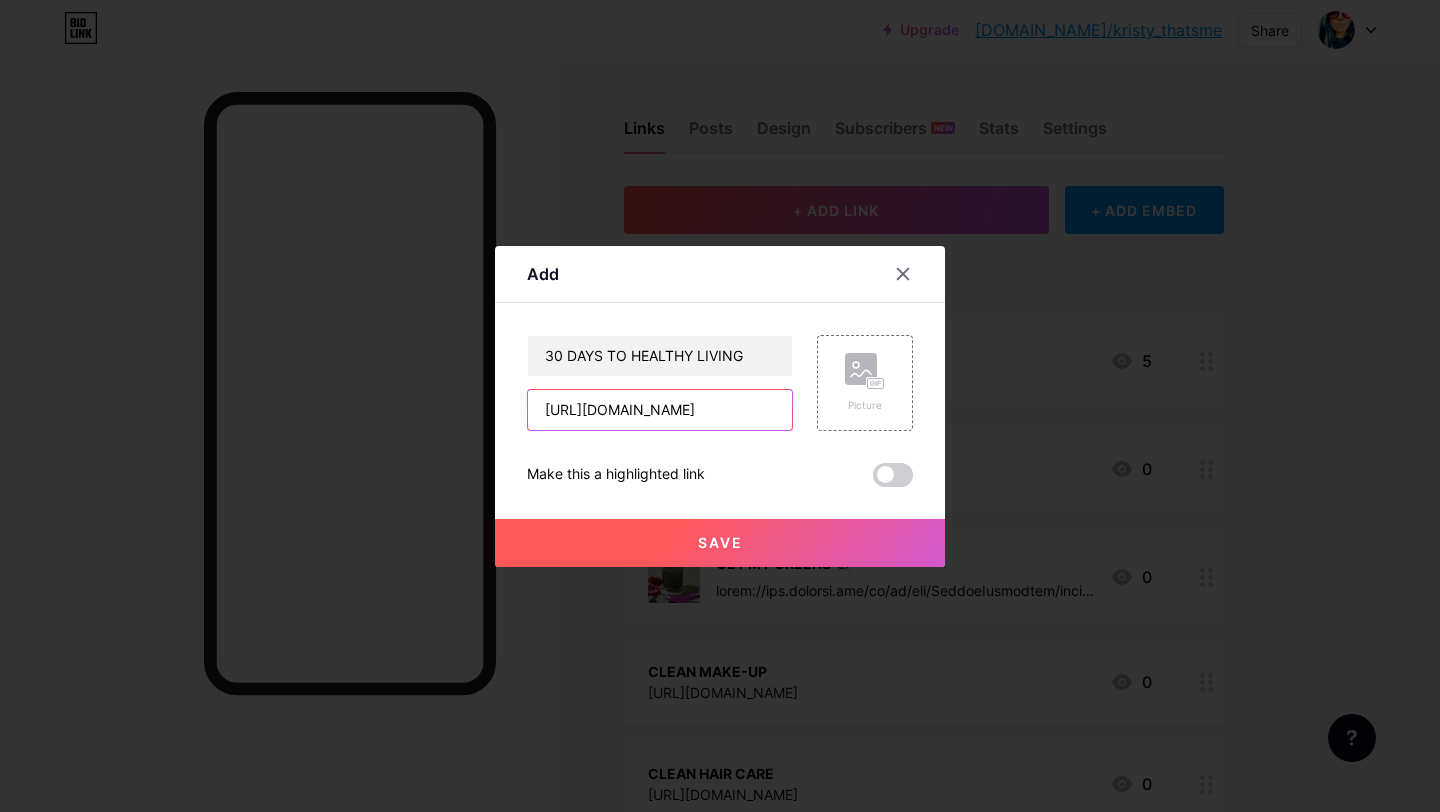 scroll, scrollTop: 0, scrollLeft: 278, axis: horizontal 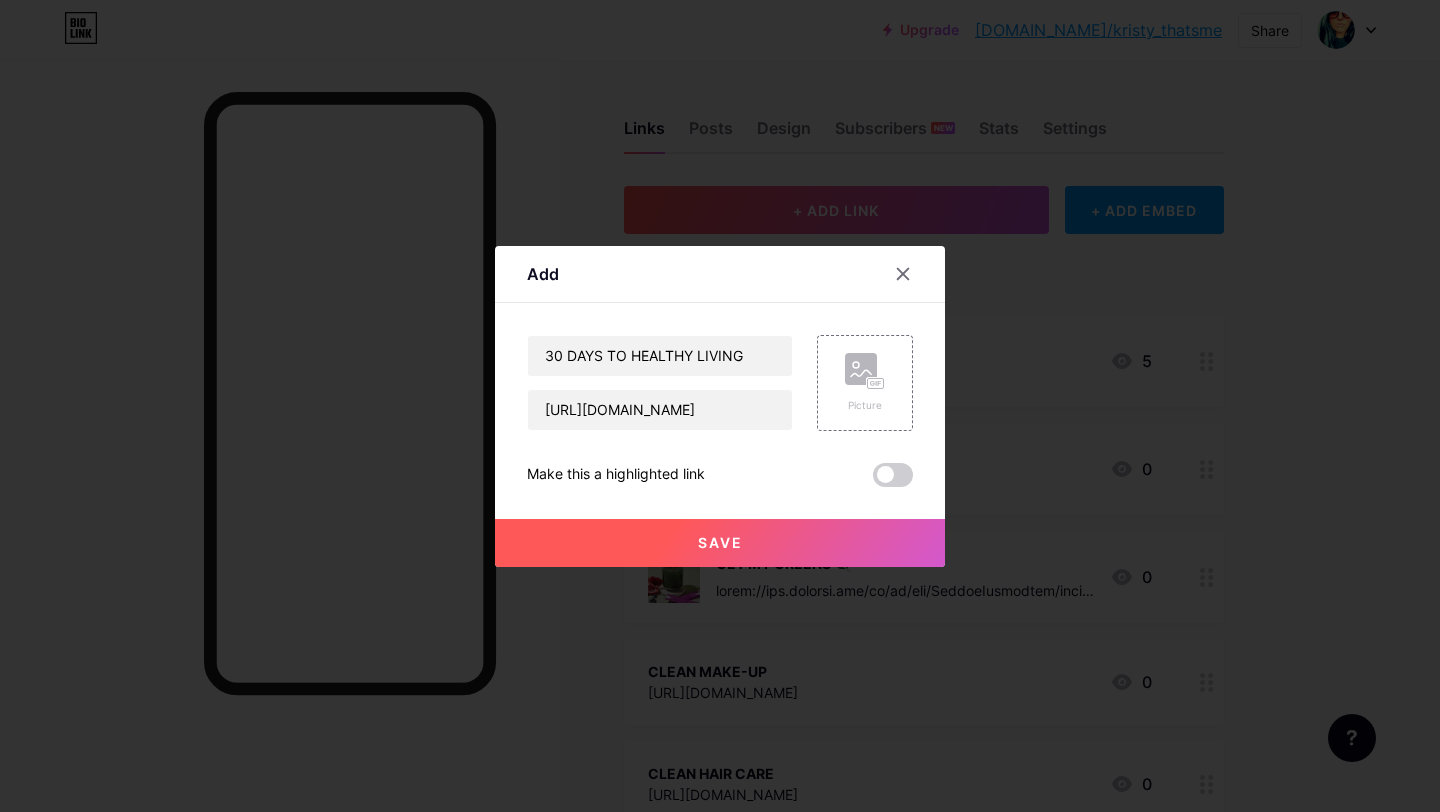 click on "Save" at bounding box center [720, 543] 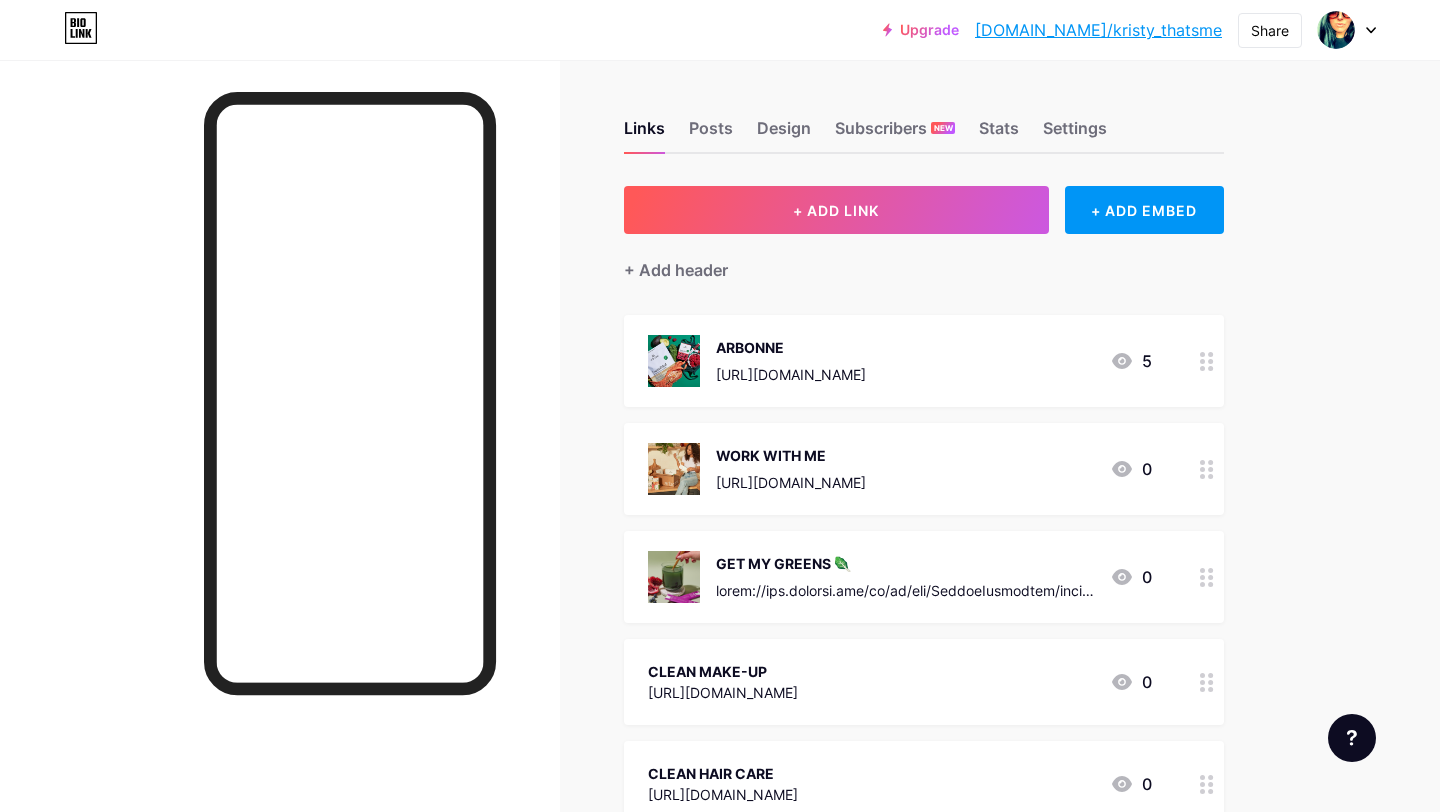click on "Upgrade   bio.link/kristy...   bio.link/kristy_thatsme   Share               Switch accounts     KRISTY   bio.link/kristy_thatsme       + Add a new page        Account settings   Logout   Link Copied
Links
Posts
Design
Subscribers
NEW
Stats
Settings       + ADD LINK     + ADD EMBED
+ Add header
ARBONNE
https://www.arbonne.com/au/en/arb/KristyHorsburgh
5
WORK WITH ME
https://www.arbonne.com/au/en/arb/KristyHorsburgh/join-us/independent-consultant
0
GET MY GREENS 🥬
0
CLEAN MAKE-UP
https://www.arbonne.com/au/en/arb/KristyHorsburgh/shop-all/makeup/c/makeup
0
0" at bounding box center (720, 752) 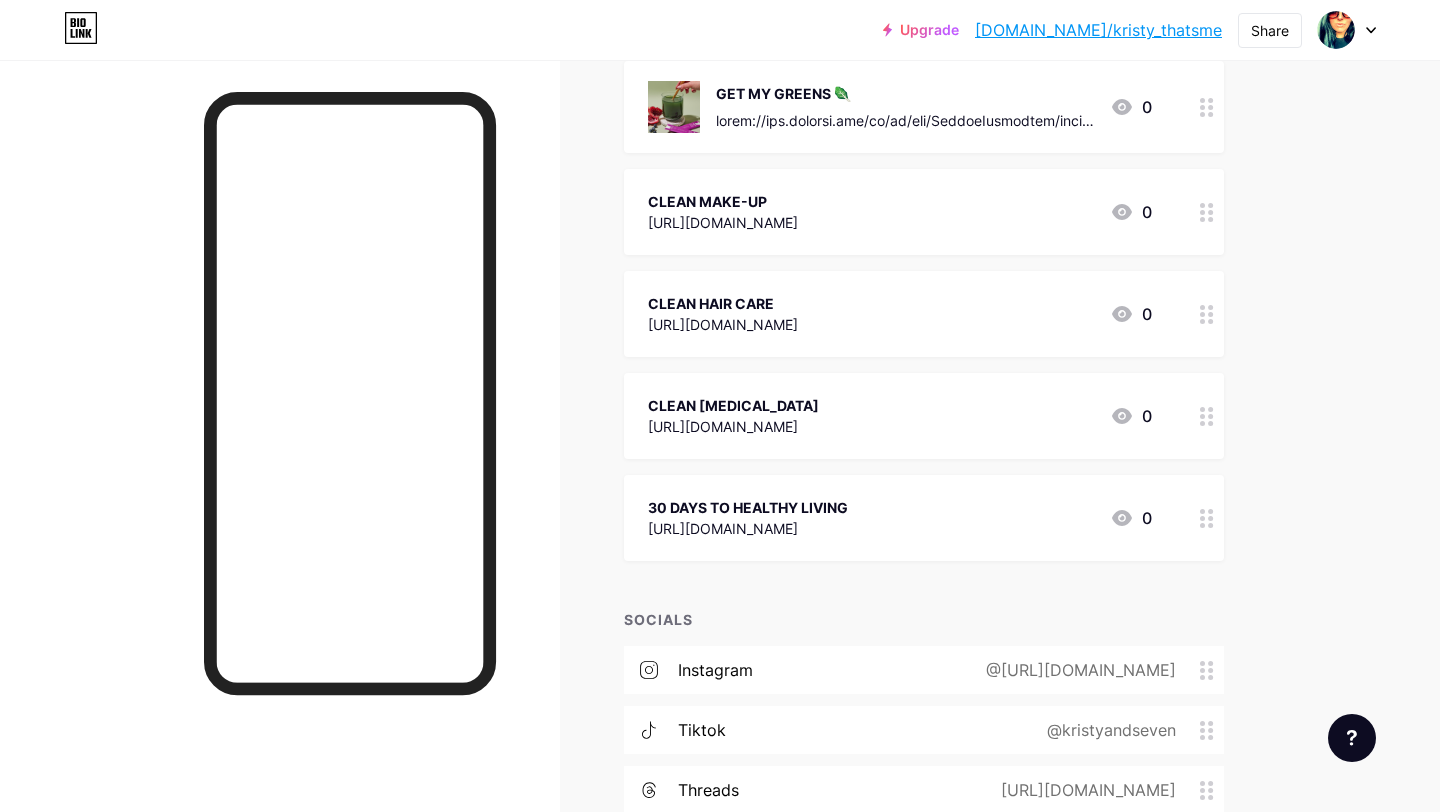 scroll, scrollTop: 480, scrollLeft: 0, axis: vertical 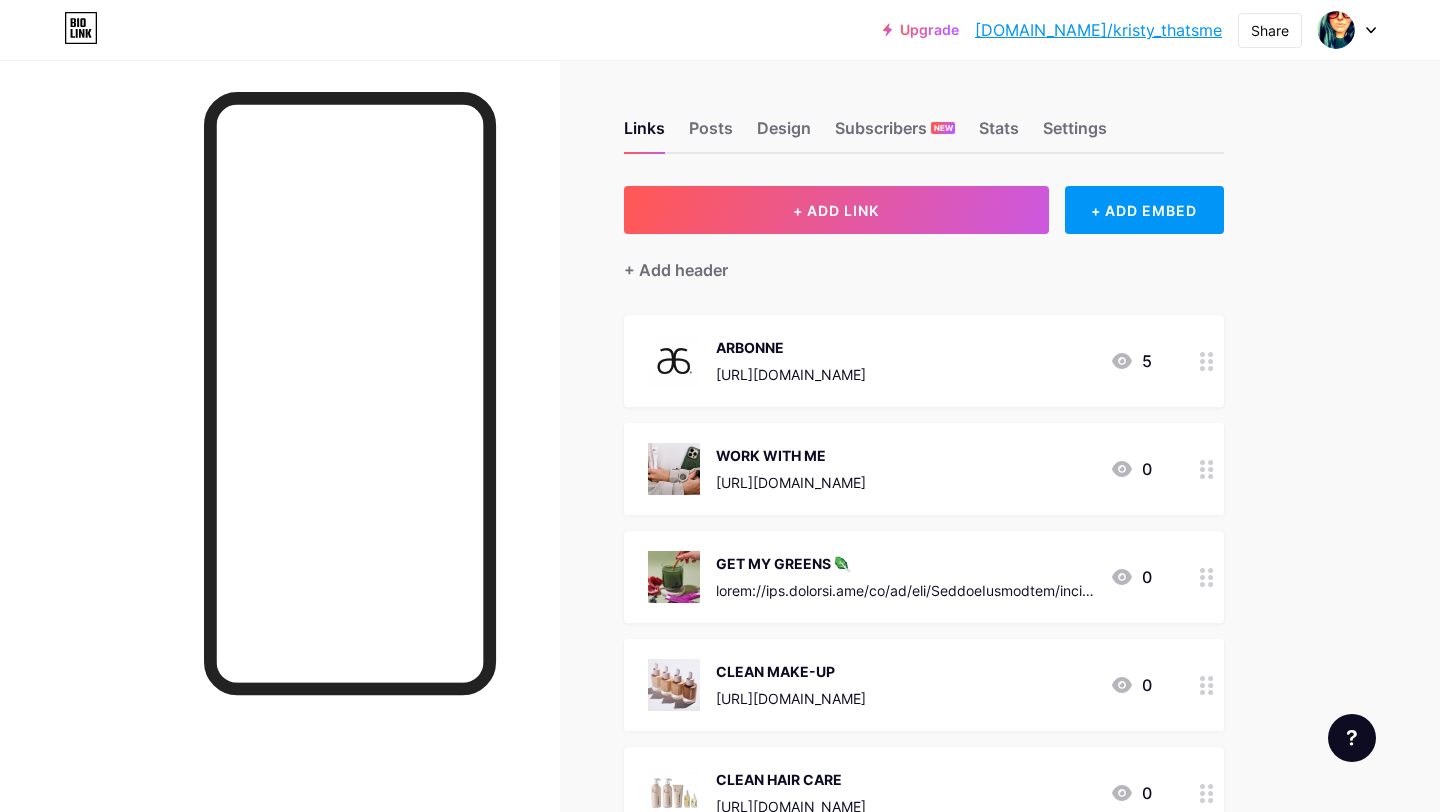 click at bounding box center (280, 466) 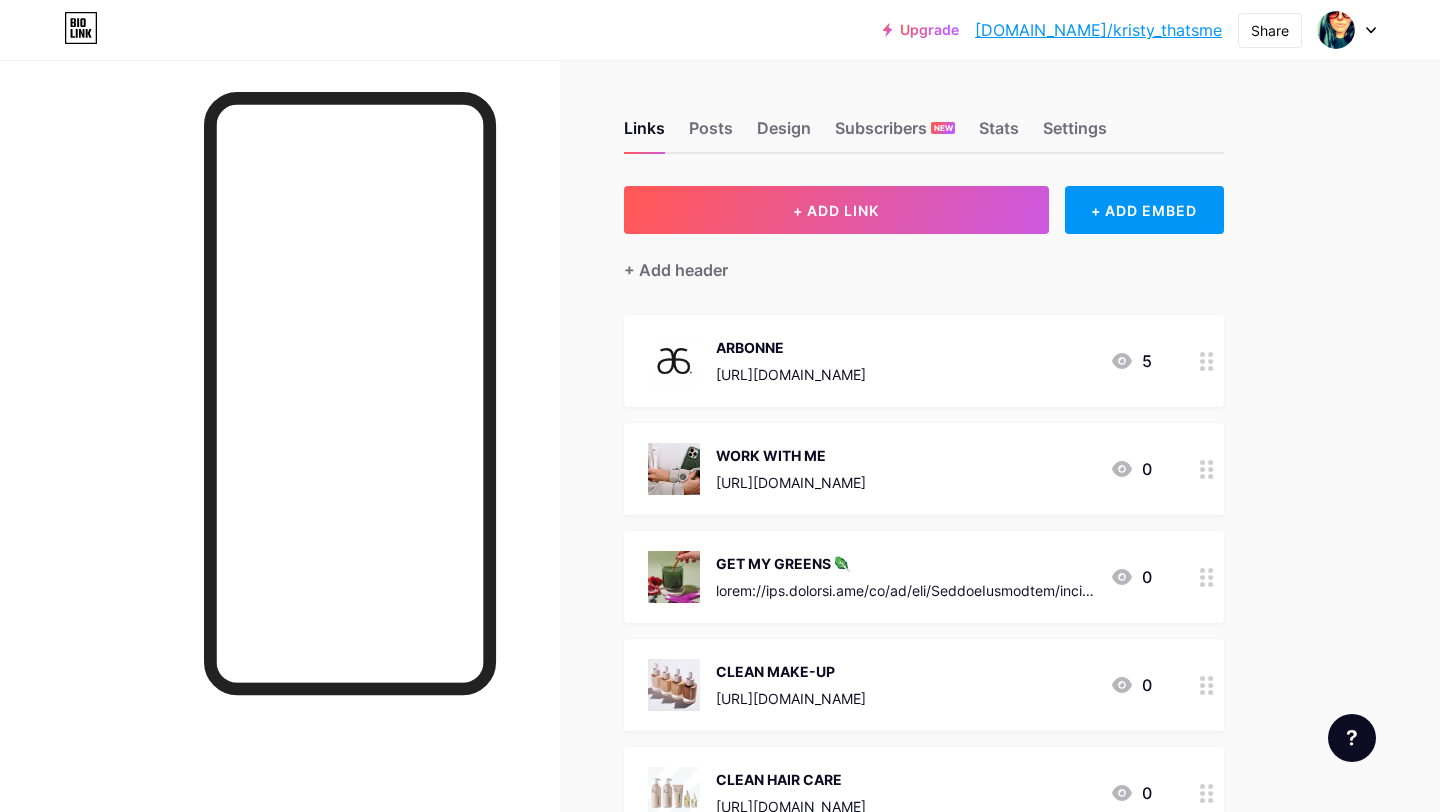 scroll, scrollTop: 0, scrollLeft: 0, axis: both 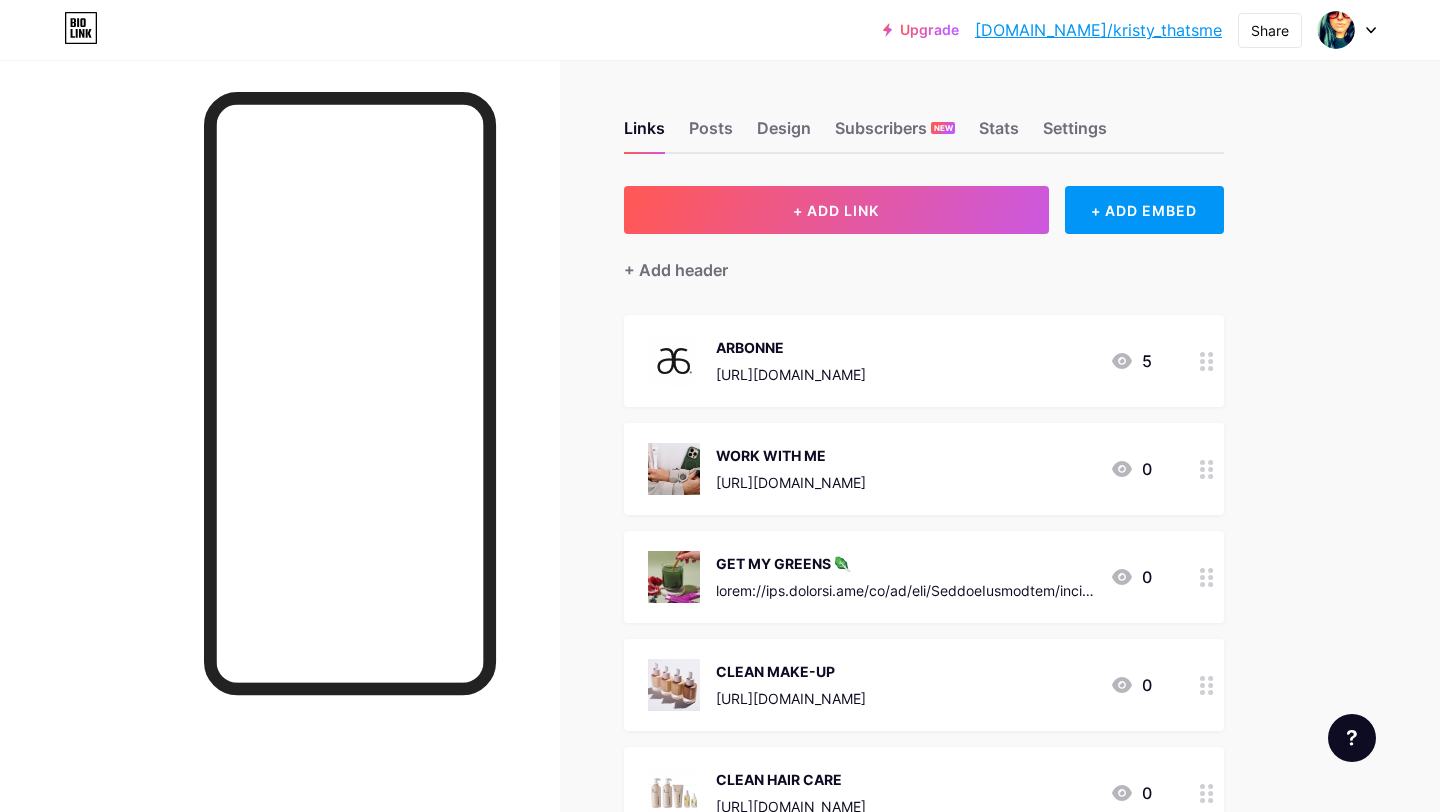 click at bounding box center (280, 466) 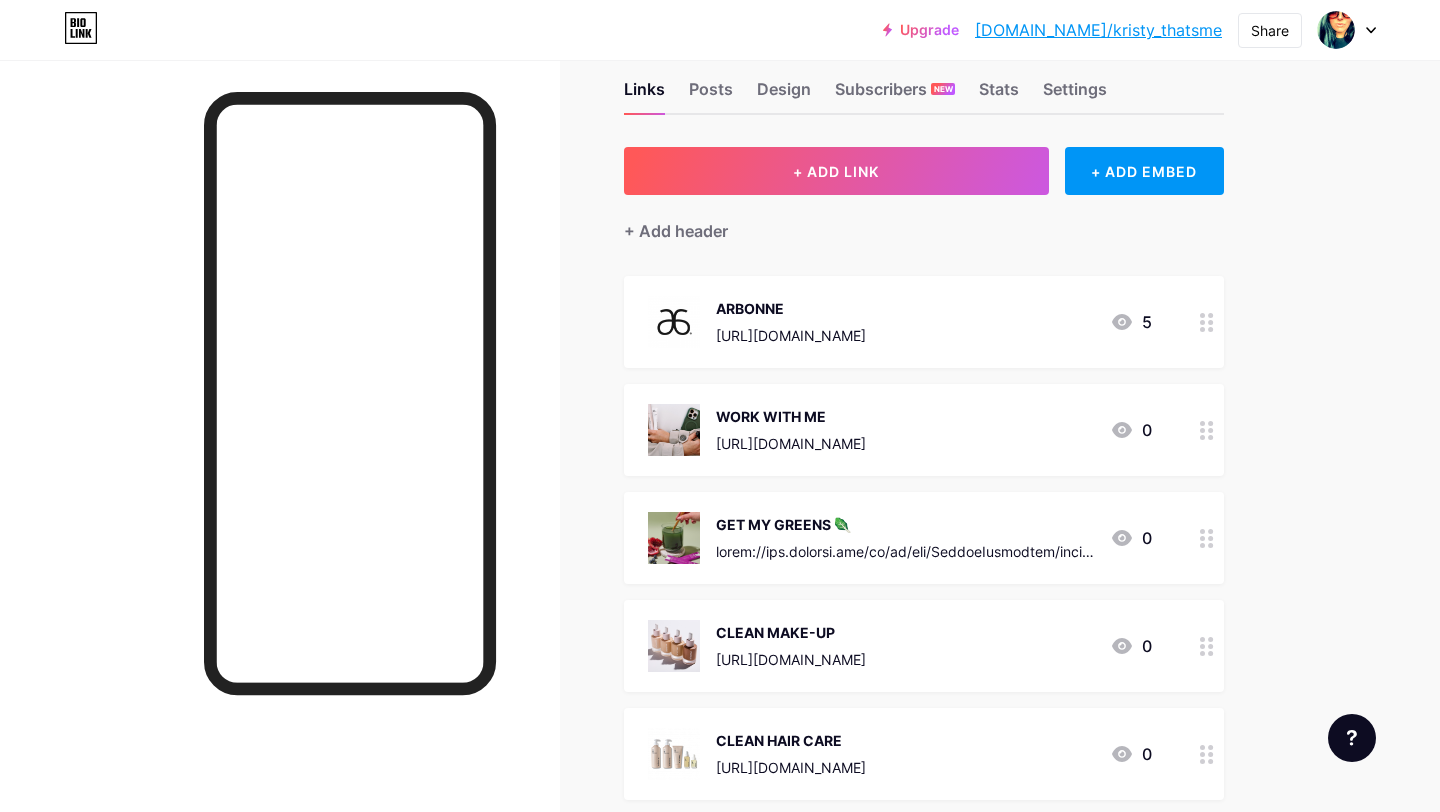 scroll, scrollTop: 0, scrollLeft: 0, axis: both 